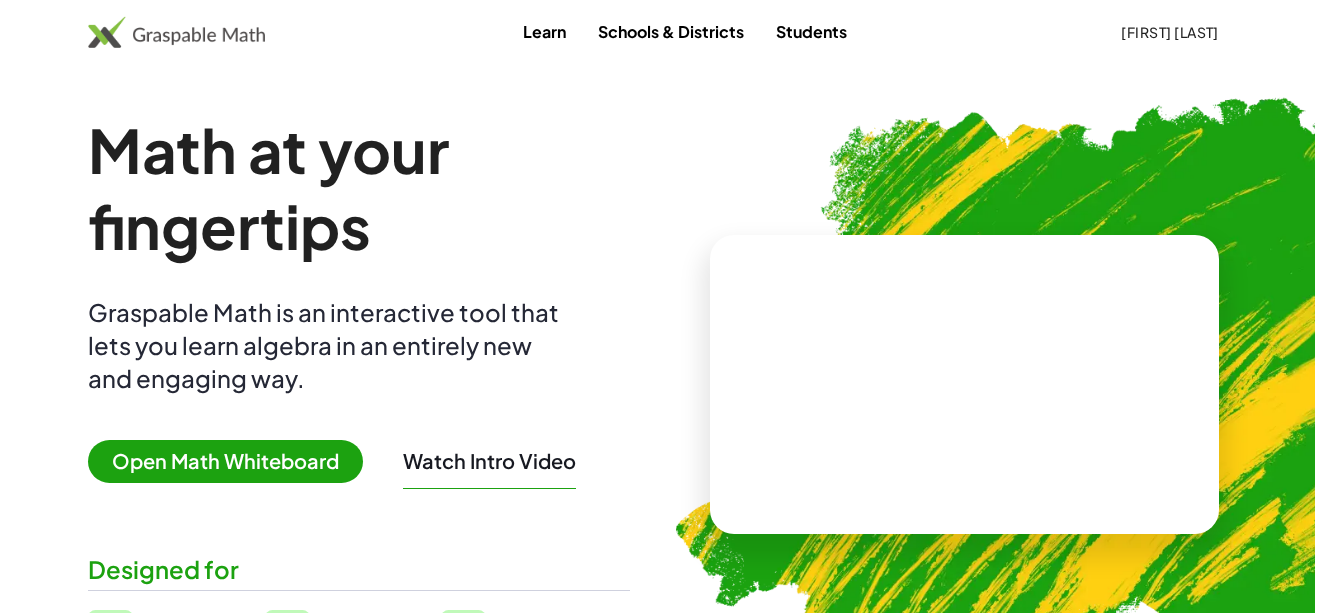 scroll, scrollTop: 0, scrollLeft: 0, axis: both 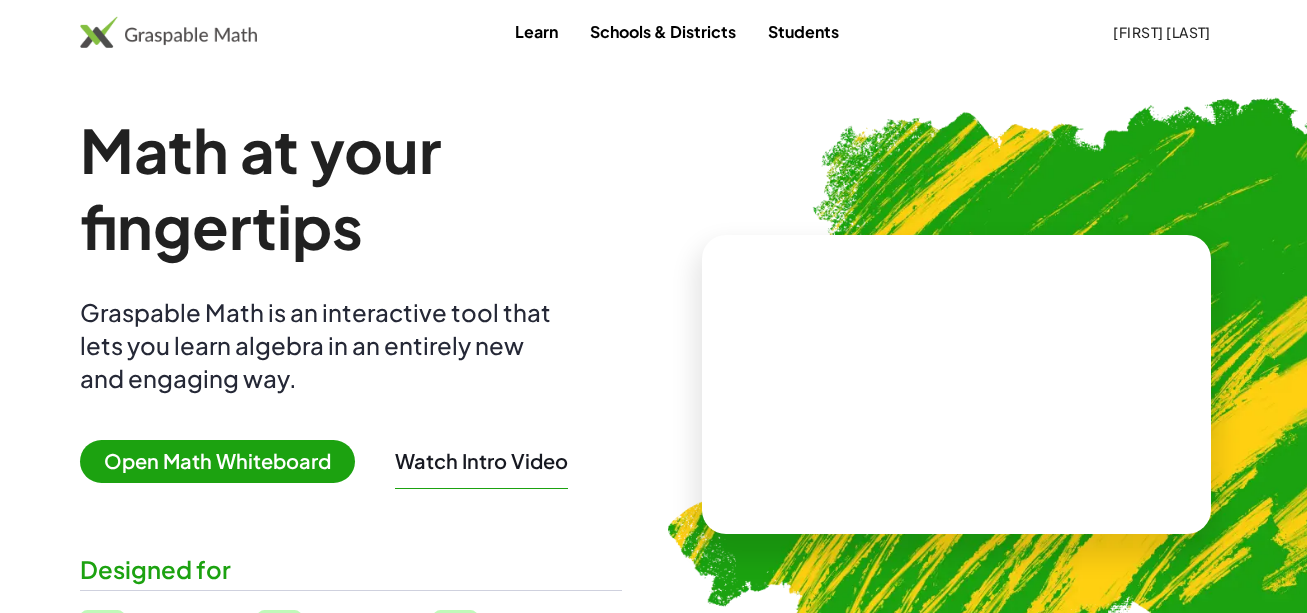 click on "Open Math Whiteboard" at bounding box center [217, 461] 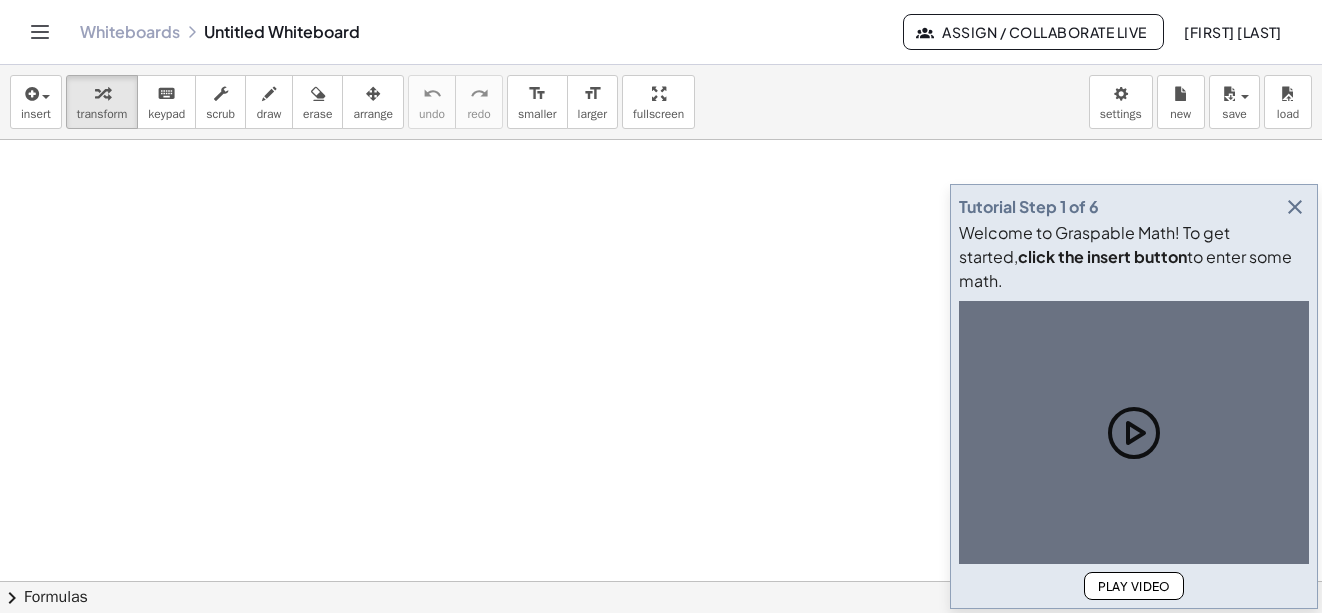 click at bounding box center [1295, 207] 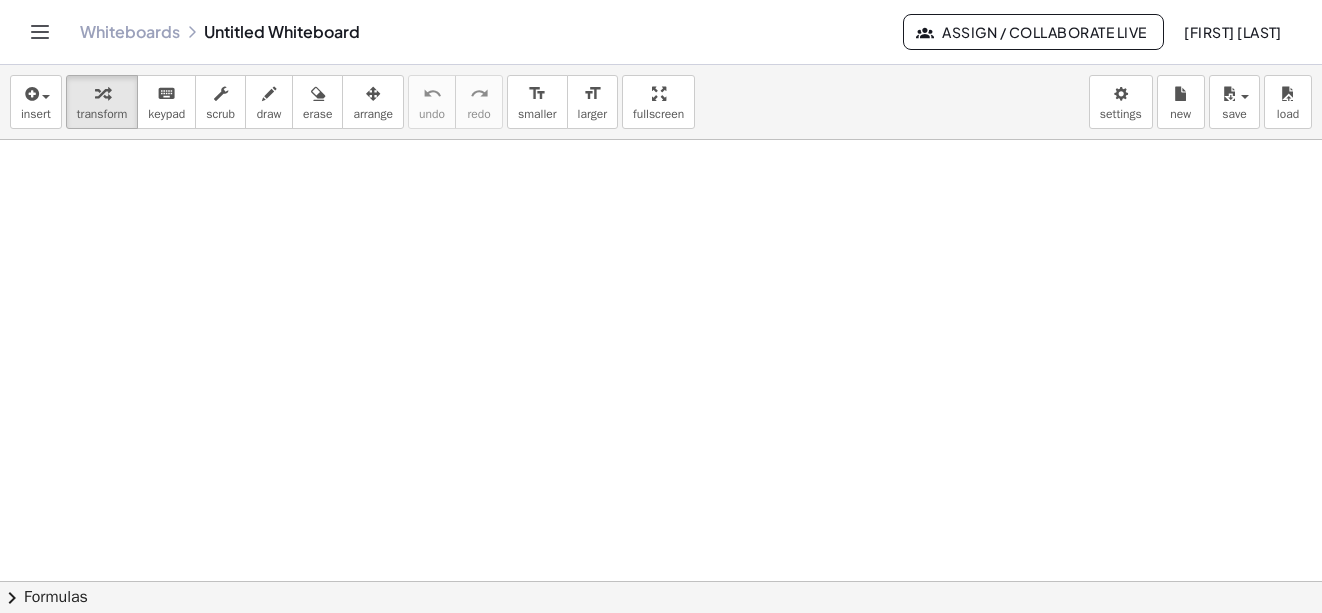 click 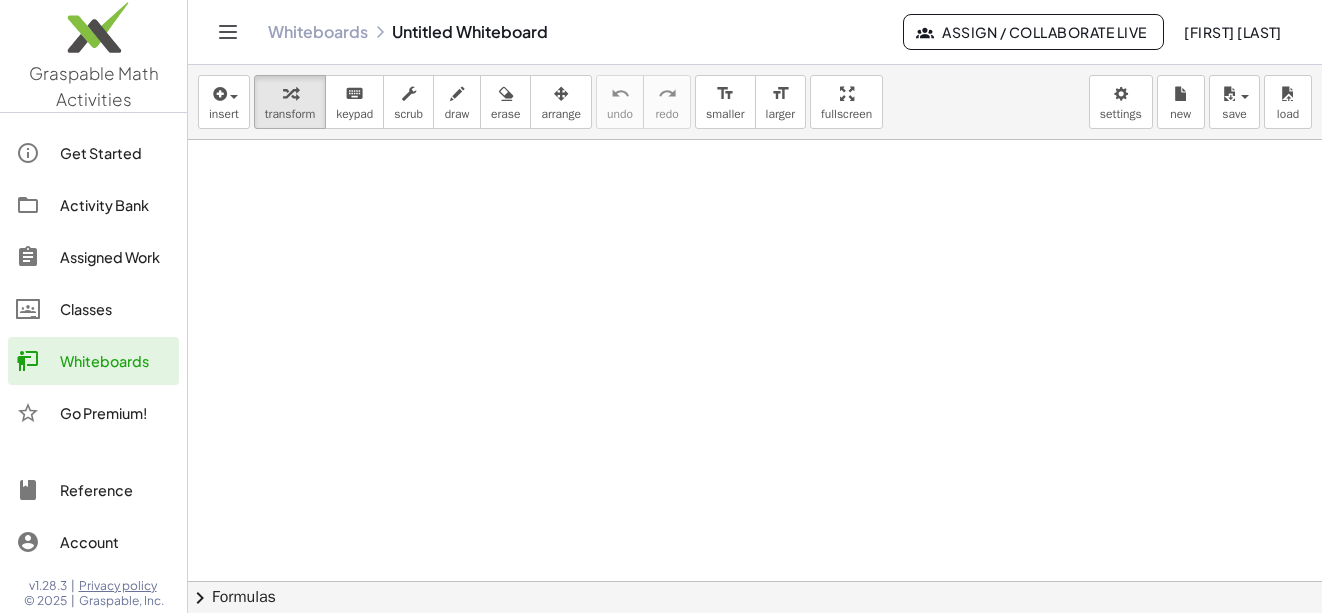 click at bounding box center [755, 646] 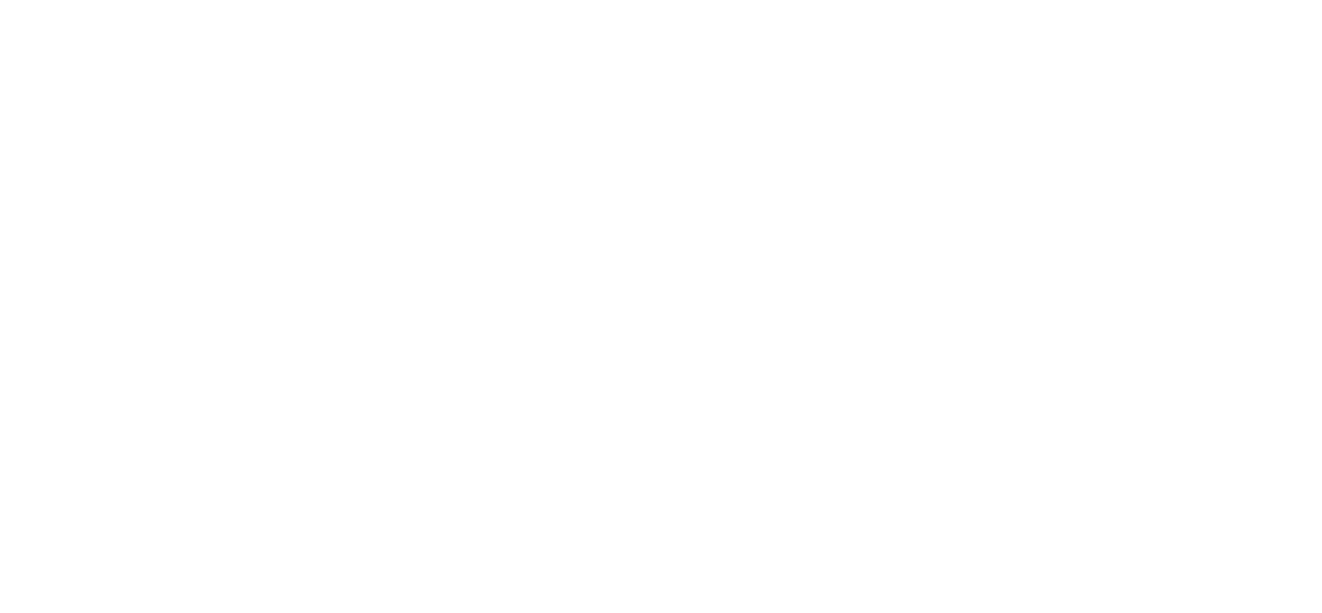 scroll, scrollTop: 0, scrollLeft: 0, axis: both 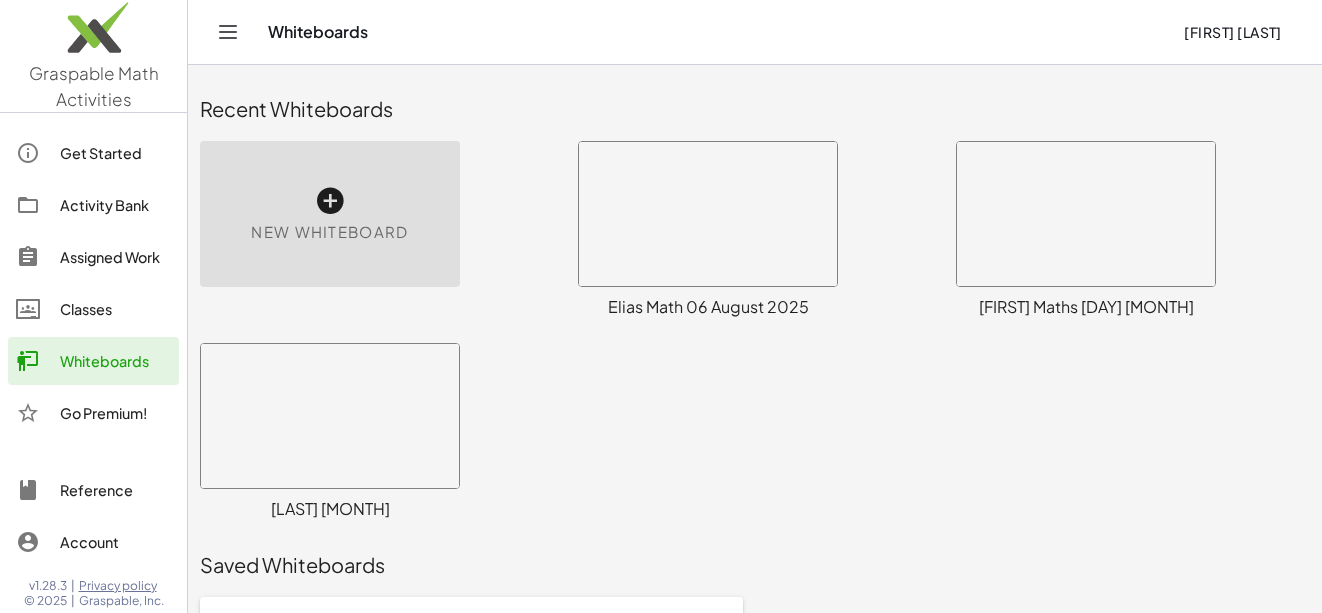 click at bounding box center [708, 214] 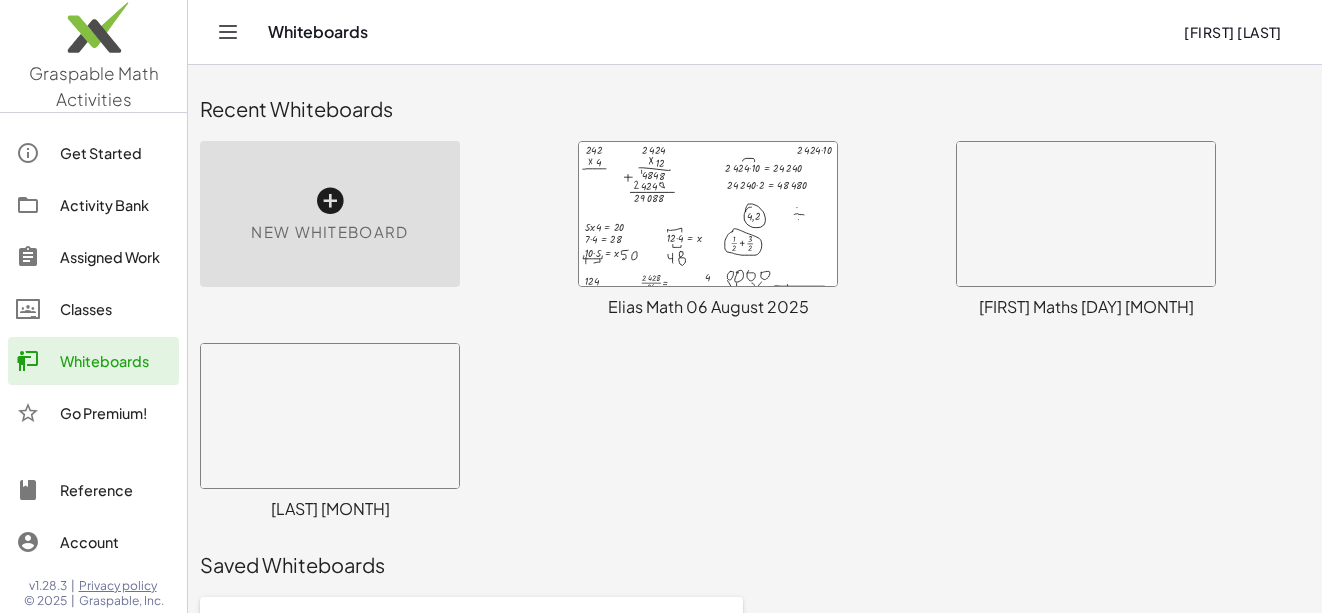click at bounding box center (708, 214) 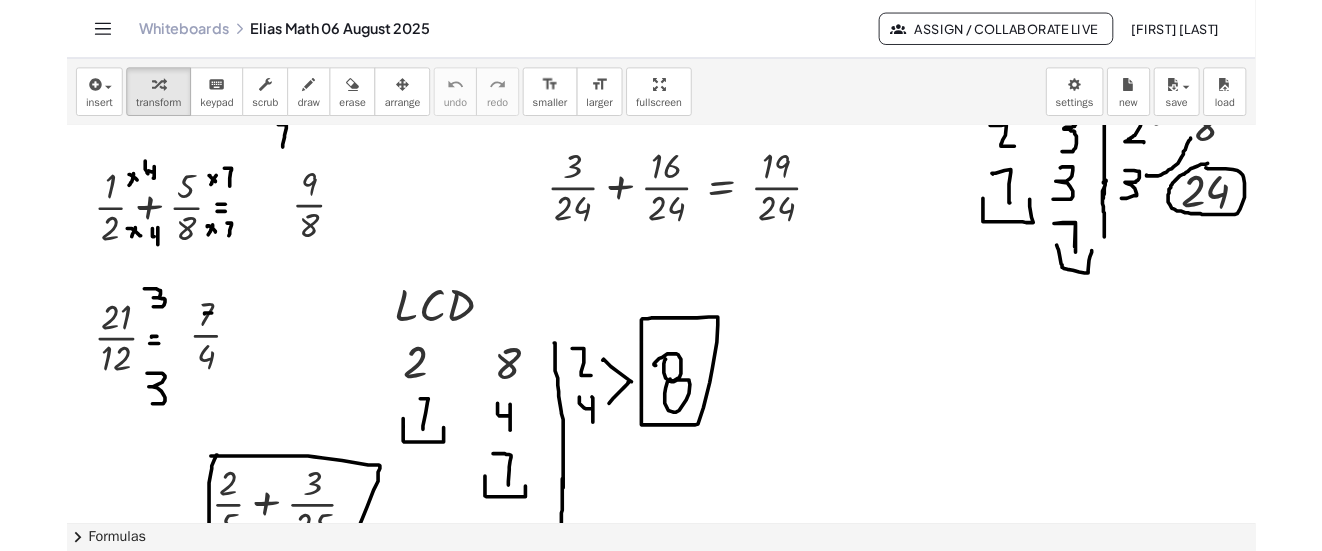 scroll, scrollTop: 2261, scrollLeft: 0, axis: vertical 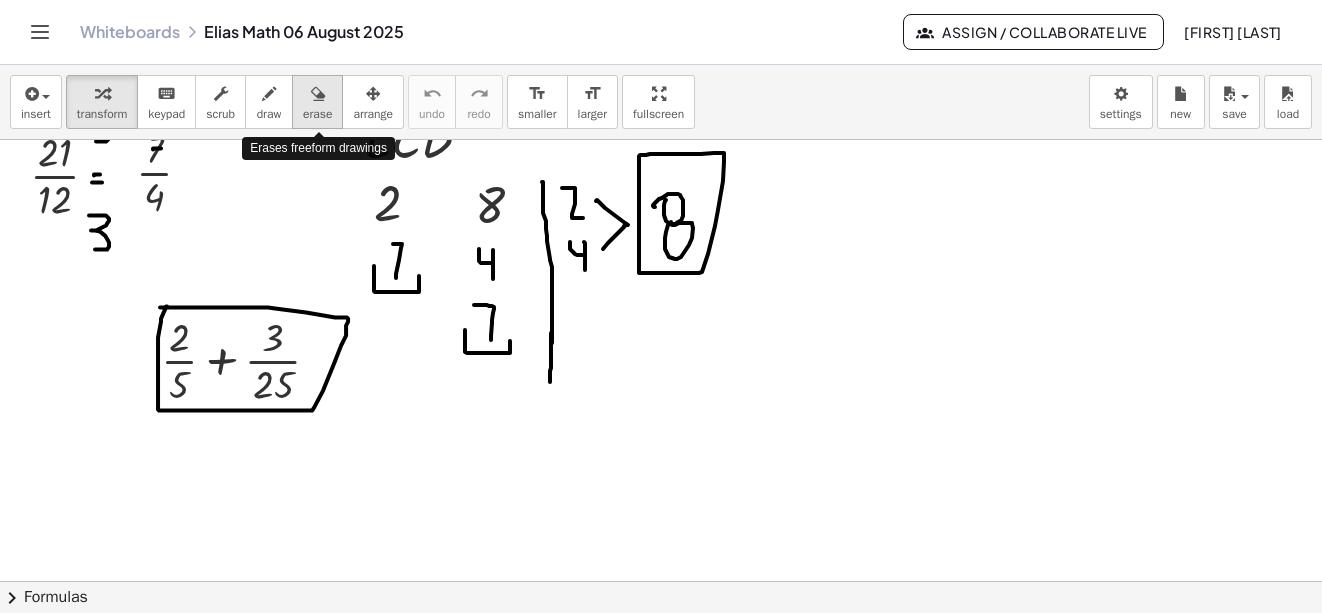 click at bounding box center [318, 94] 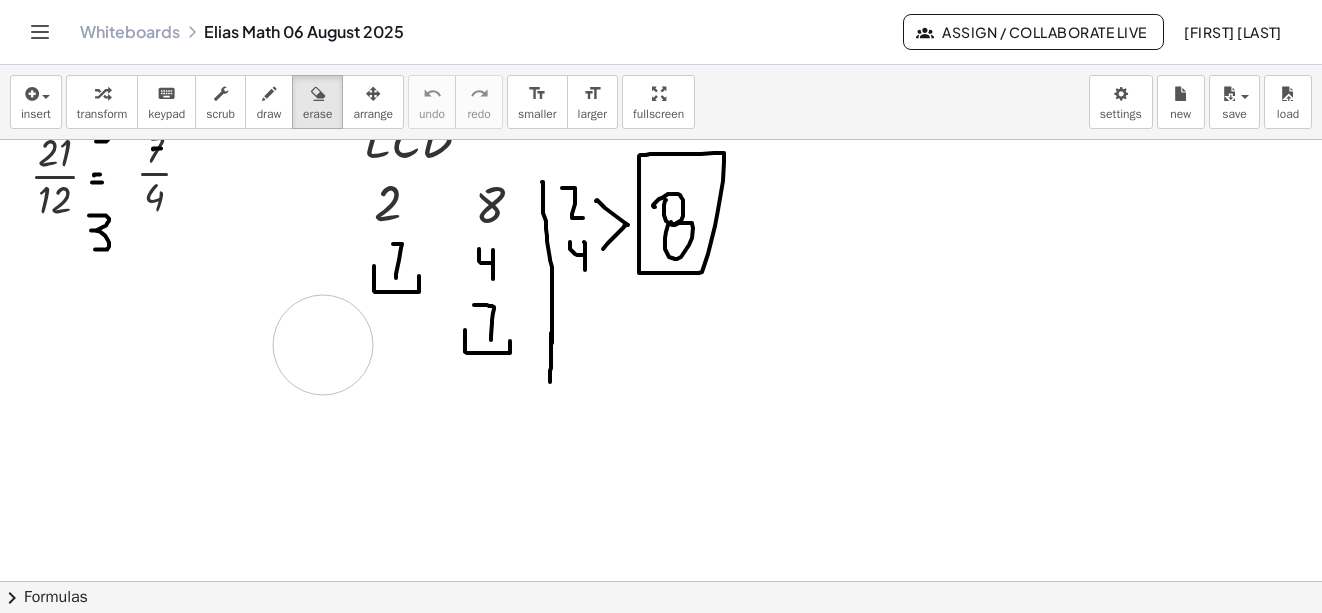 drag, startPoint x: 177, startPoint y: 331, endPoint x: 323, endPoint y: 345, distance: 146.6697 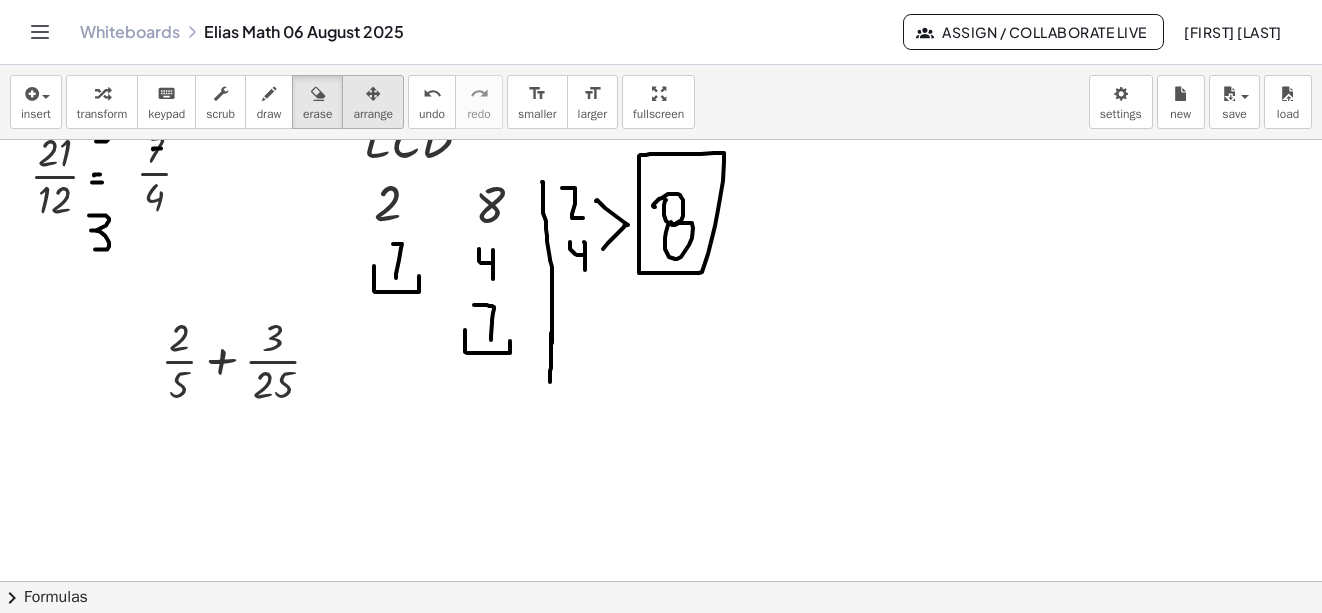 click at bounding box center (373, 94) 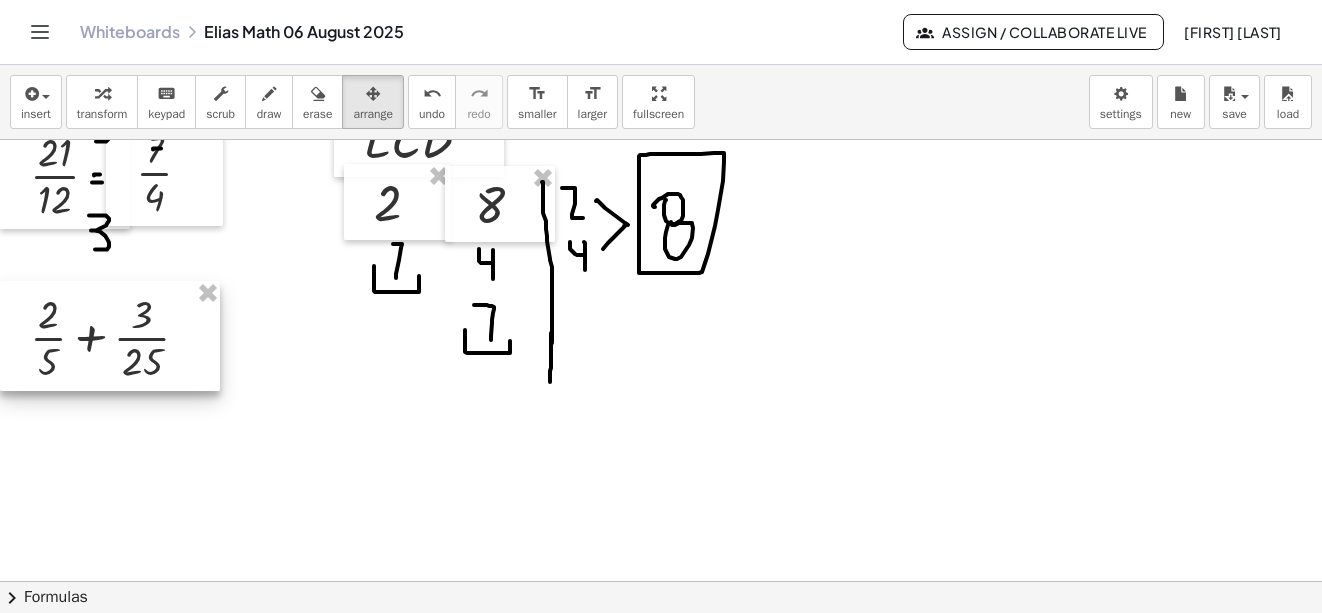 drag, startPoint x: 229, startPoint y: 354, endPoint x: 67, endPoint y: 331, distance: 163.62457 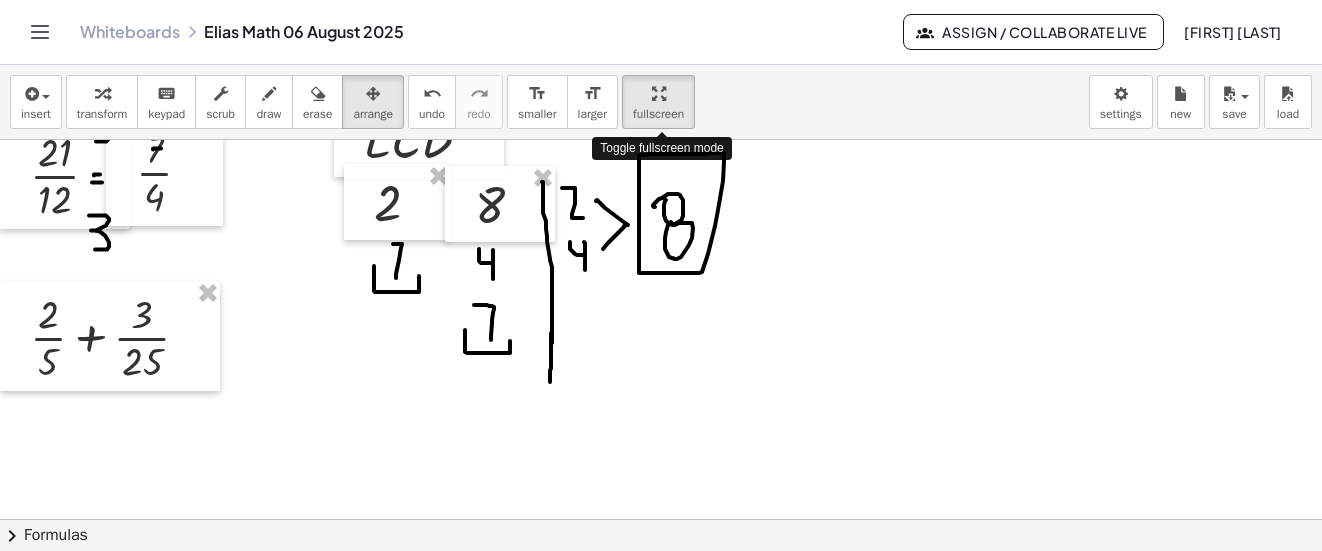 drag, startPoint x: 684, startPoint y: 96, endPoint x: 646, endPoint y: 133, distance: 53.037724 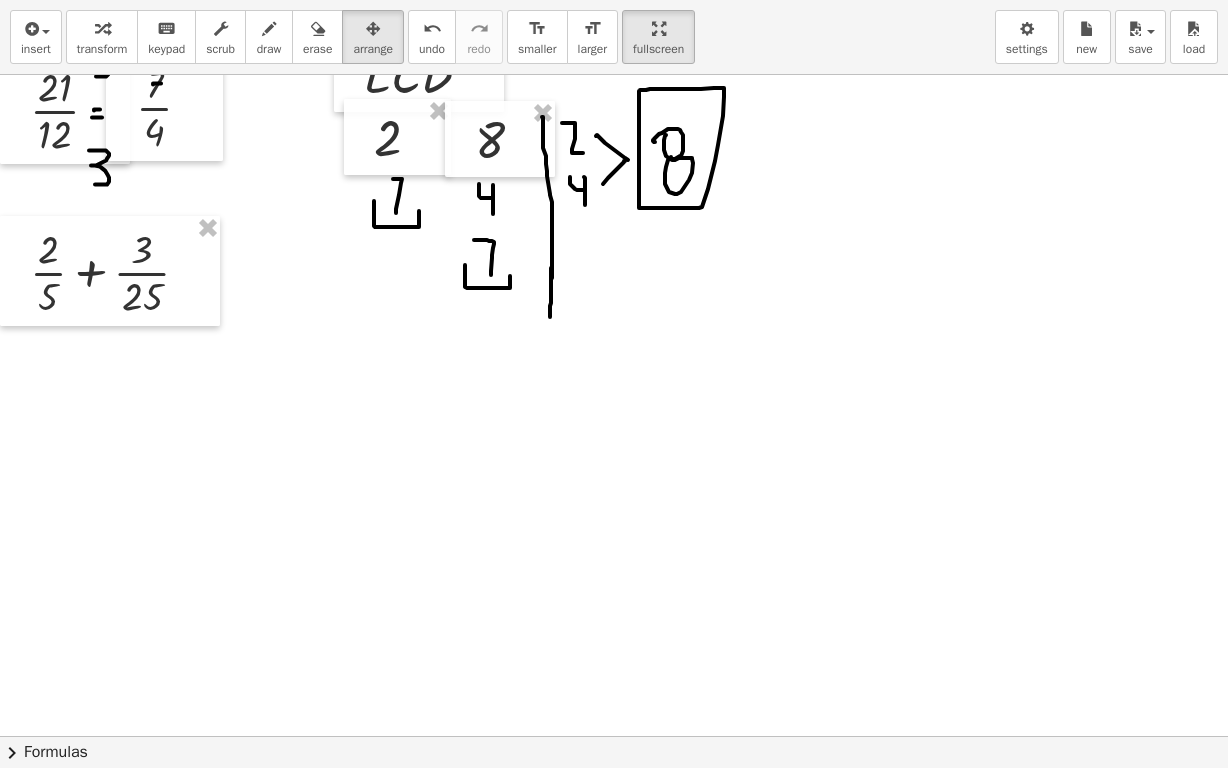 click on "Graspable Math Activities Get Started Activity Bank Assigned Work Classes Whiteboards Go Premium! Reference Account v1.28.3 | Privacy policy © 2025 | Graspable, Inc. Whiteboards Elias Math 06 August 2025 Assign / Collaborate Live  [FIRST] [LAST]   insert select one: Math Expression Function Text Youtube Video Graphing Geometry Geometry 3D transform keyboard keypad scrub draw erase arrange undo undo redo redo format_size smaller format_size larger fullscreen load   save new settings · 5 · x · 4 = 20 · 7 · 4 = 28 · 10 · 5 = x · 12 · 4 = x 242 4 2 424 12 · 2 424 · 10 · 24 240 · 2 = 48 480 · 2 424 · 10 = 24 240 8 484 424 29 088 124 25 4,2 · 1 · 2 · 3 · 2 · 2 428 · 24 4 · 4 · 2 = 2 4 2 2 2 428 24 2 428 24 · 1,2 · 2 · 4 · 2 · 12 · 20 12 20 · 17,4 · 5 · 174 · 500 174 500 · 1 · 4 0 0,25 + · 1 · 4 + · 2 · 4 · 3 · 4 + · 2 · 5 + · 8 · 5 · 10 · 5 · 2 · 1 2 + · 5 · 3 + · 10 · 3 · 15 · 3 + · 1 · 8 + · 2 · 3 · L · C · D 8 3 4 8 24 + · 3" at bounding box center (614, 384) 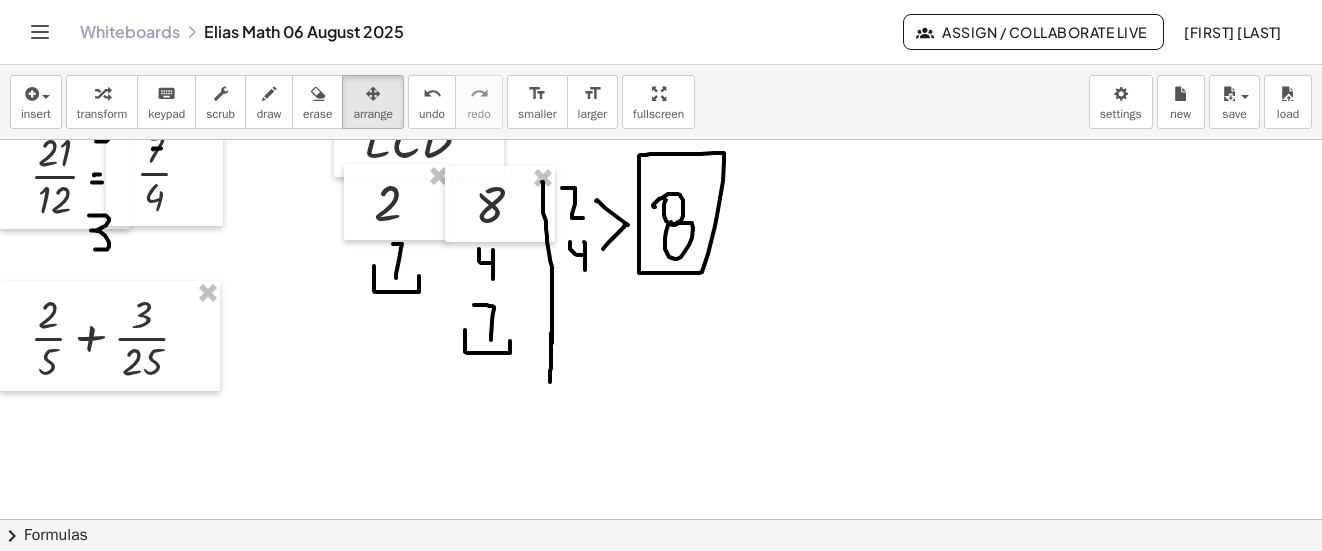 click on "Assign / Collaborate Live" 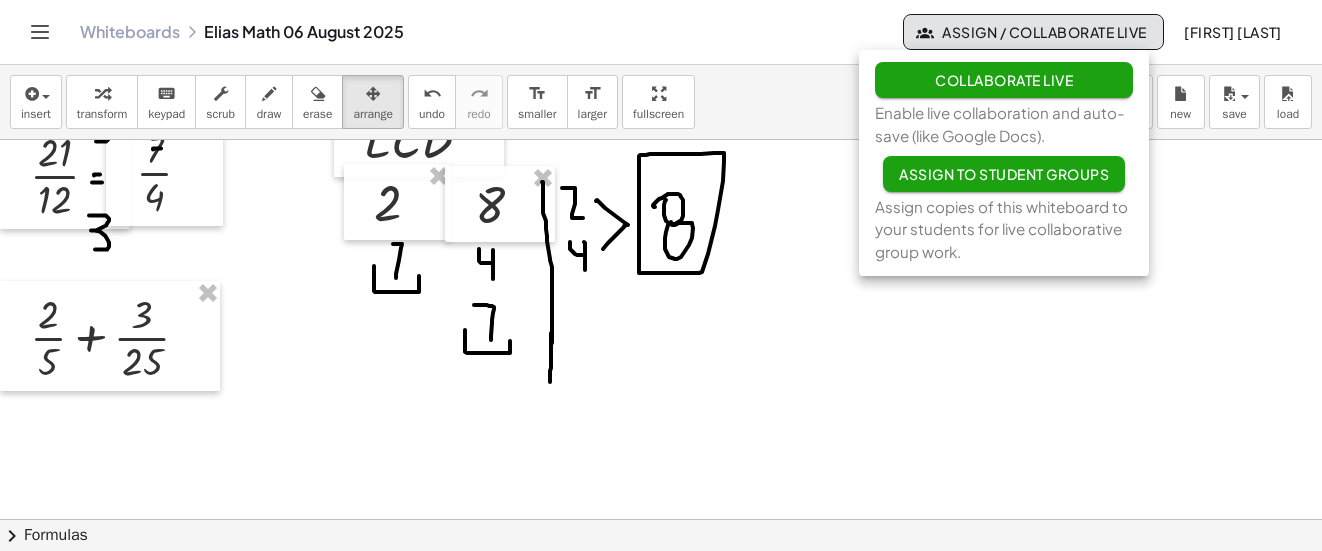 click on "Collaborate Live" 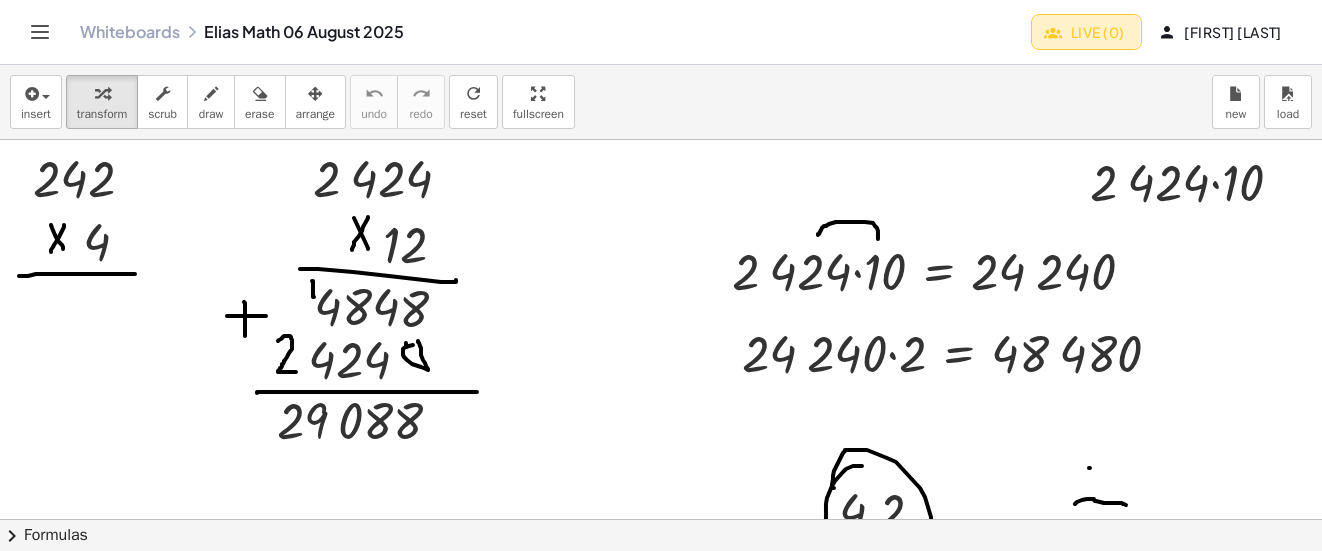 click 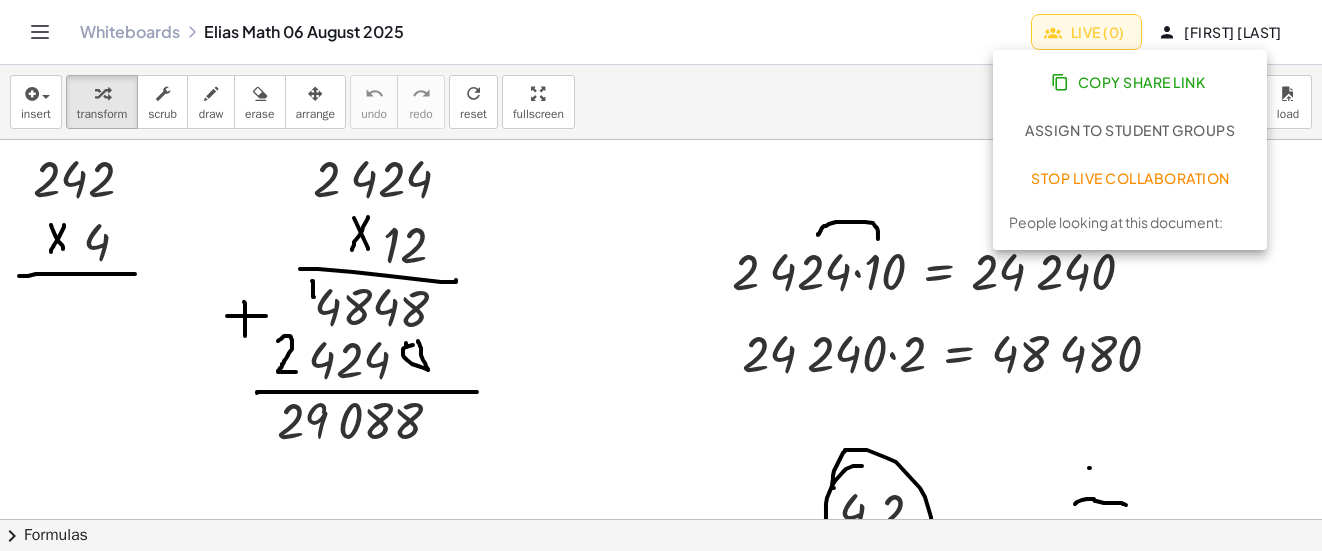 click on "Copy Share Link" 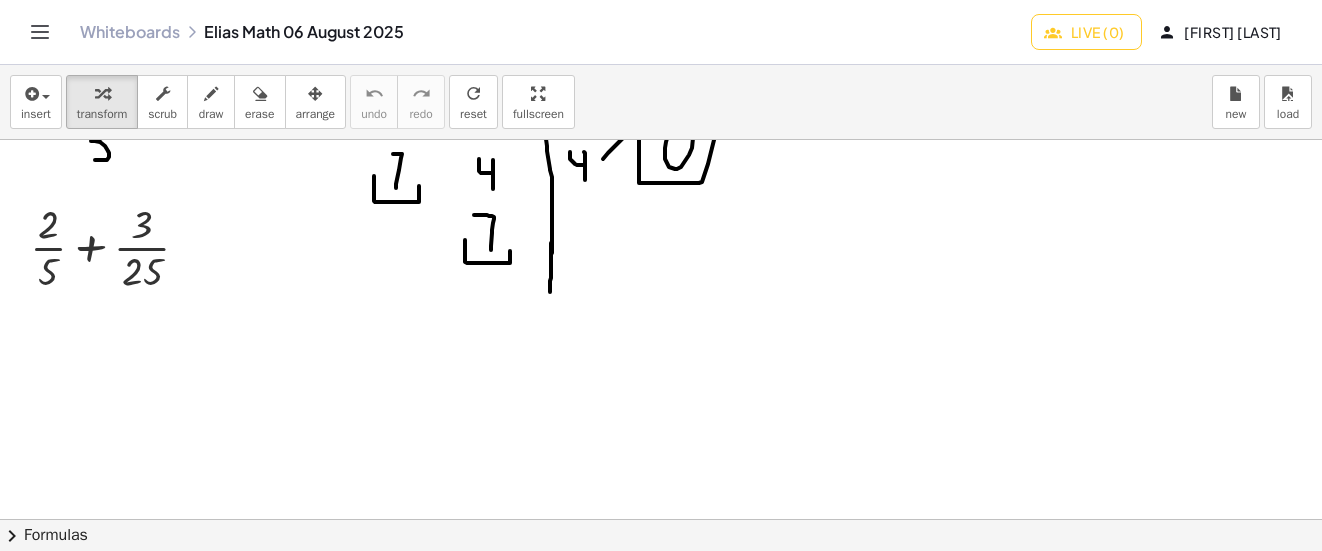 scroll, scrollTop: 2368, scrollLeft: 0, axis: vertical 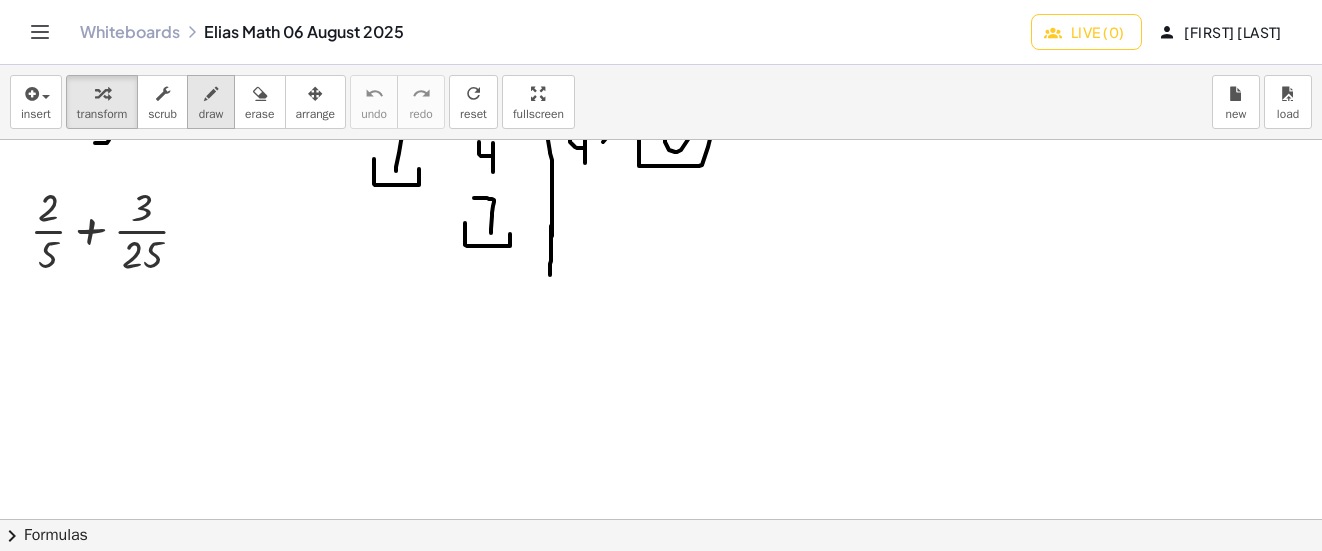 click on "draw" at bounding box center [211, 114] 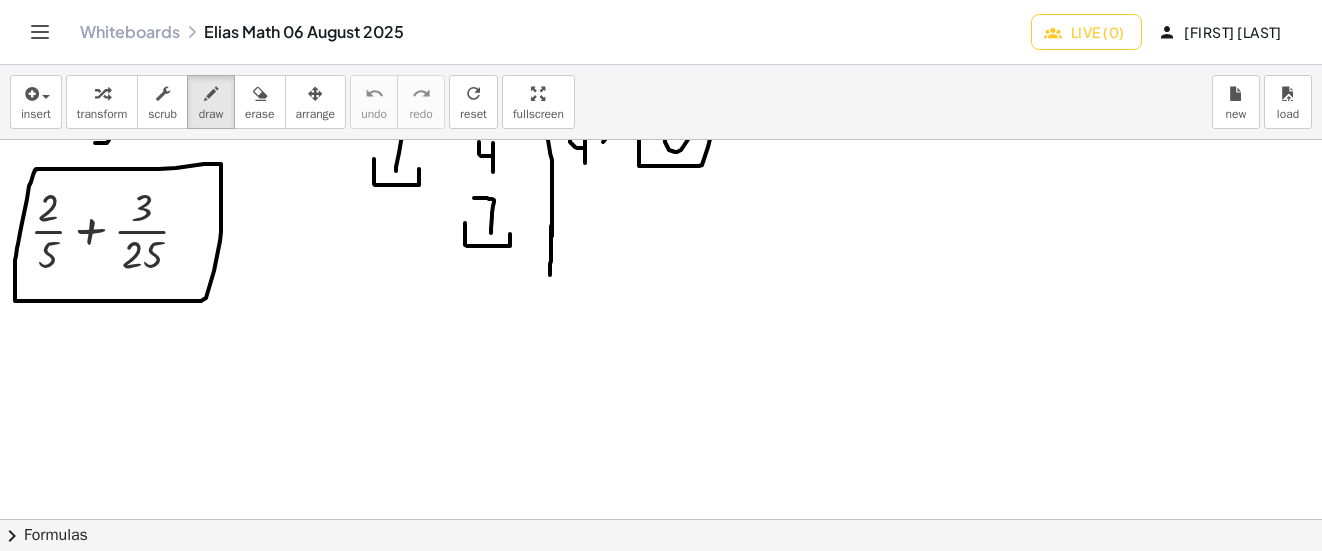 click at bounding box center [674, -712] 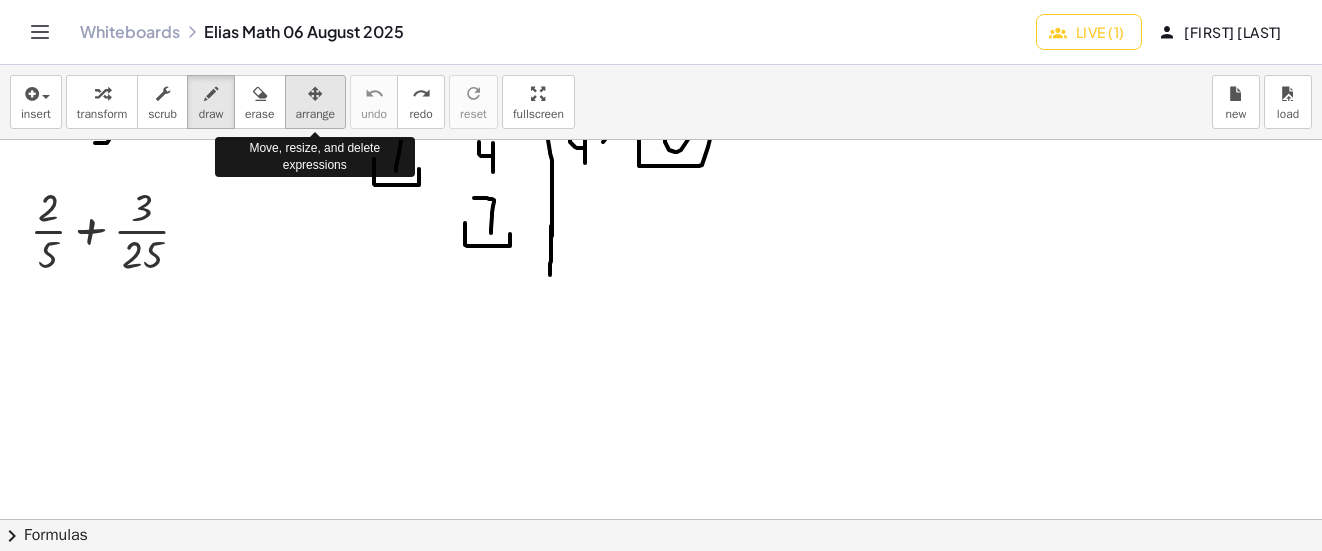 click at bounding box center (316, 93) 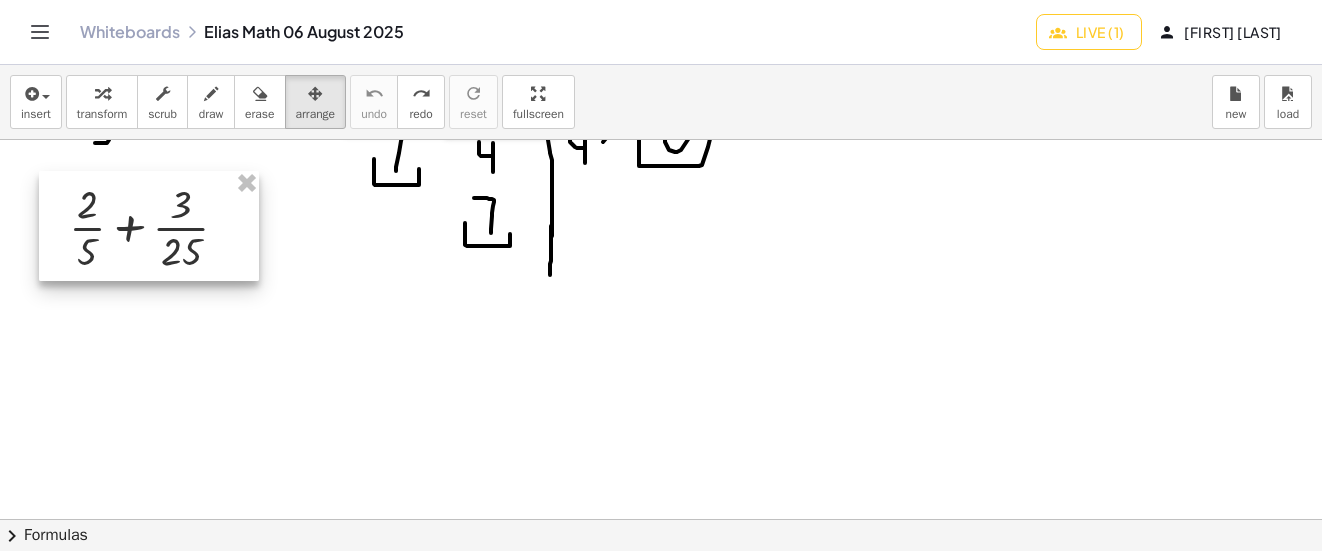 drag, startPoint x: 113, startPoint y: 201, endPoint x: 152, endPoint y: 198, distance: 39.115215 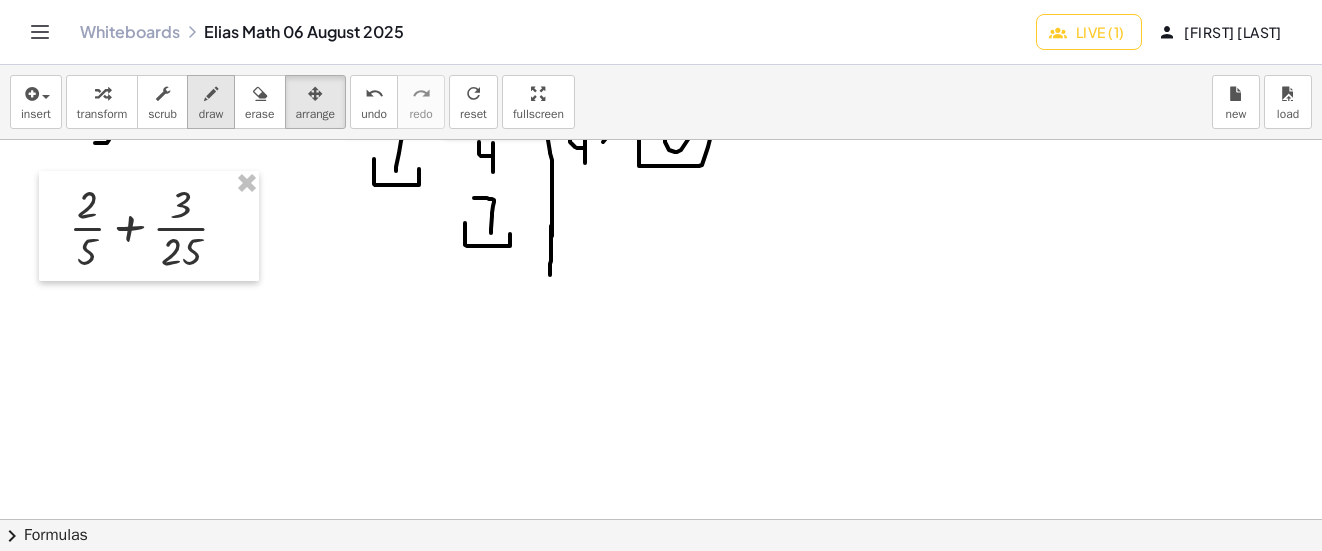 click at bounding box center [211, 93] 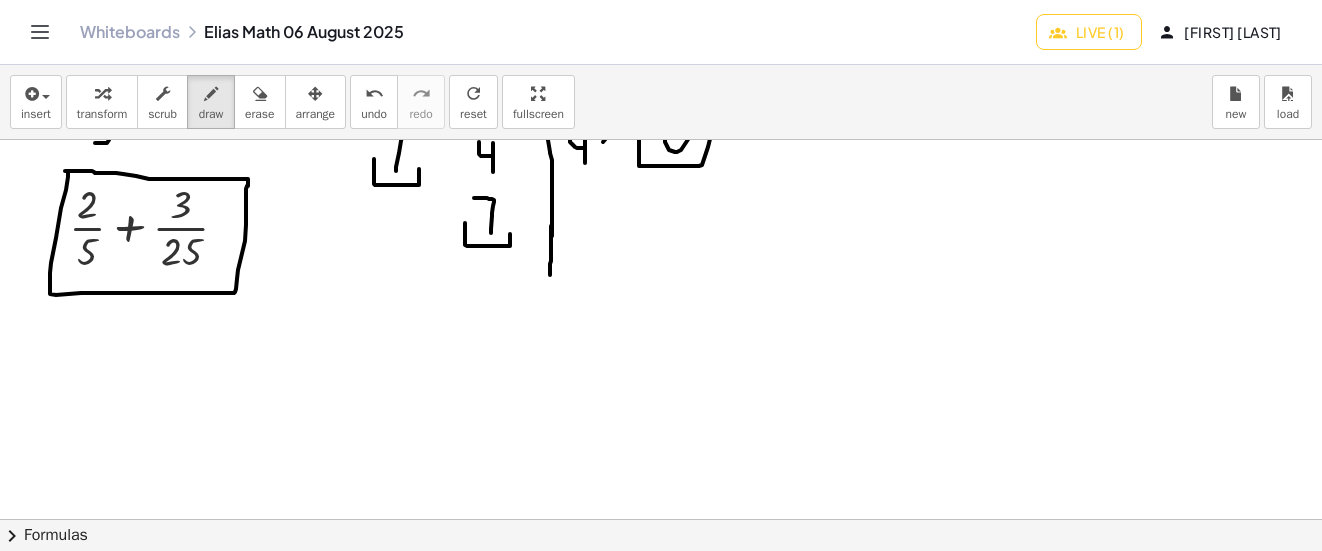 click at bounding box center [674, -712] 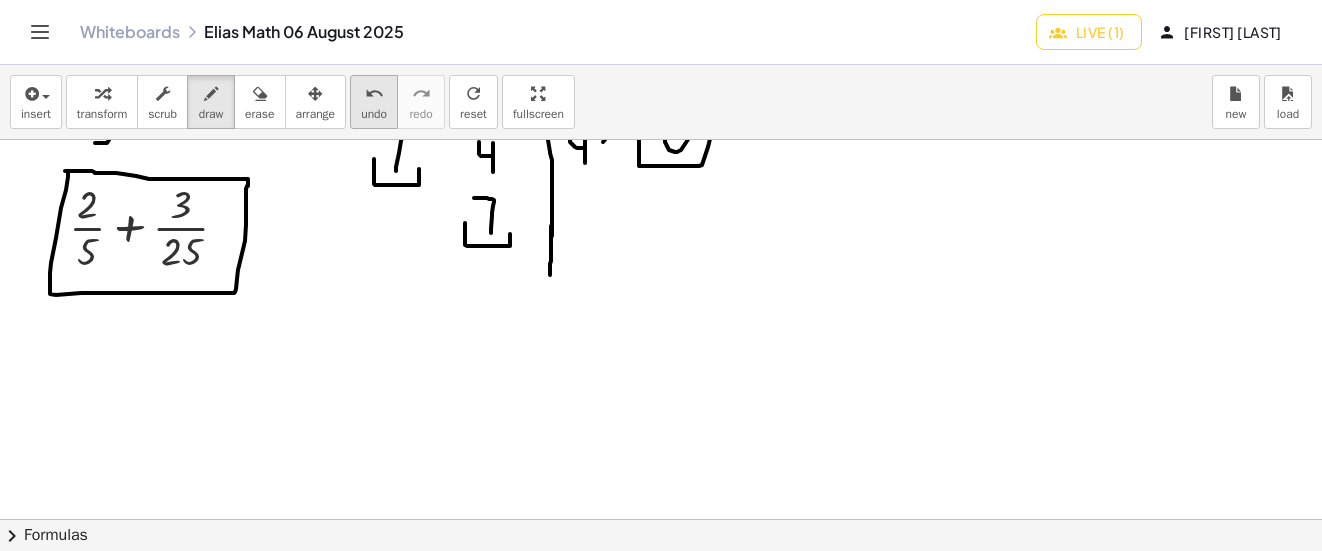 click on "undo" at bounding box center [374, 93] 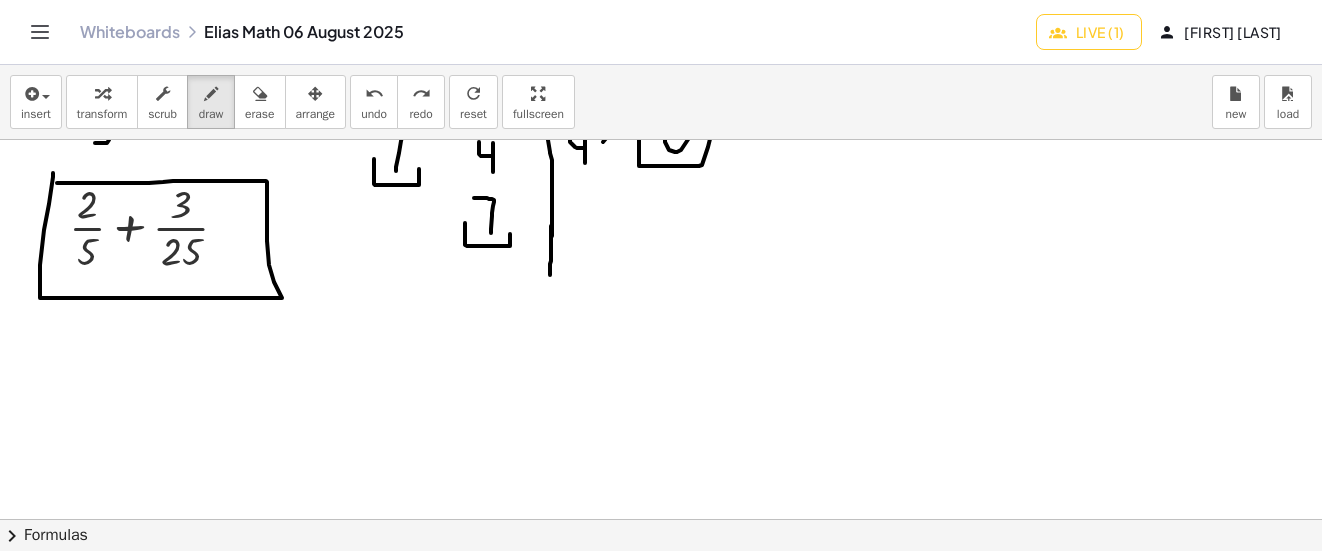 drag, startPoint x: 53, startPoint y: 173, endPoint x: 57, endPoint y: 183, distance: 10.770329 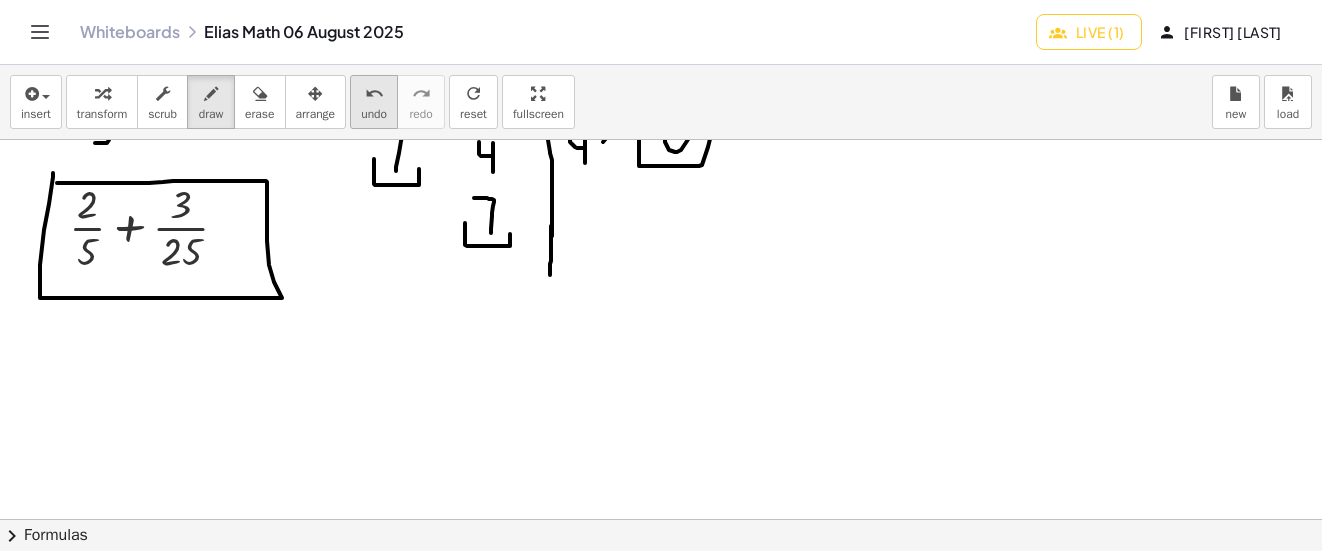 click on "undo" at bounding box center (374, 114) 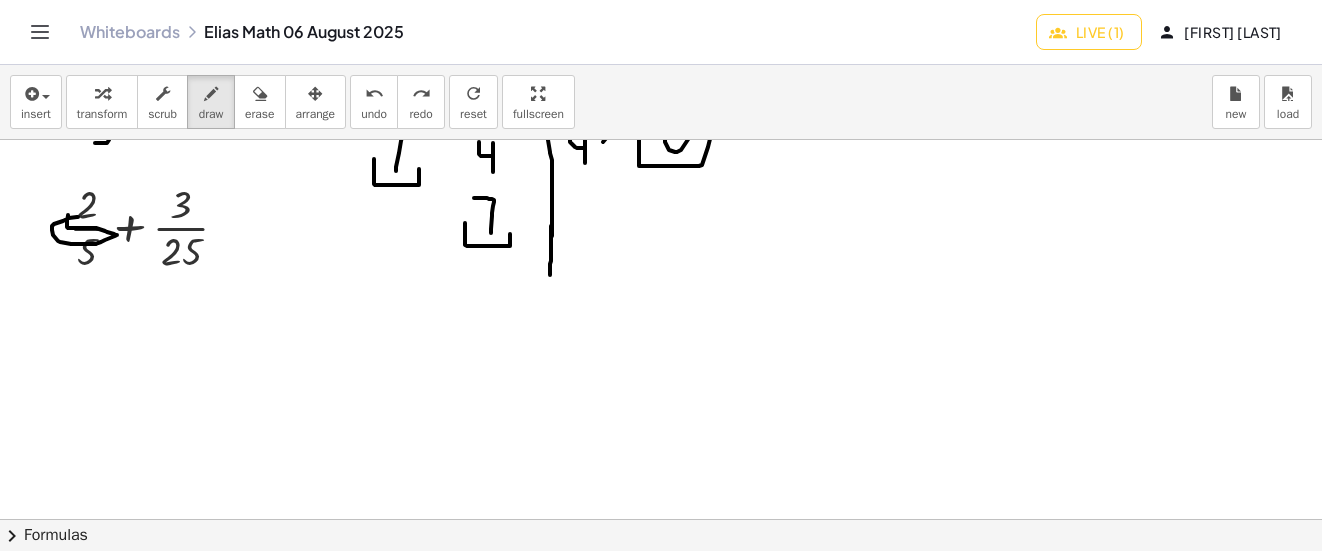 drag, startPoint x: 78, startPoint y: 217, endPoint x: 68, endPoint y: 215, distance: 10.198039 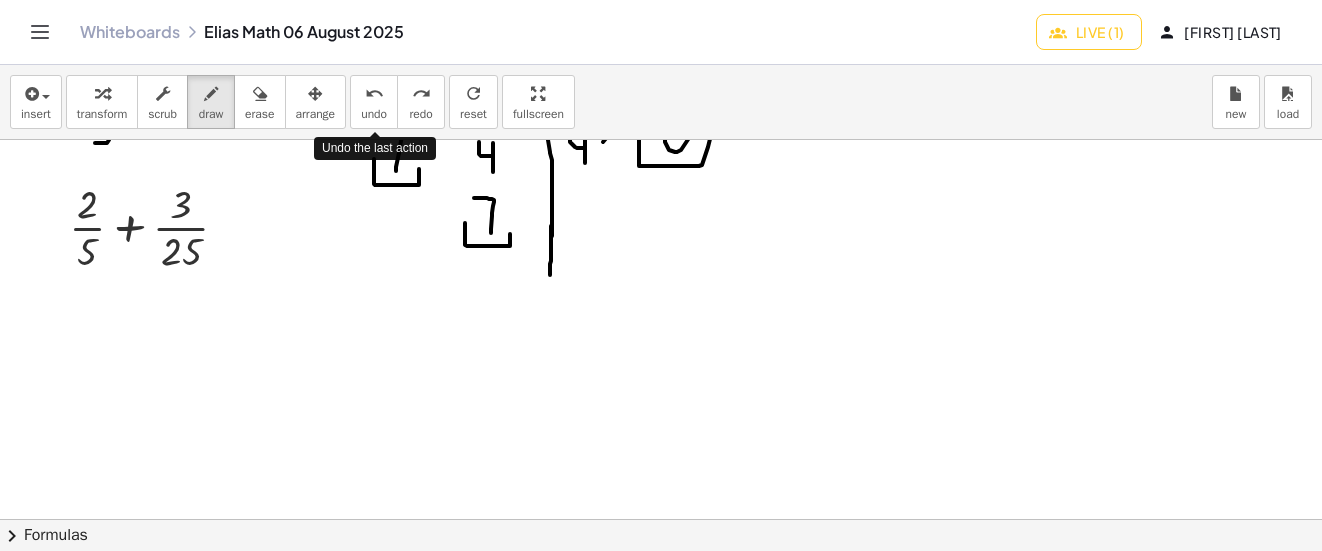 drag, startPoint x: 369, startPoint y: 93, endPoint x: 31, endPoint y: 132, distance: 340.24255 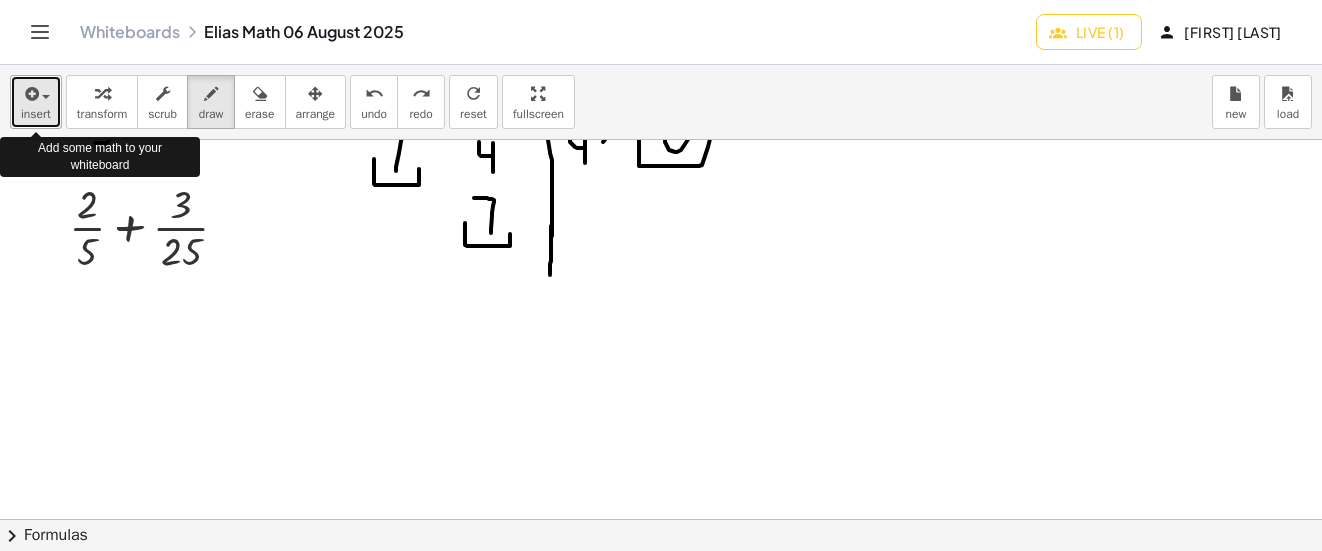 click at bounding box center [36, 93] 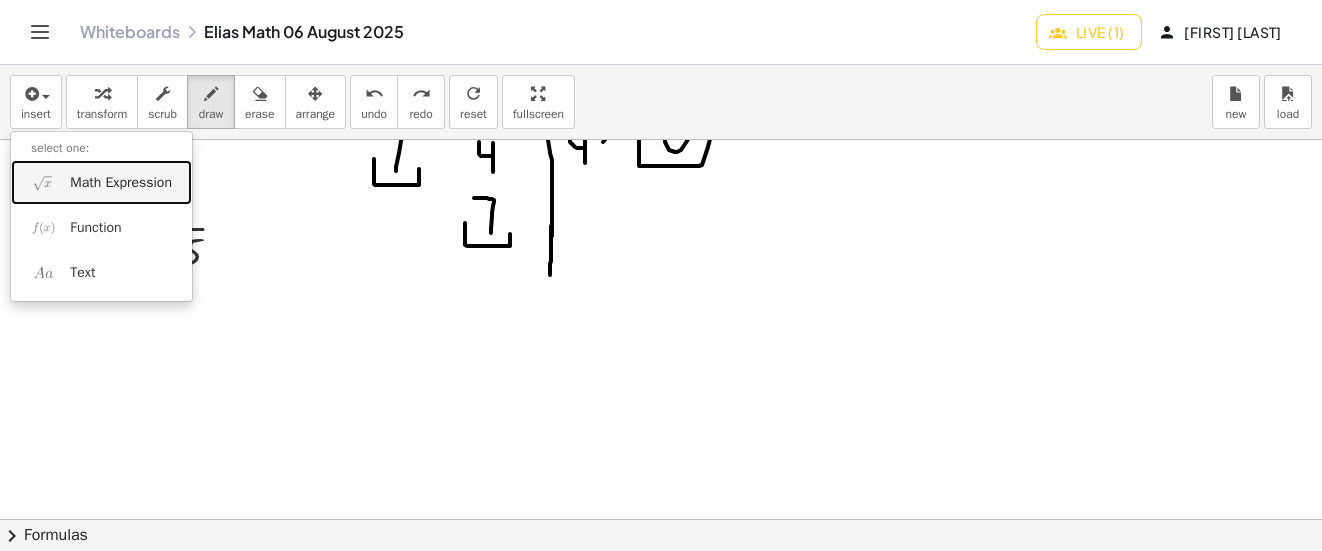click on "Math Expression" at bounding box center [121, 183] 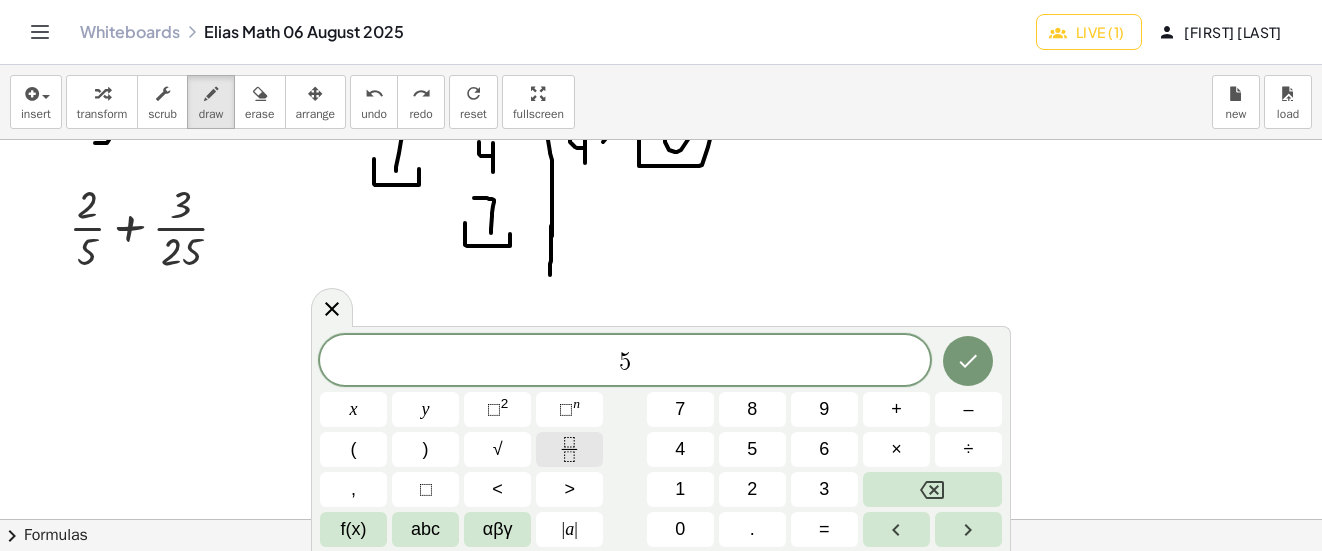 click 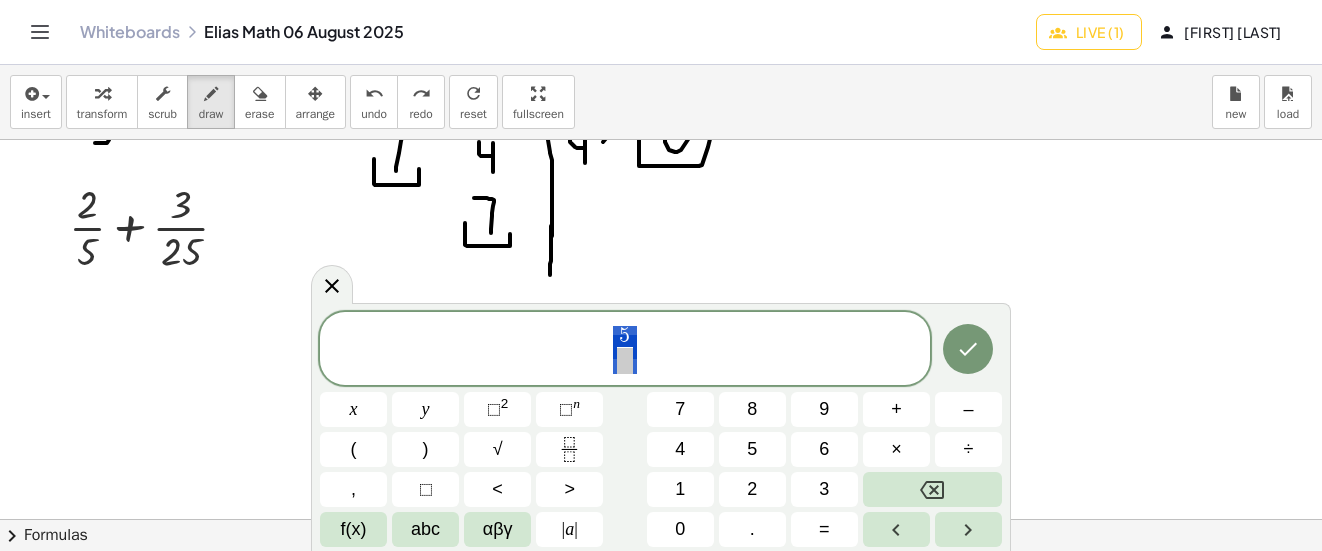 drag, startPoint x: 614, startPoint y: 343, endPoint x: 631, endPoint y: 342, distance: 17.029387 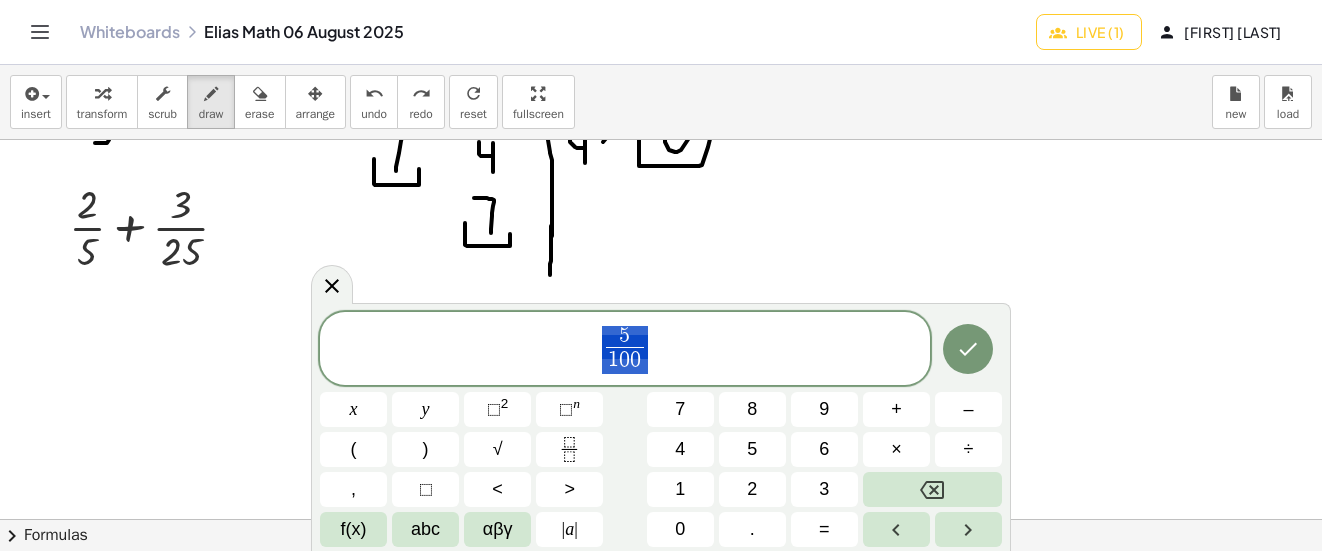 drag, startPoint x: 663, startPoint y: 353, endPoint x: 588, endPoint y: 327, distance: 79.37884 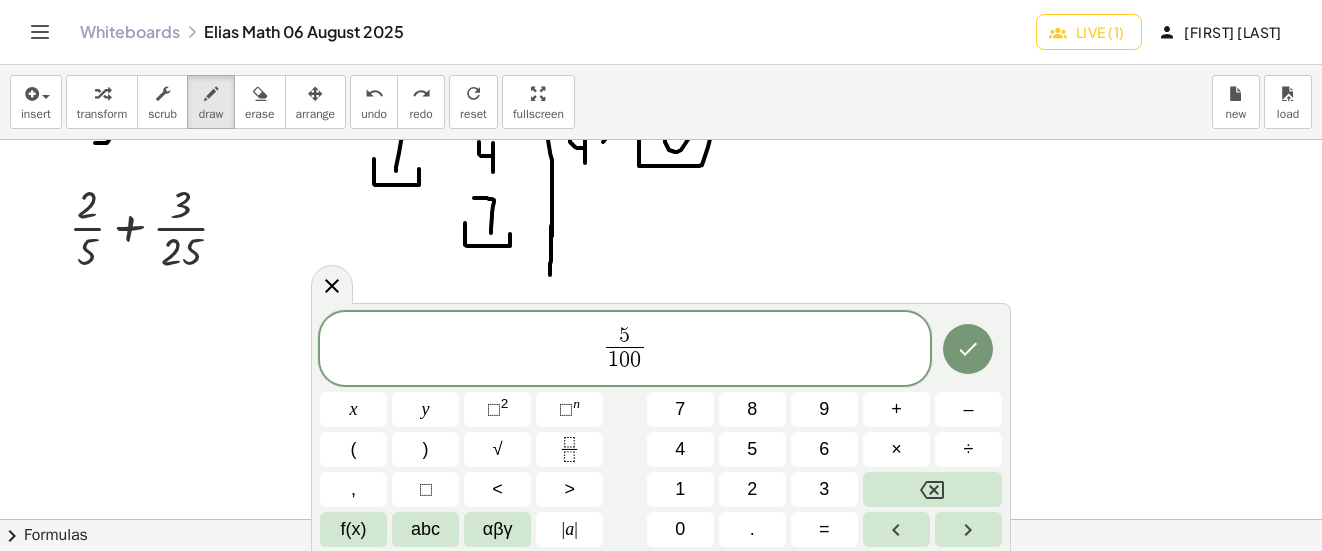 click on "5 1 0 0 ​ x y ⬚ 2 ⬚ n 7 8 9 + – ( ) √ 4 5 6 × ÷ , ⬚ < > 1 2 3 f(x) abc αβγ | a | 0 . =" at bounding box center [661, 427] 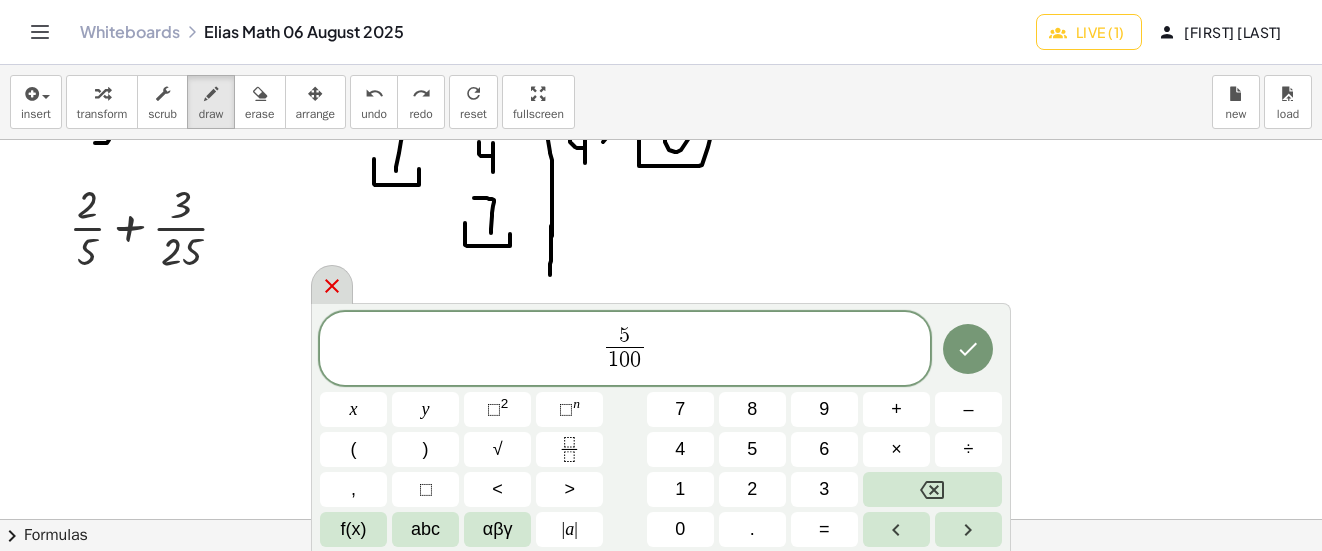 click at bounding box center (332, 284) 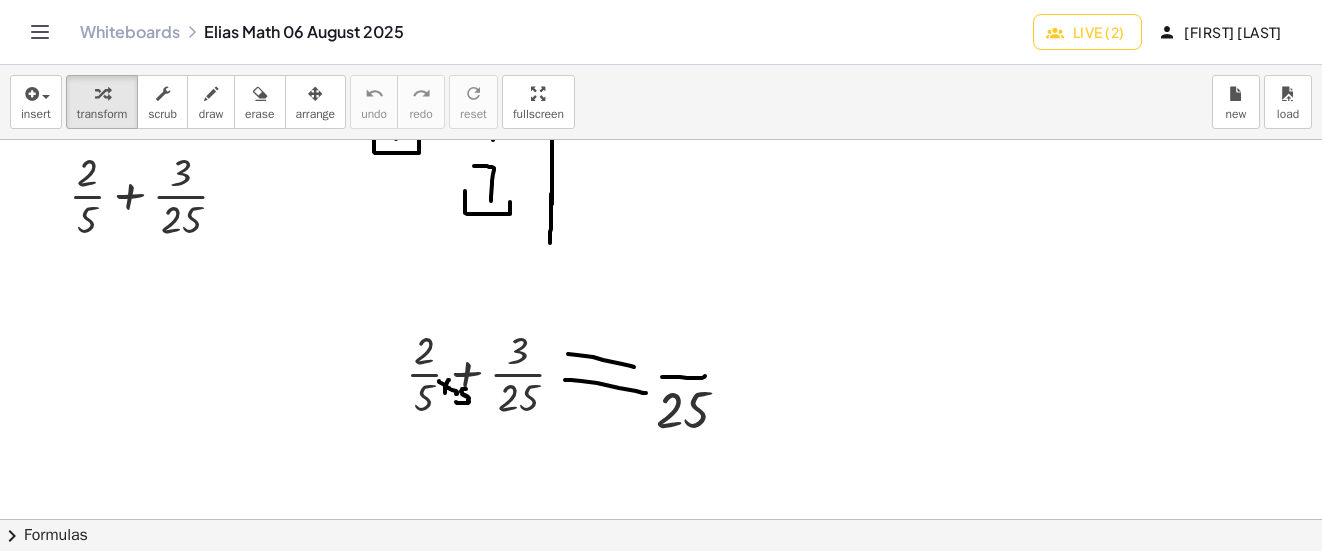 scroll, scrollTop: 2500, scrollLeft: 0, axis: vertical 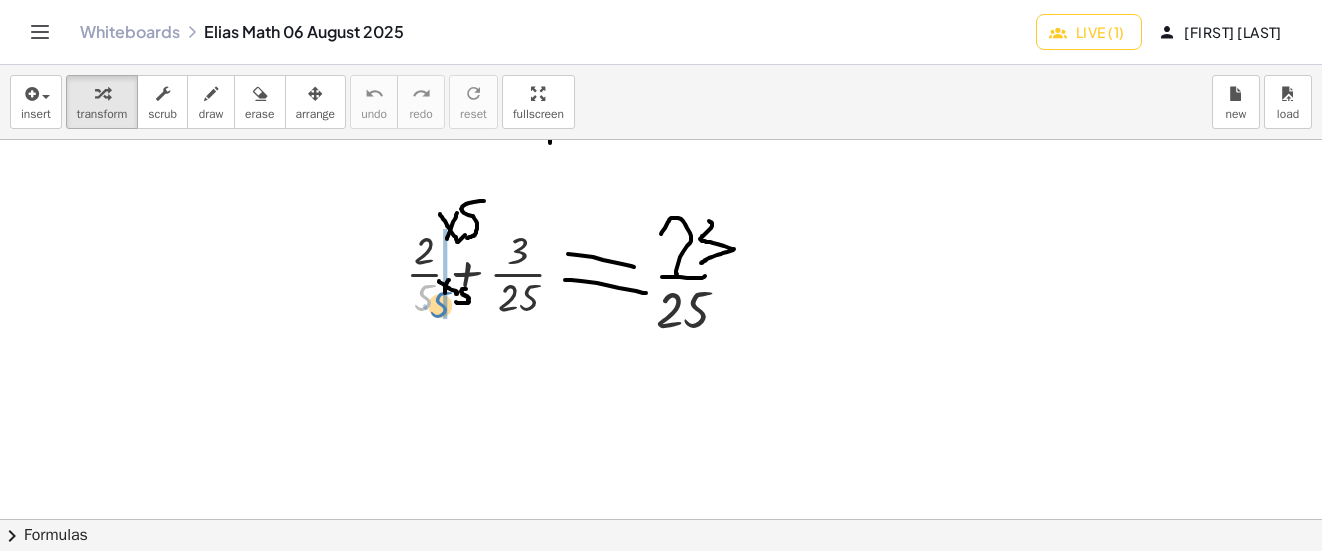 drag, startPoint x: 419, startPoint y: 316, endPoint x: 434, endPoint y: 324, distance: 17 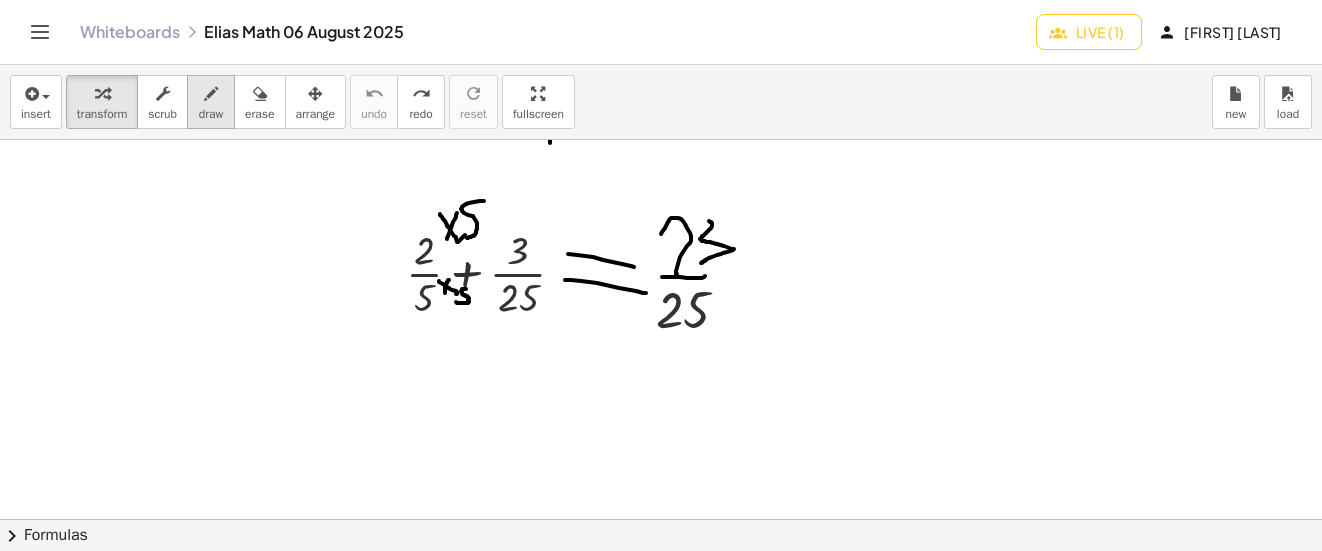 click on "draw" at bounding box center [211, 102] 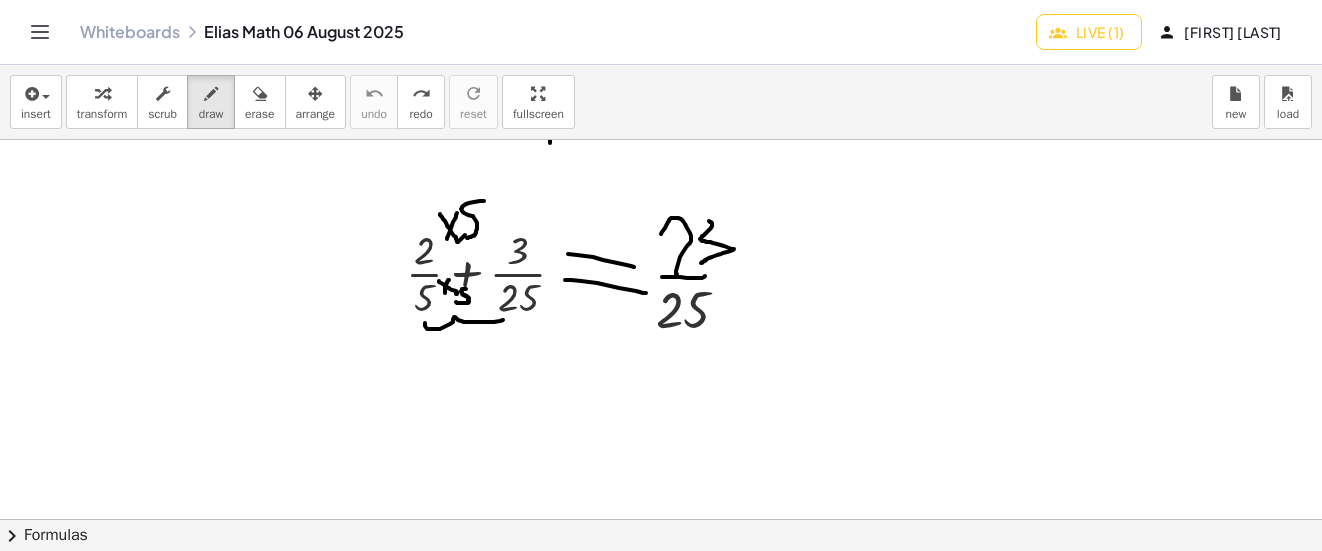 drag, startPoint x: 425, startPoint y: 323, endPoint x: 503, endPoint y: 320, distance: 78.05767 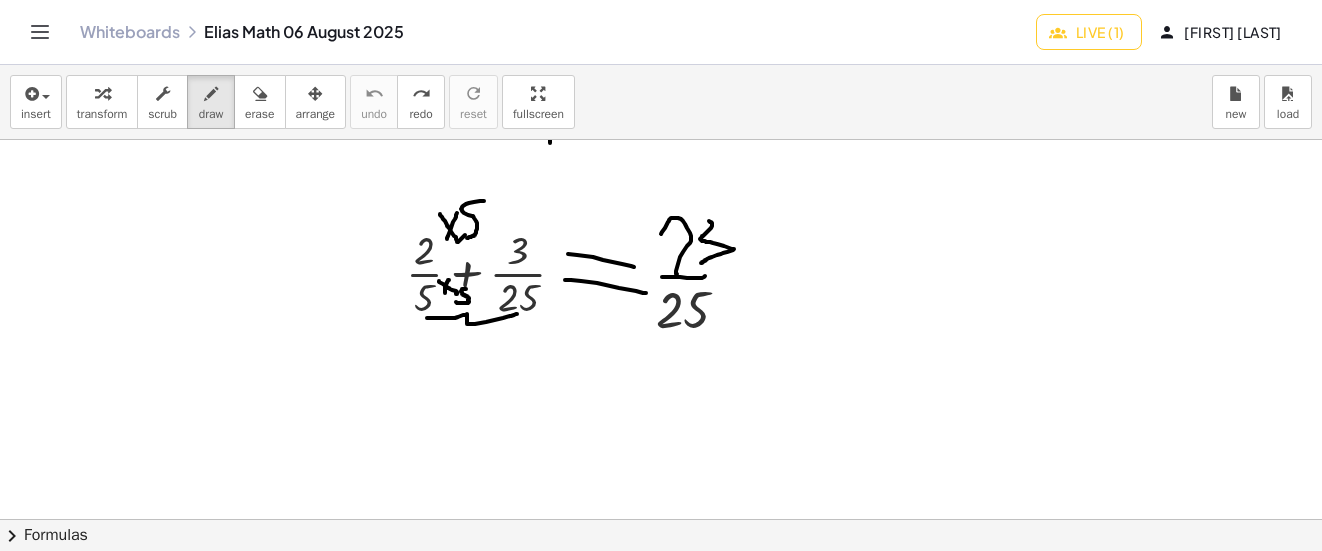 drag, startPoint x: 427, startPoint y: 318, endPoint x: 517, endPoint y: 314, distance: 90.088844 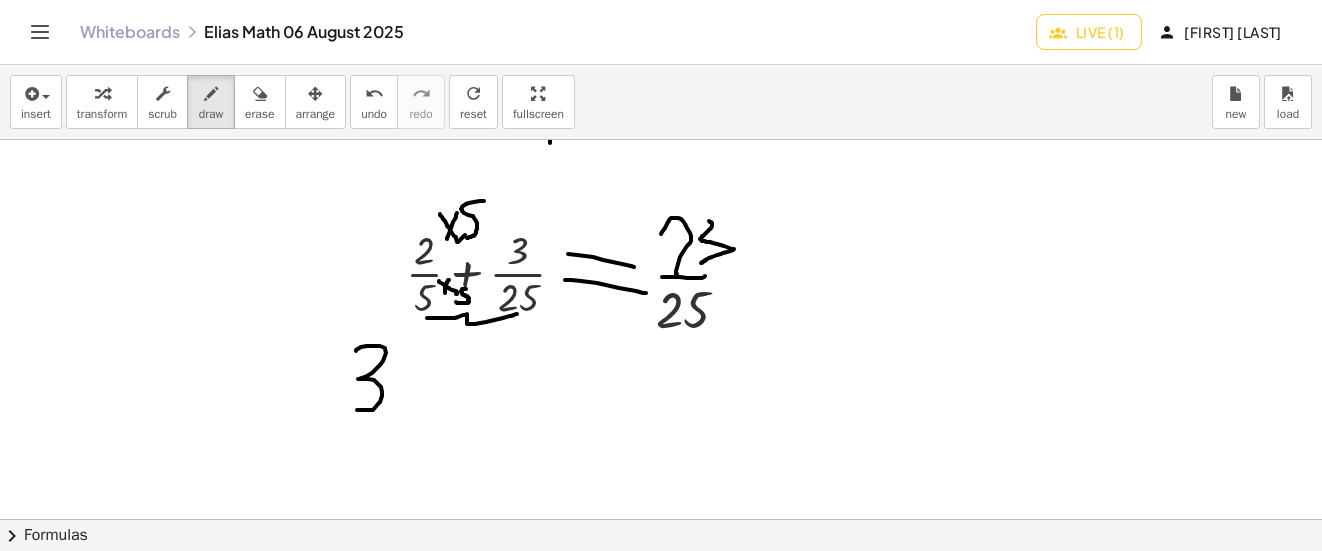 drag, startPoint x: 356, startPoint y: 351, endPoint x: 357, endPoint y: 410, distance: 59.008472 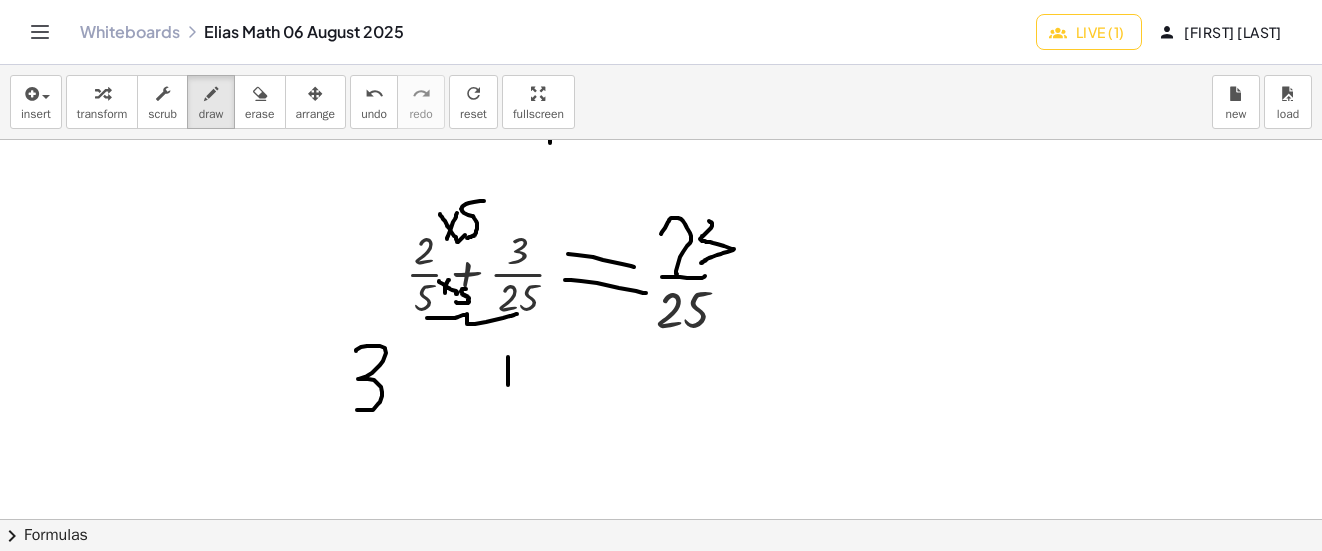 drag, startPoint x: 508, startPoint y: 357, endPoint x: 511, endPoint y: 421, distance: 64.070274 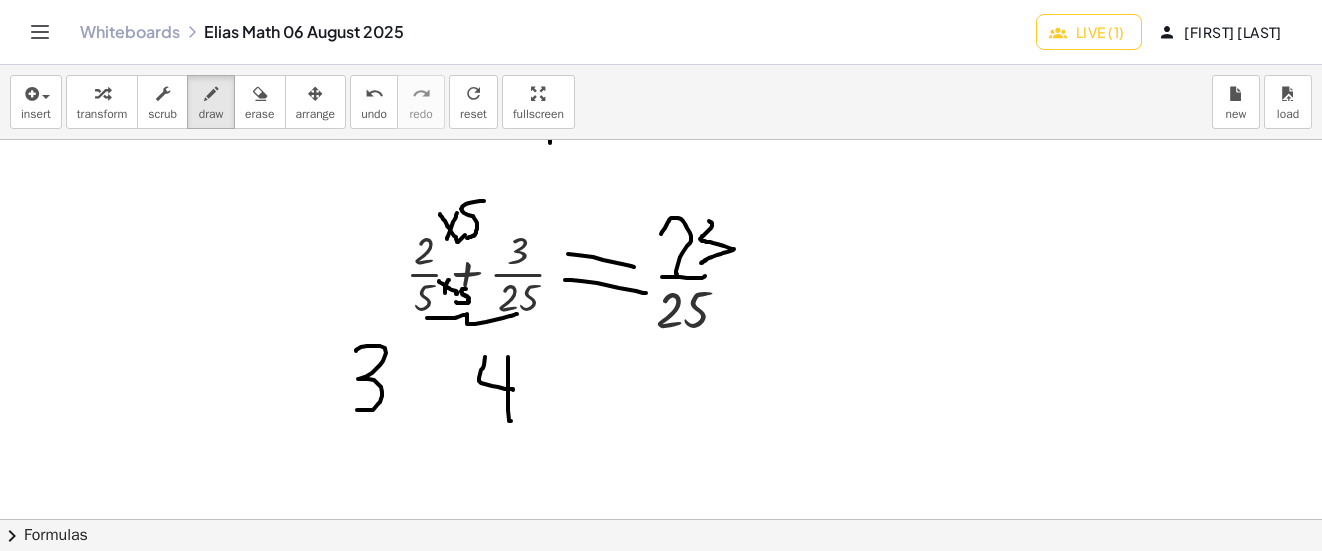 drag, startPoint x: 513, startPoint y: 390, endPoint x: 485, endPoint y: 357, distance: 43.27817 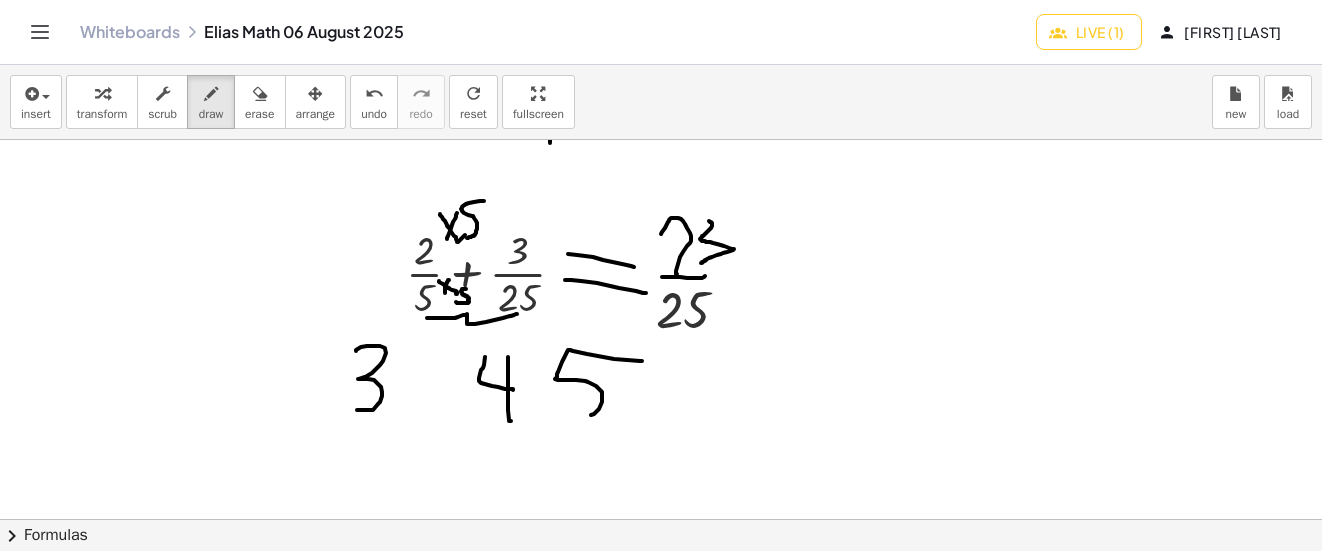 drag, startPoint x: 642, startPoint y: 361, endPoint x: 485, endPoint y: 478, distance: 195.80092 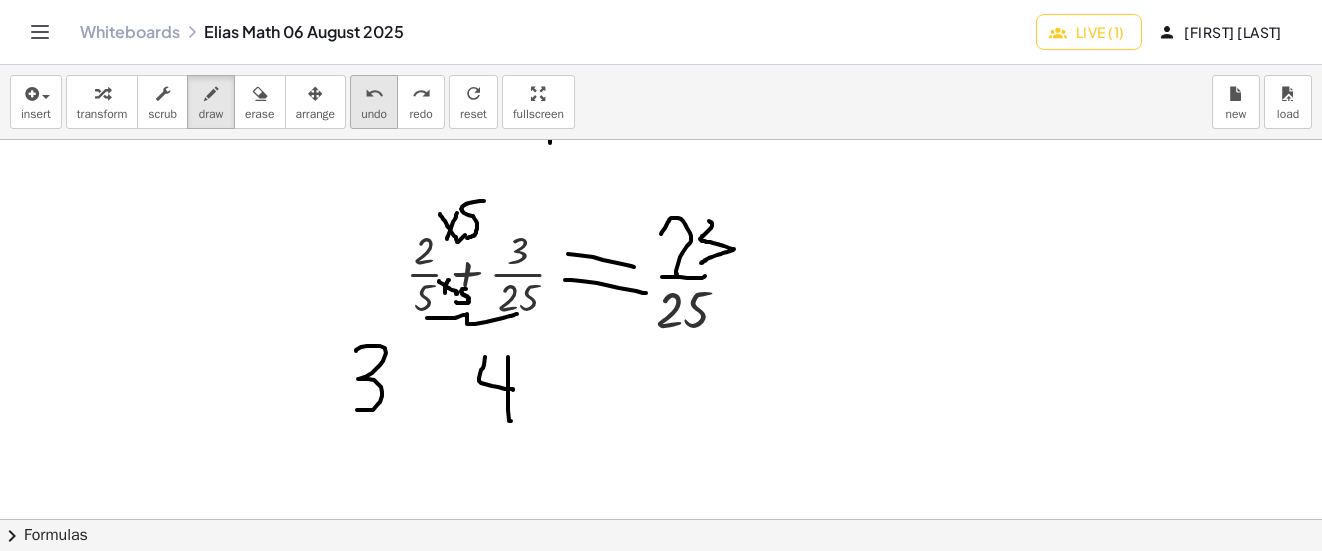 click on "undo undo" at bounding box center (374, 102) 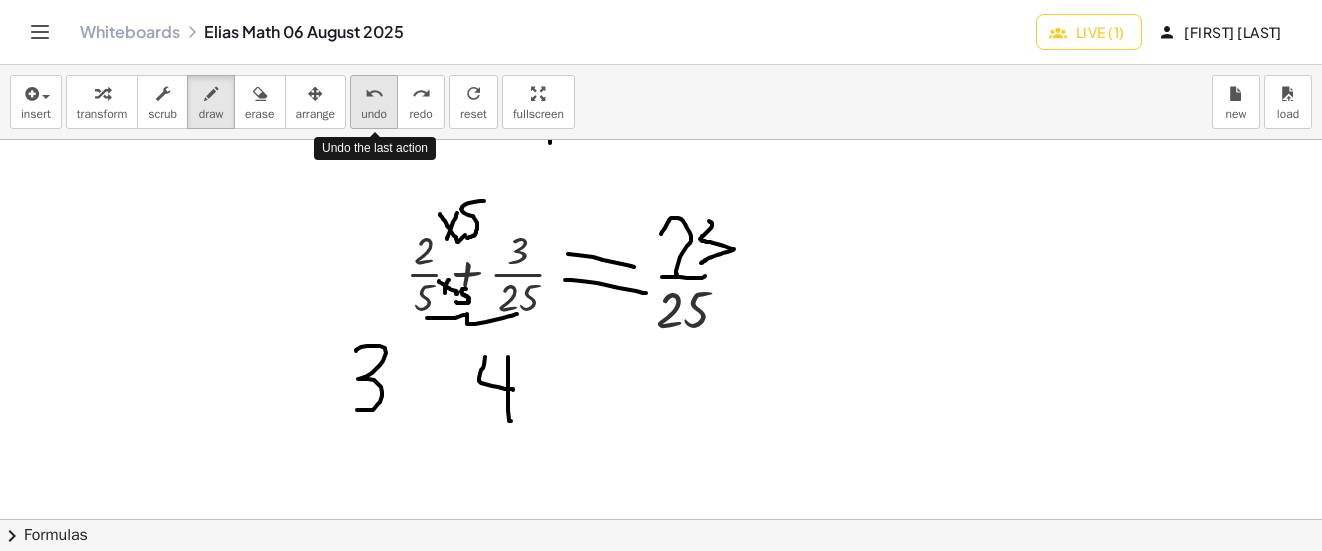 click on "undo undo" at bounding box center (374, 102) 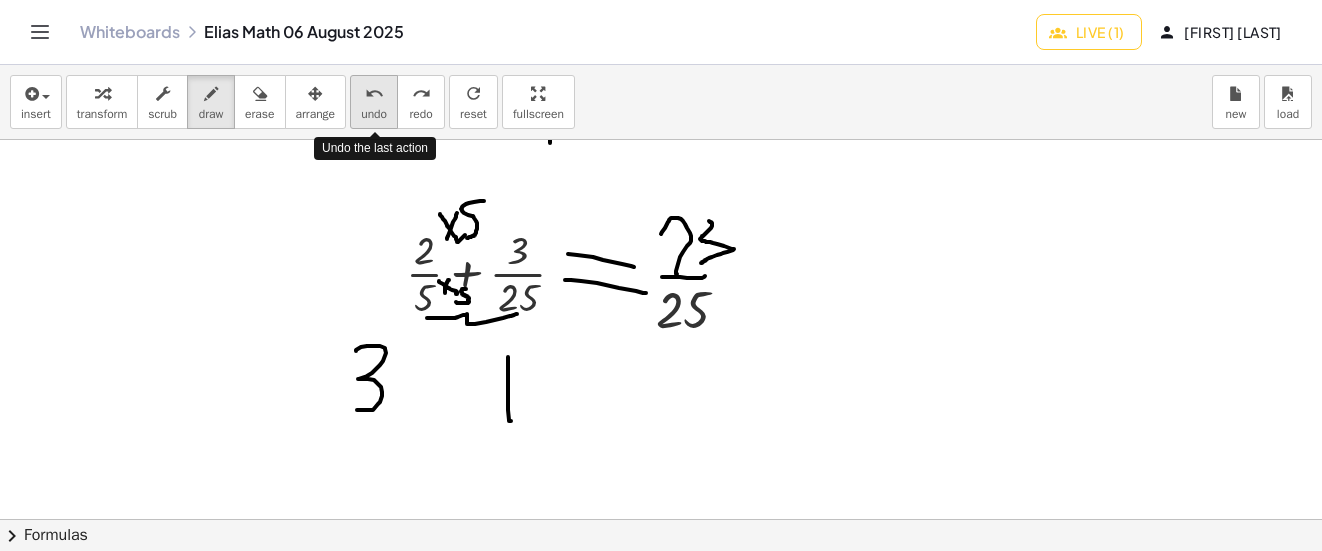 click on "undo undo" at bounding box center (374, 102) 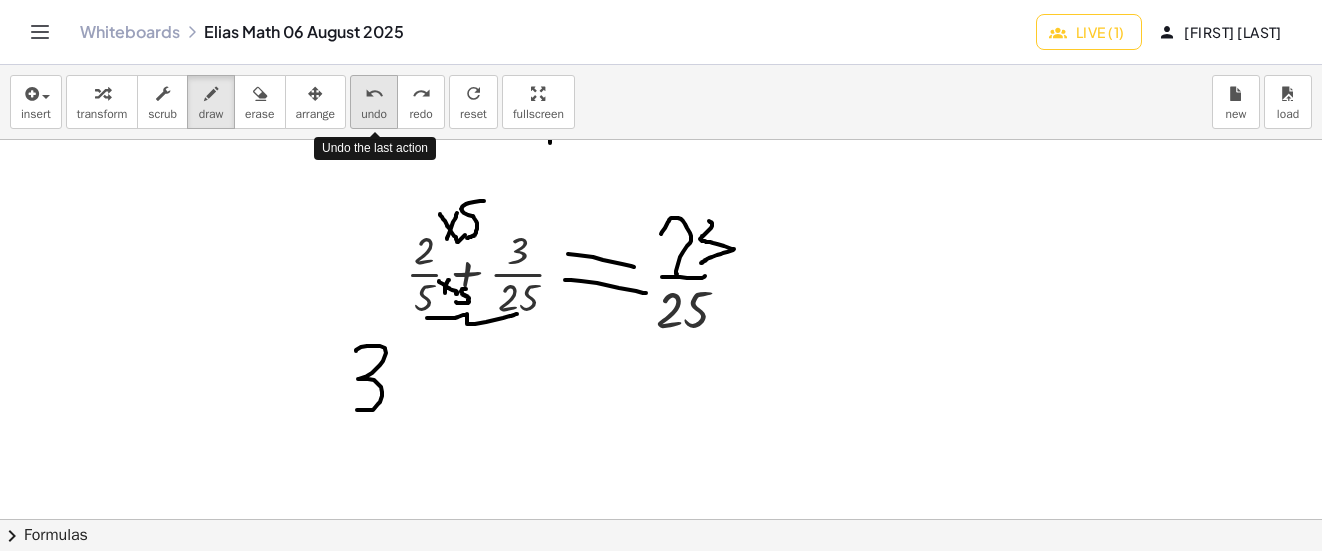 click on "undo undo" at bounding box center (374, 102) 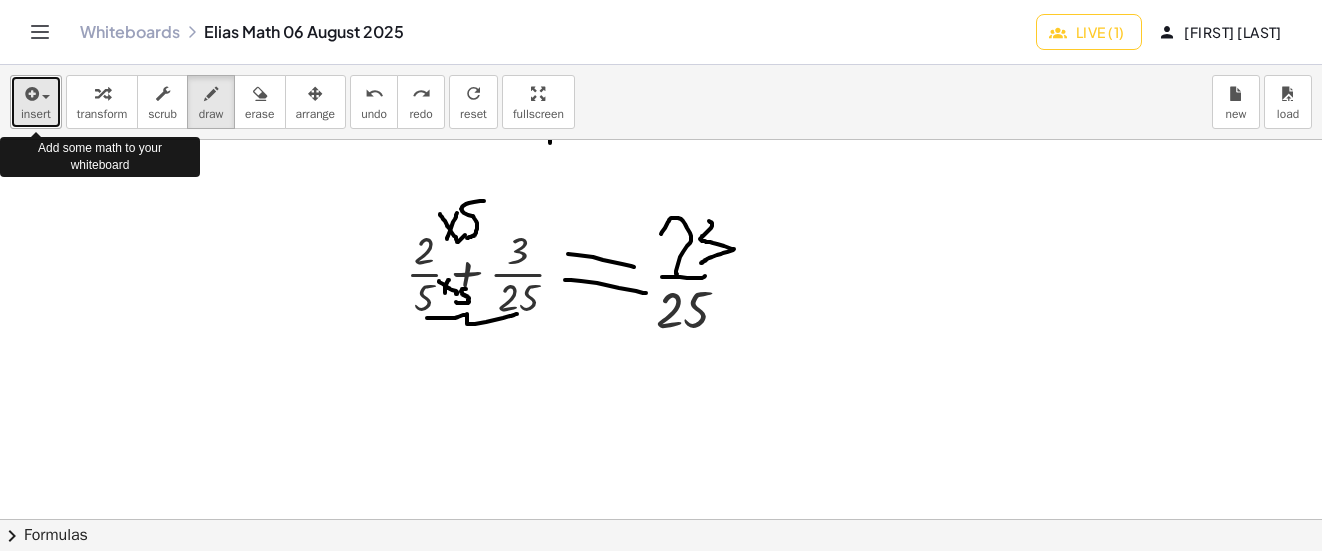 click at bounding box center [30, 94] 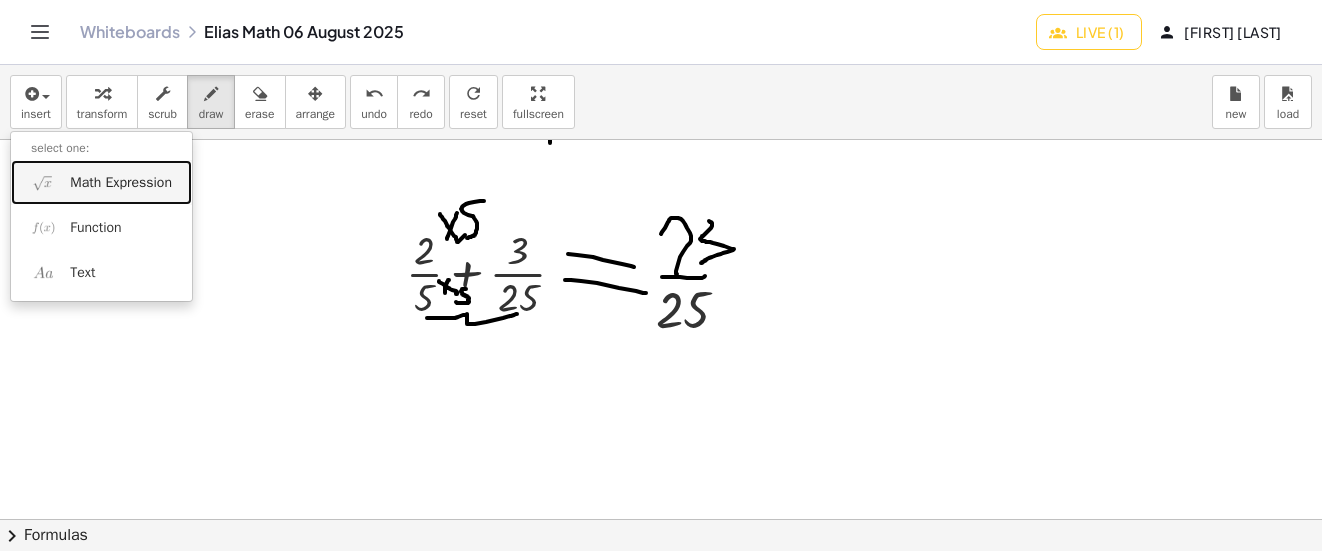 click on "Math Expression" at bounding box center [121, 183] 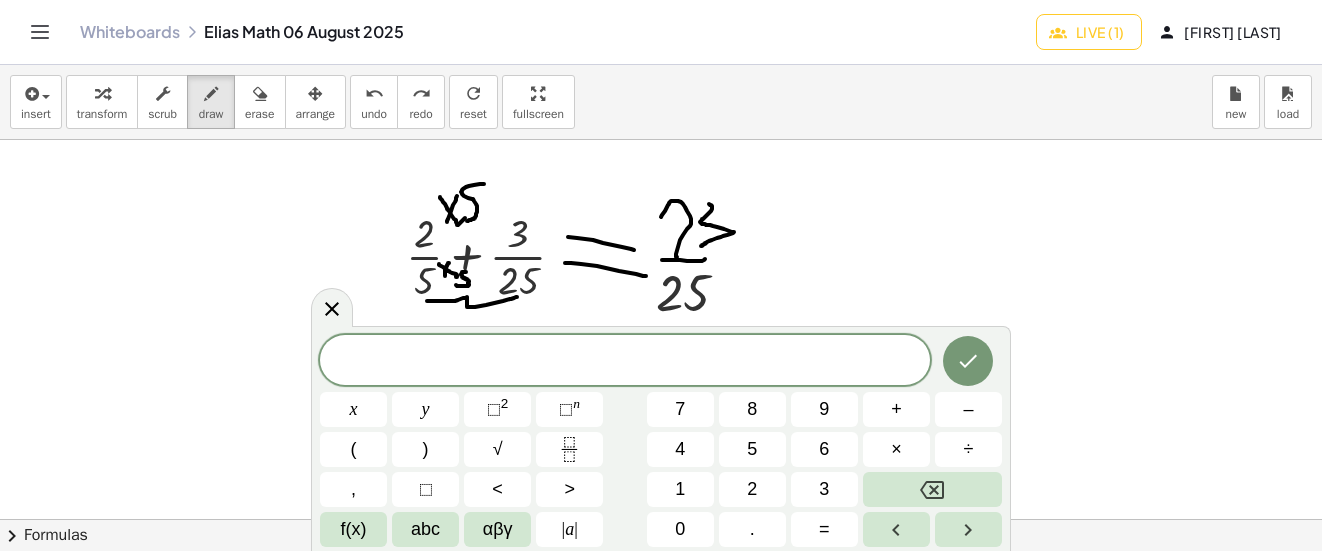 scroll, scrollTop: 2500, scrollLeft: 0, axis: vertical 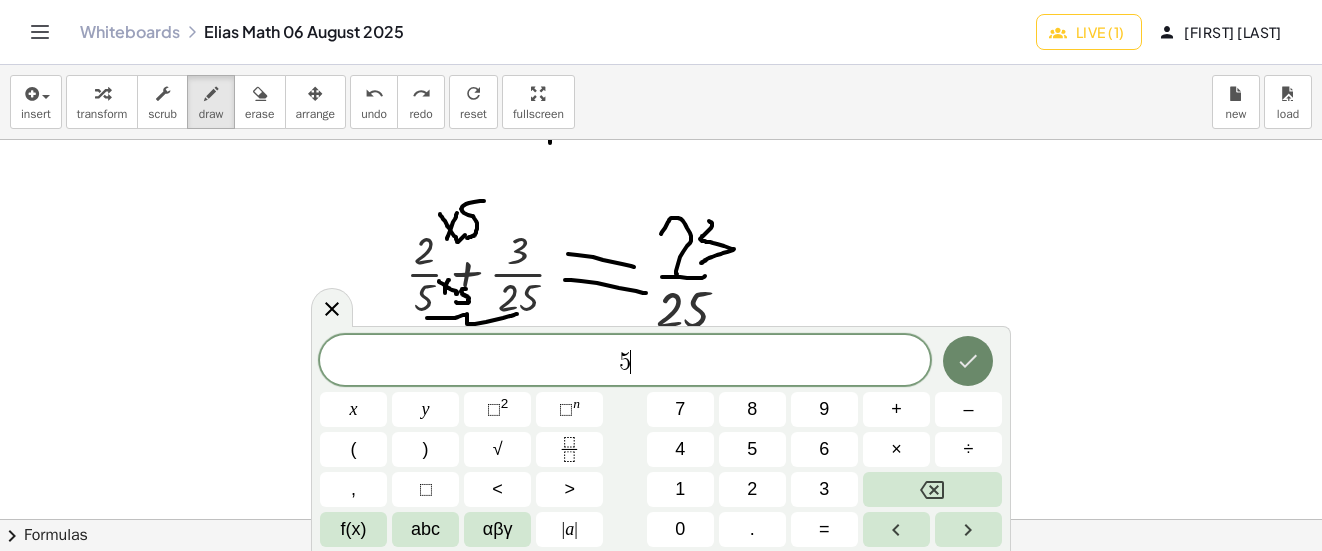 click at bounding box center (968, 361) 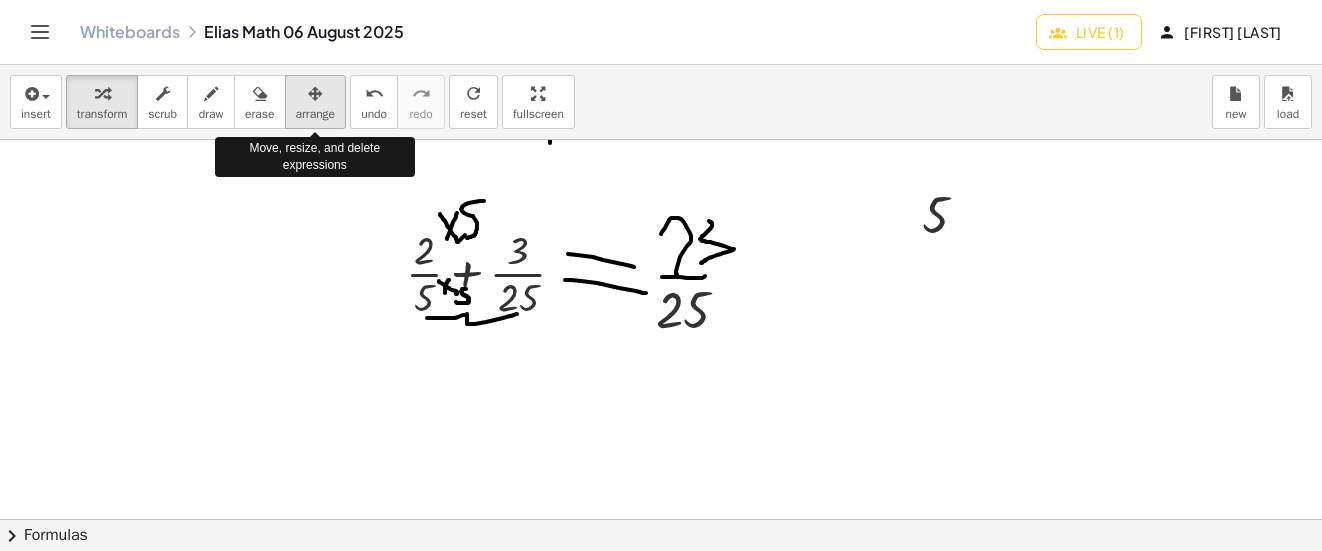 click on "arrange" at bounding box center [316, 102] 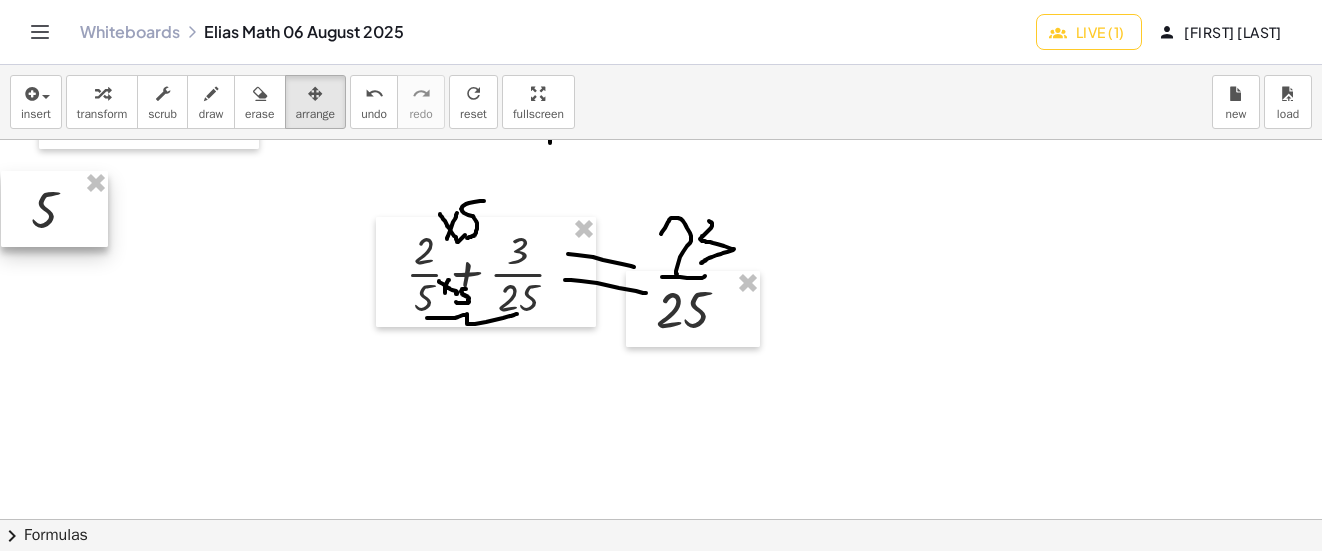drag, startPoint x: 942, startPoint y: 218, endPoint x: 53, endPoint y: 213, distance: 889.01404 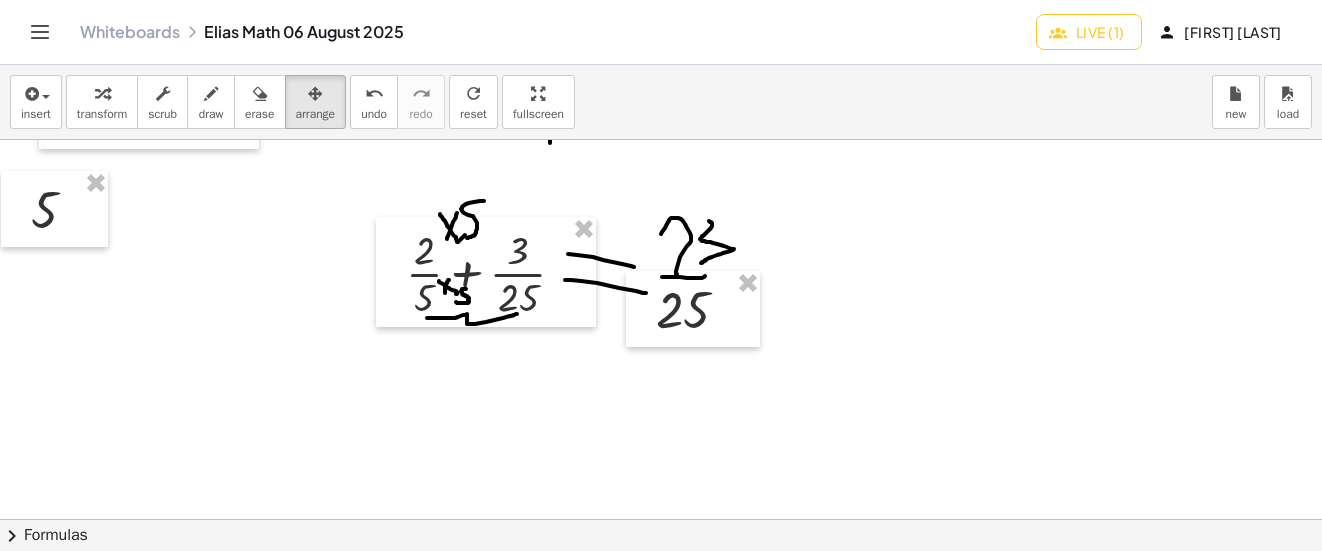 click on "draw" at bounding box center (211, 114) 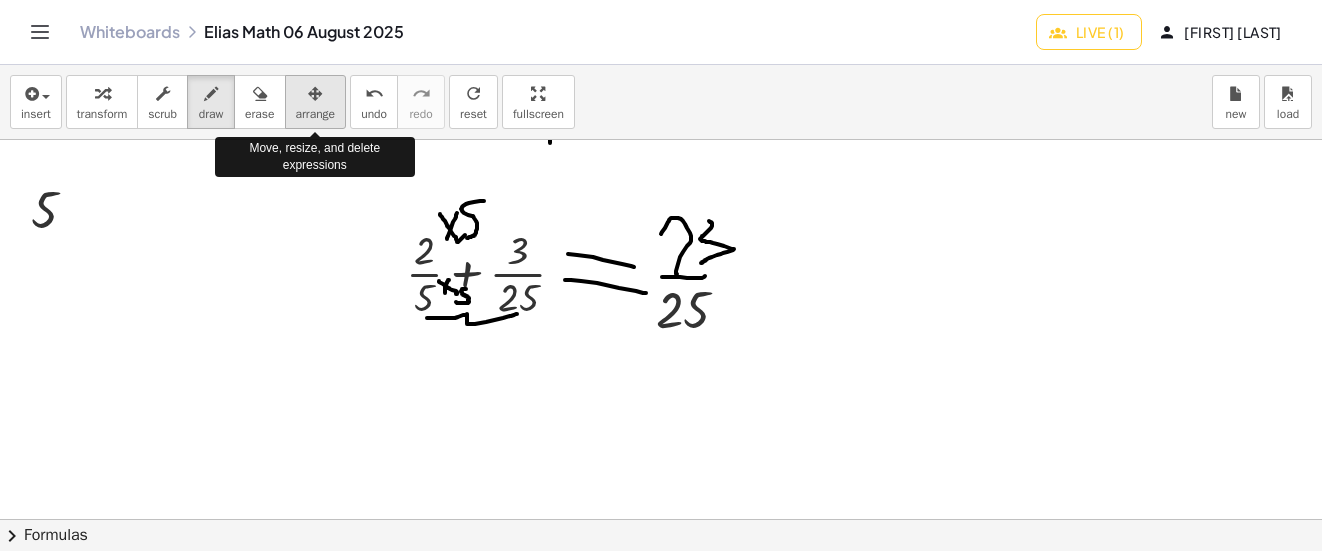 click at bounding box center (315, 94) 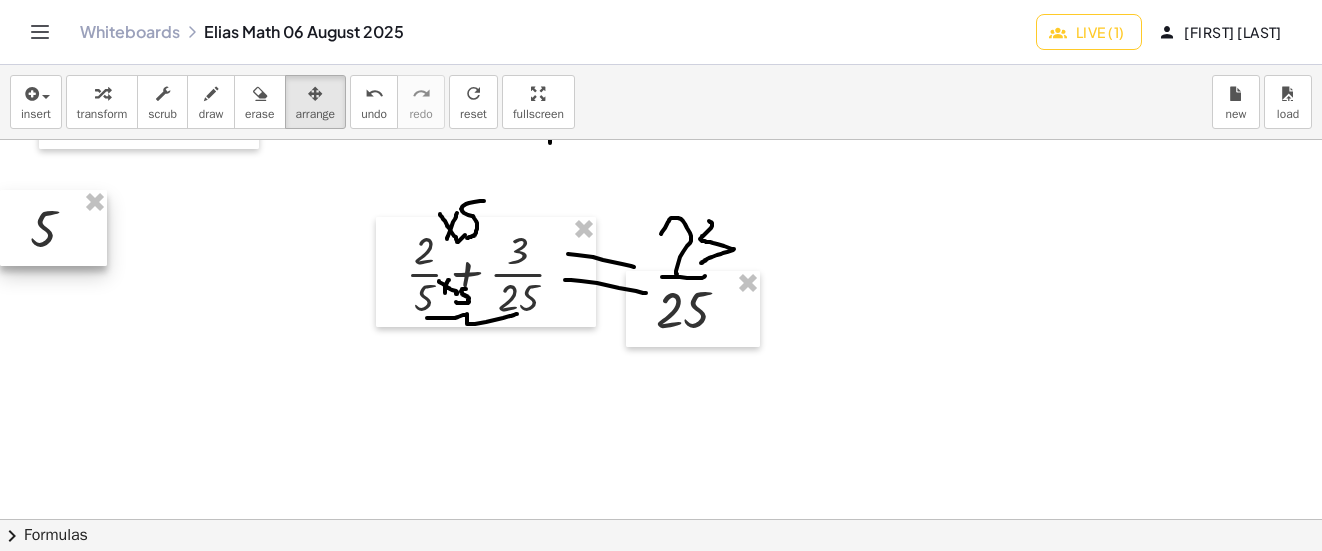 drag, startPoint x: 70, startPoint y: 202, endPoint x: 64, endPoint y: 221, distance: 19.924858 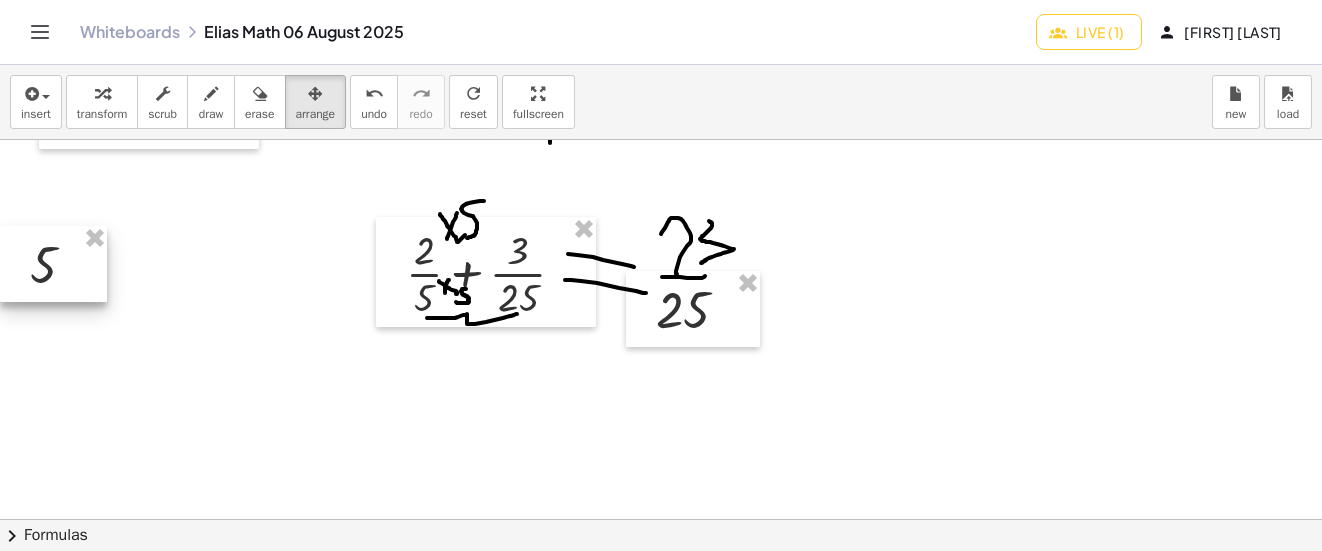 drag, startPoint x: 51, startPoint y: 226, endPoint x: 51, endPoint y: 262, distance: 36 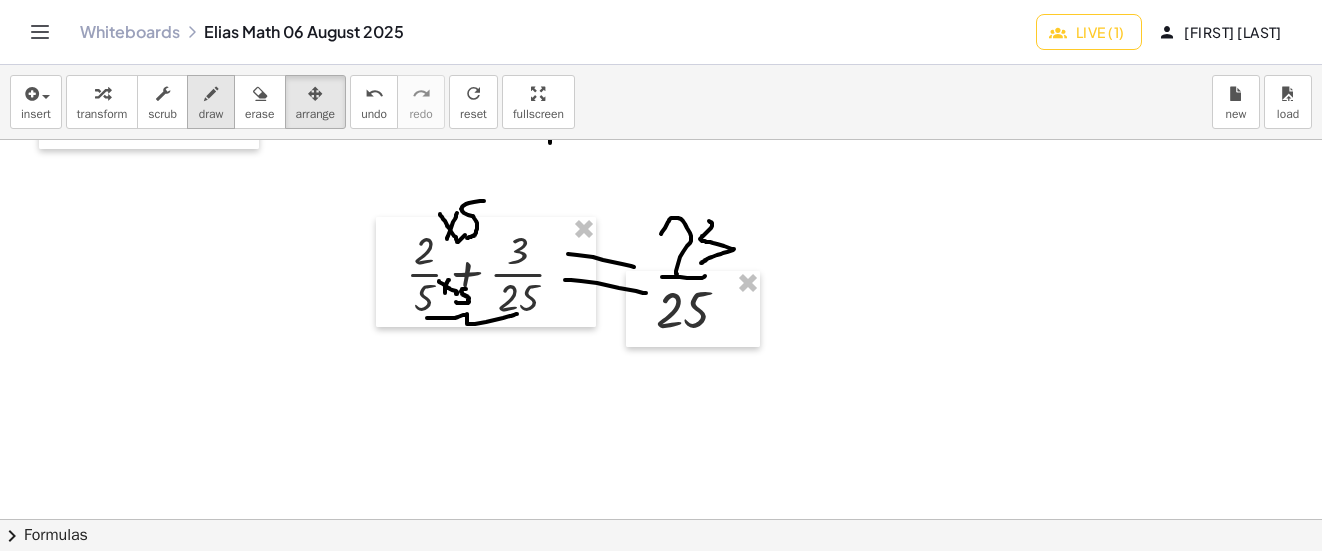 click at bounding box center [211, 94] 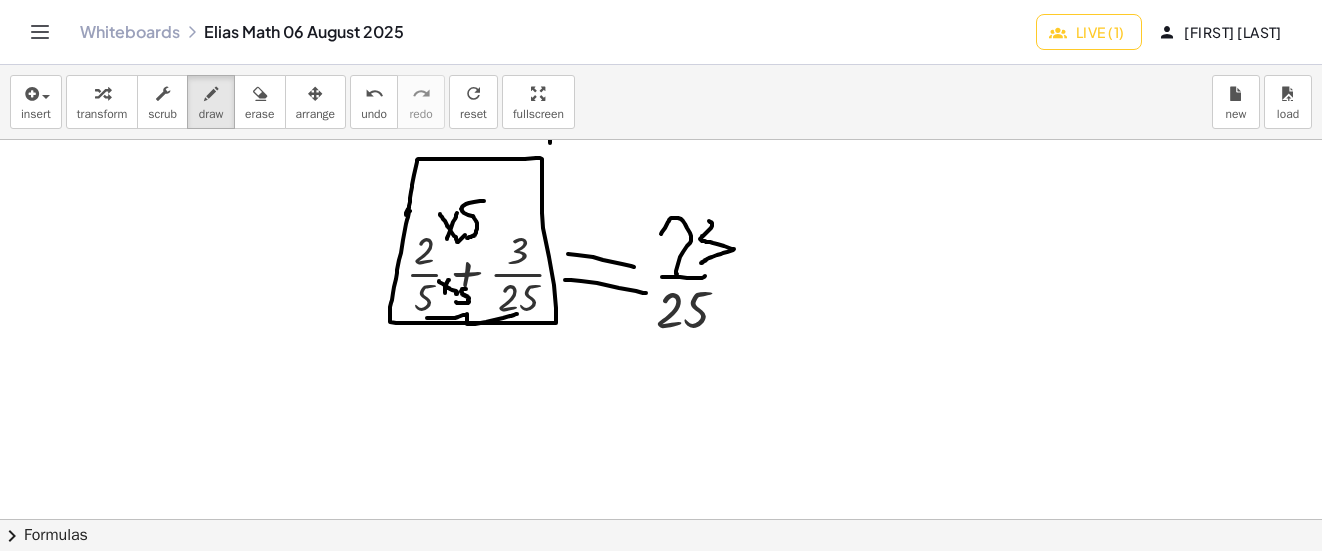 click at bounding box center [674, -844] 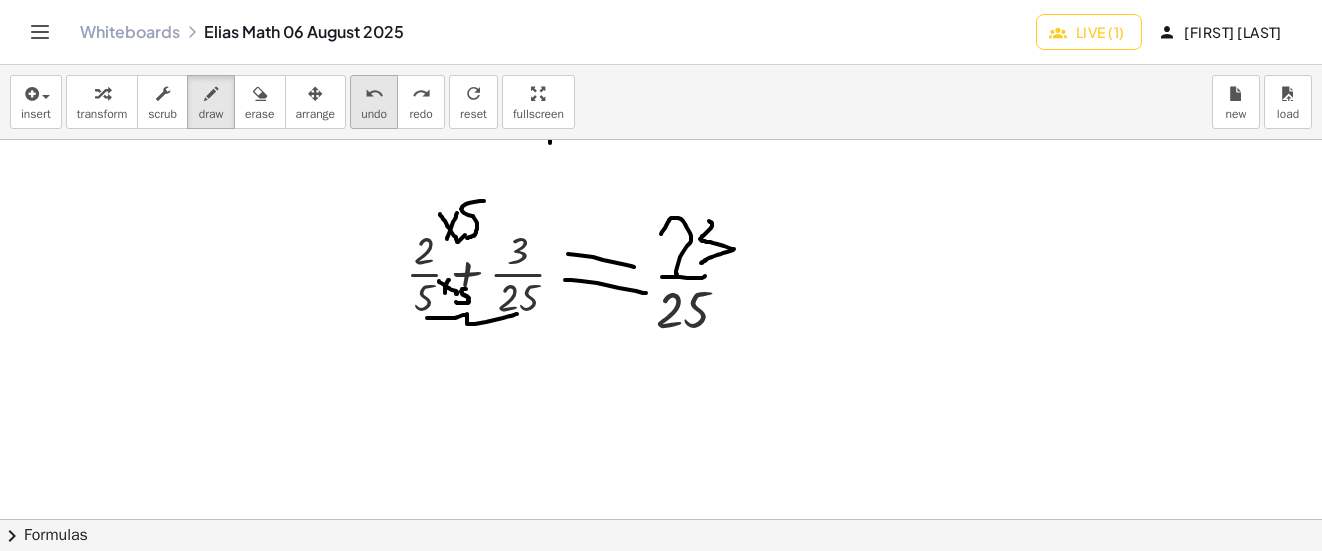 click on "undo" at bounding box center [374, 94] 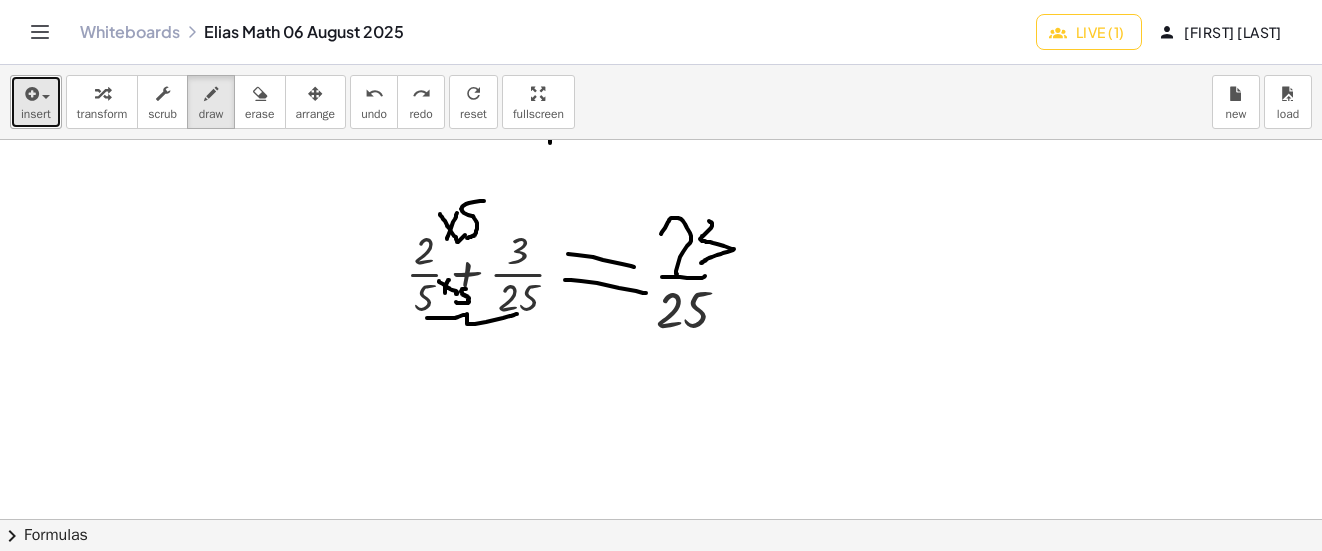 click on "insert" at bounding box center (36, 102) 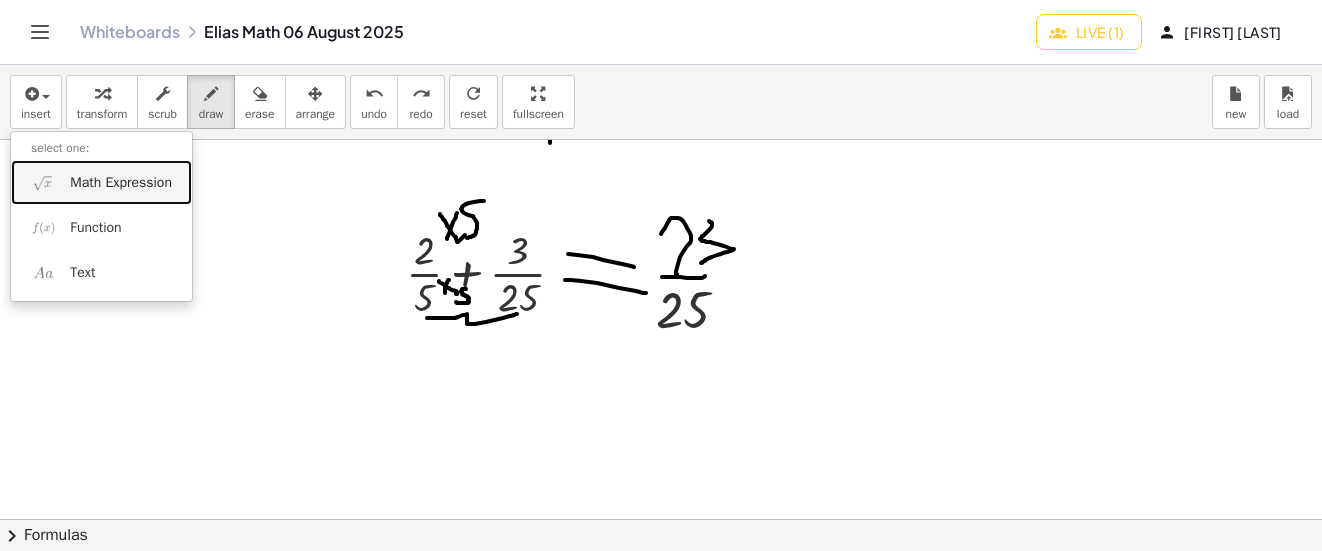 click on "Math Expression" at bounding box center (101, 182) 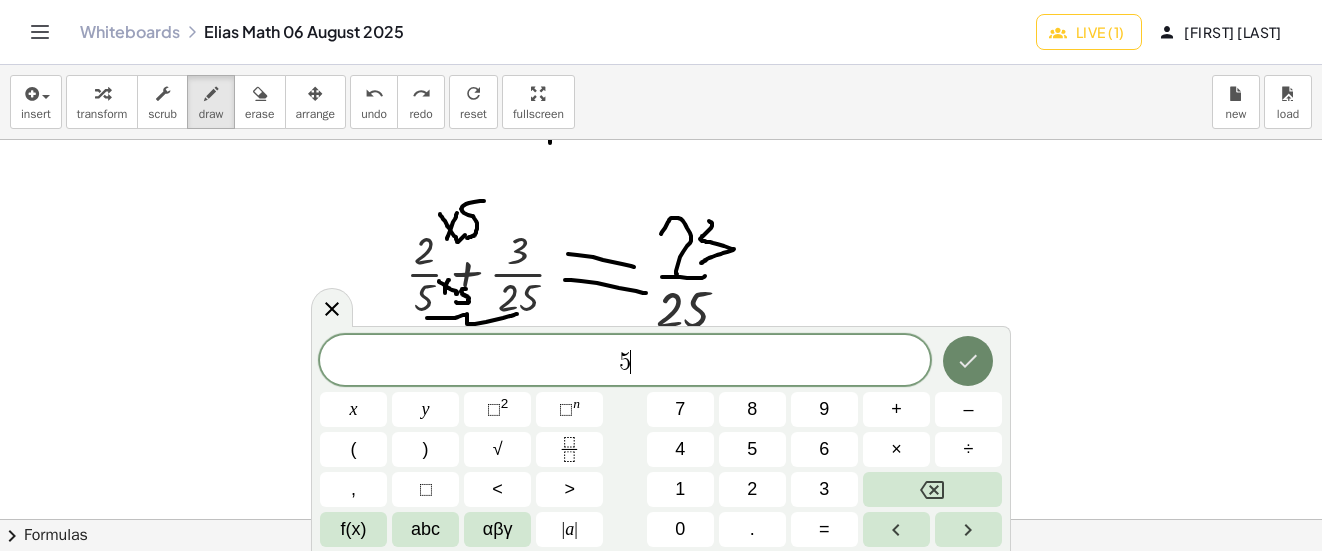 click 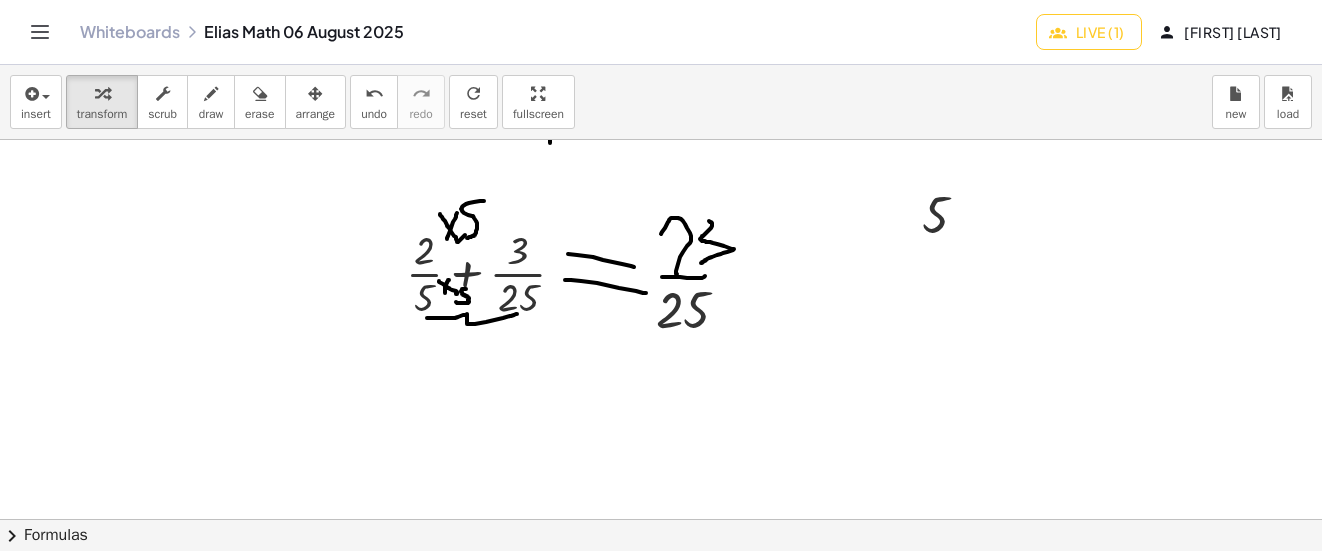 drag, startPoint x: 321, startPoint y: 88, endPoint x: 892, endPoint y: 164, distance: 576.0356 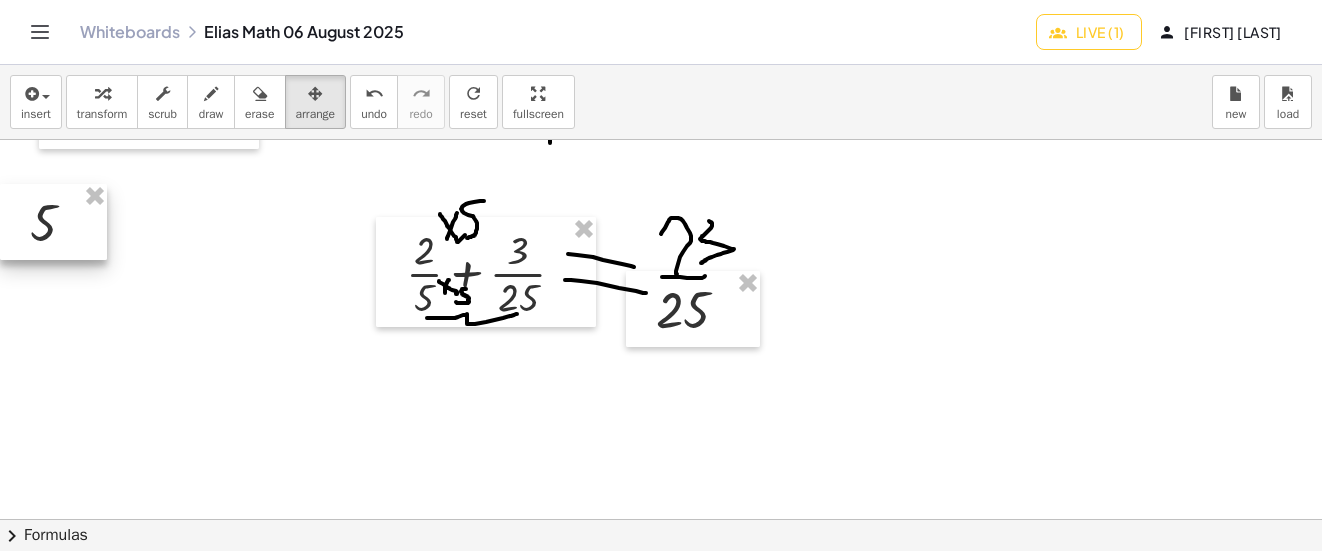 drag, startPoint x: 935, startPoint y: 199, endPoint x: 38, endPoint y: 207, distance: 897.03564 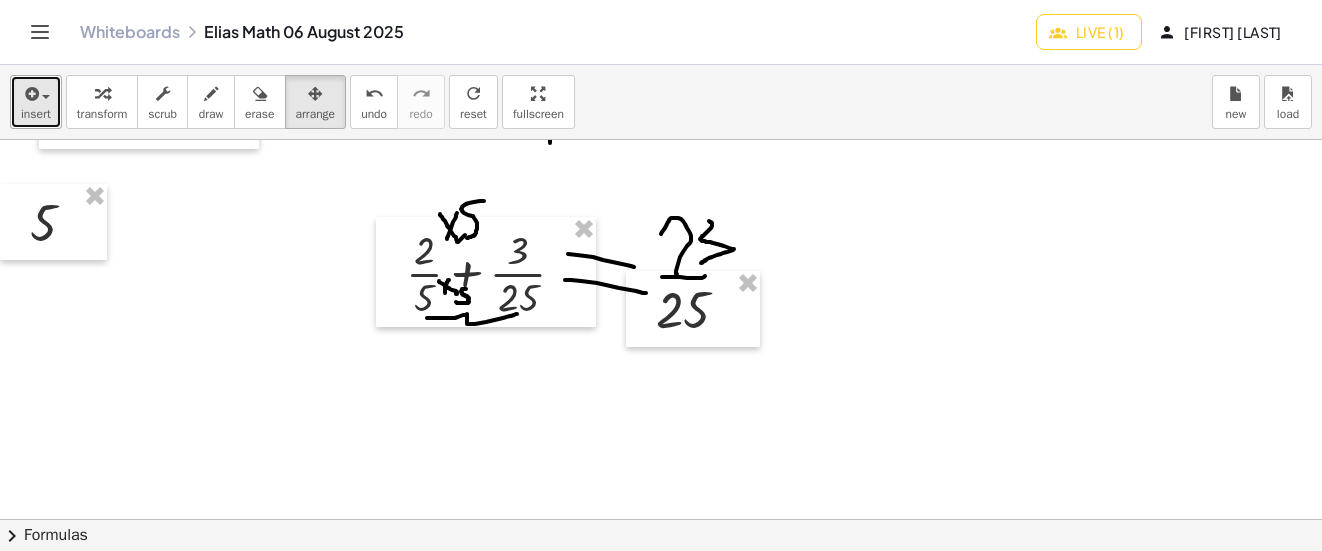 click on "insert" at bounding box center (36, 114) 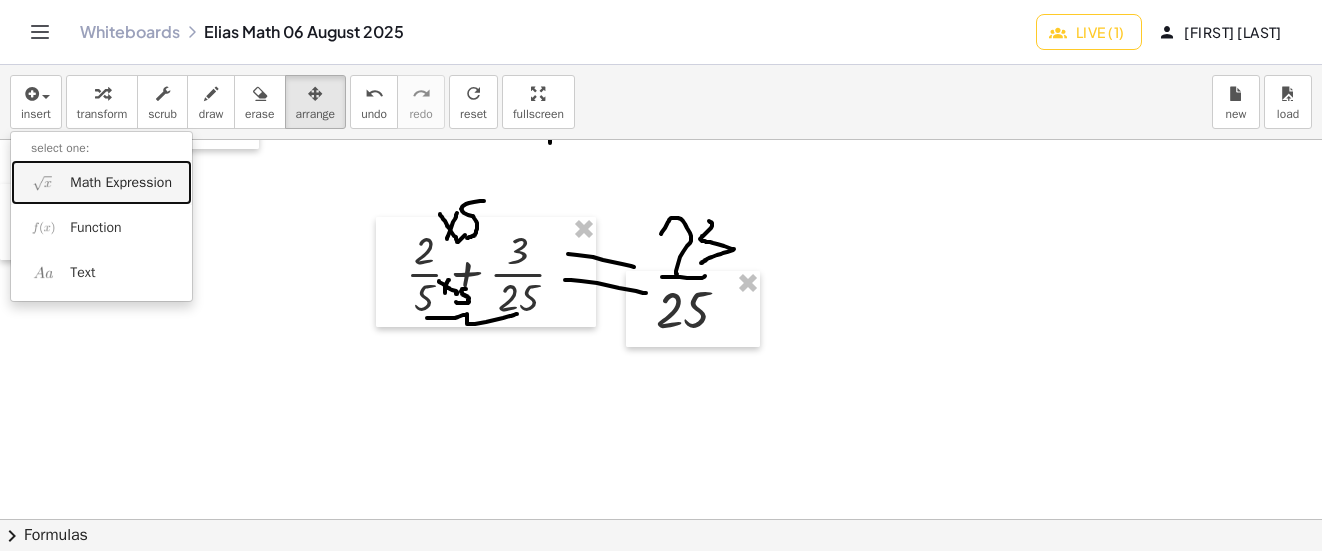 click on "Math Expression" at bounding box center [101, 182] 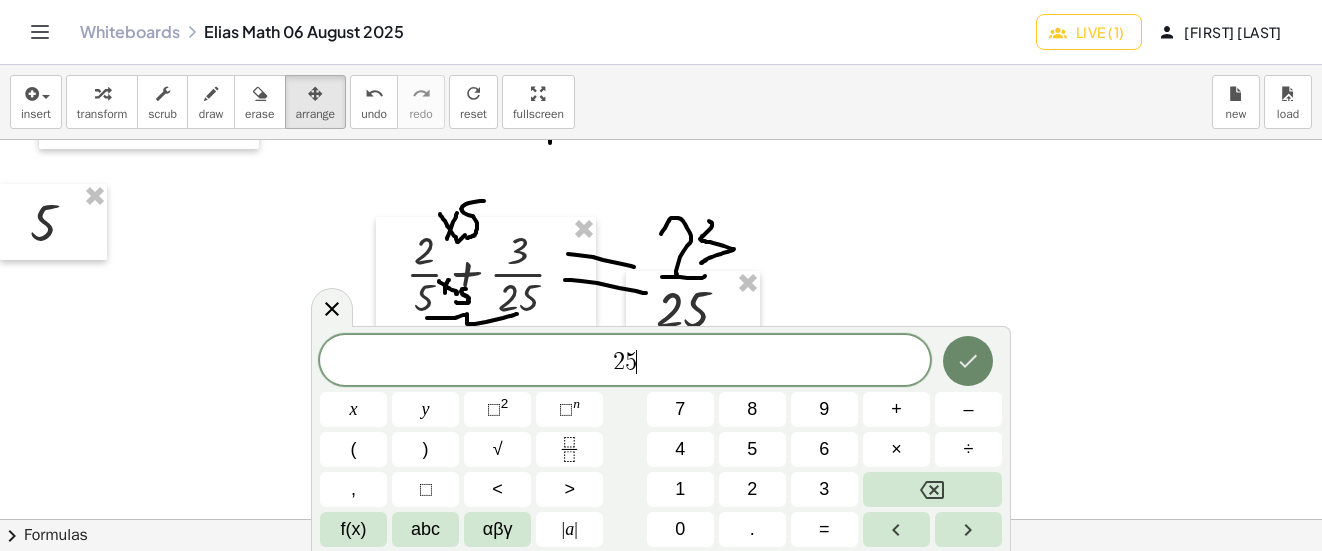click 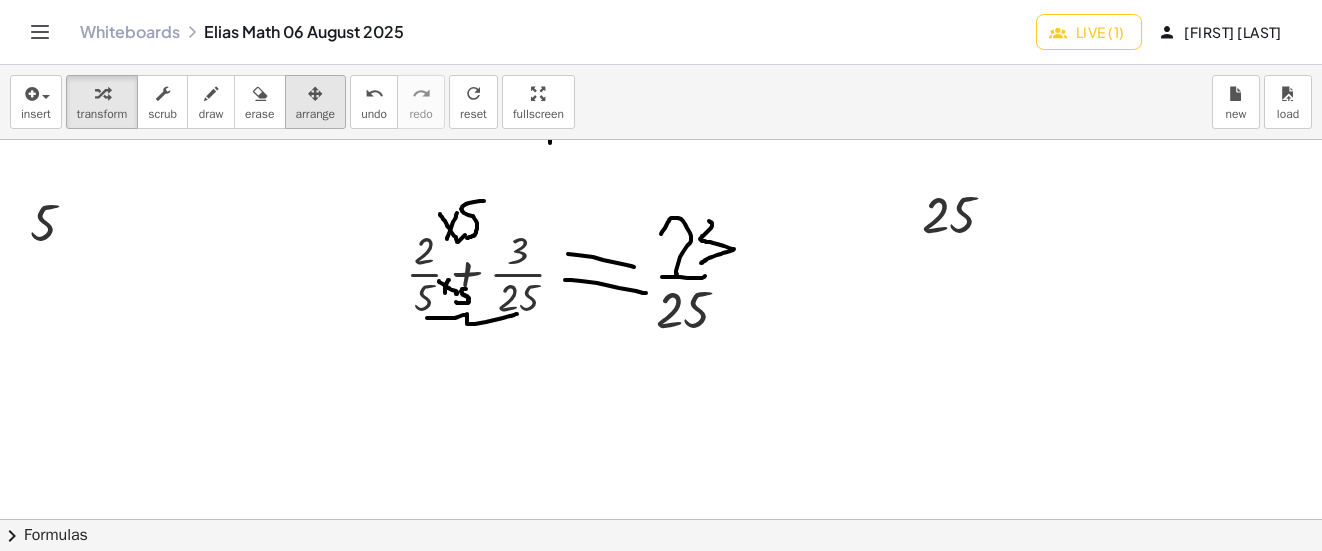 click on "arrange" at bounding box center (316, 114) 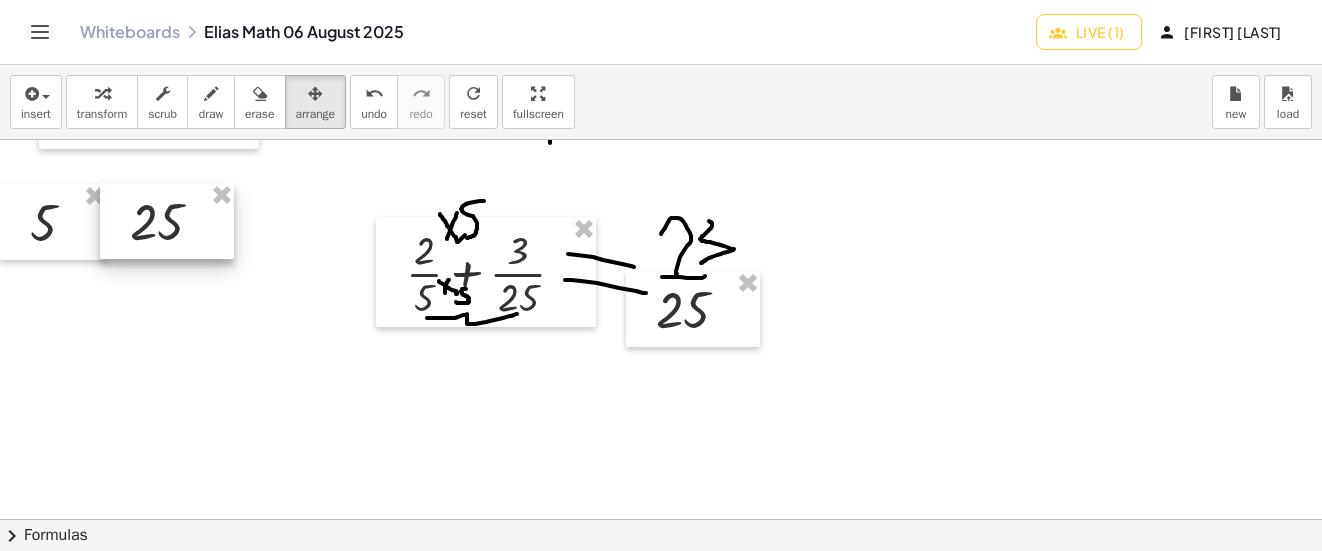 drag, startPoint x: 963, startPoint y: 218, endPoint x: 170, endPoint y: 225, distance: 793.0309 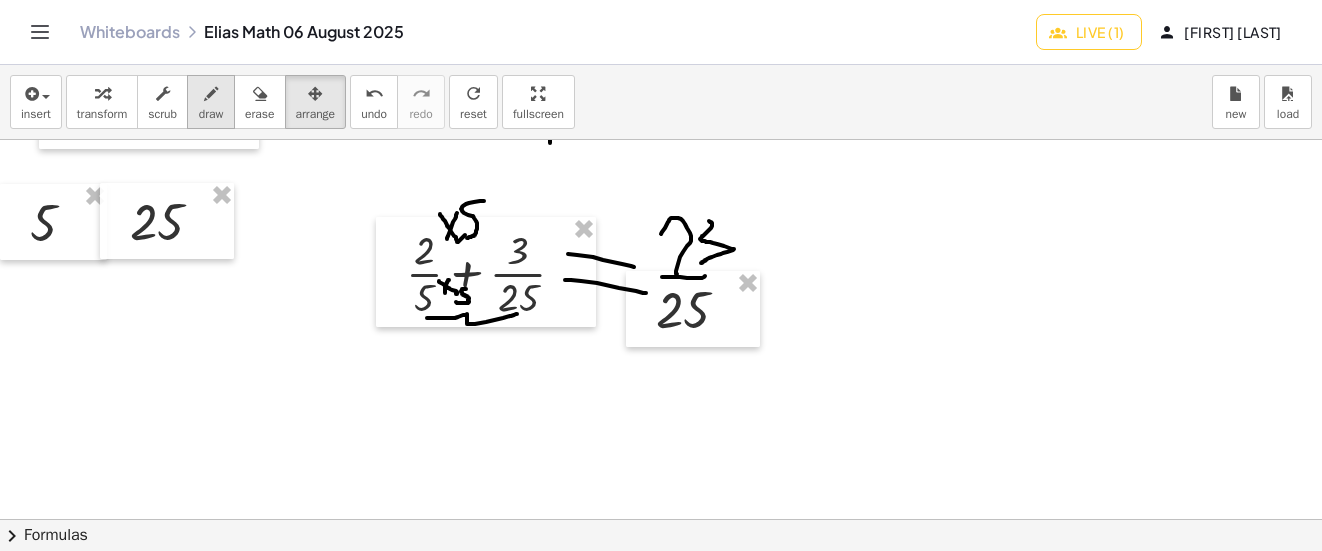 click on "draw" at bounding box center (211, 114) 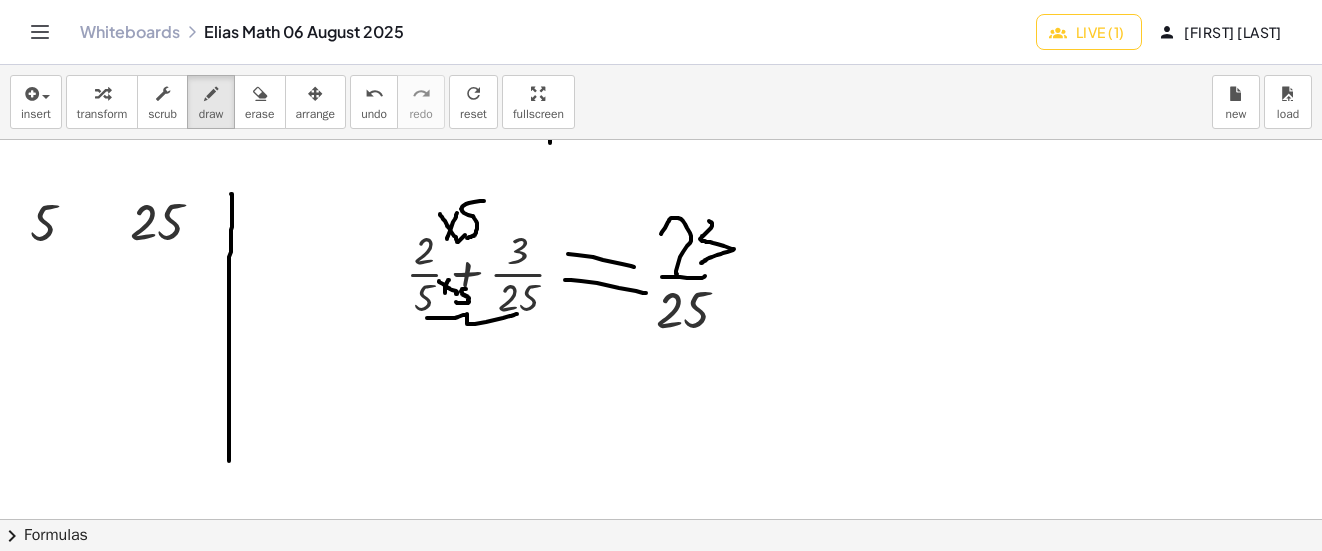 drag, startPoint x: 231, startPoint y: 194, endPoint x: 229, endPoint y: 461, distance: 267.00748 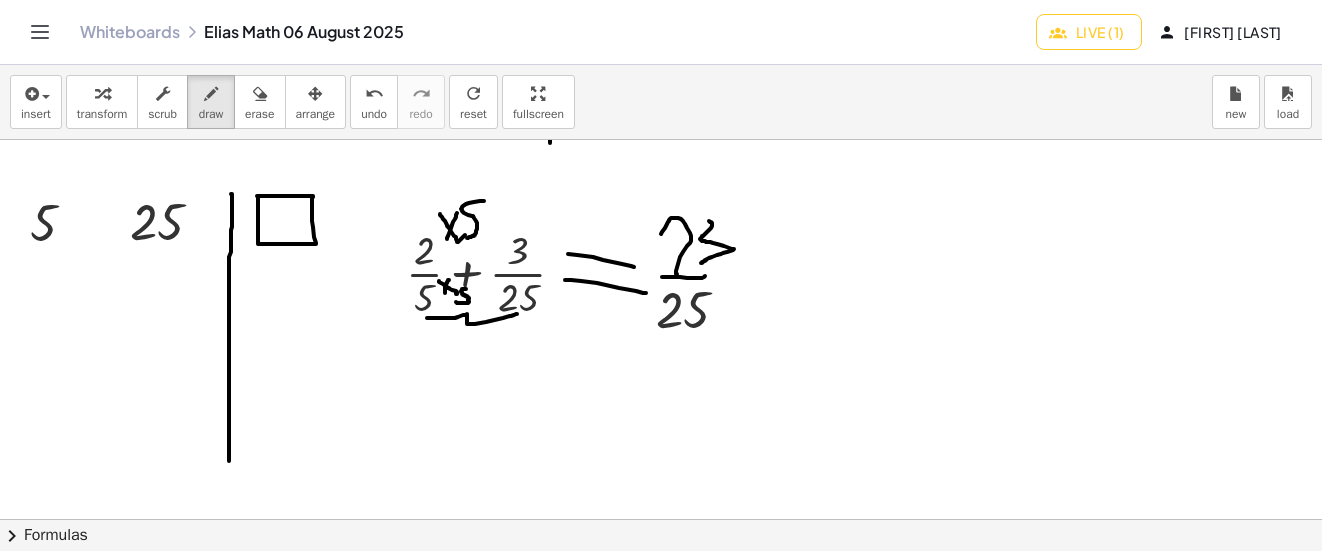 click at bounding box center [674, -844] 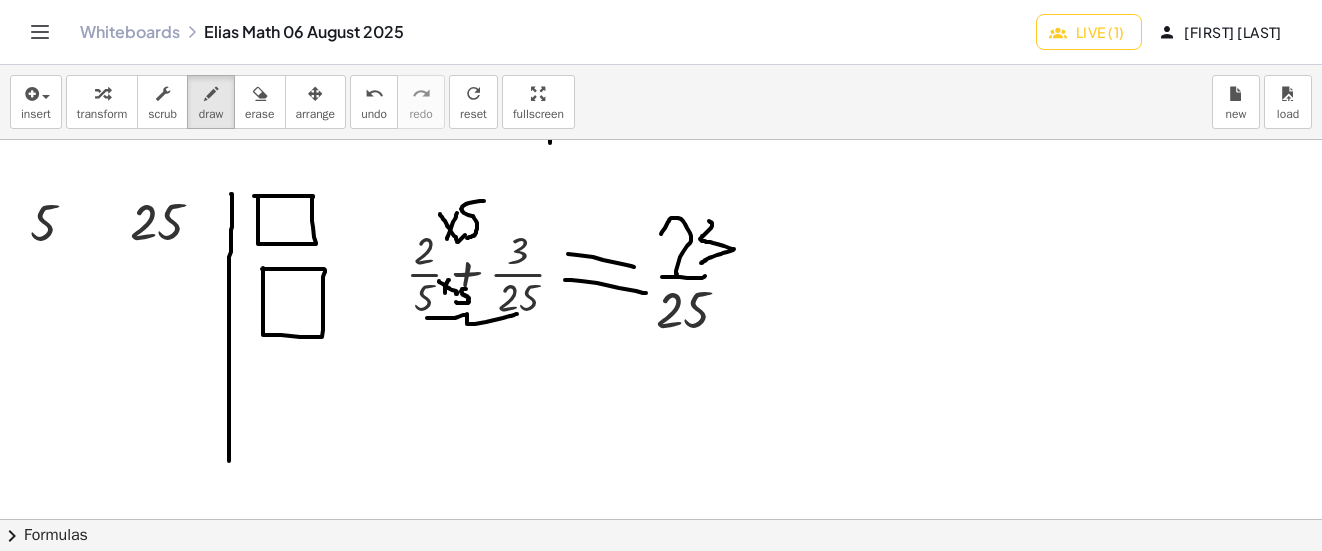 click at bounding box center (674, -844) 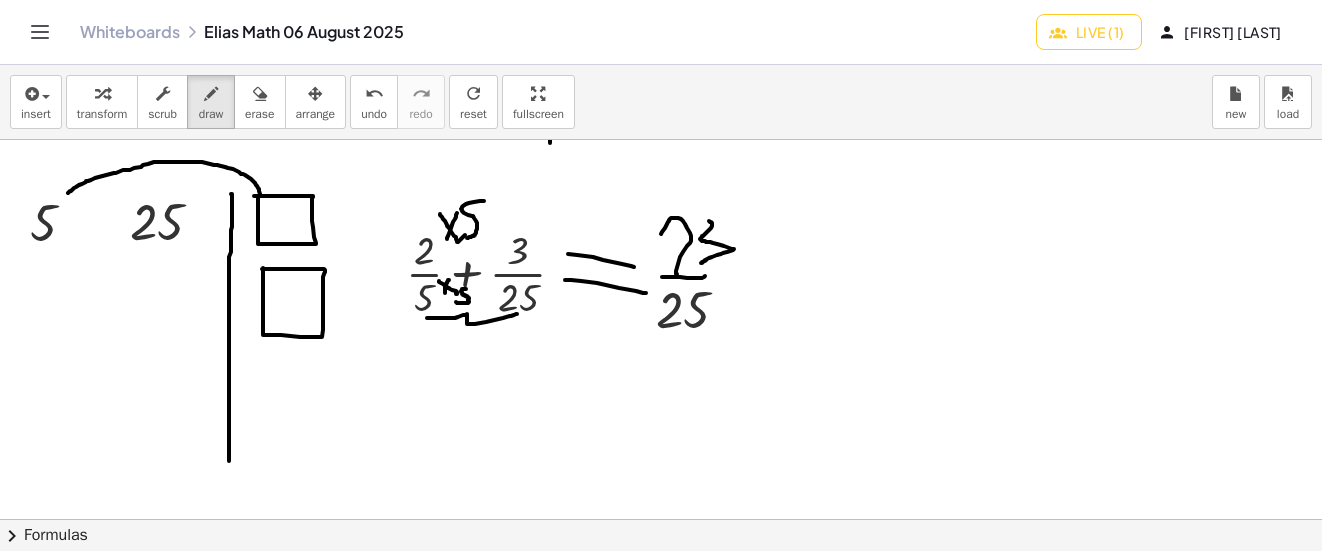 drag, startPoint x: 260, startPoint y: 196, endPoint x: 68, endPoint y: 193, distance: 192.02344 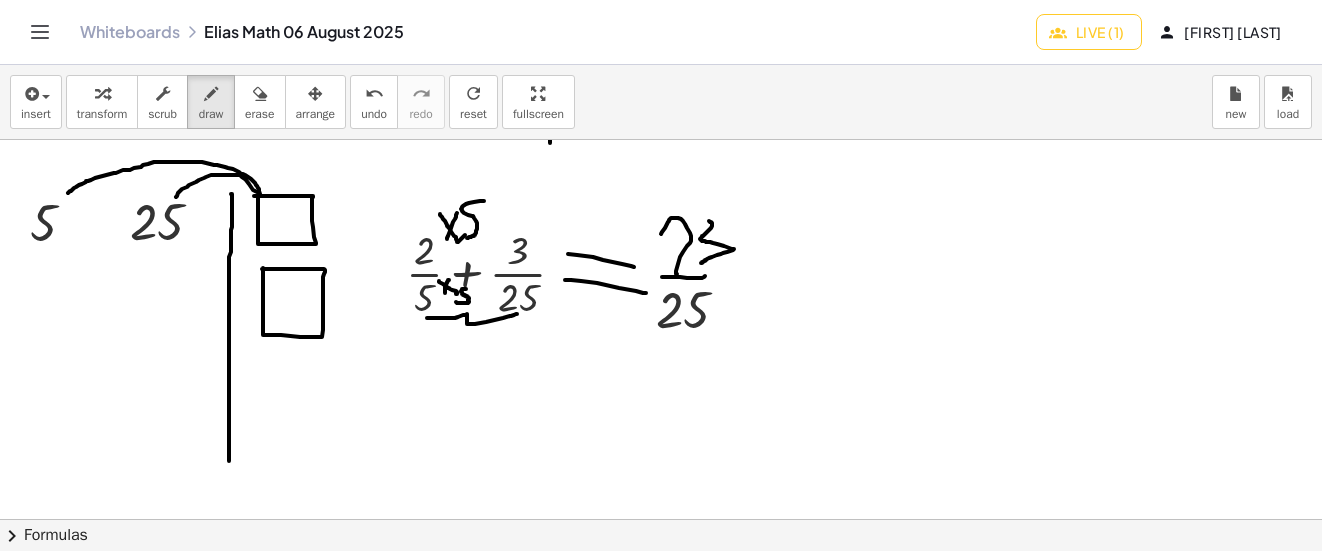 drag, startPoint x: 259, startPoint y: 193, endPoint x: 175, endPoint y: 200, distance: 84.29116 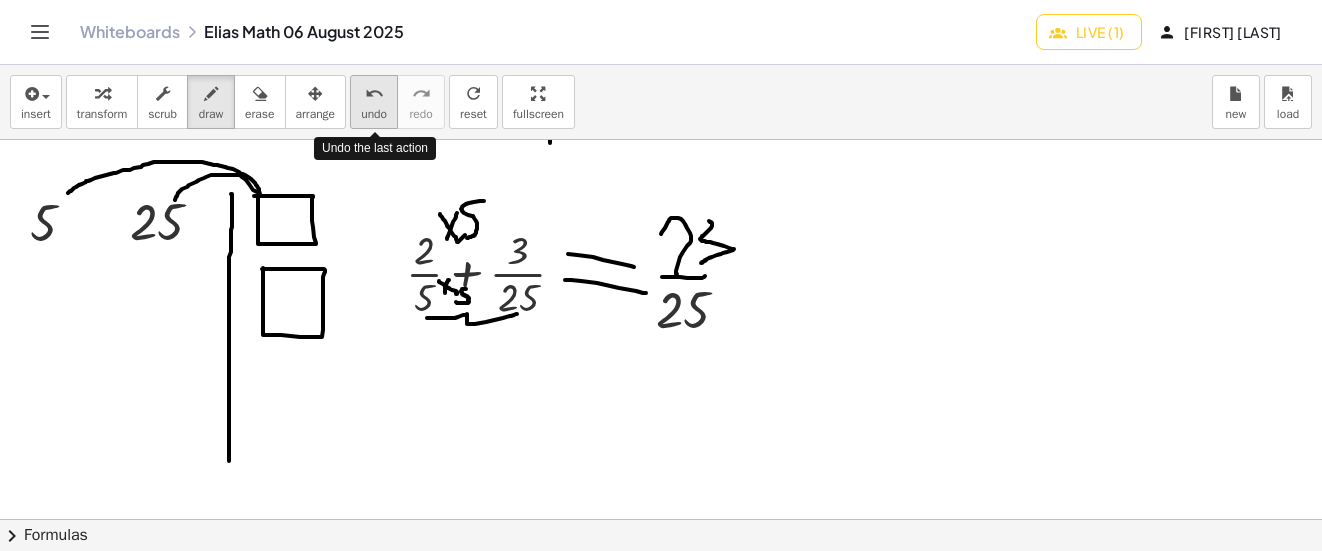 click on "undo" at bounding box center (374, 94) 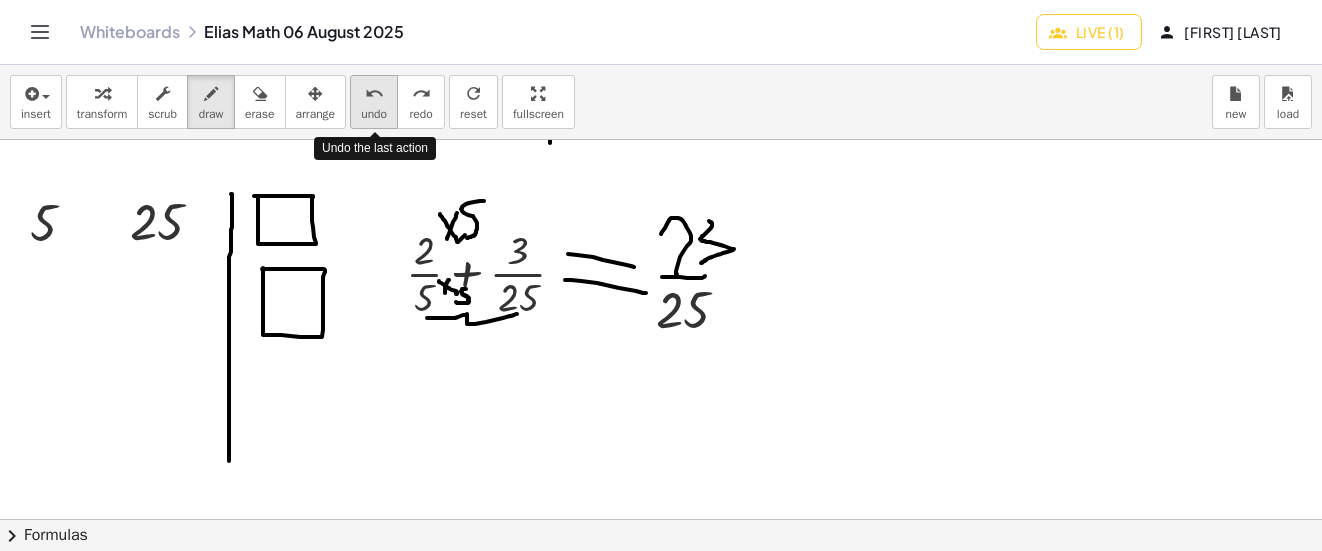 click on "undo" at bounding box center (374, 94) 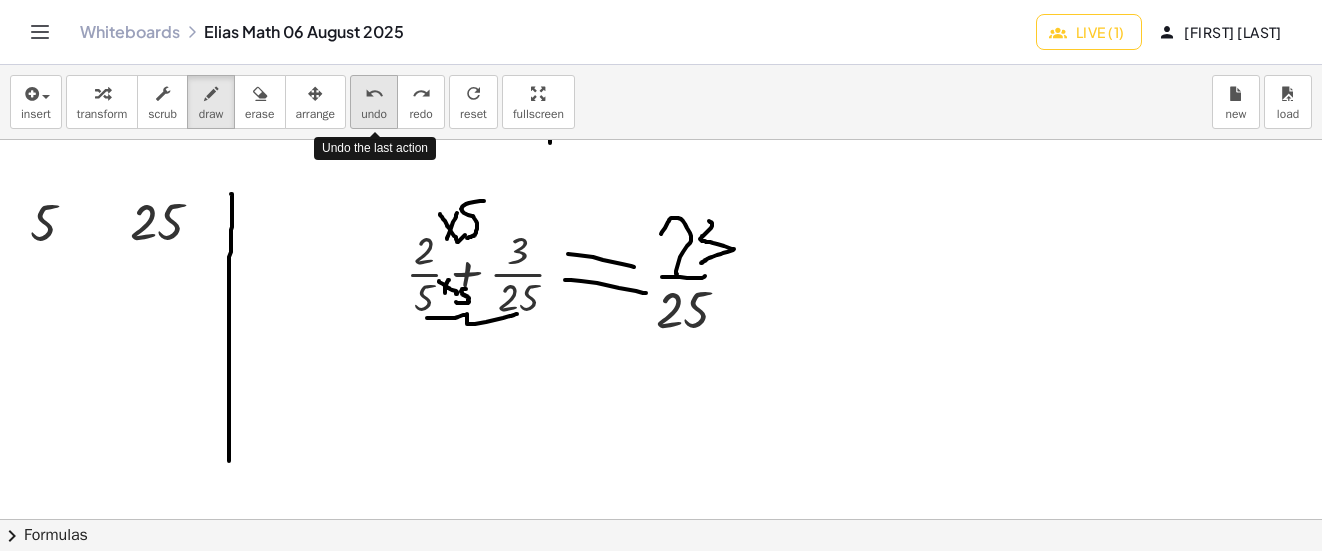 click on "undo" at bounding box center [374, 94] 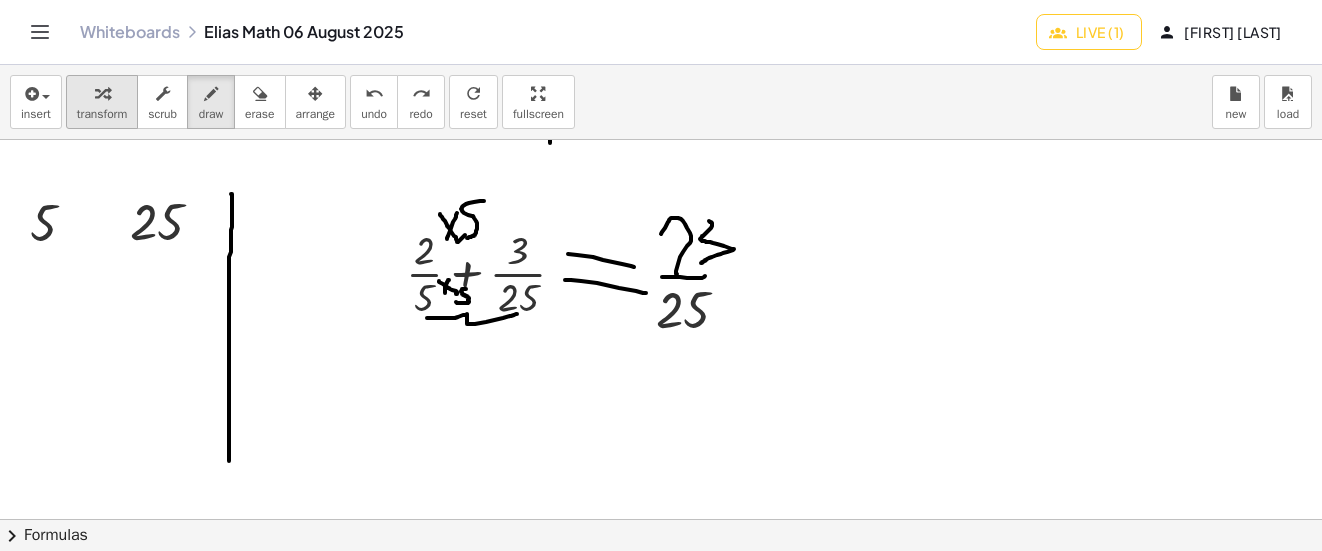 click on "transform" at bounding box center (102, 102) 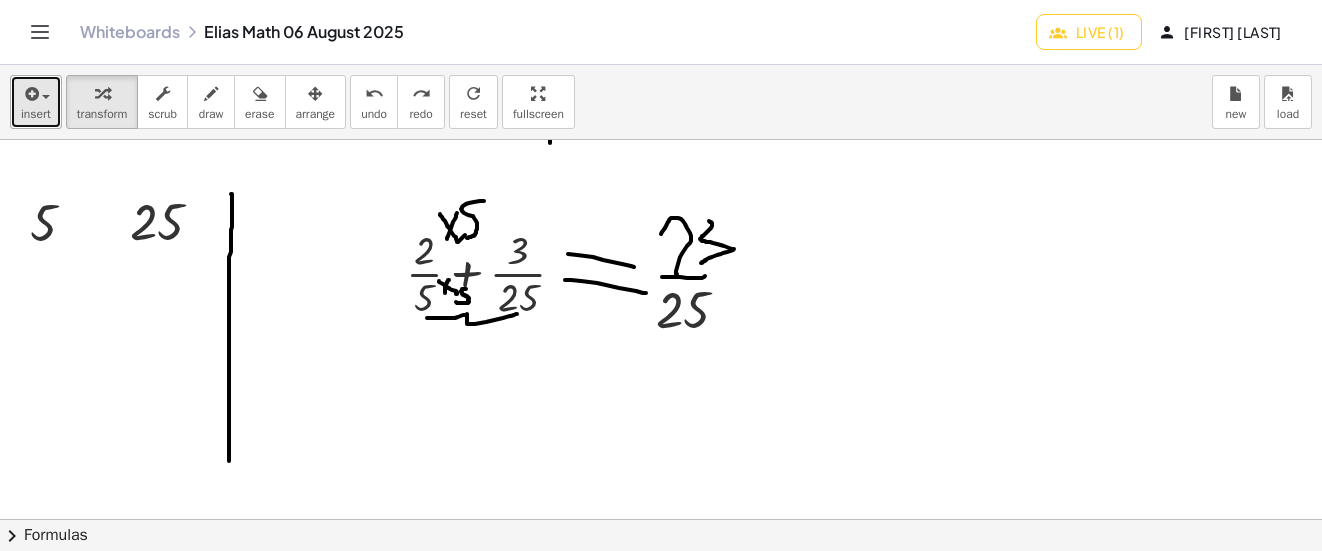 click on "insert" at bounding box center [36, 102] 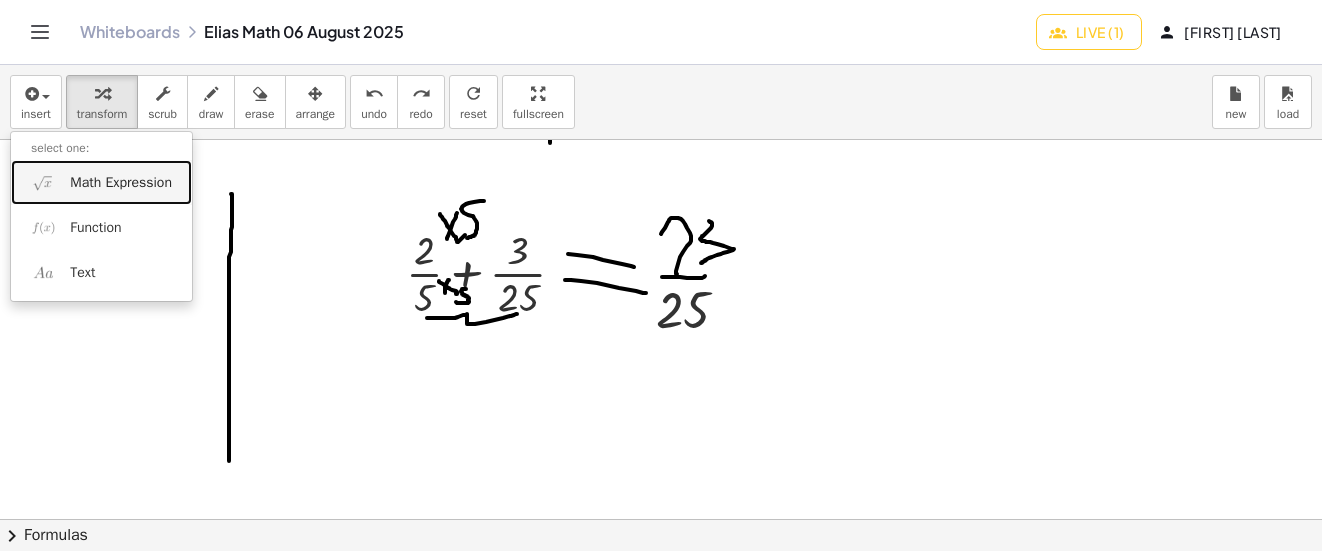 click on "Math Expression" at bounding box center (101, 182) 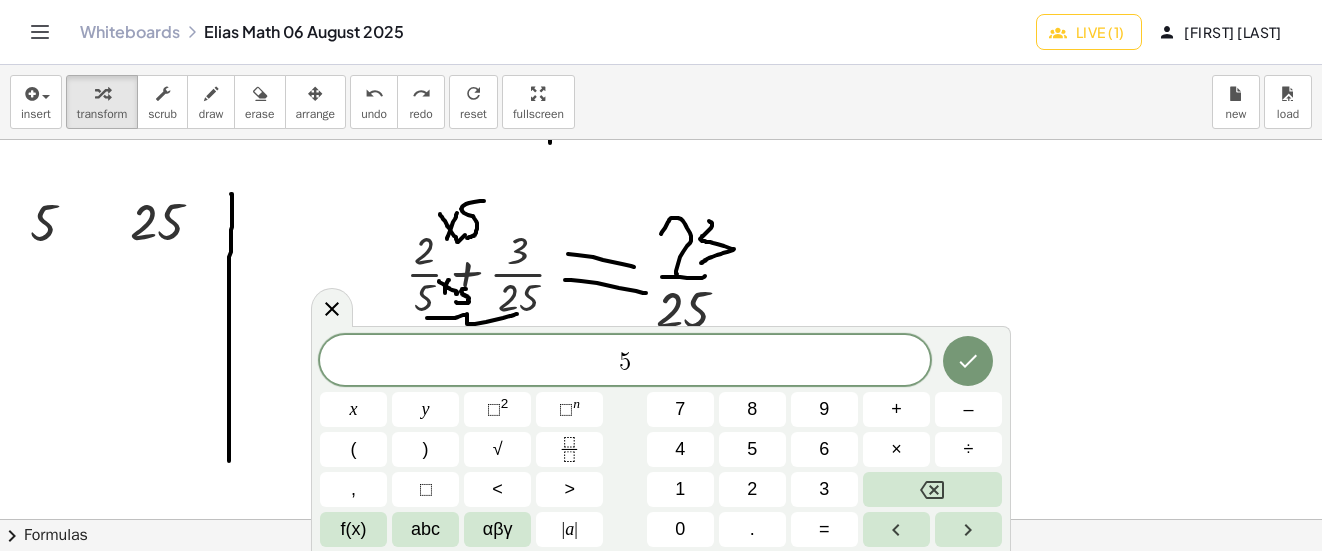 click 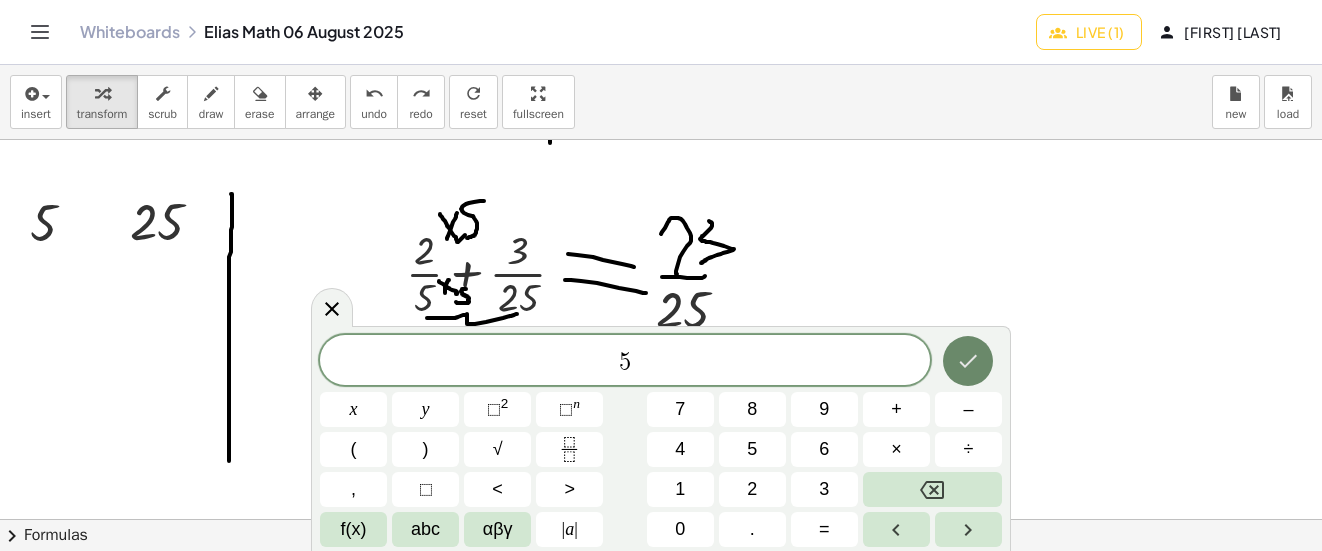 click at bounding box center [968, 361] 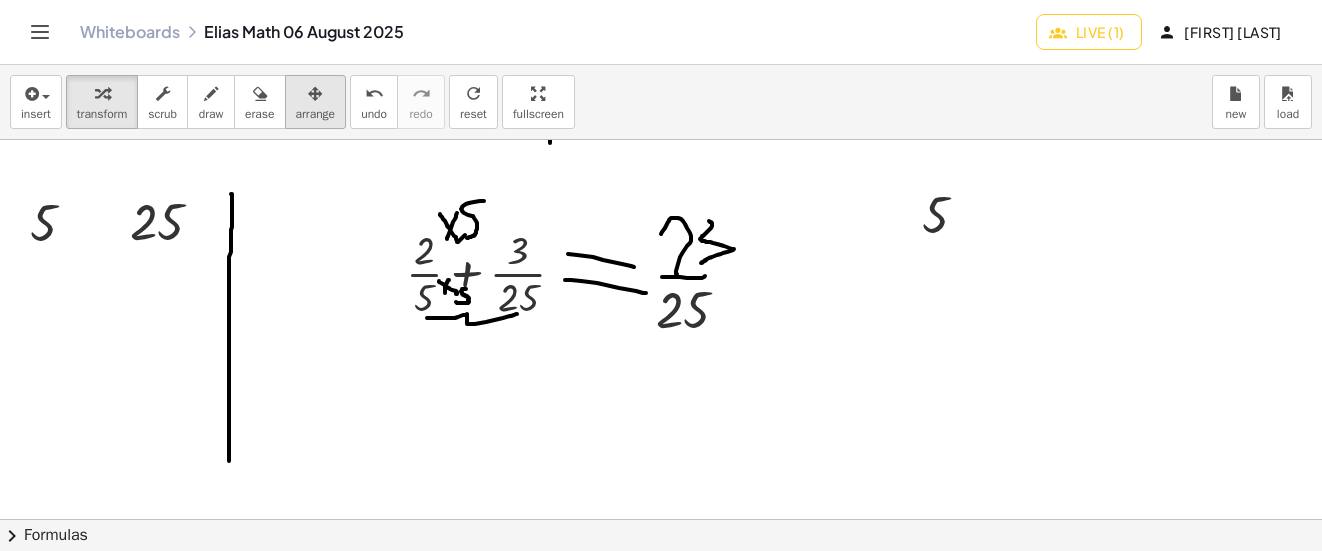click at bounding box center (316, 93) 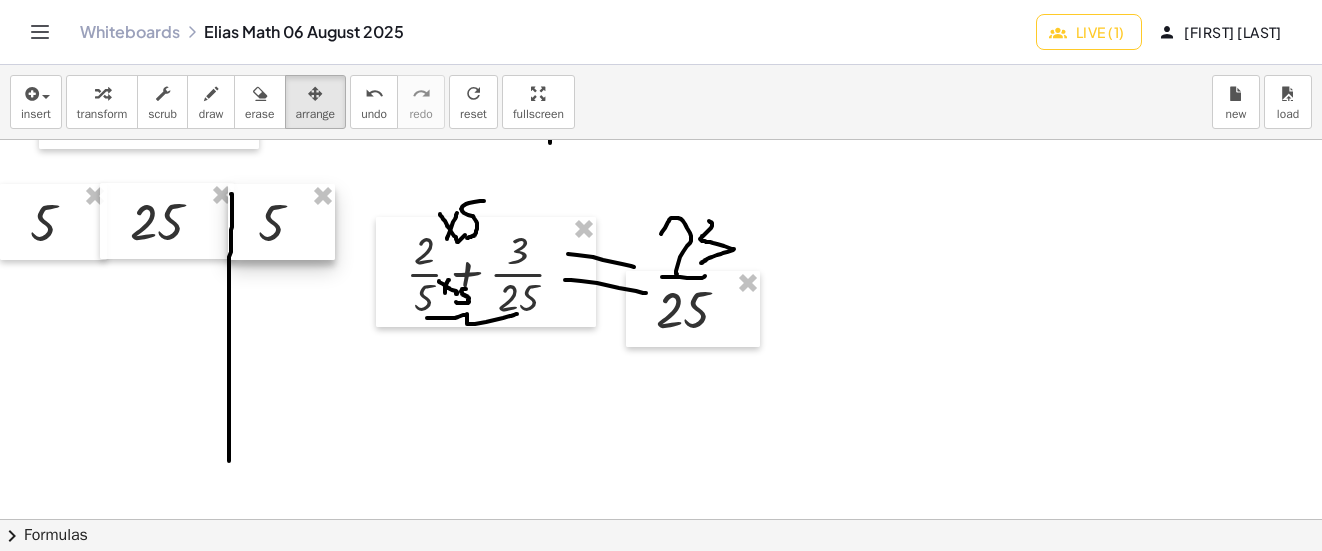 drag, startPoint x: 971, startPoint y: 220, endPoint x: 308, endPoint y: 228, distance: 663.0483 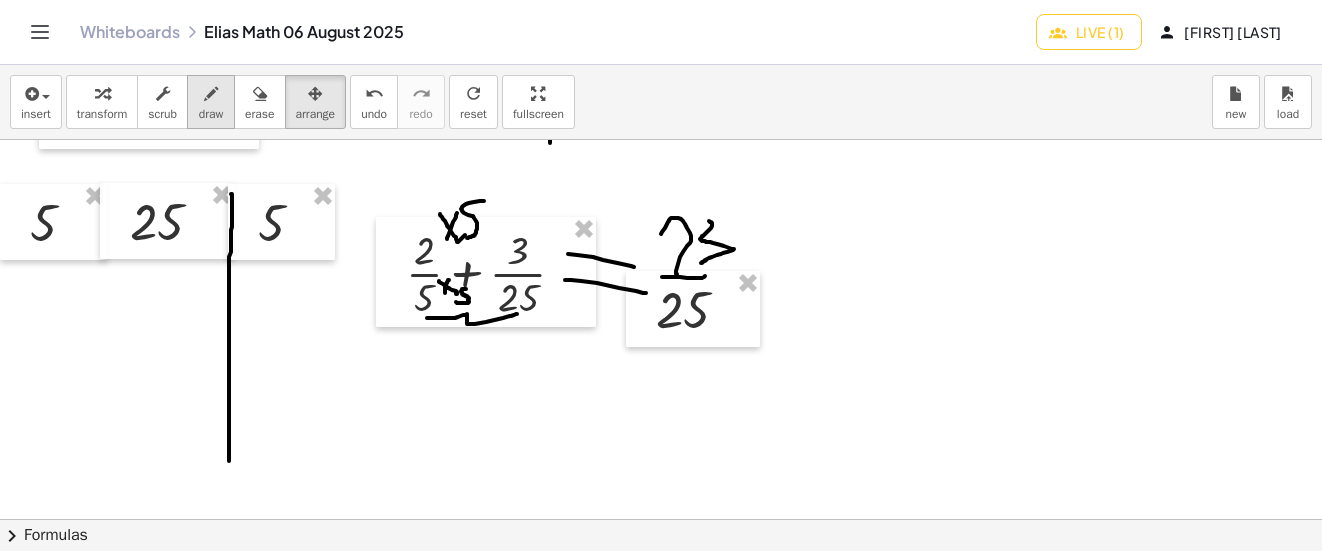click at bounding box center (211, 94) 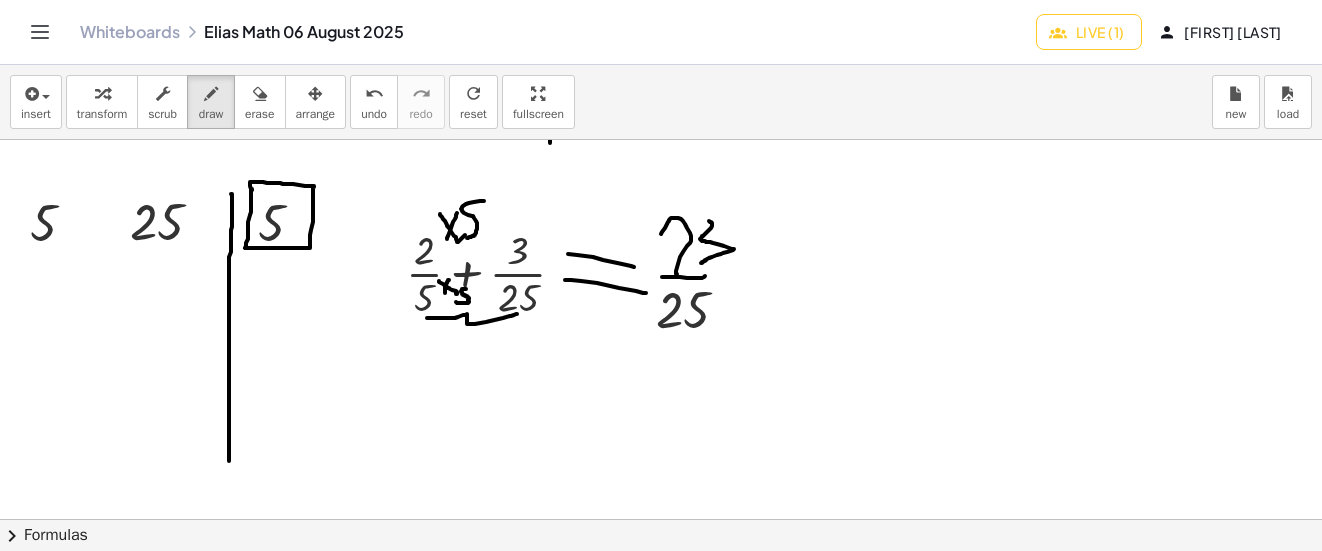 click at bounding box center (674, -844) 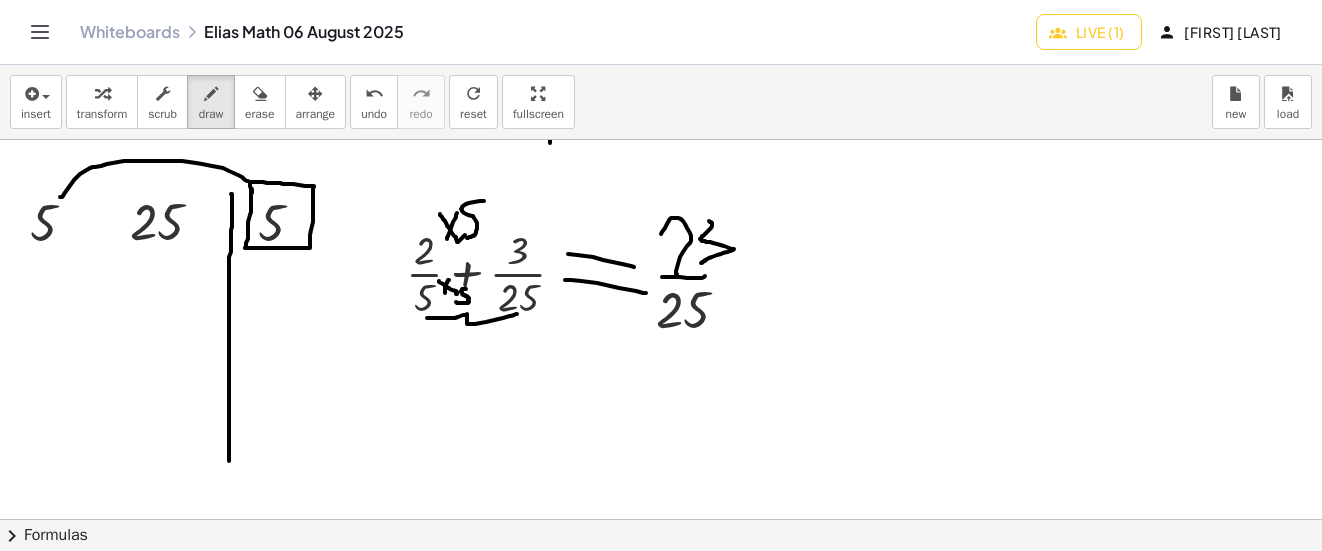 drag, startPoint x: 248, startPoint y: 181, endPoint x: 60, endPoint y: 197, distance: 188.67963 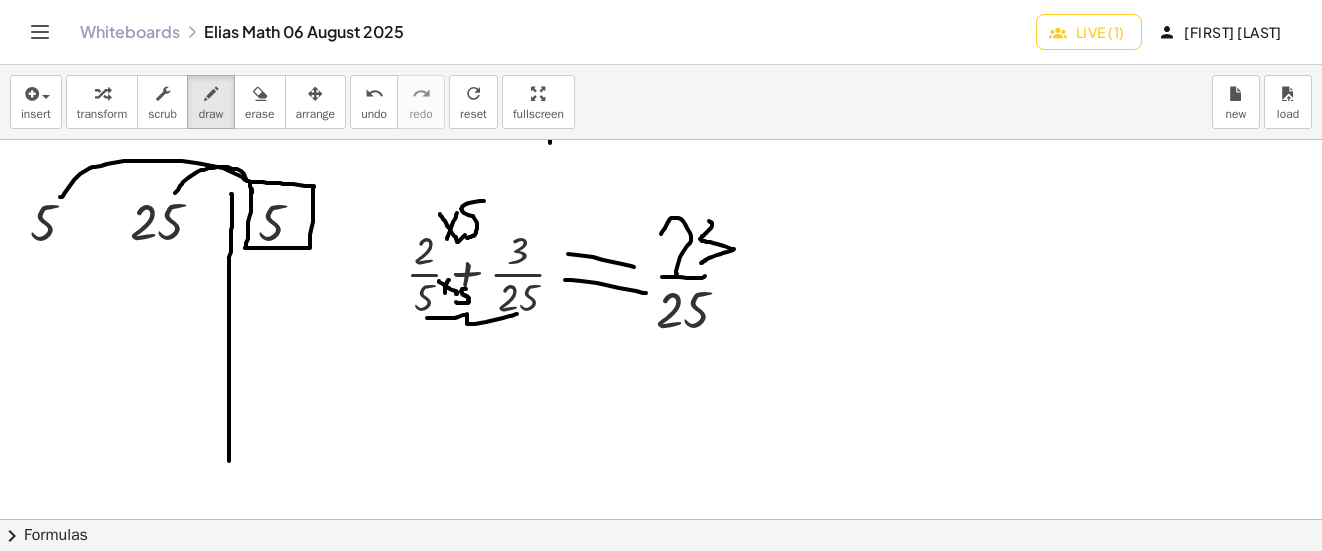 drag, startPoint x: 249, startPoint y: 181, endPoint x: 175, endPoint y: 193, distance: 74.96666 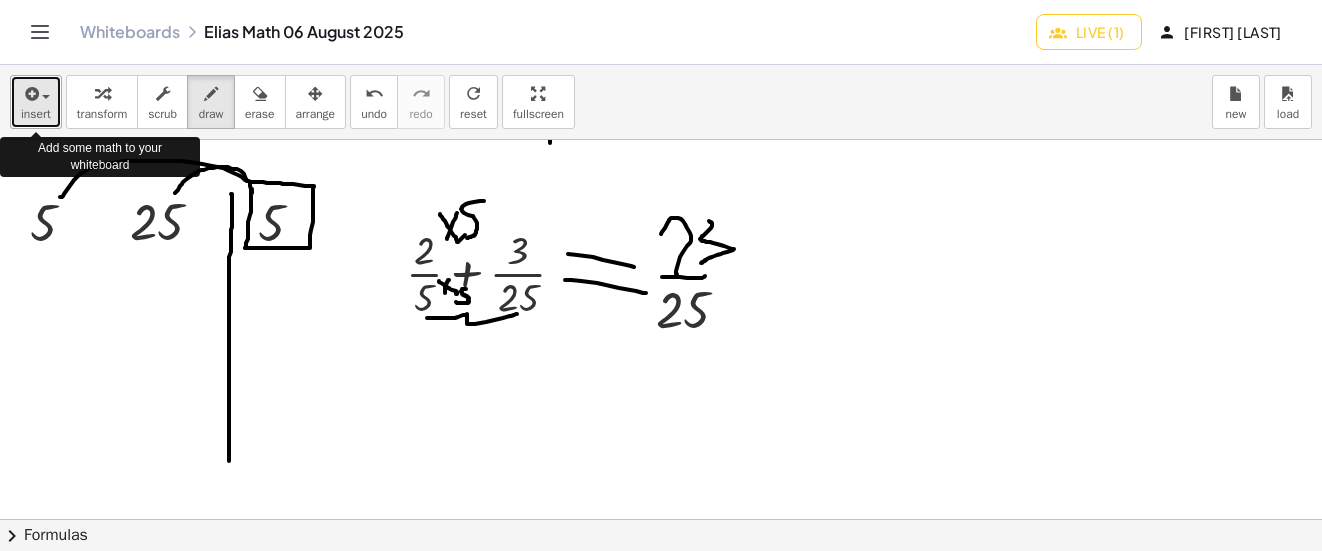 click on "insert" at bounding box center [36, 114] 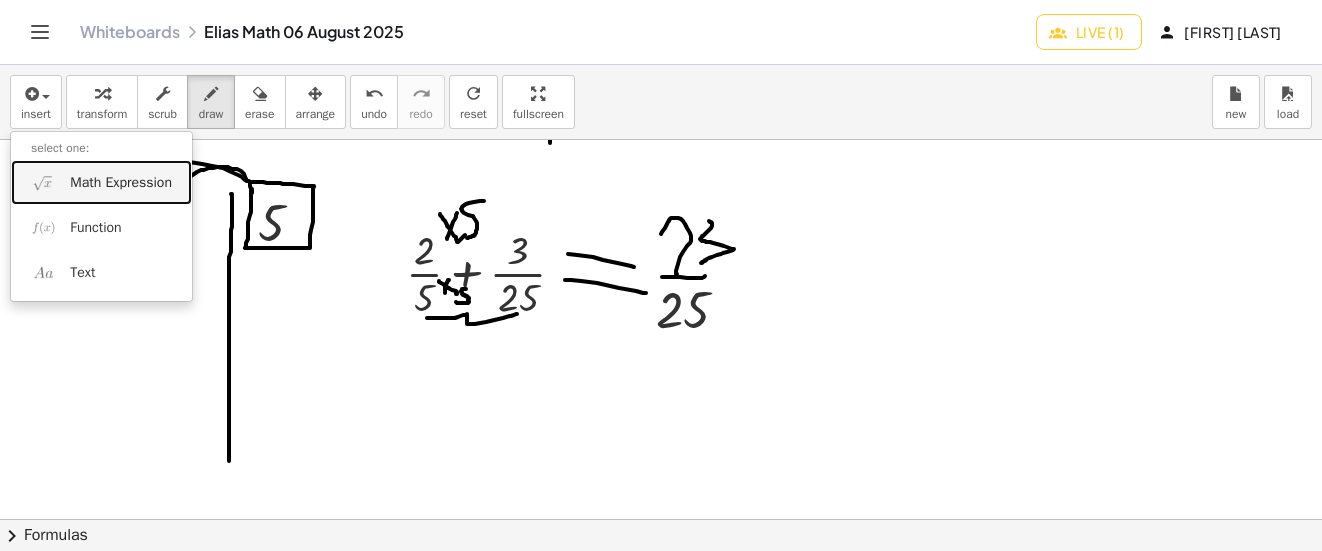 click on "Math Expression" at bounding box center (121, 183) 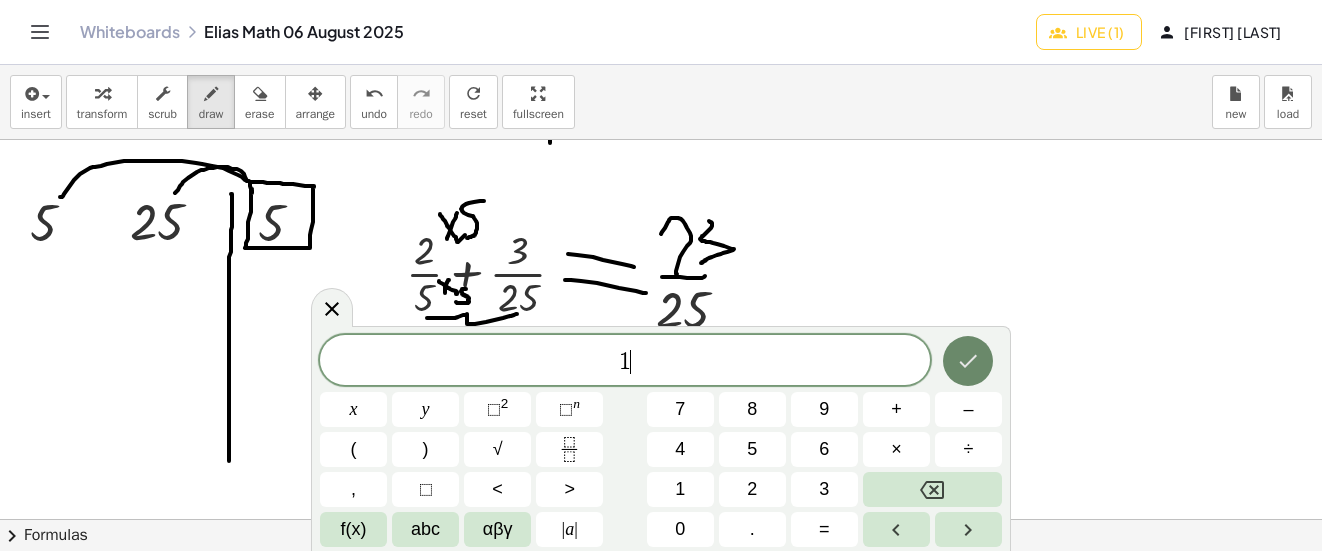 click at bounding box center [968, 361] 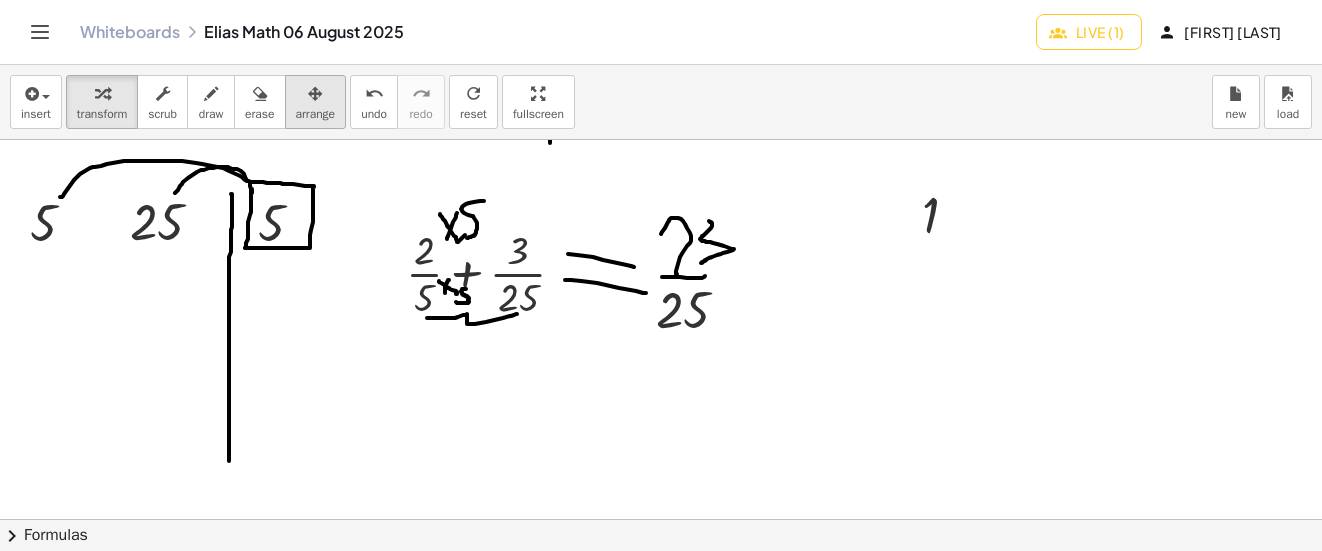 click on "arrange" at bounding box center (316, 102) 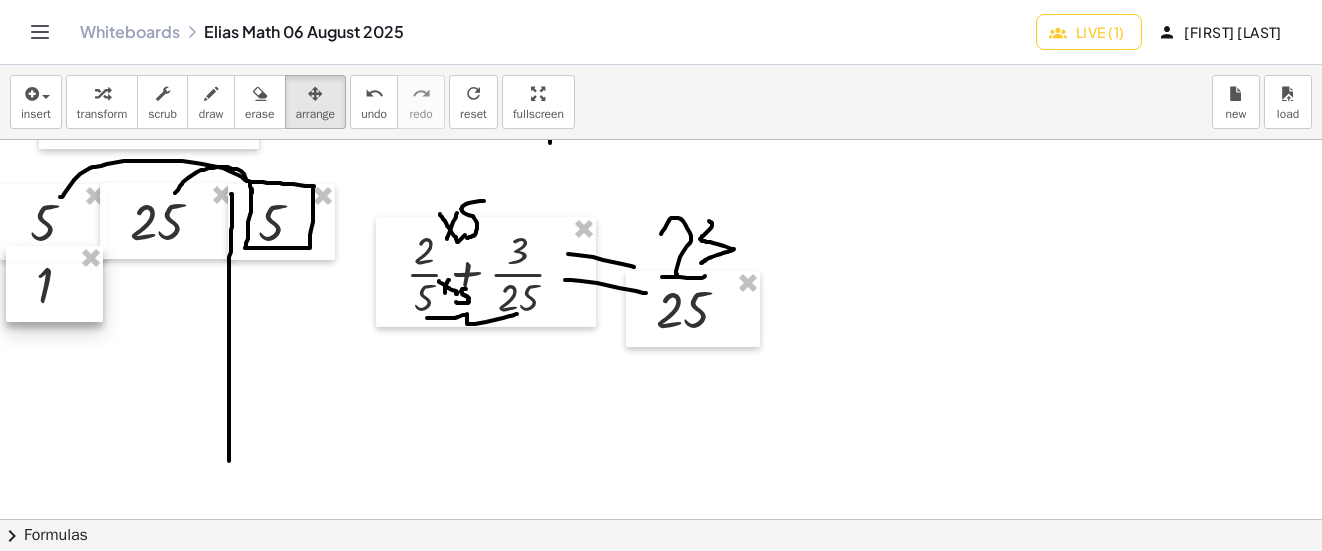 drag, startPoint x: 939, startPoint y: 230, endPoint x: 51, endPoint y: 300, distance: 890.75476 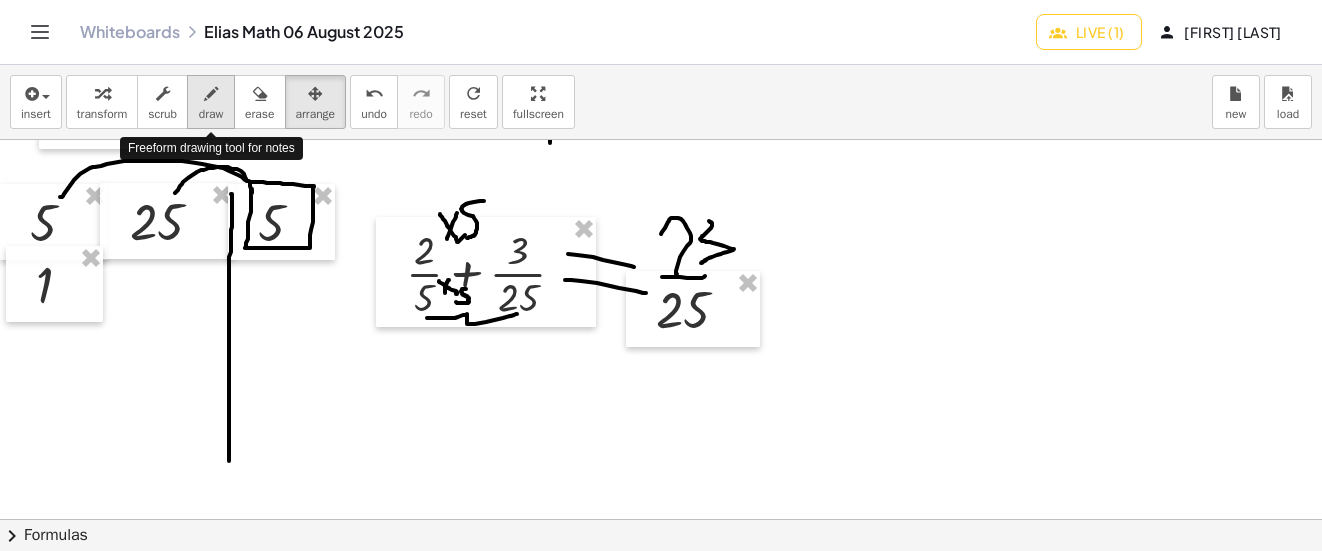 click on "draw" at bounding box center (211, 102) 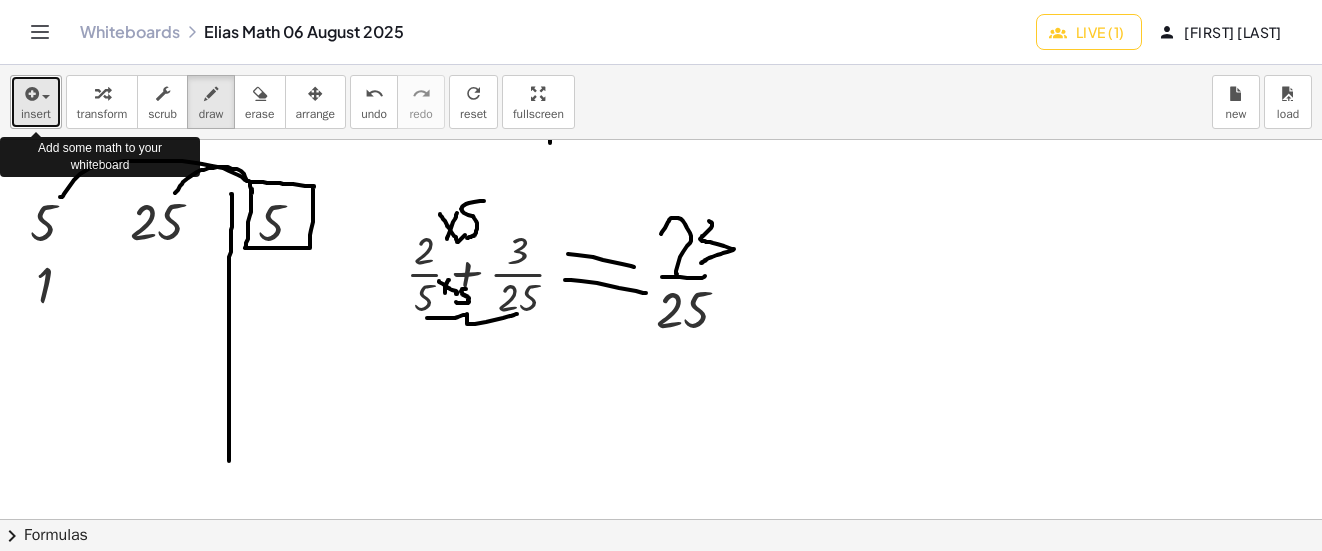 click on "insert" at bounding box center (36, 102) 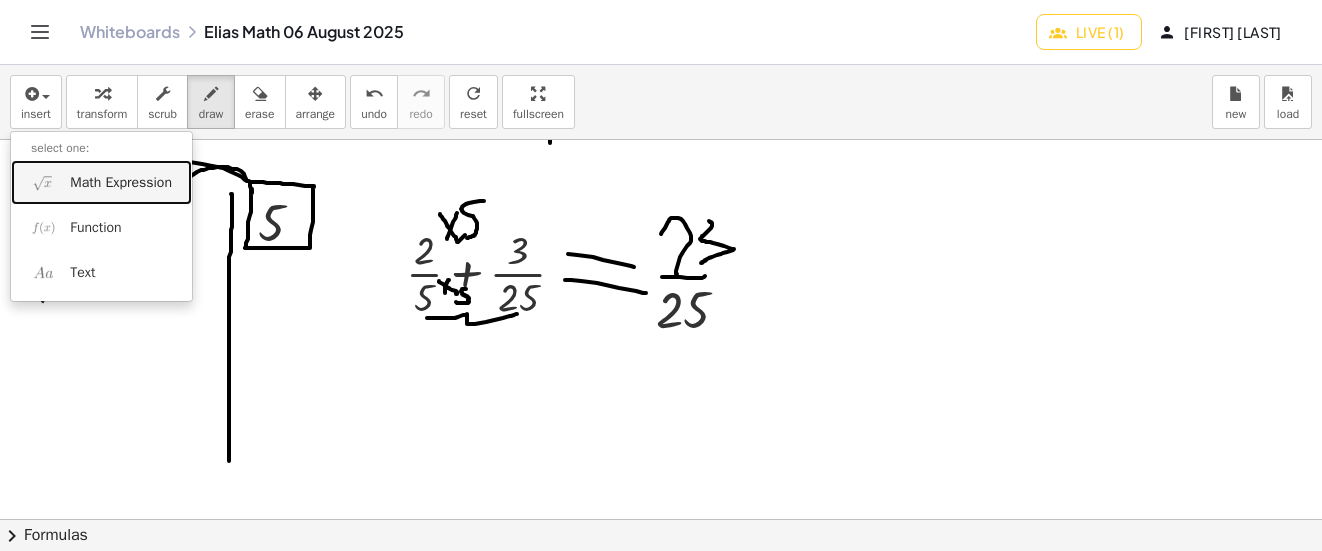 click on "Math Expression" at bounding box center [101, 182] 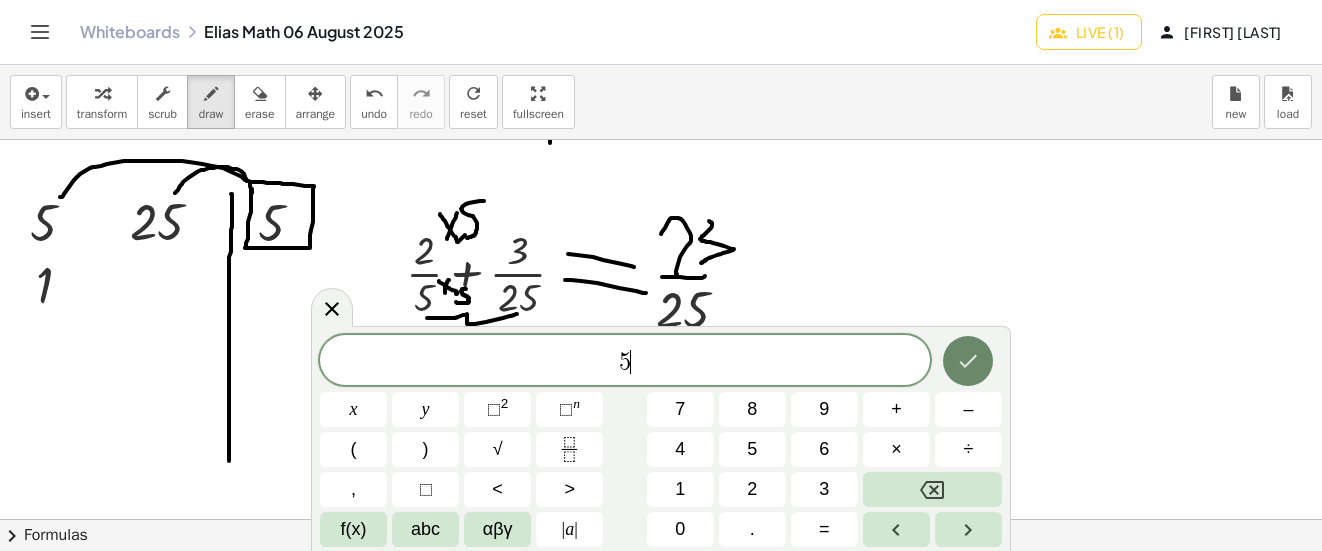 click 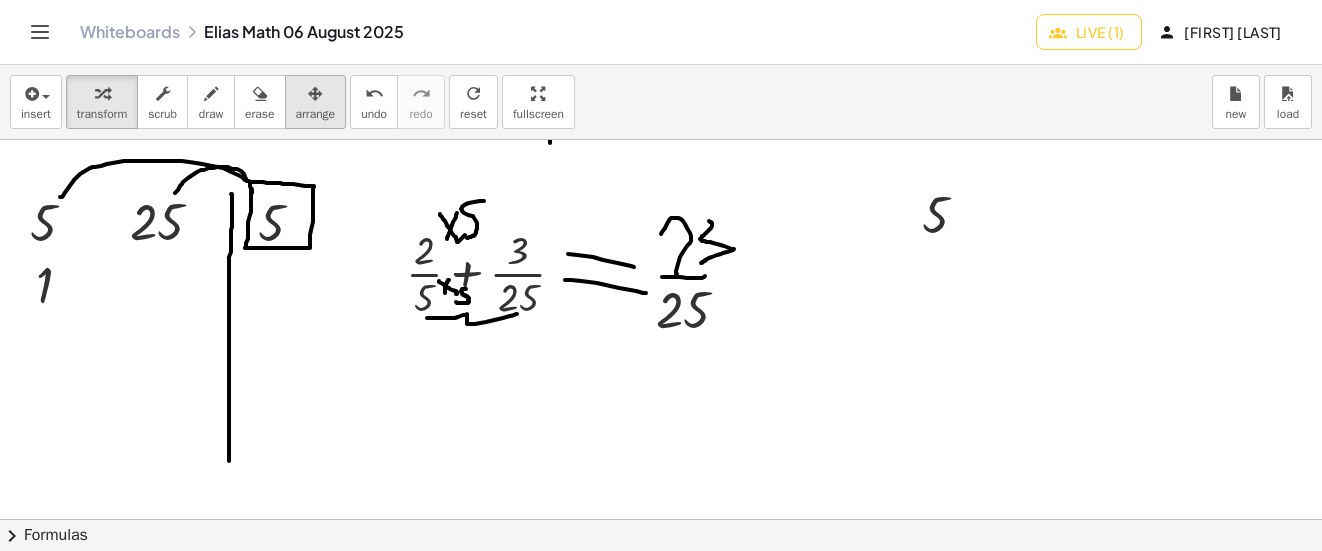 click at bounding box center (316, 93) 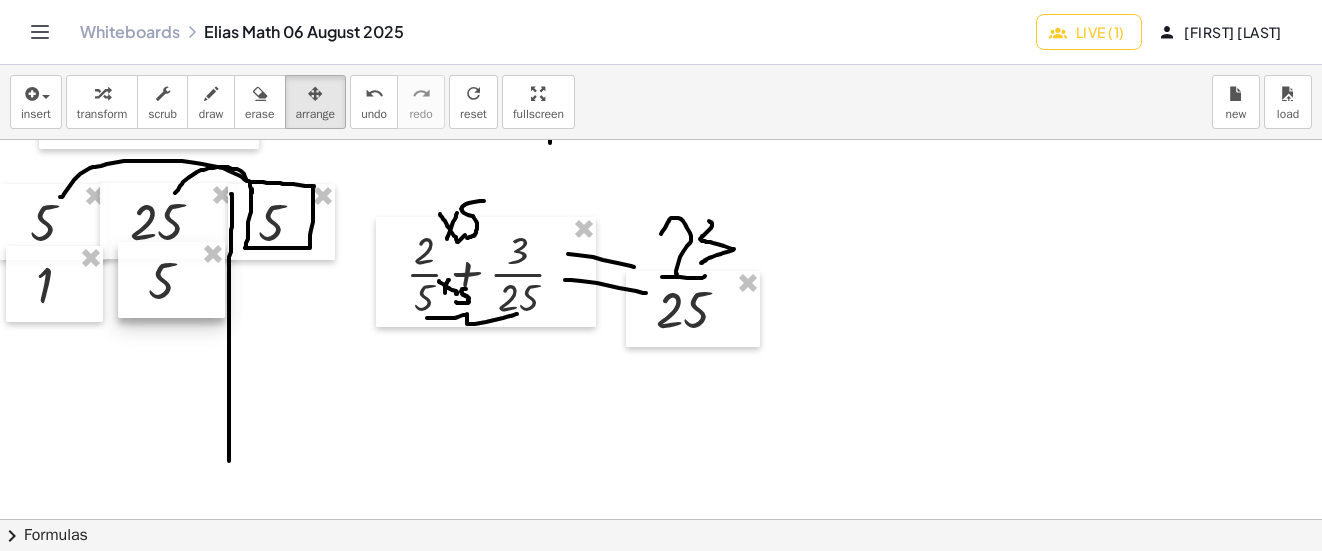 drag, startPoint x: 955, startPoint y: 224, endPoint x: 183, endPoint y: 290, distance: 774.8161 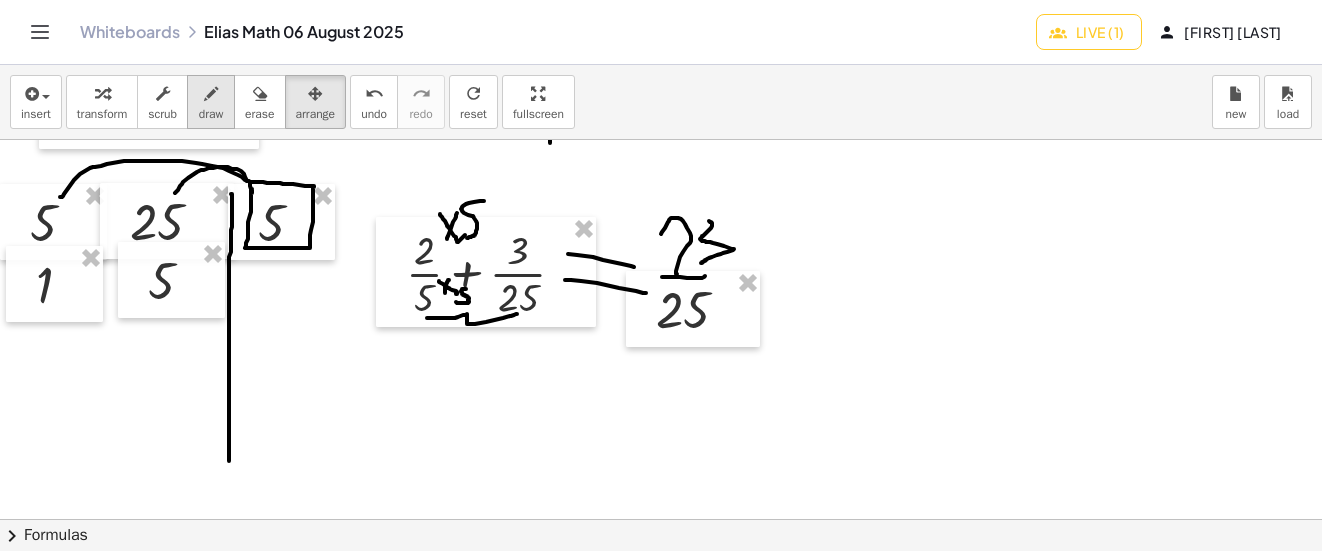 click on "draw" at bounding box center [211, 102] 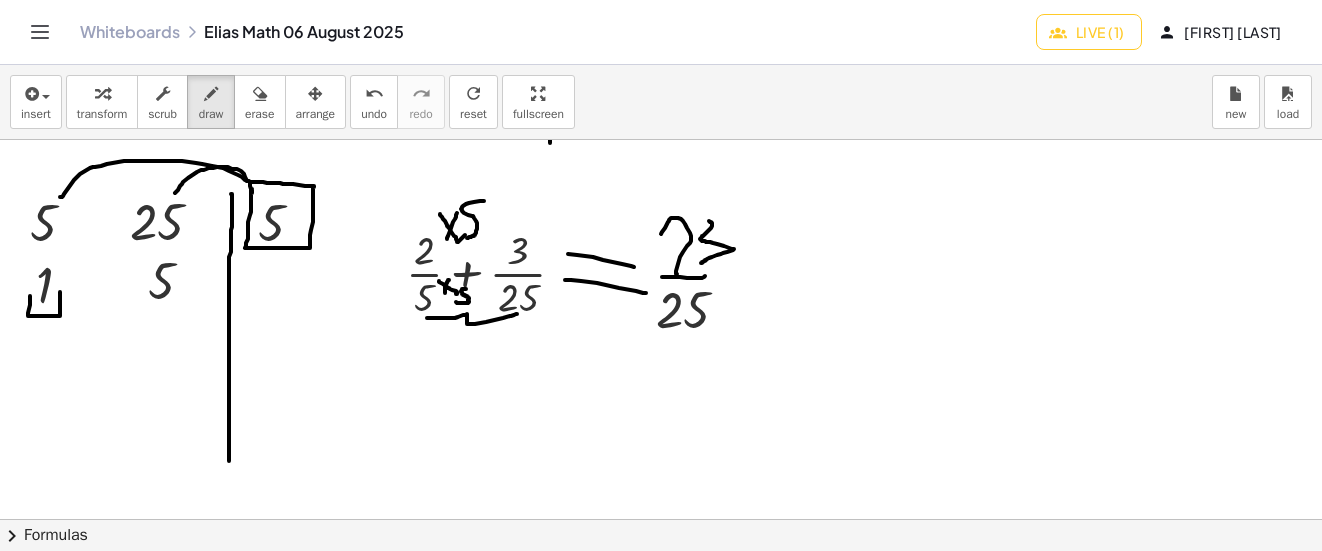 drag, startPoint x: 30, startPoint y: 296, endPoint x: 60, endPoint y: 292, distance: 30.265491 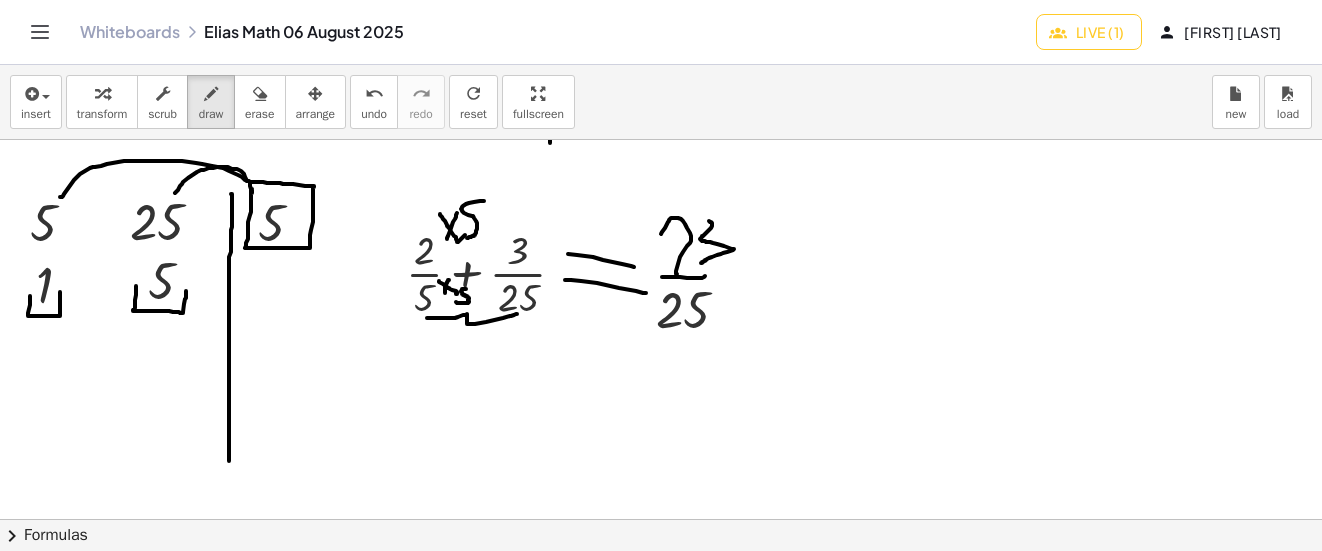 drag, startPoint x: 136, startPoint y: 286, endPoint x: 186, endPoint y: 291, distance: 50.24938 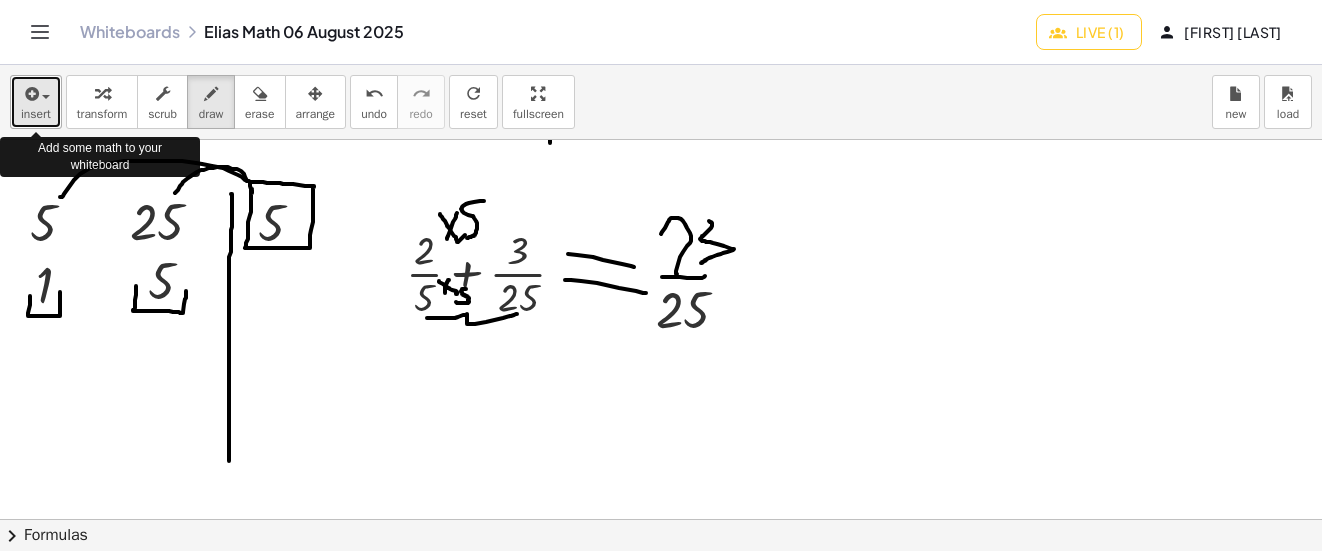 click on "insert" at bounding box center (36, 102) 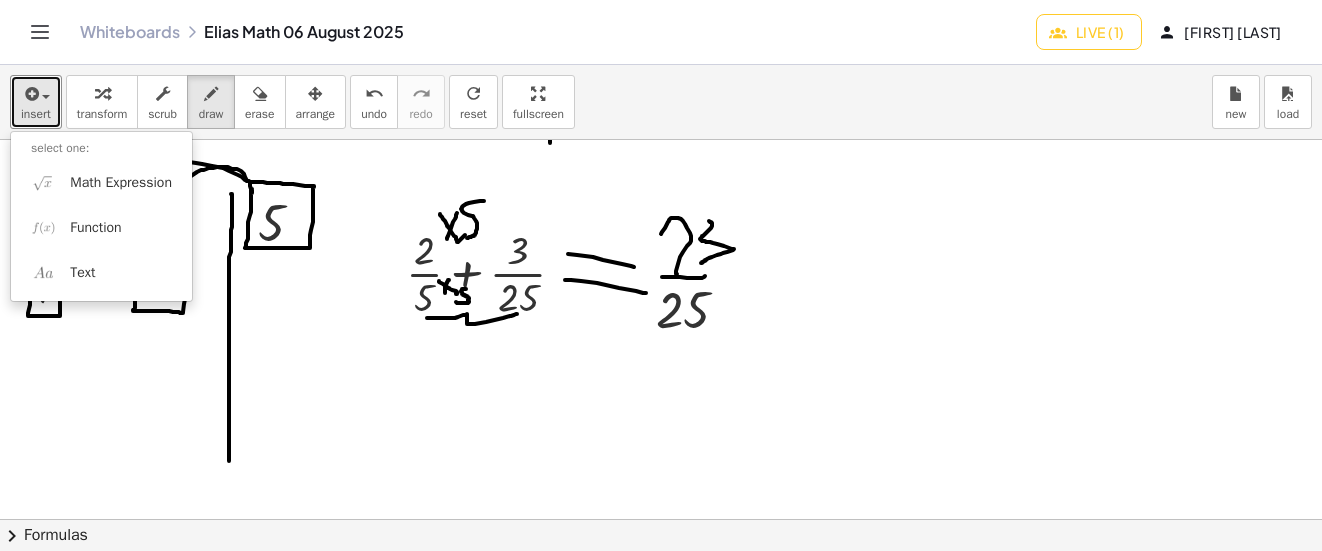 click at bounding box center [674, -844] 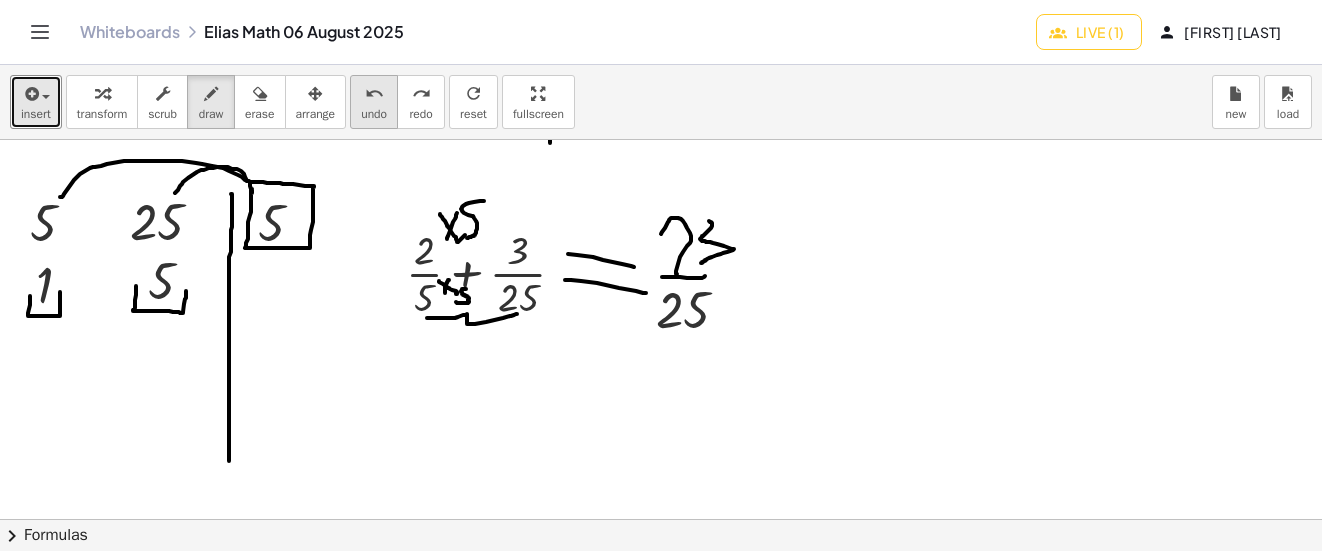 click on "undo" at bounding box center (374, 94) 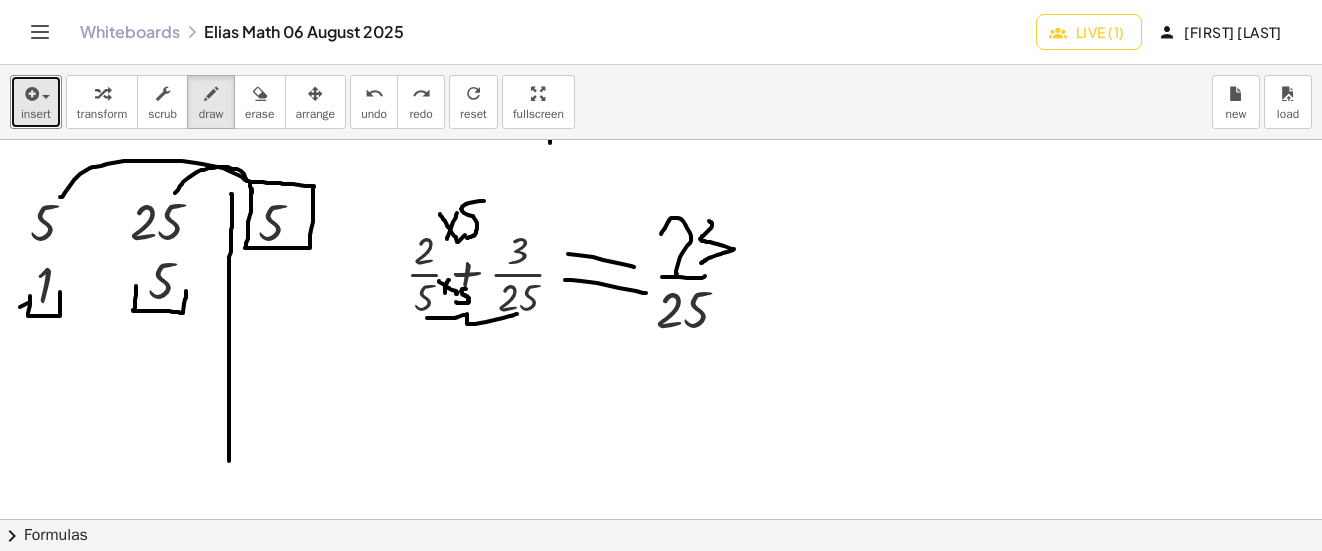 drag, startPoint x: 20, startPoint y: 307, endPoint x: 43, endPoint y: 264, distance: 48.76474 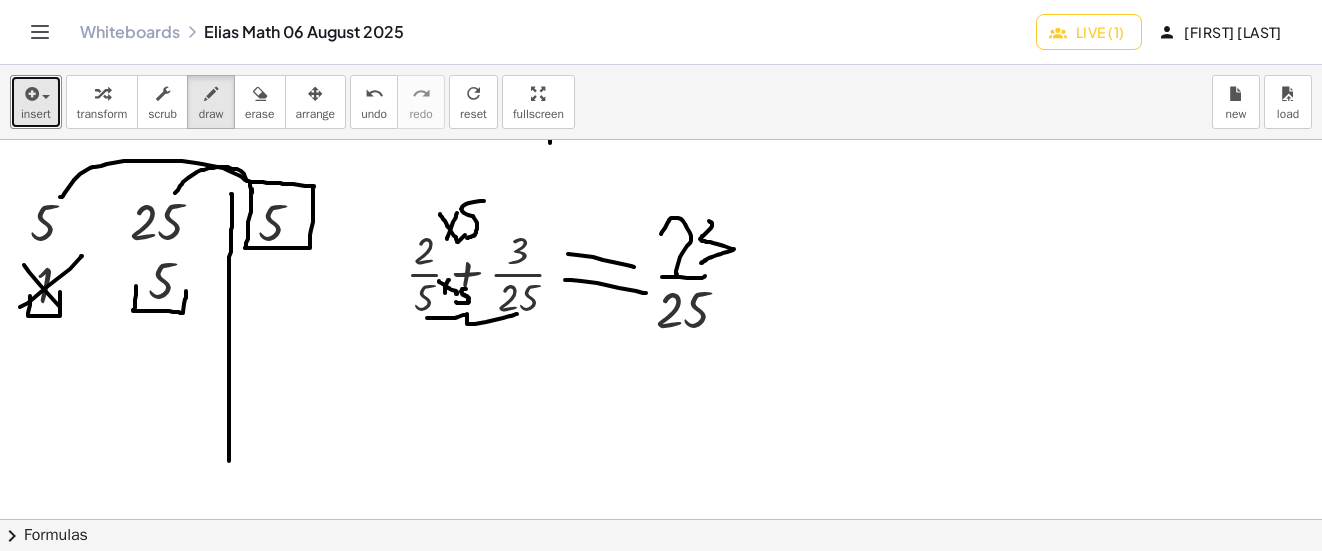 drag, startPoint x: 24, startPoint y: 265, endPoint x: 63, endPoint y: 310, distance: 59.548298 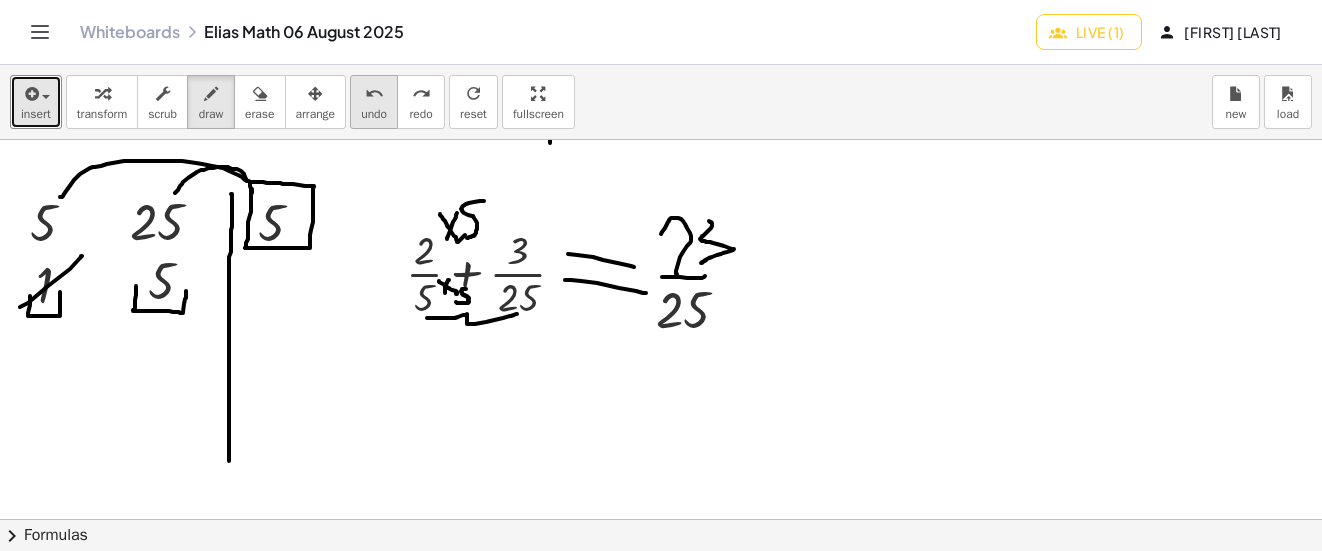 click on "undo" at bounding box center (374, 114) 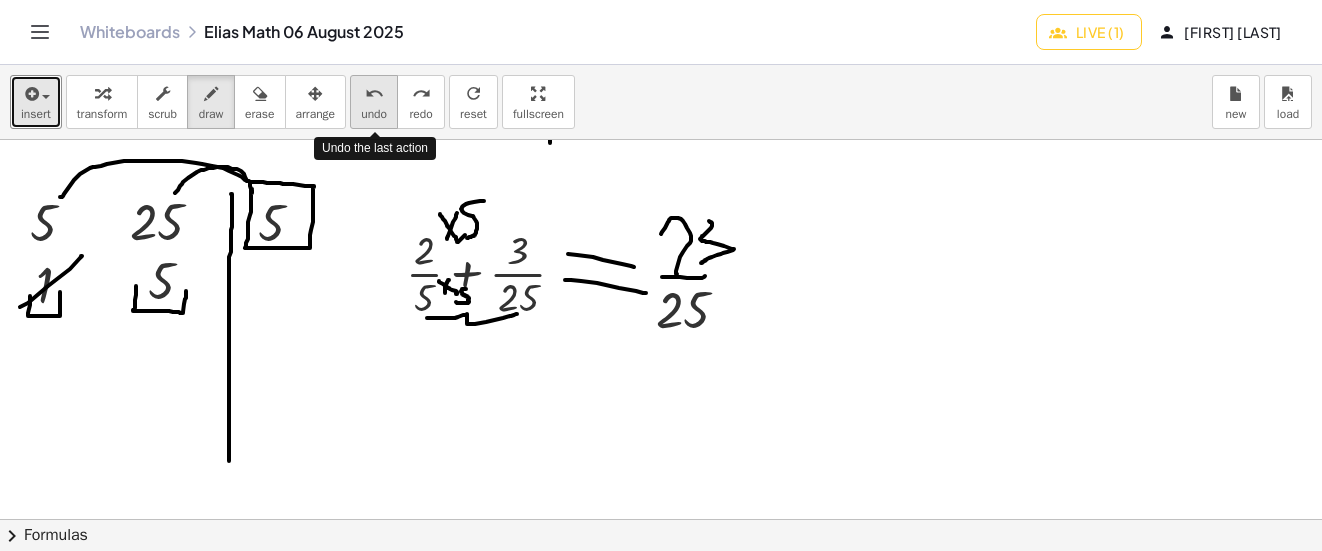 click on "undo" at bounding box center [374, 114] 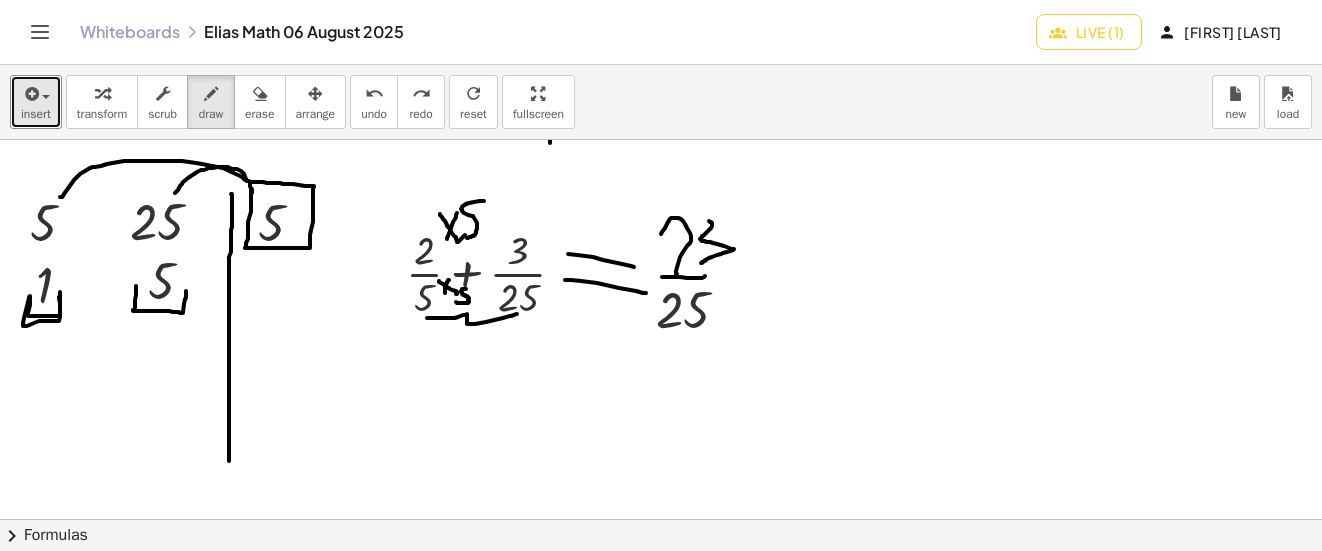 drag, startPoint x: 29, startPoint y: 297, endPoint x: 59, endPoint y: 297, distance: 30 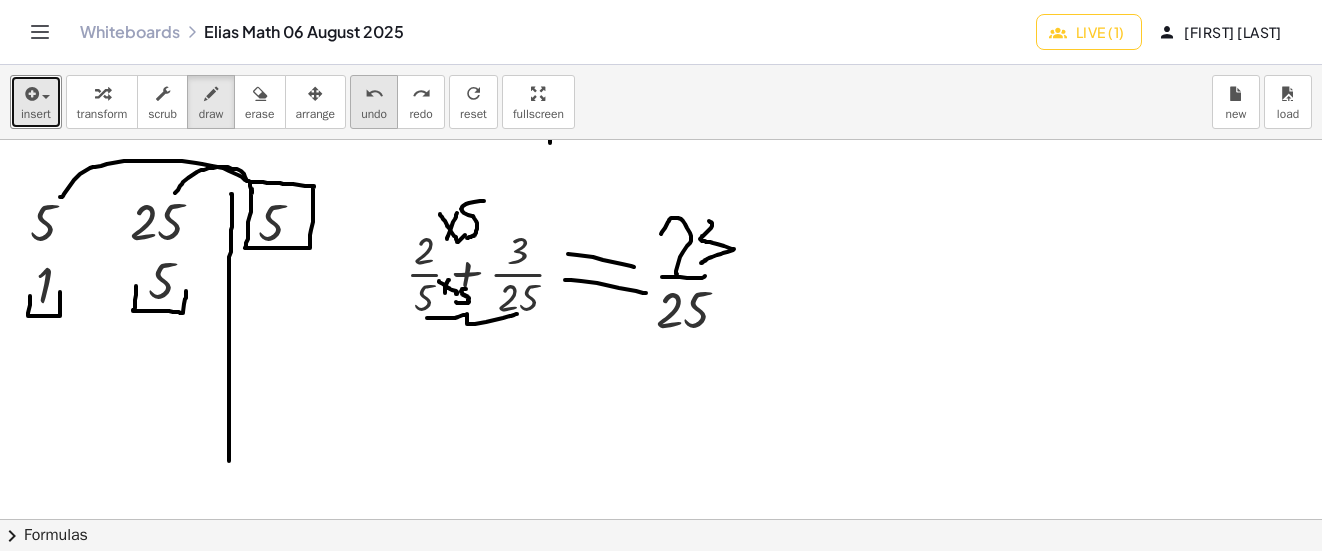 click on "undo" at bounding box center (374, 93) 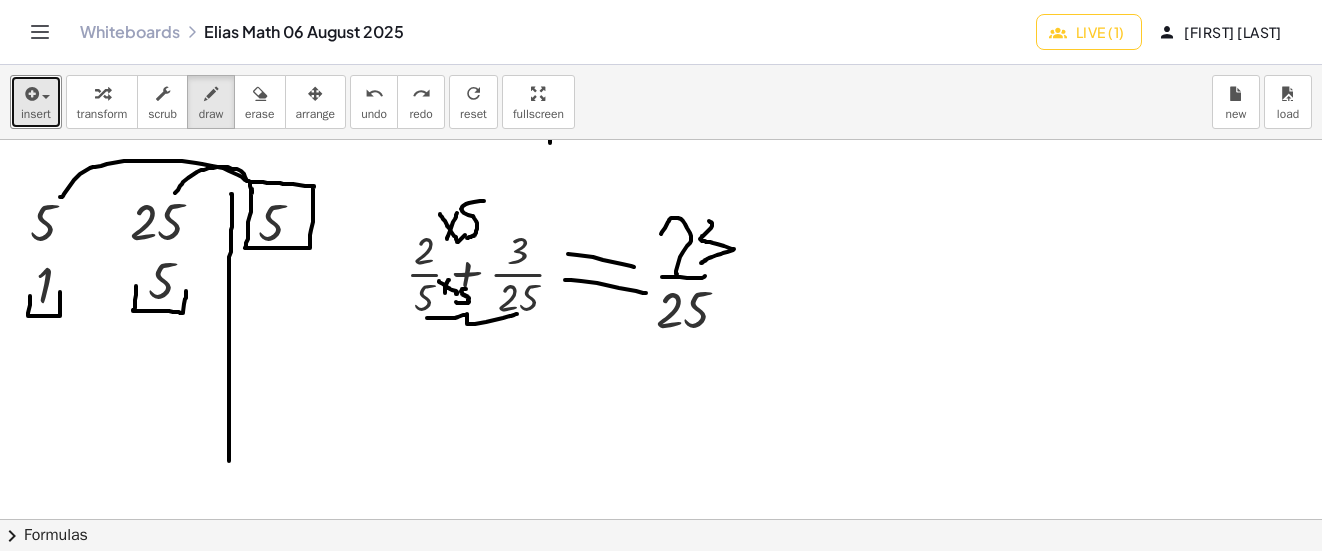 drag, startPoint x: 89, startPoint y: 213, endPoint x: 94, endPoint y: 178, distance: 35.35534 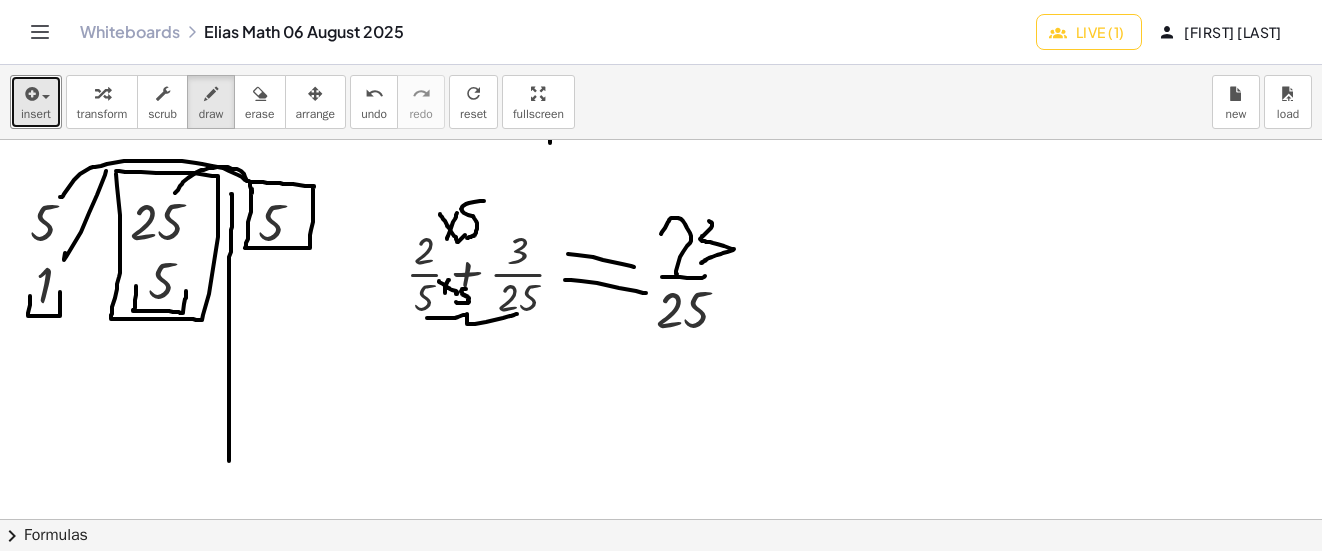 click at bounding box center (674, -844) 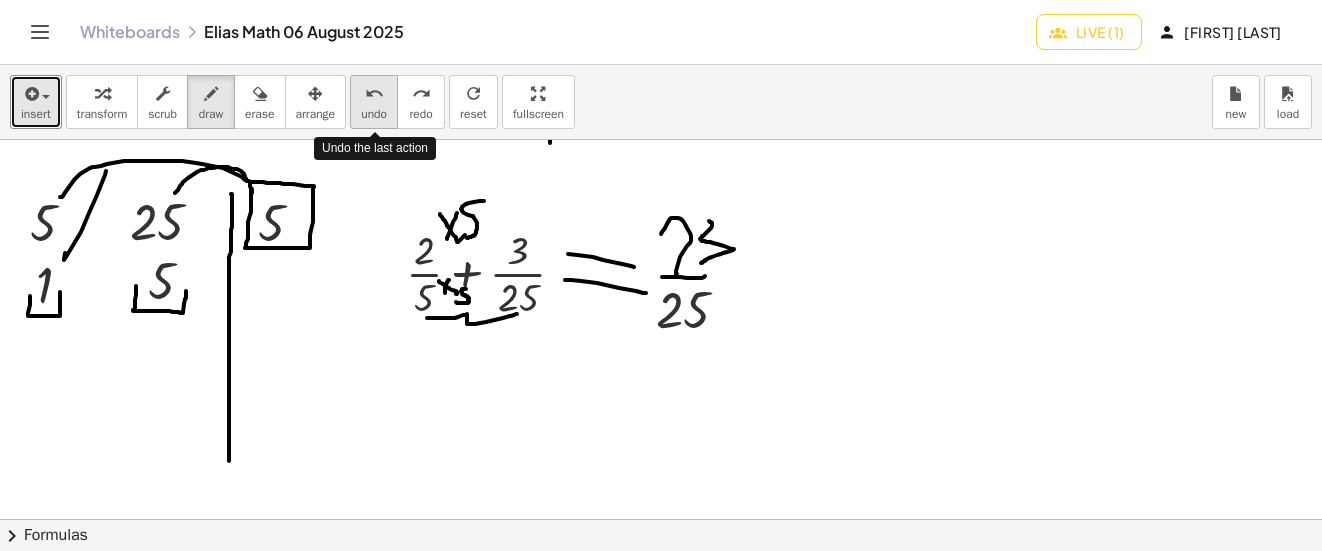 click on "undo" at bounding box center [374, 94] 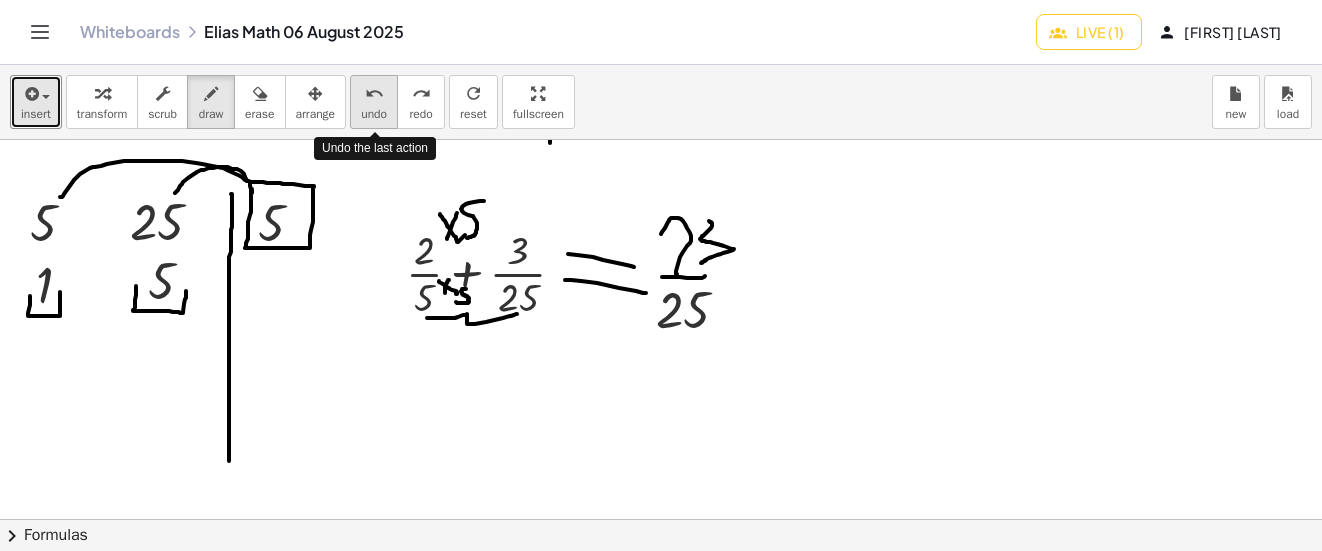 click on "undo" at bounding box center (374, 94) 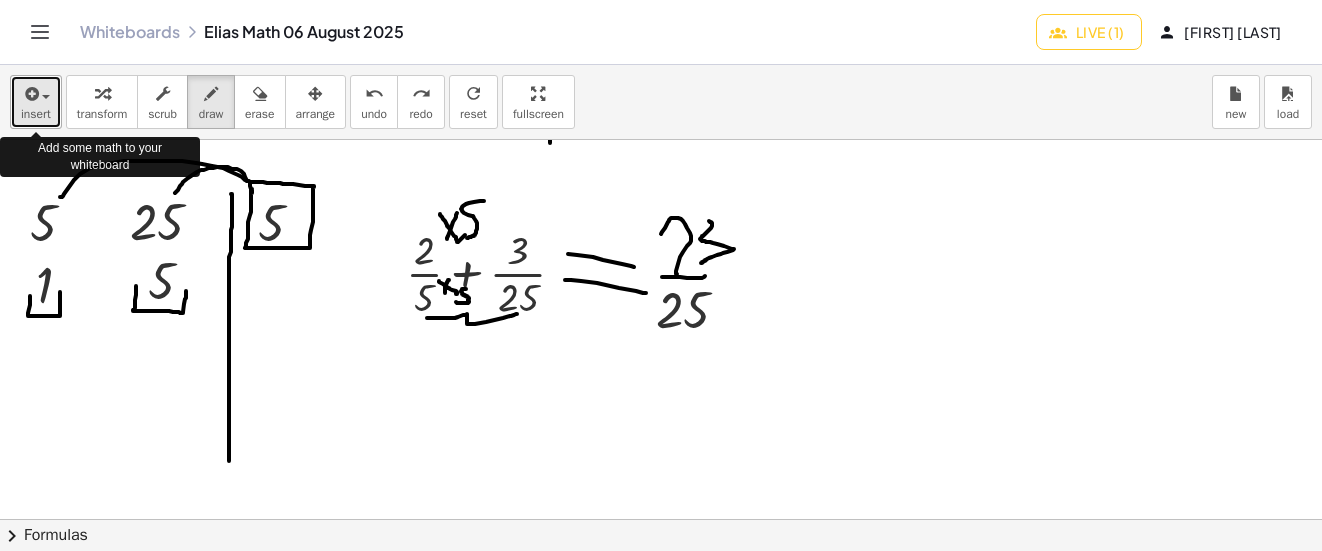 click on "insert" at bounding box center [36, 102] 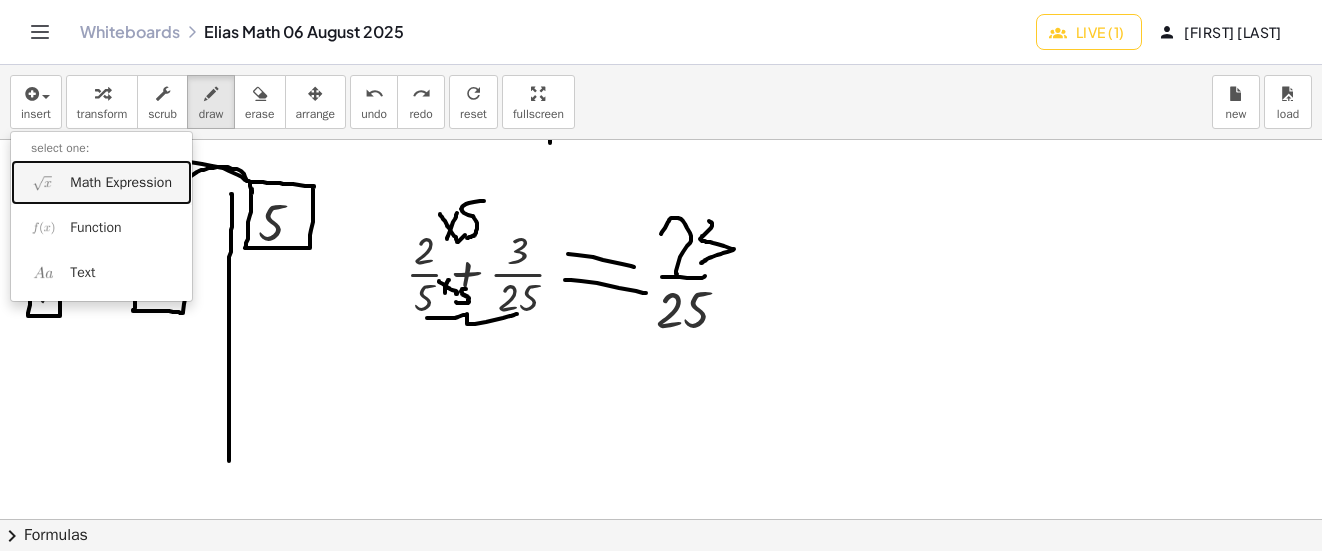 click on "Math Expression" at bounding box center (121, 183) 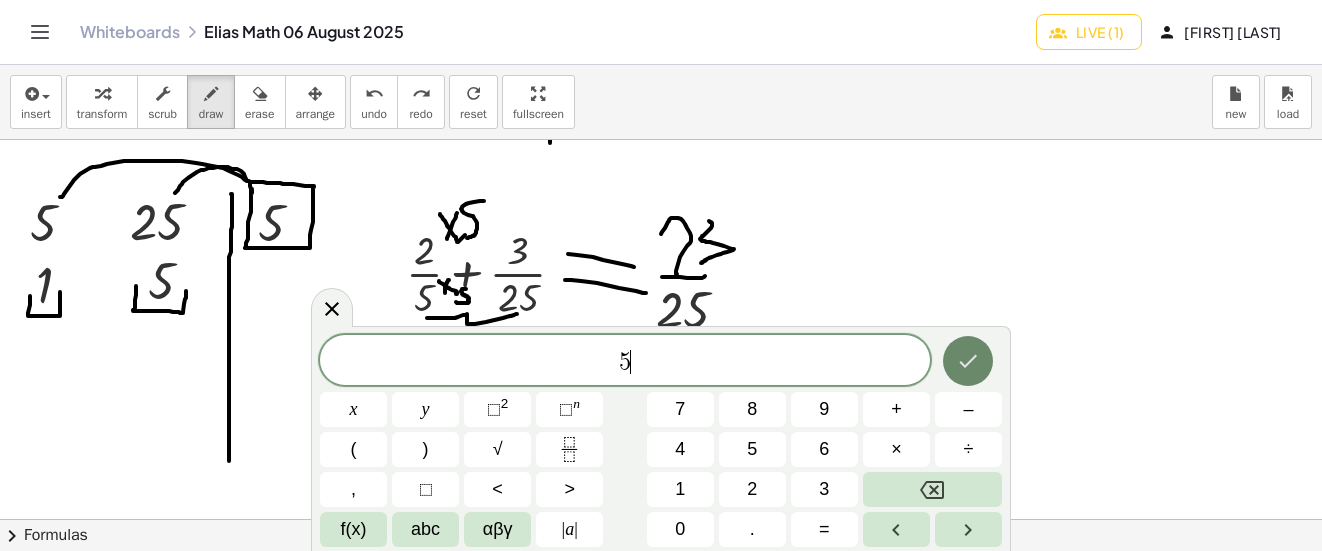 click 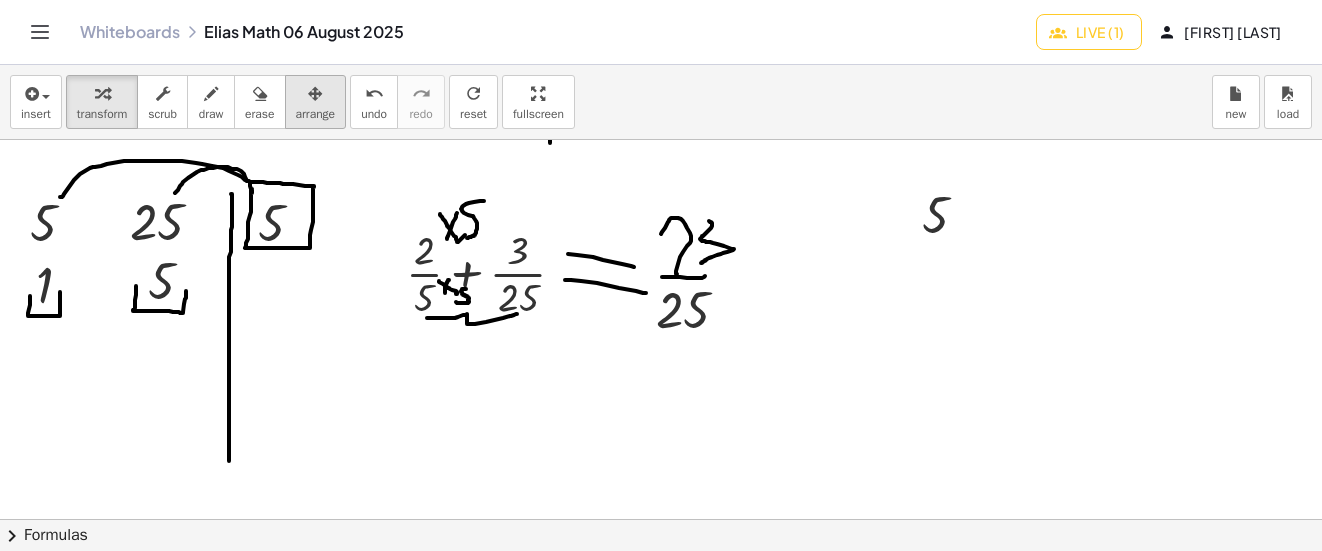 click at bounding box center (316, 93) 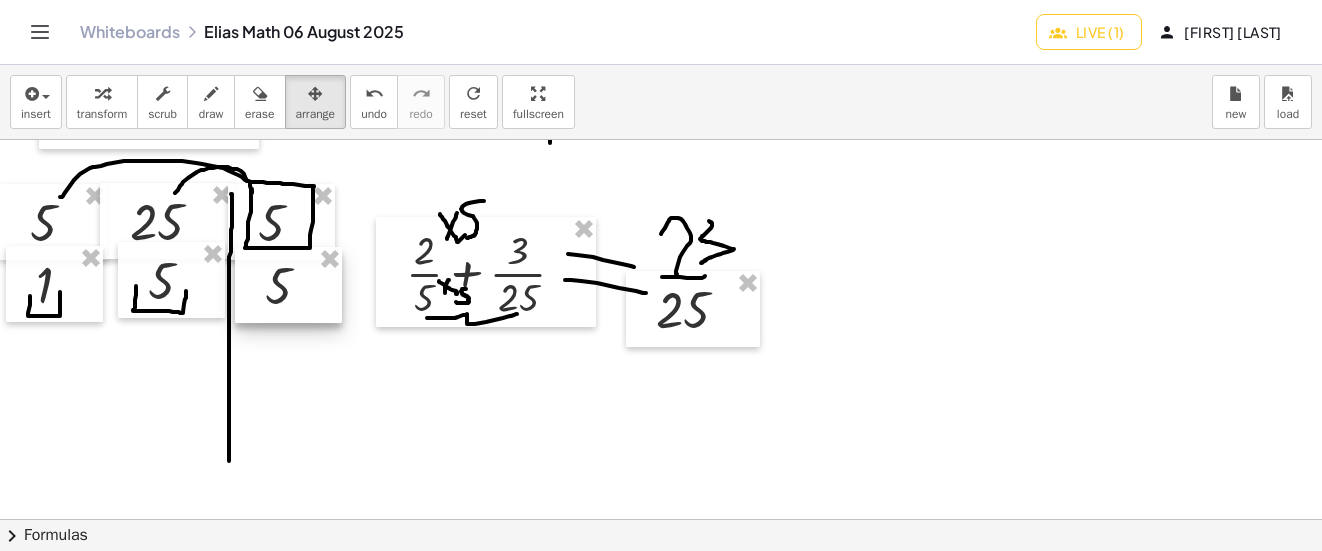 drag, startPoint x: 970, startPoint y: 218, endPoint x: 314, endPoint y: 288, distance: 659.7242 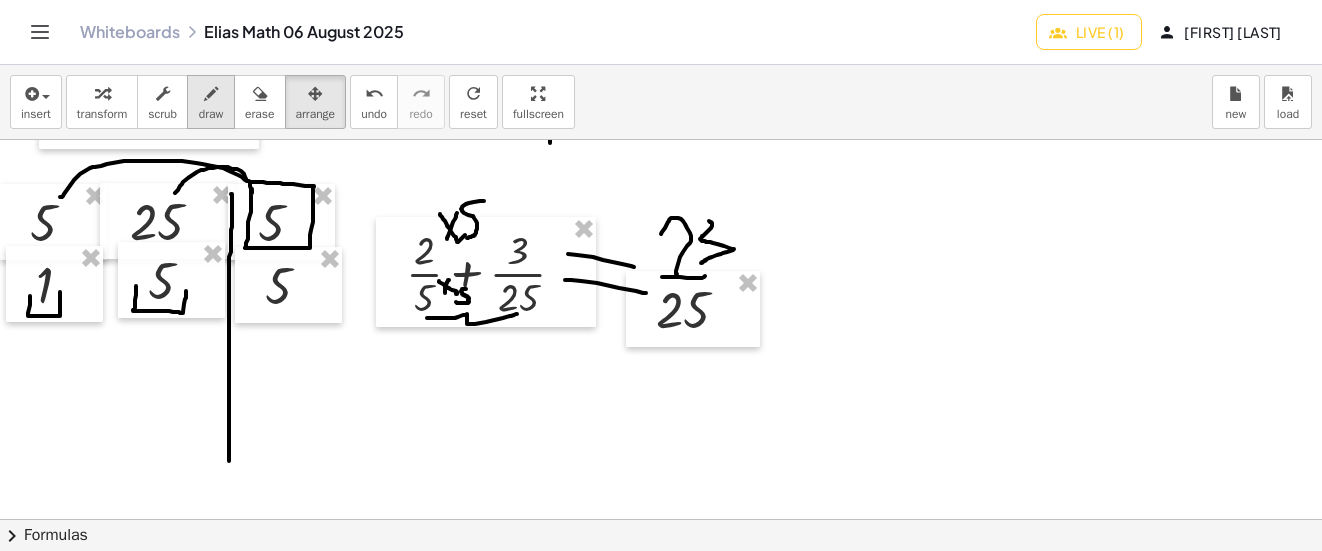 click at bounding box center [211, 94] 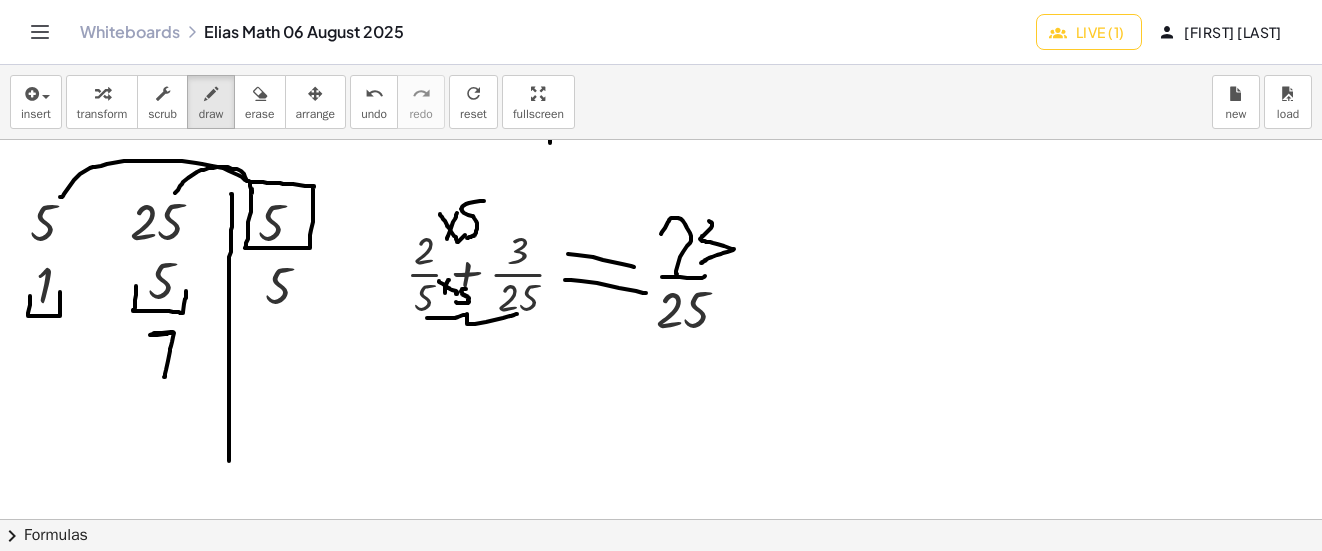drag, startPoint x: 164, startPoint y: 377, endPoint x: 171, endPoint y: 333, distance: 44.553337 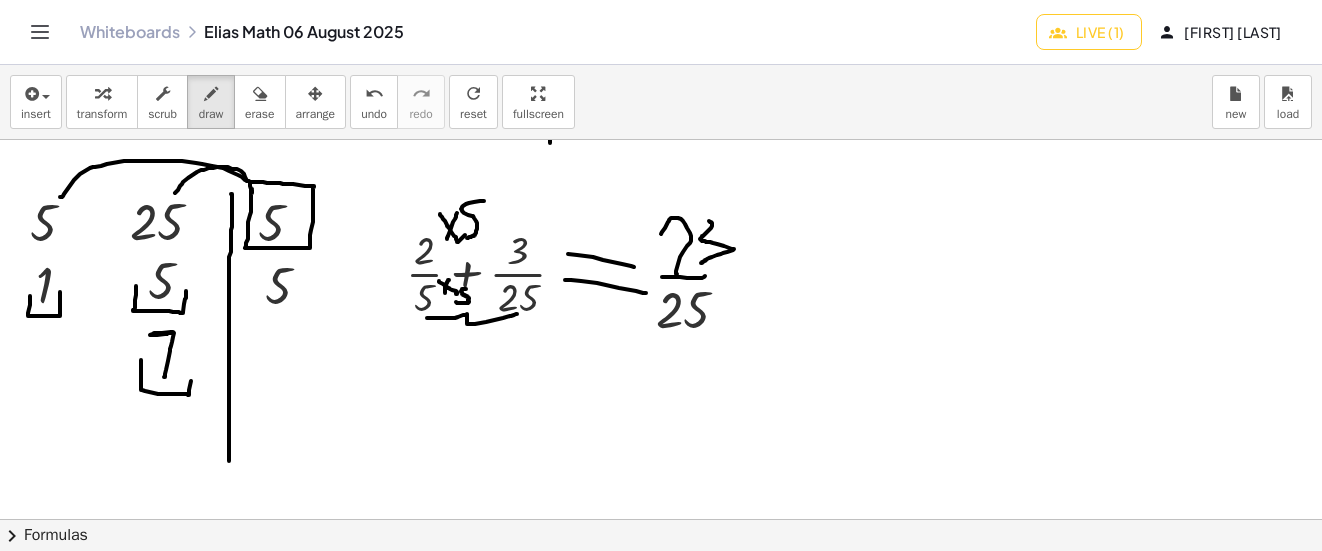 drag, startPoint x: 141, startPoint y: 360, endPoint x: 191, endPoint y: 377, distance: 52.810986 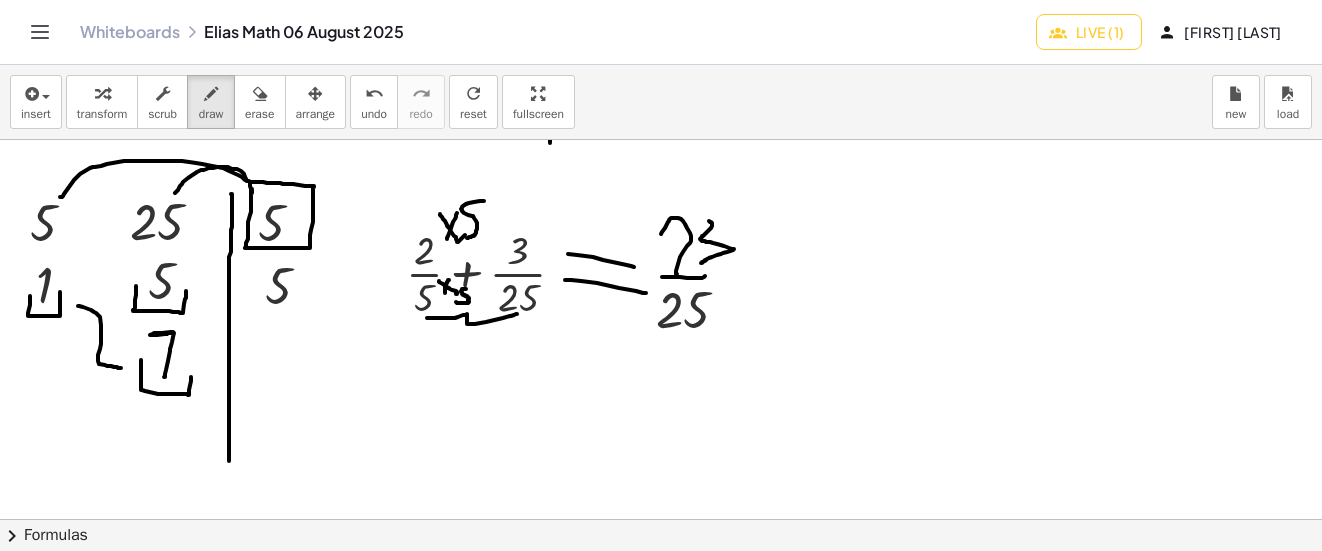 drag, startPoint x: 78, startPoint y: 306, endPoint x: 121, endPoint y: 368, distance: 75.45197 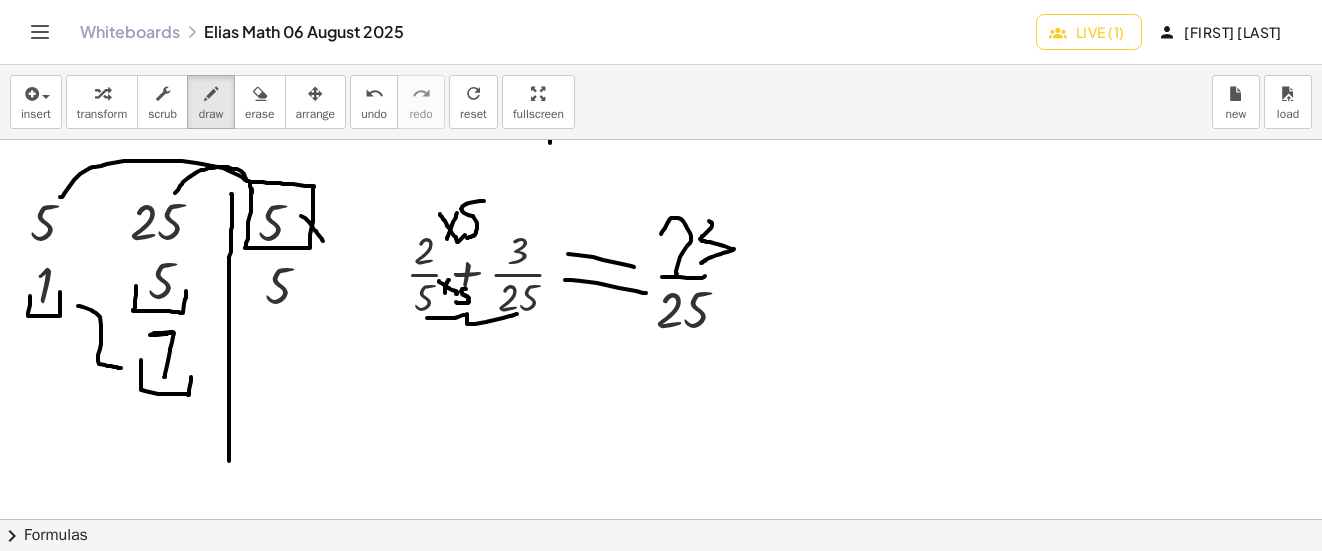 drag, startPoint x: 301, startPoint y: 216, endPoint x: 326, endPoint y: 243, distance: 36.796738 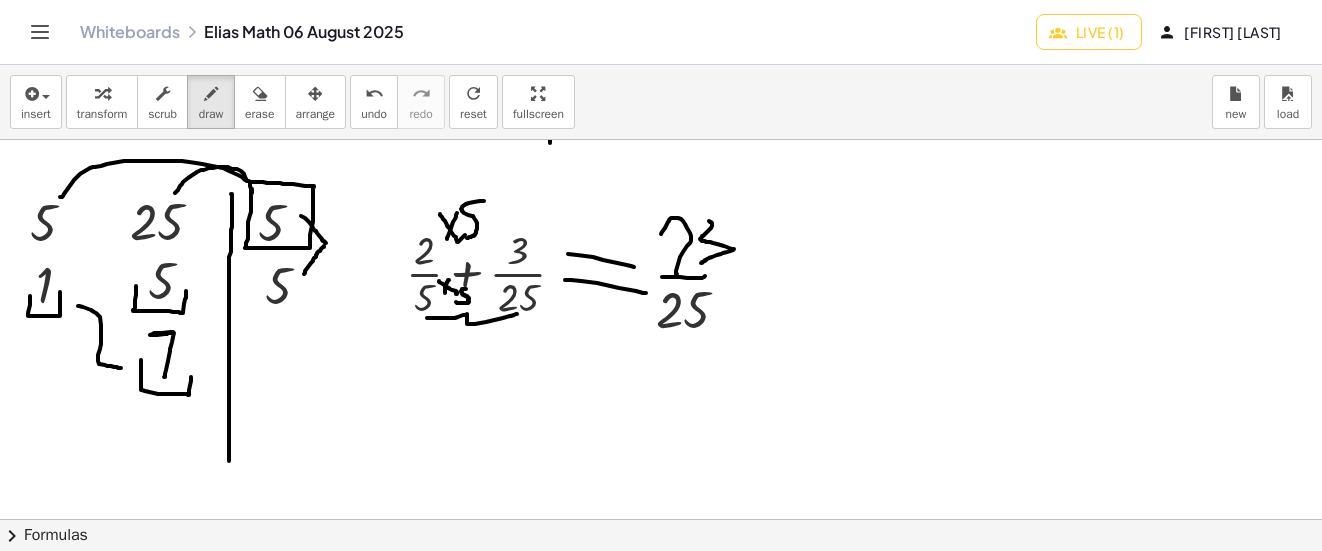 drag, startPoint x: 304, startPoint y: 274, endPoint x: 324, endPoint y: 246, distance: 34.4093 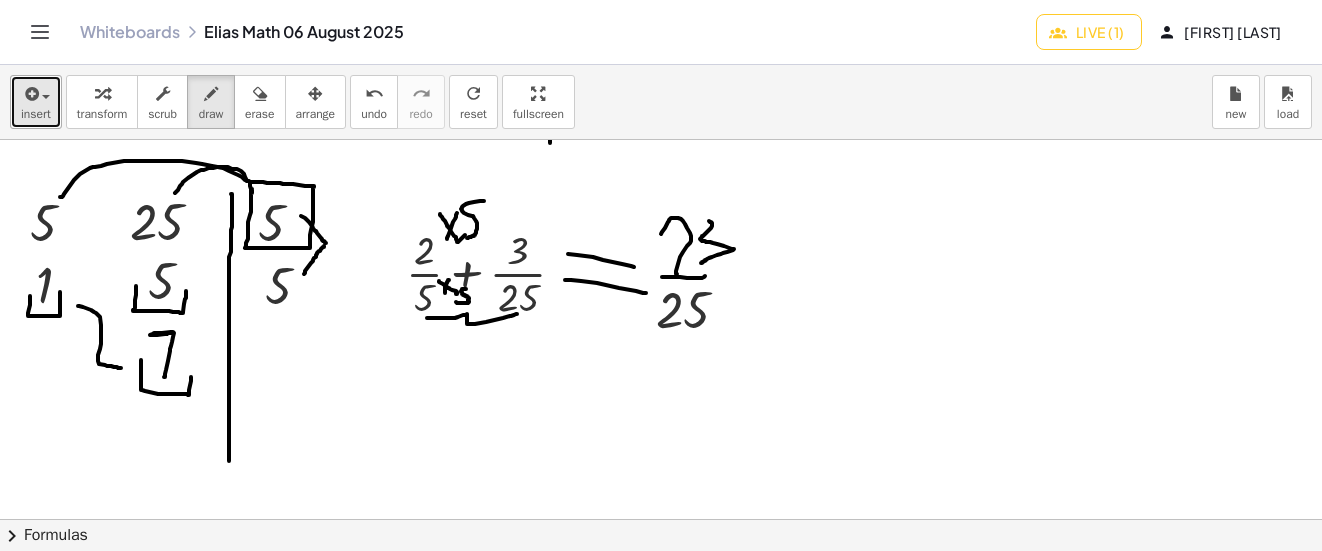 click on "insert" at bounding box center (36, 102) 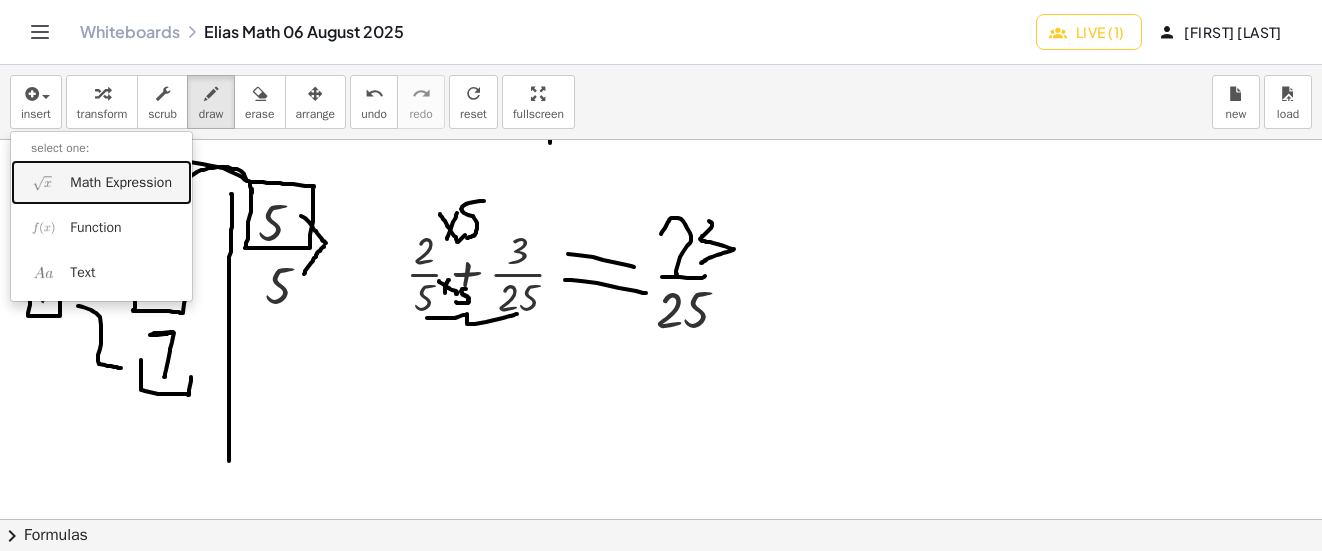click on "Math Expression" at bounding box center (121, 183) 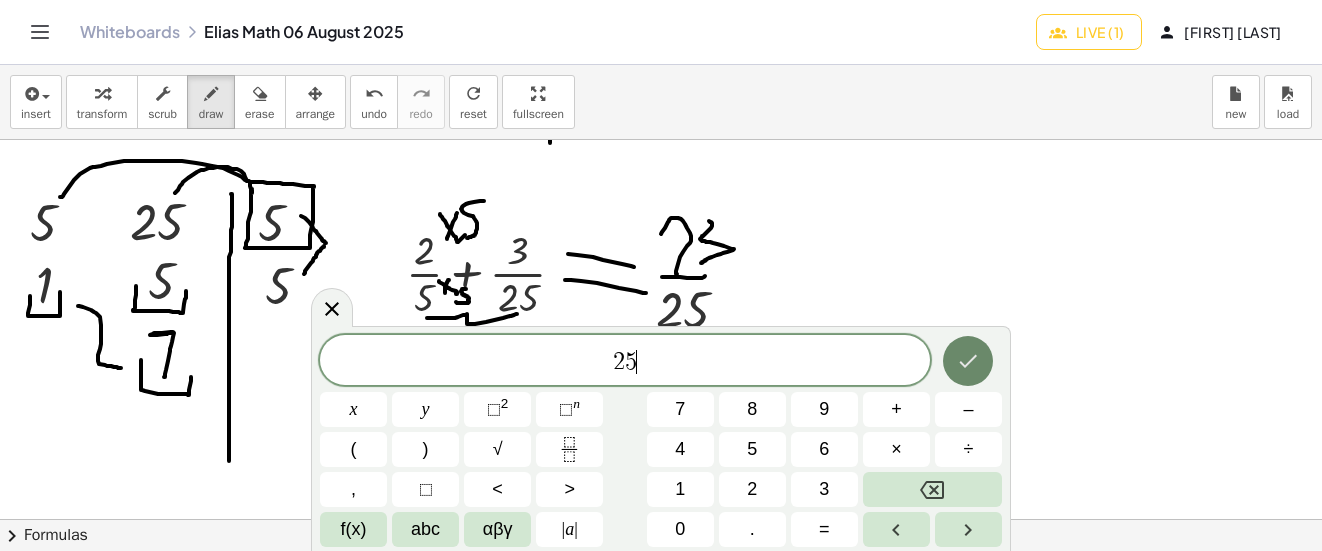 click 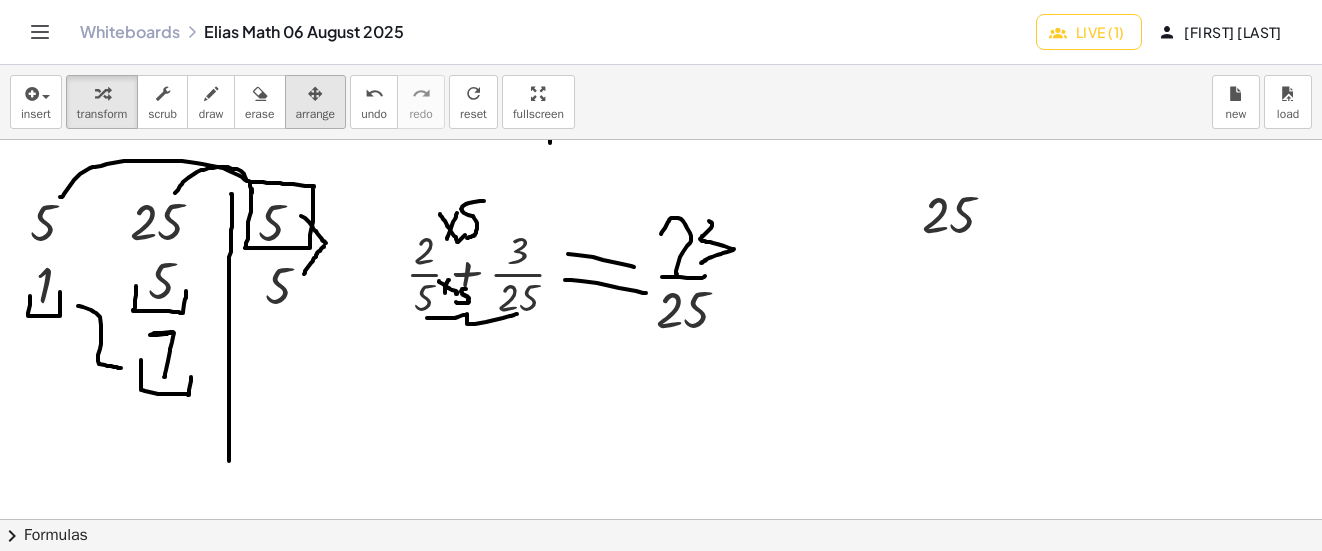 click at bounding box center [316, 93] 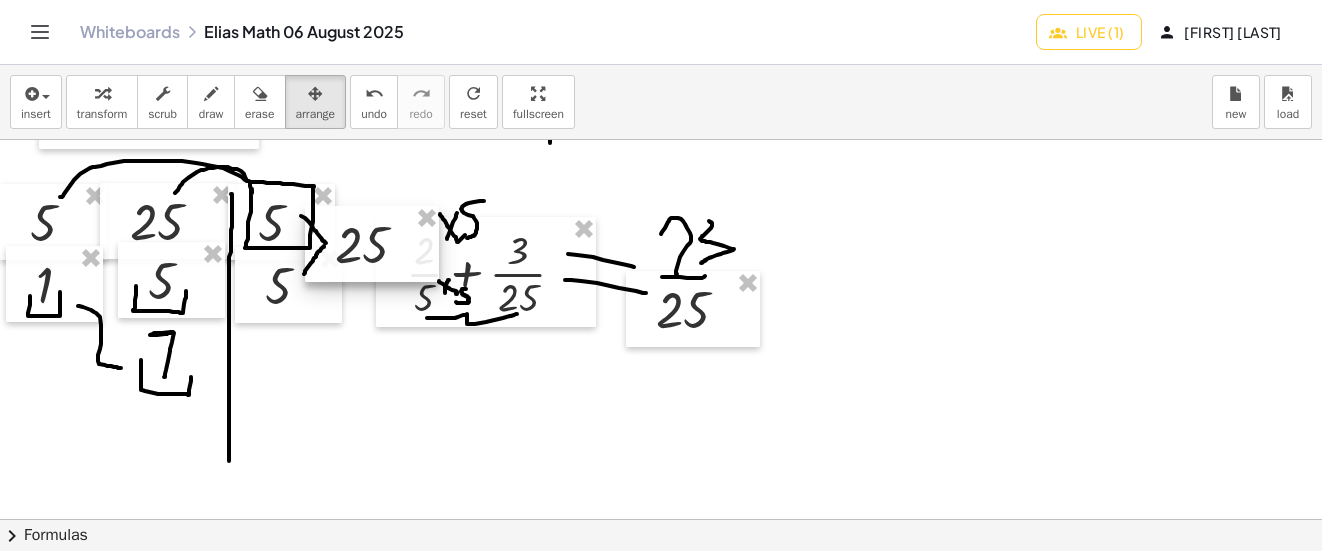 drag, startPoint x: 968, startPoint y: 227, endPoint x: 380, endPoint y: 257, distance: 588.76483 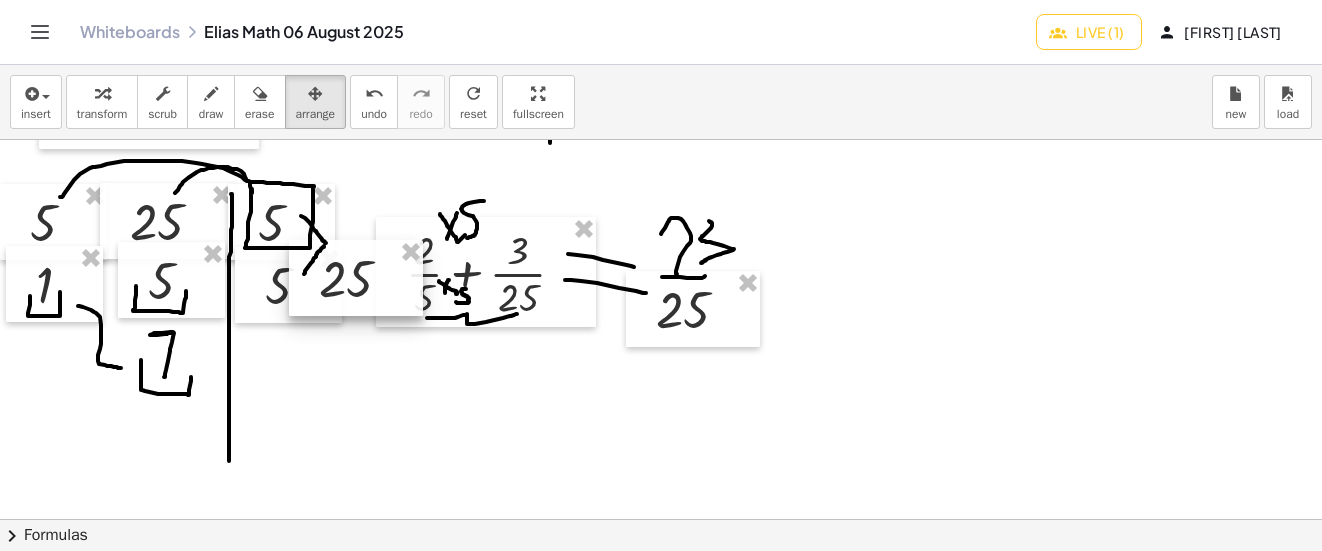 drag, startPoint x: 394, startPoint y: 255, endPoint x: 377, endPoint y: 288, distance: 37.12142 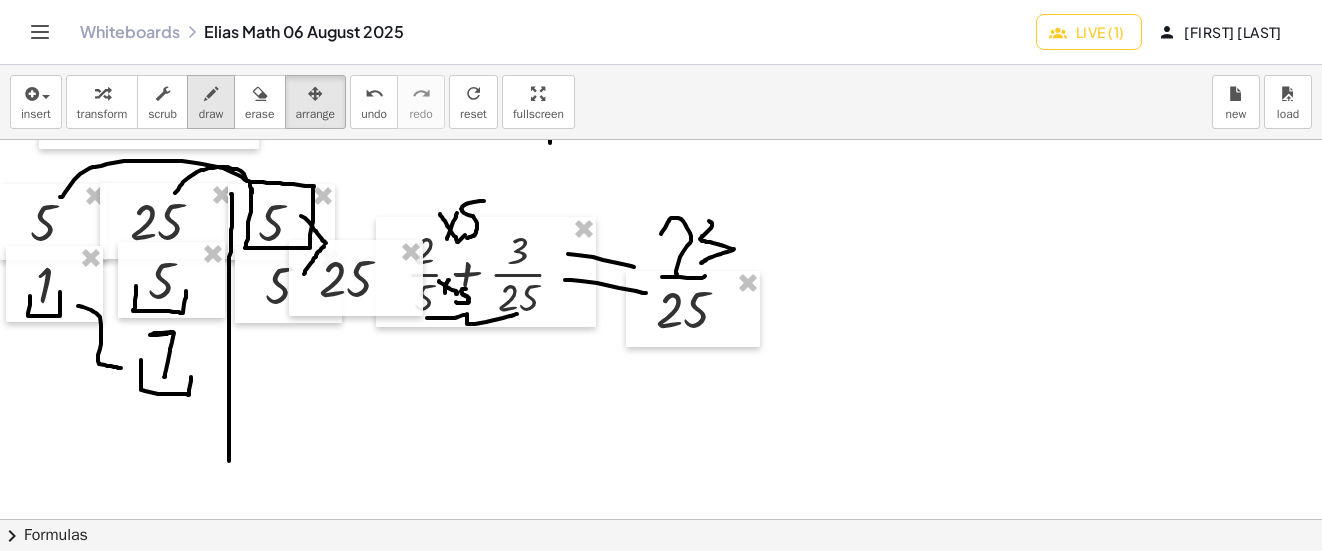 click at bounding box center (211, 94) 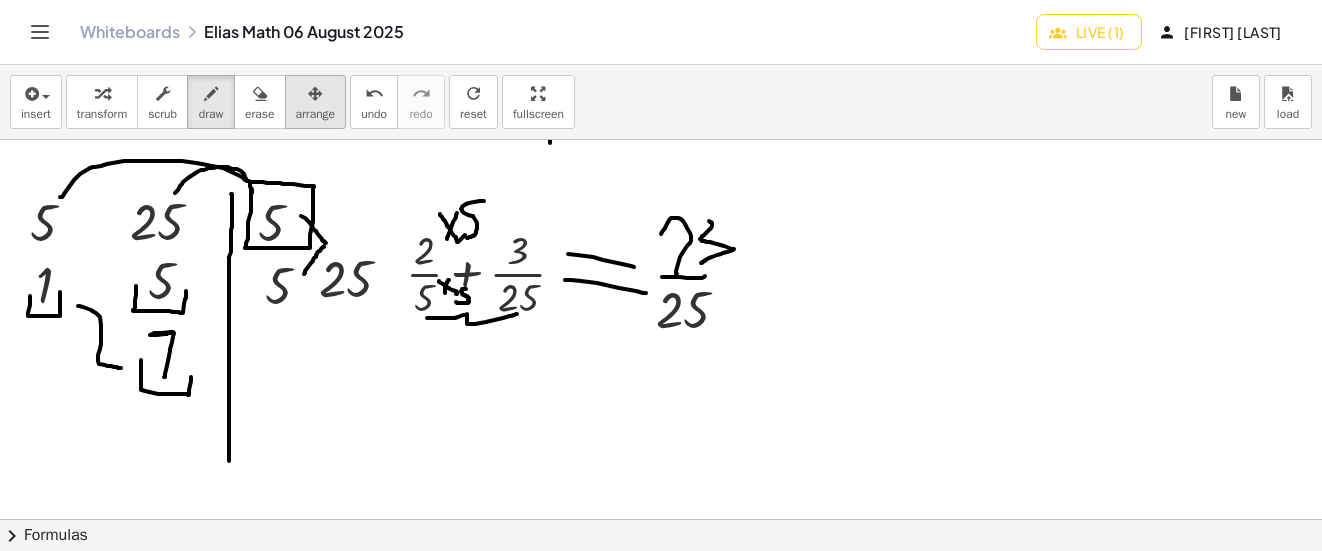 click at bounding box center [316, 93] 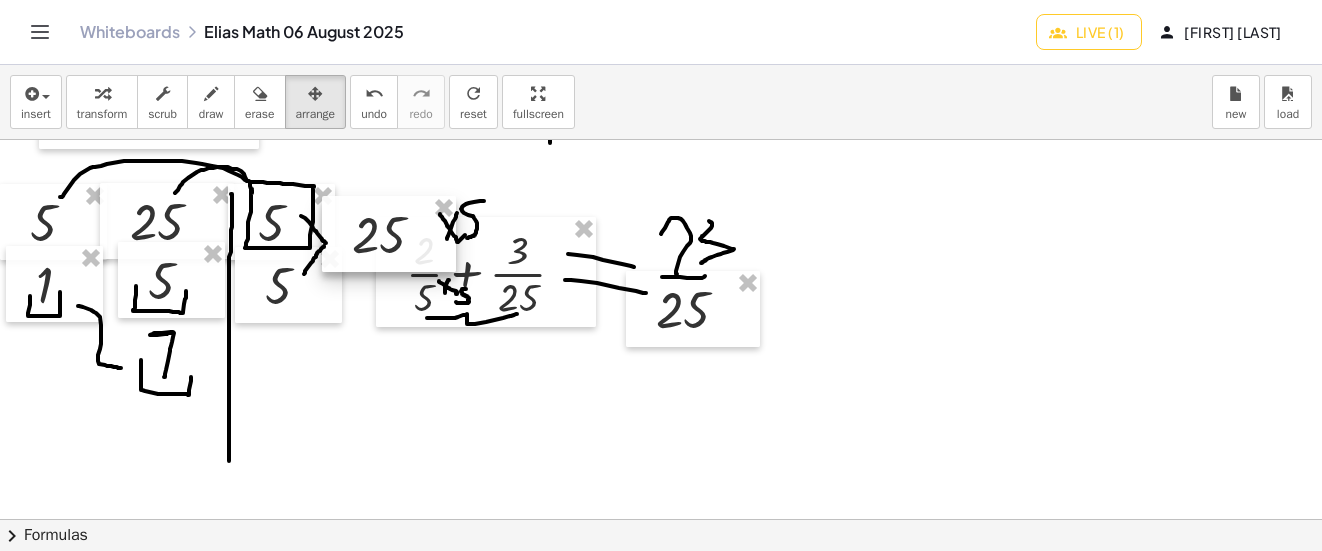 click at bounding box center (389, 234) 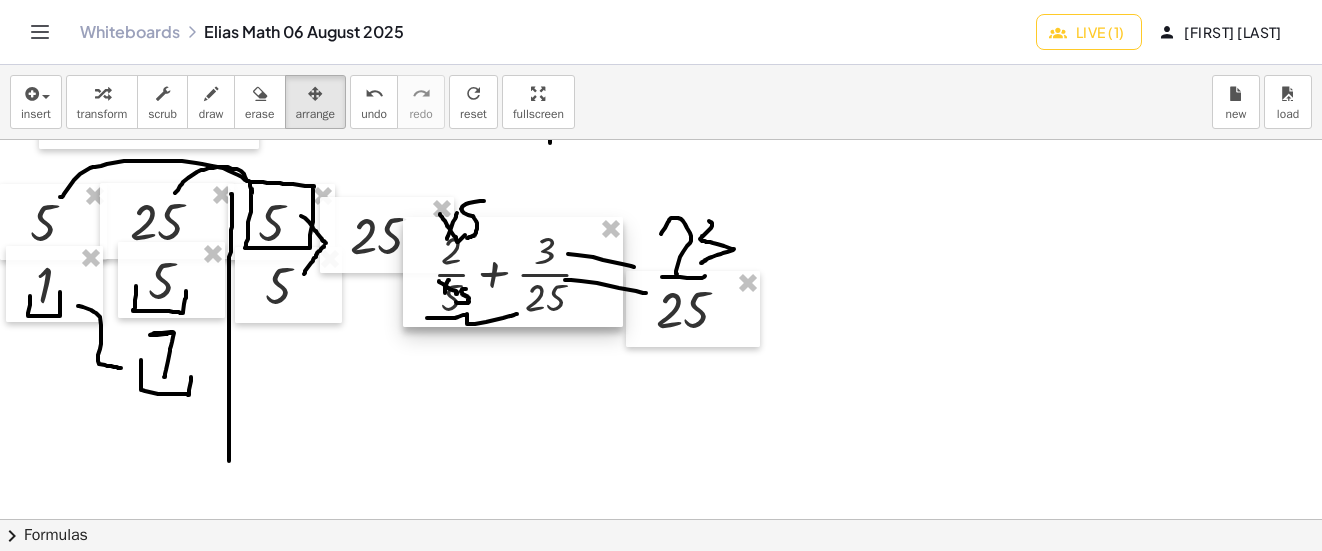 drag, startPoint x: 512, startPoint y: 276, endPoint x: 564, endPoint y: 277, distance: 52.009613 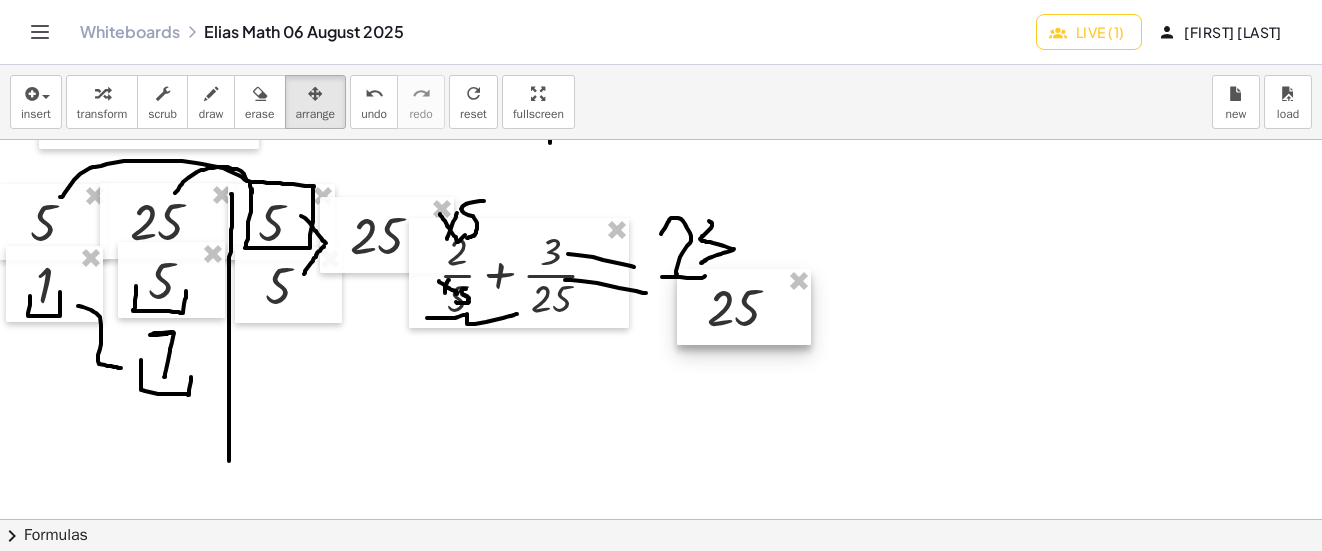 drag, startPoint x: 680, startPoint y: 313, endPoint x: 732, endPoint y: 311, distance: 52.03845 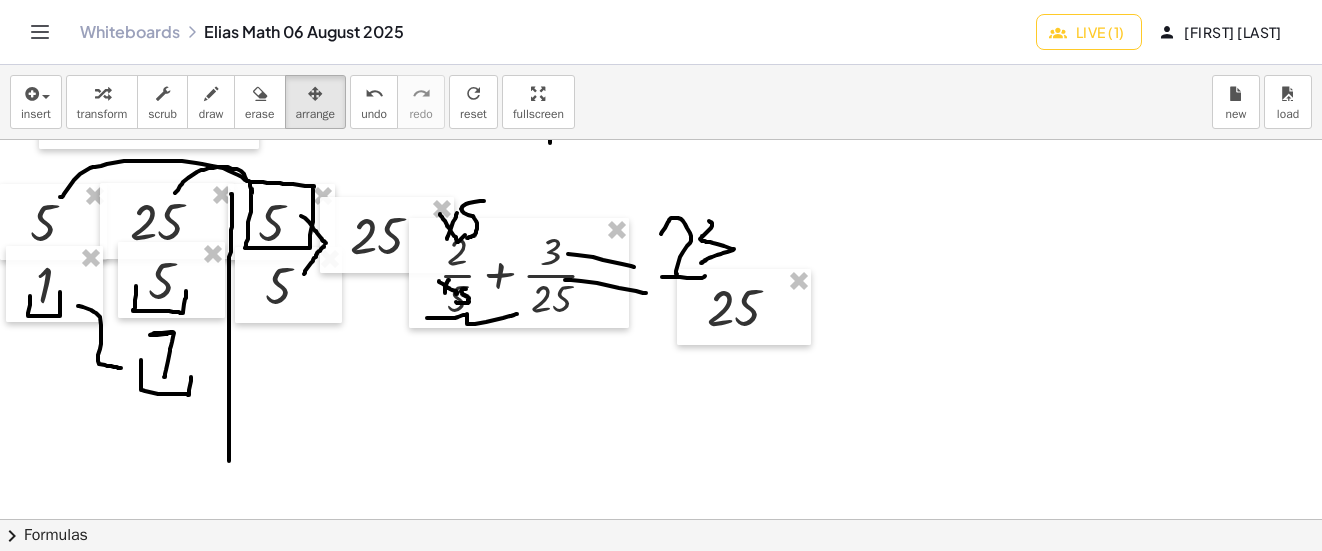drag, startPoint x: 686, startPoint y: 232, endPoint x: 720, endPoint y: 233, distance: 34.0147 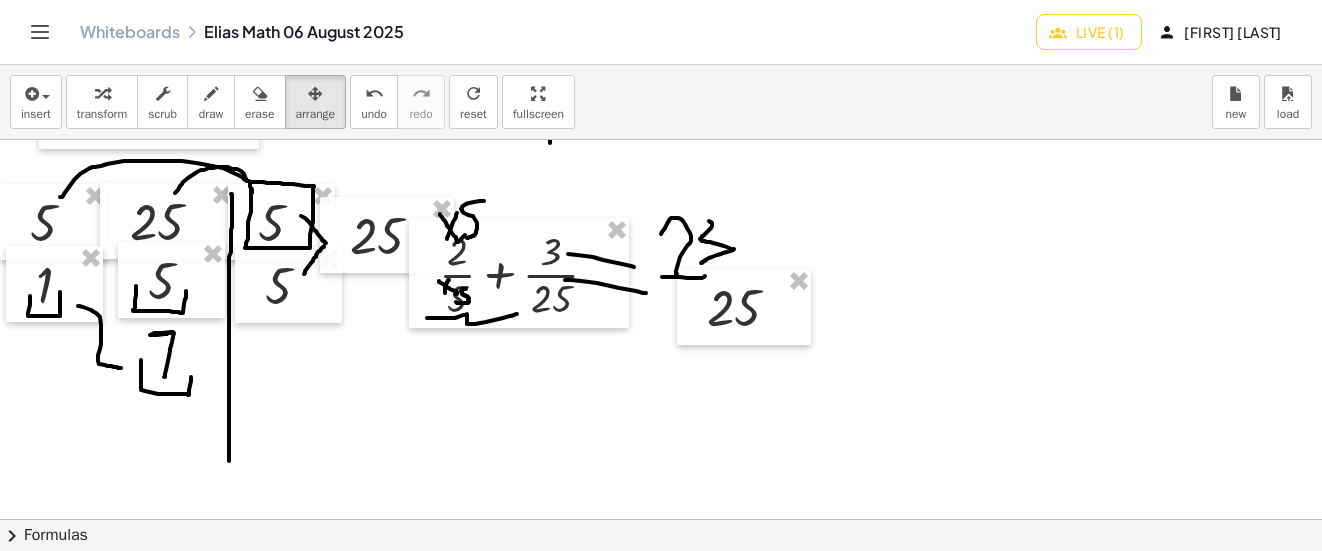 drag, startPoint x: 262, startPoint y: 90, endPoint x: 515, endPoint y: 209, distance: 279.589 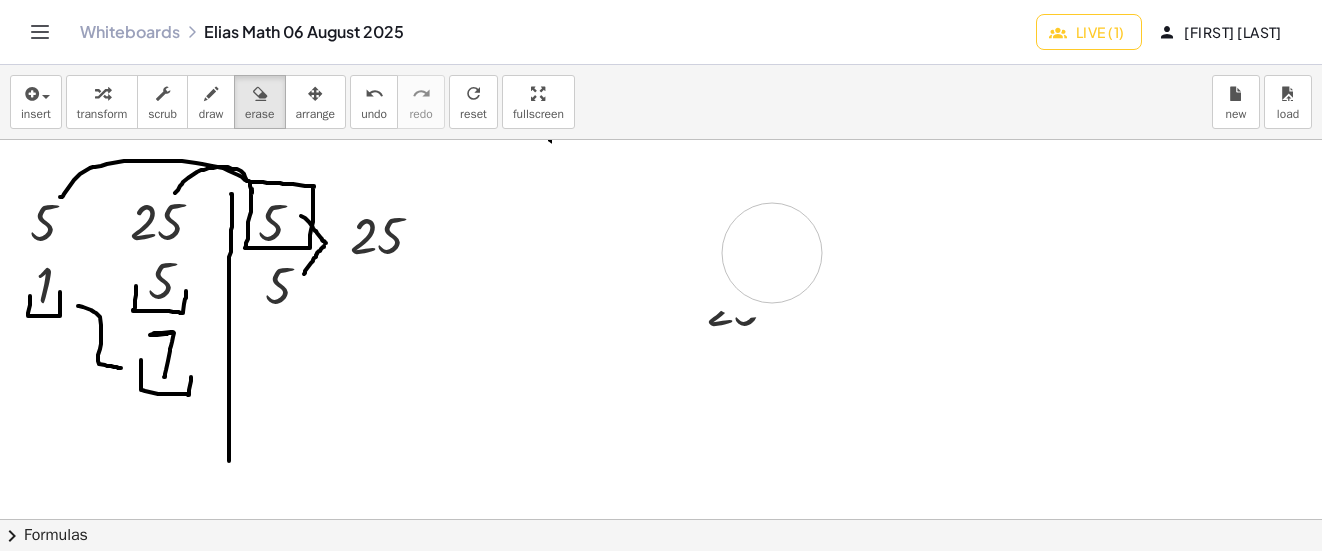 drag, startPoint x: 521, startPoint y: 183, endPoint x: 138, endPoint y: 478, distance: 483.43976 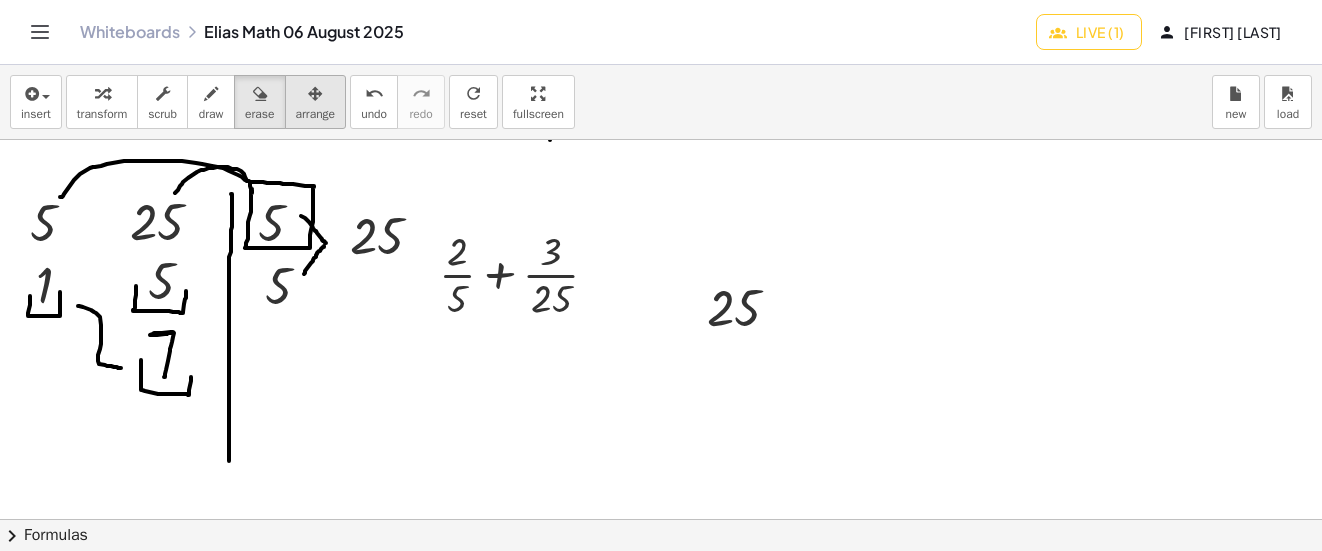 click at bounding box center [315, 94] 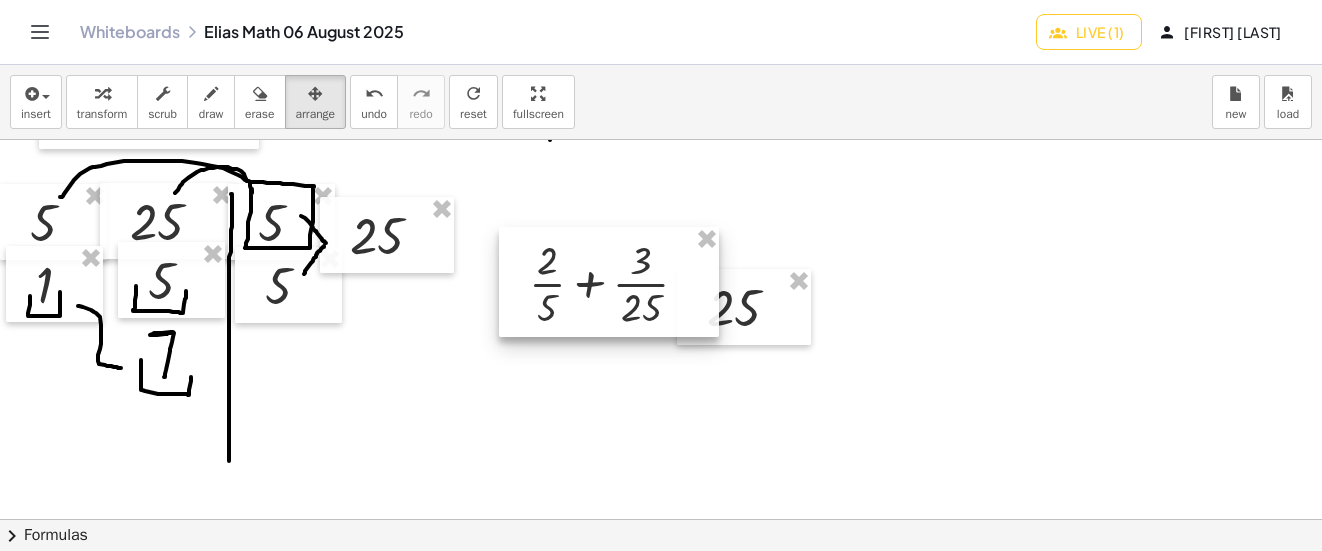 drag, startPoint x: 315, startPoint y: 103, endPoint x: 634, endPoint y: 265, distance: 357.77786 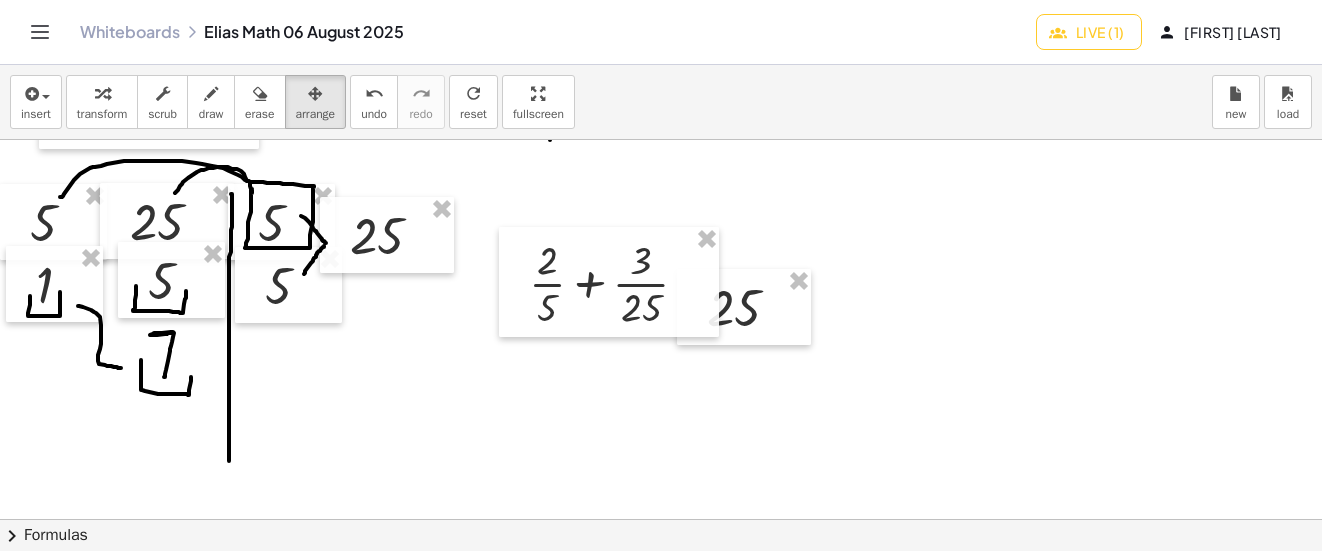 click at bounding box center [211, 94] 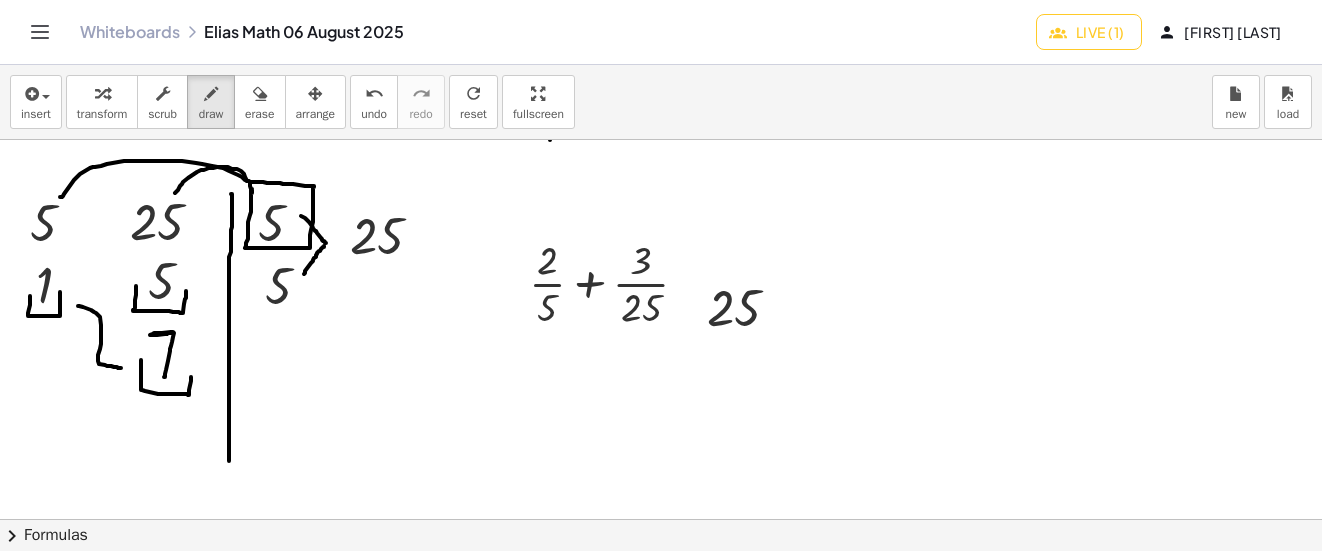 drag, startPoint x: 684, startPoint y: 294, endPoint x: 696, endPoint y: 294, distance: 12 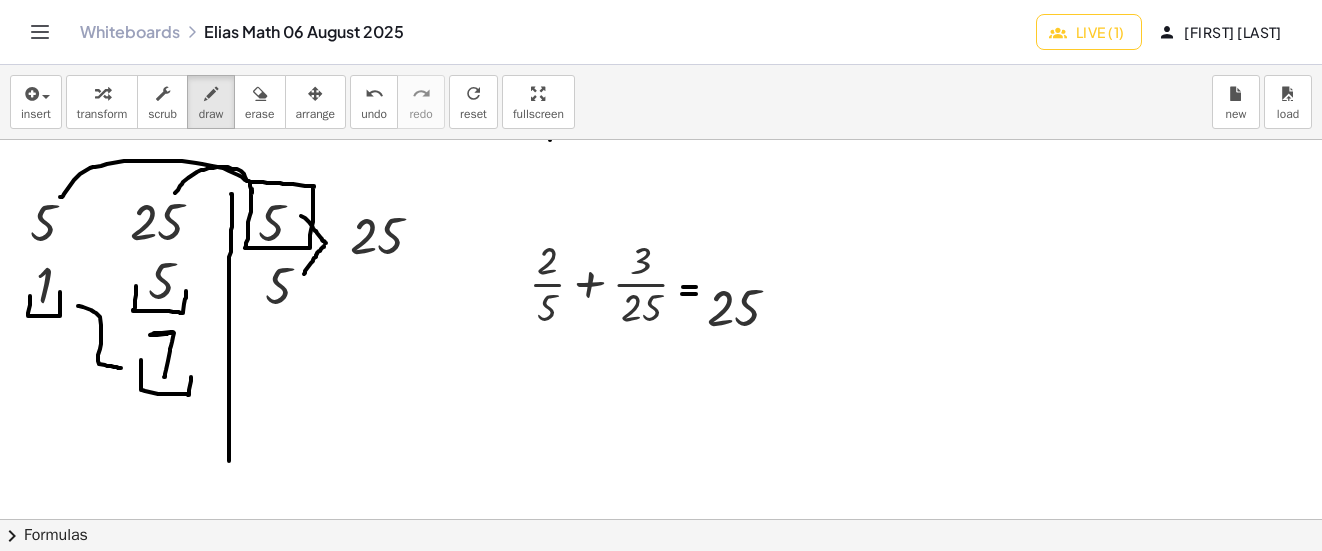 drag, startPoint x: 683, startPoint y: 287, endPoint x: 696, endPoint y: 287, distance: 13 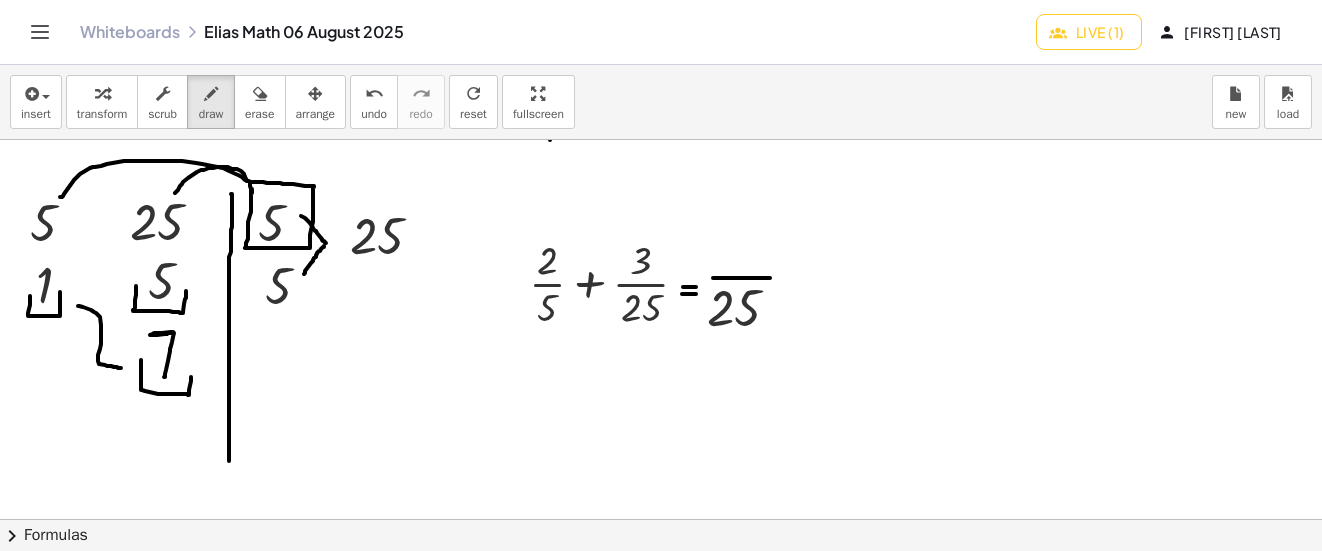 drag, startPoint x: 713, startPoint y: 278, endPoint x: 770, endPoint y: 278, distance: 57 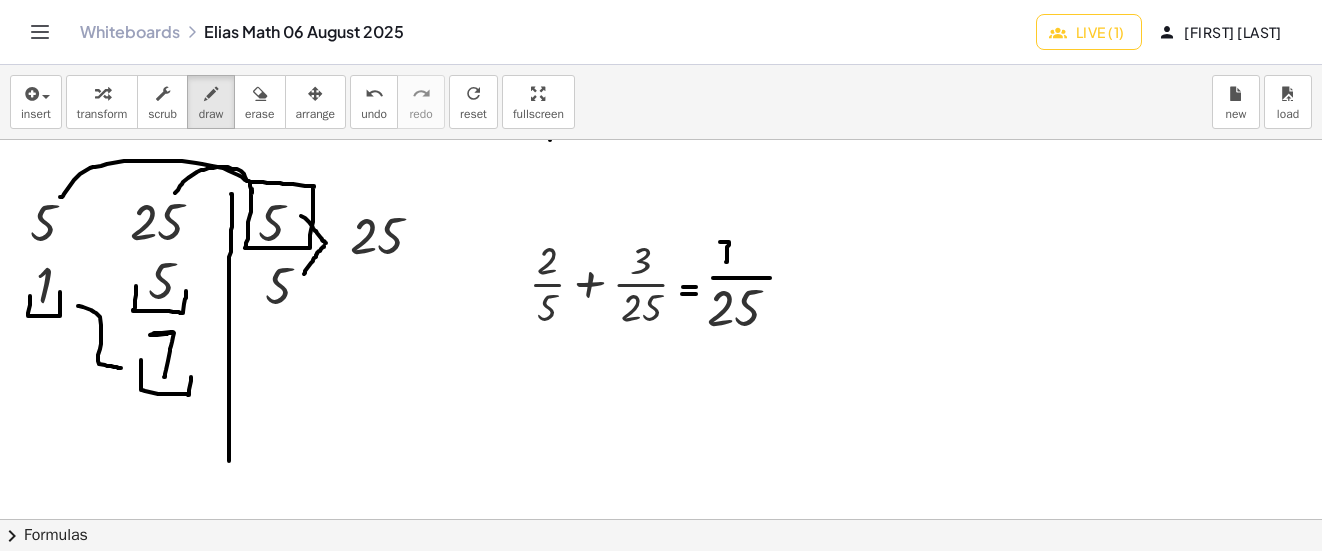 drag, startPoint x: 726, startPoint y: 262, endPoint x: 715, endPoint y: 242, distance: 22.825424 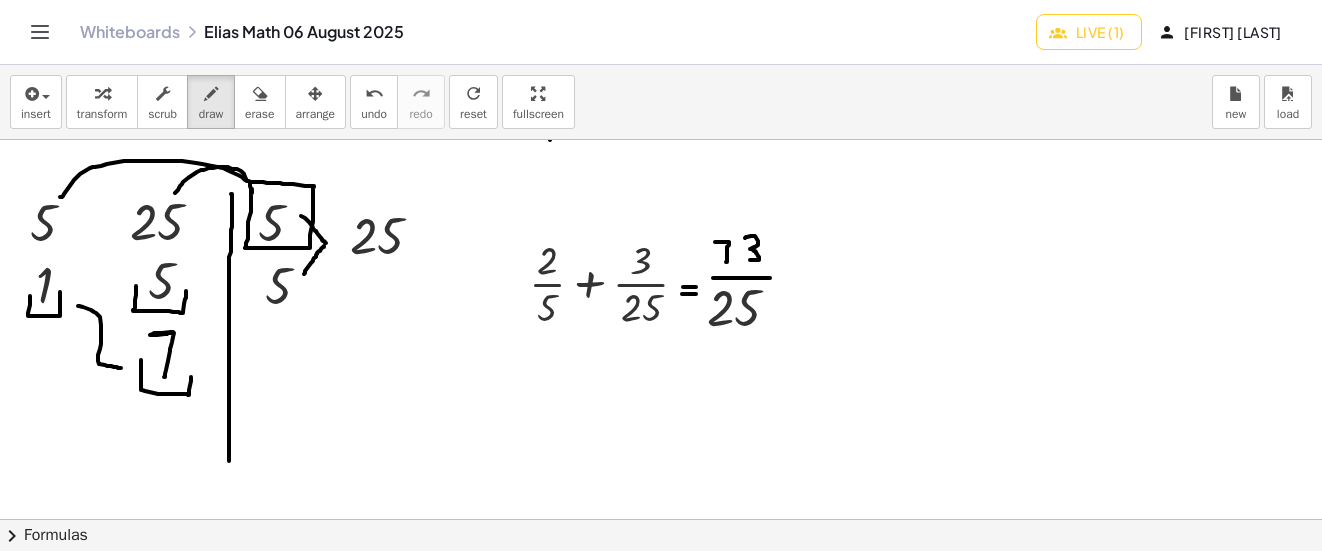 drag, startPoint x: 746, startPoint y: 237, endPoint x: 749, endPoint y: 260, distance: 23.194826 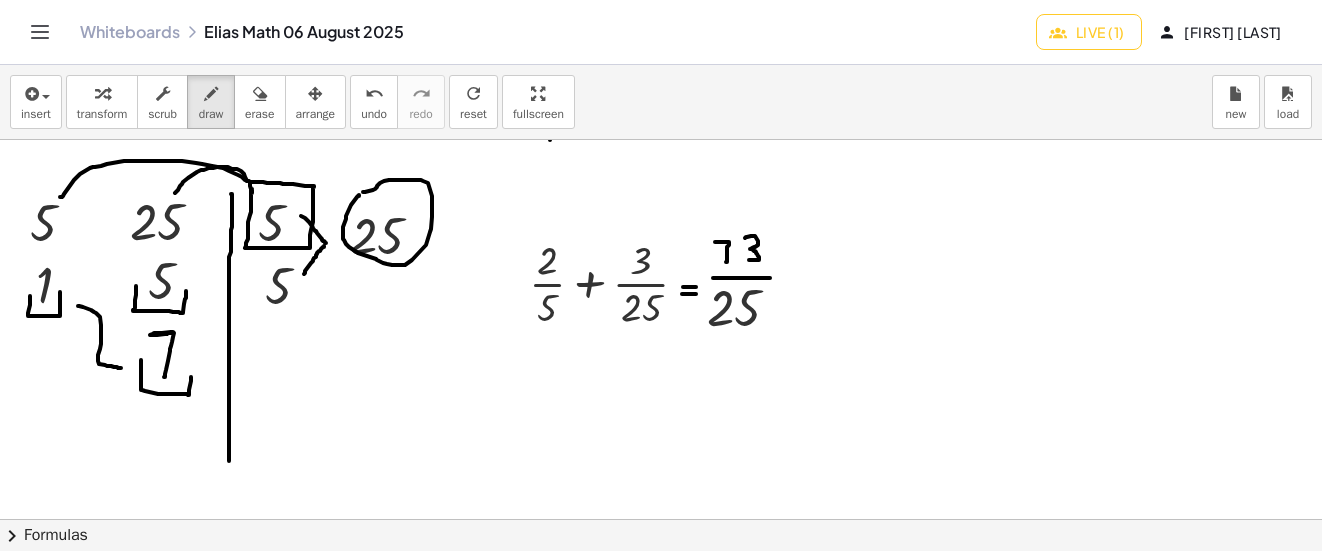 click at bounding box center (674, -844) 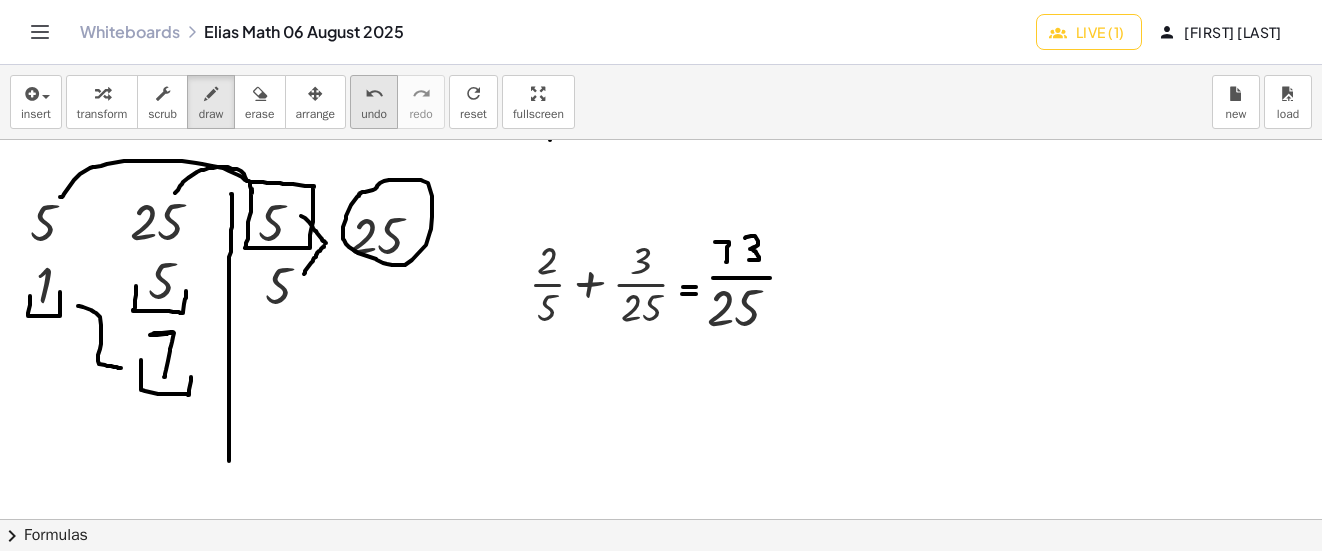 click on "undo" at bounding box center (374, 93) 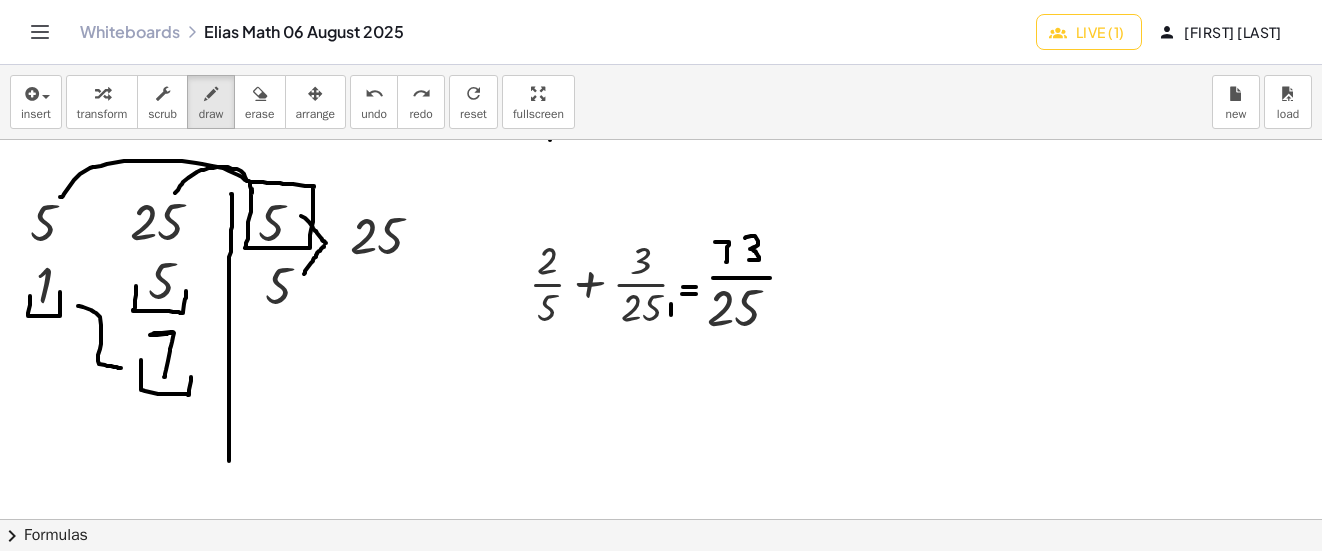 drag, startPoint x: 671, startPoint y: 304, endPoint x: 671, endPoint y: 316, distance: 12 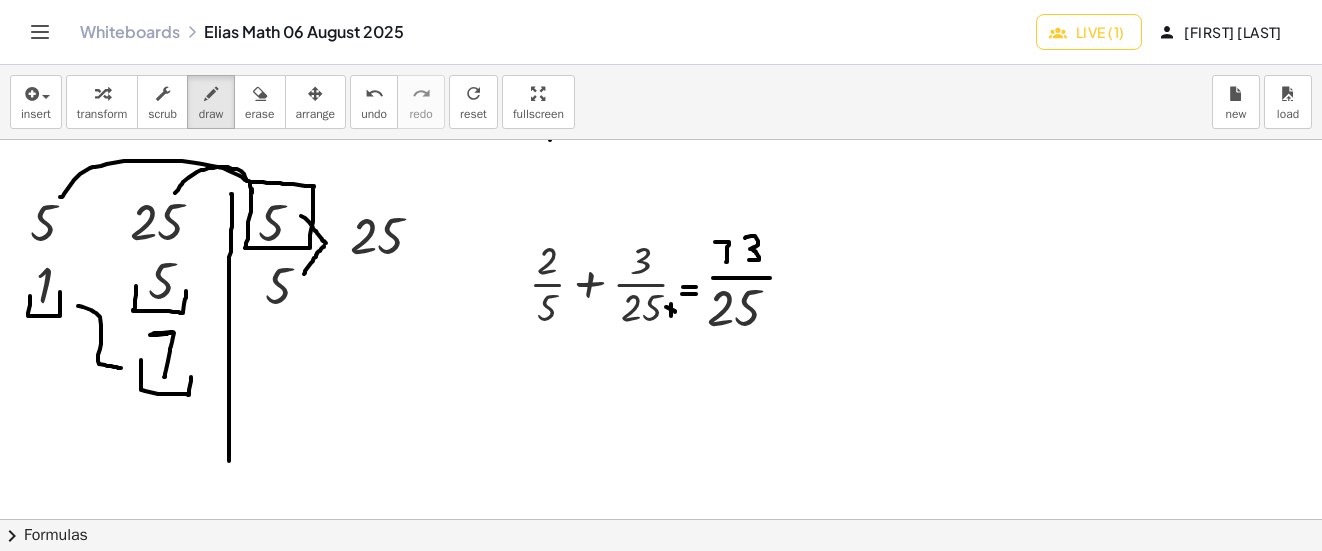 drag, startPoint x: 666, startPoint y: 307, endPoint x: 675, endPoint y: 312, distance: 10.29563 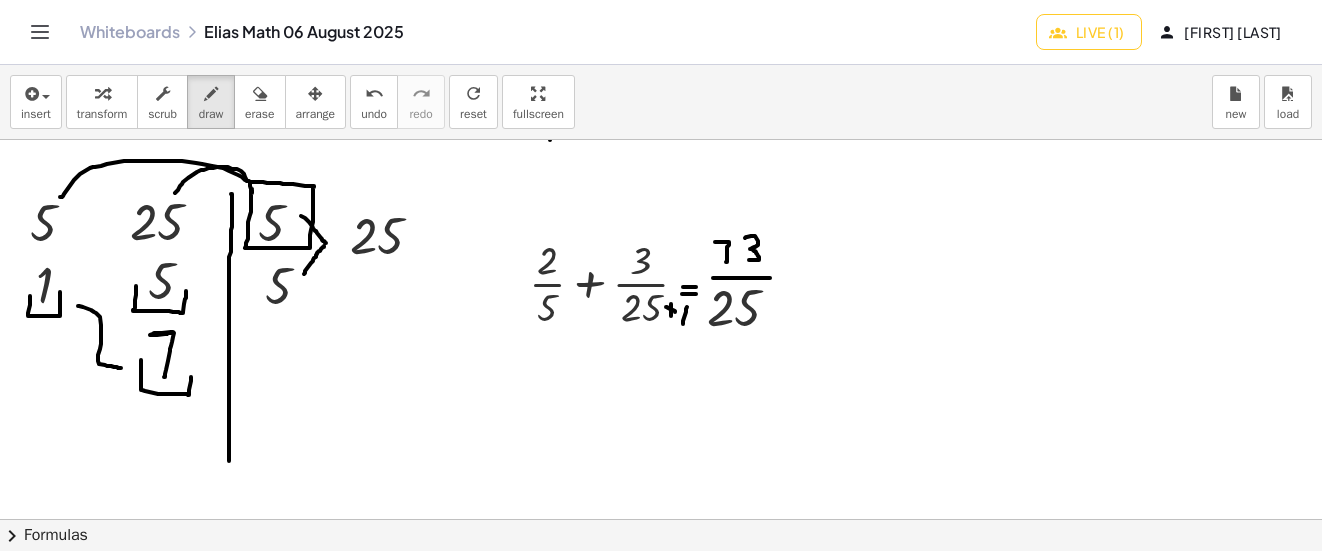 drag, startPoint x: 683, startPoint y: 324, endPoint x: 681, endPoint y: 304, distance: 20.09975 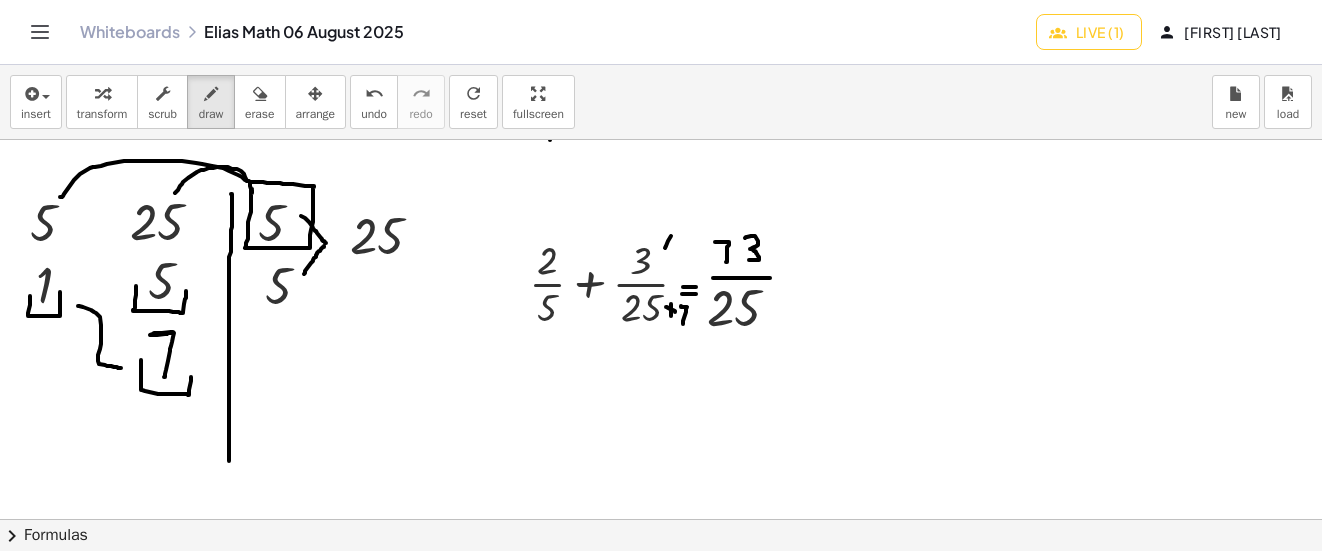 drag, startPoint x: 671, startPoint y: 236, endPoint x: 662, endPoint y: 255, distance: 21.023796 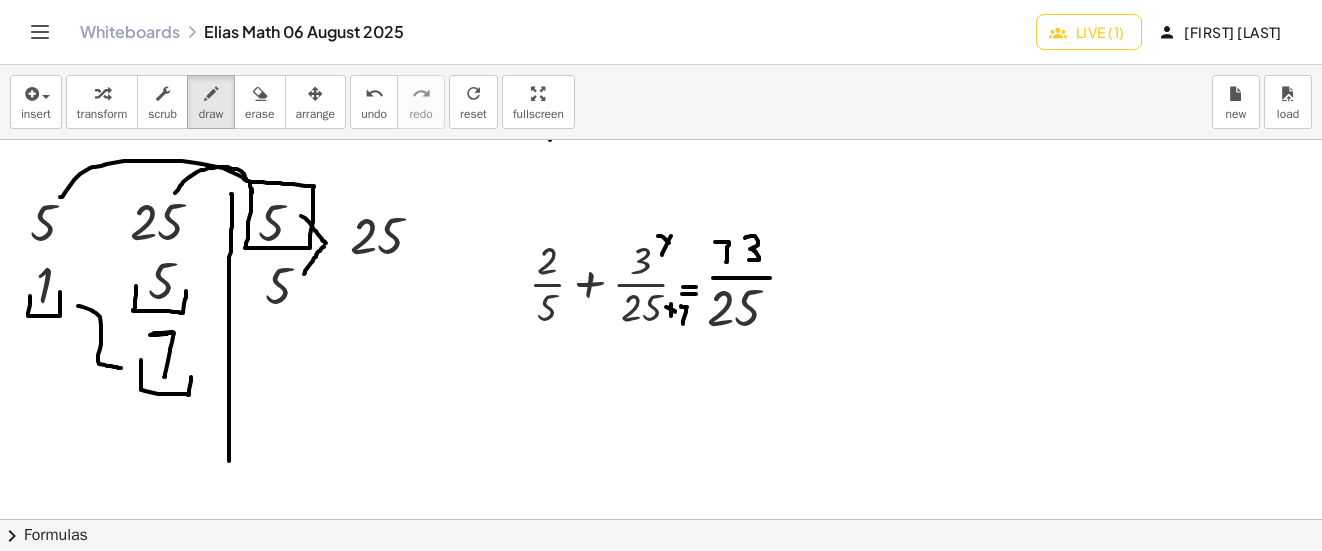 drag, startPoint x: 658, startPoint y: 236, endPoint x: 670, endPoint y: 243, distance: 13.892444 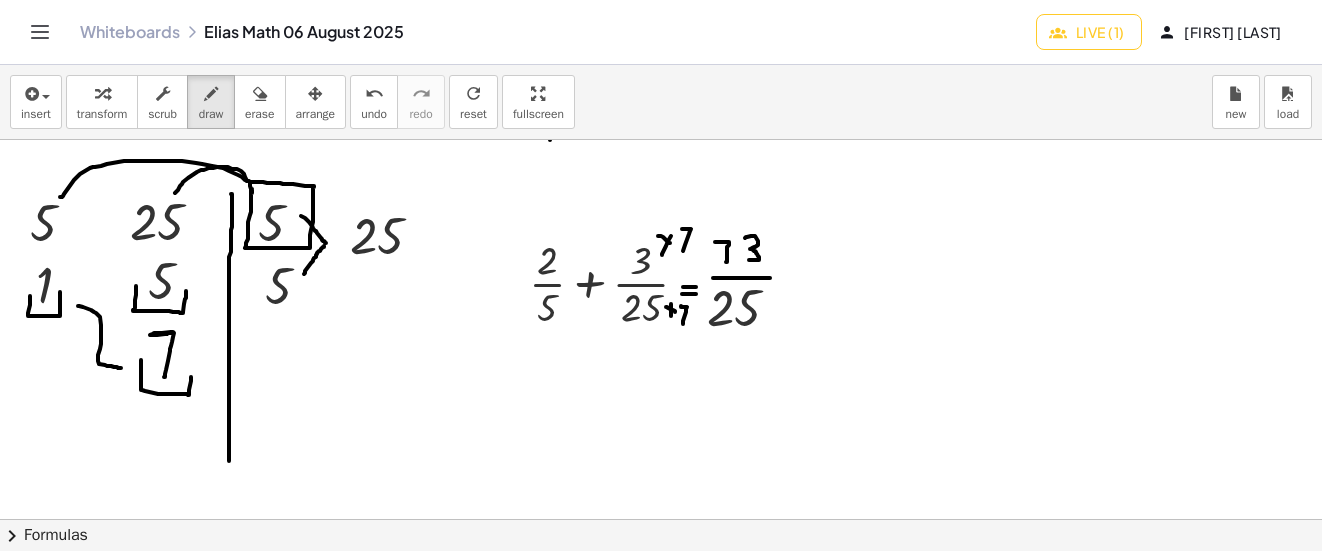 drag, startPoint x: 683, startPoint y: 251, endPoint x: 665, endPoint y: 291, distance: 43.863426 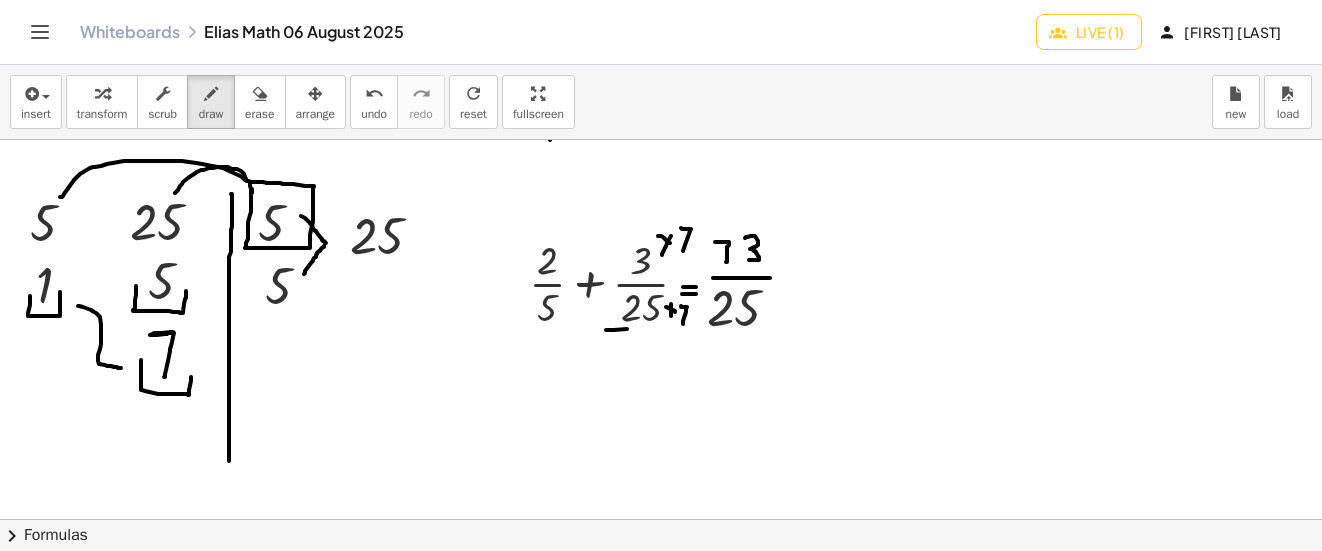 drag, startPoint x: 627, startPoint y: 329, endPoint x: 663, endPoint y: 328, distance: 36.013885 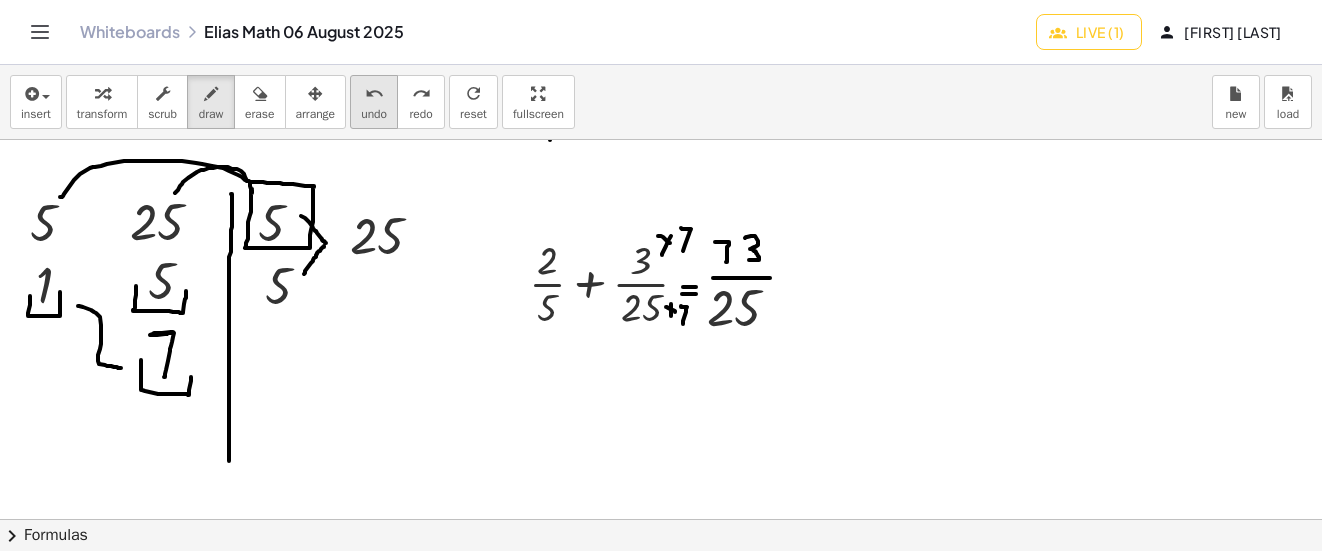 click on "undo" at bounding box center [374, 94] 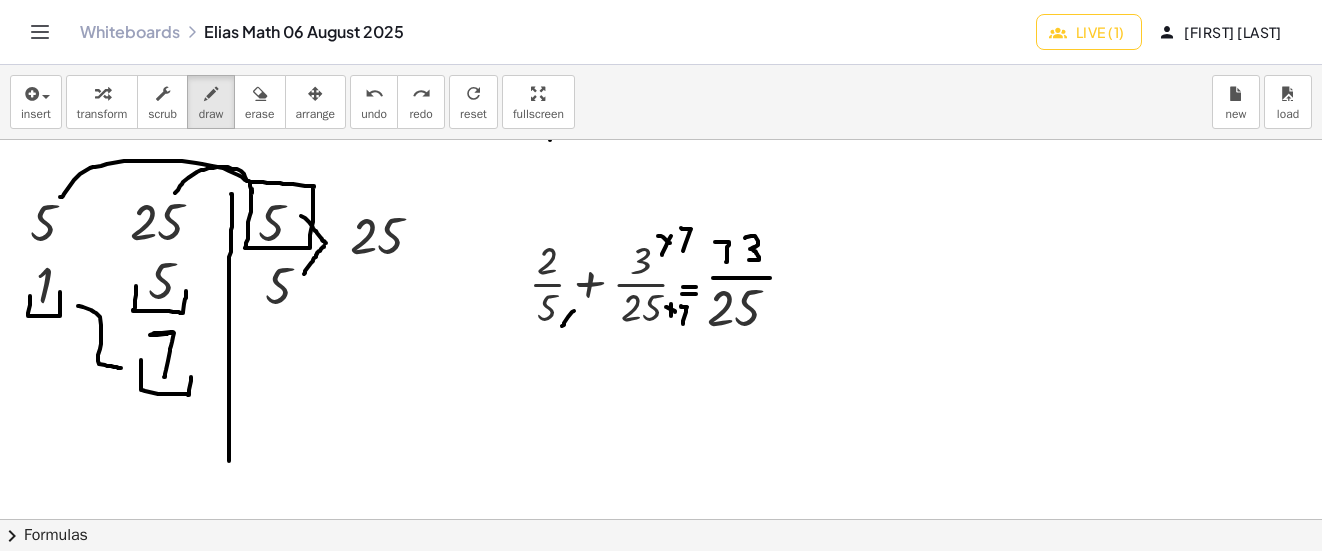 drag, startPoint x: 574, startPoint y: 311, endPoint x: 562, endPoint y: 326, distance: 19.209373 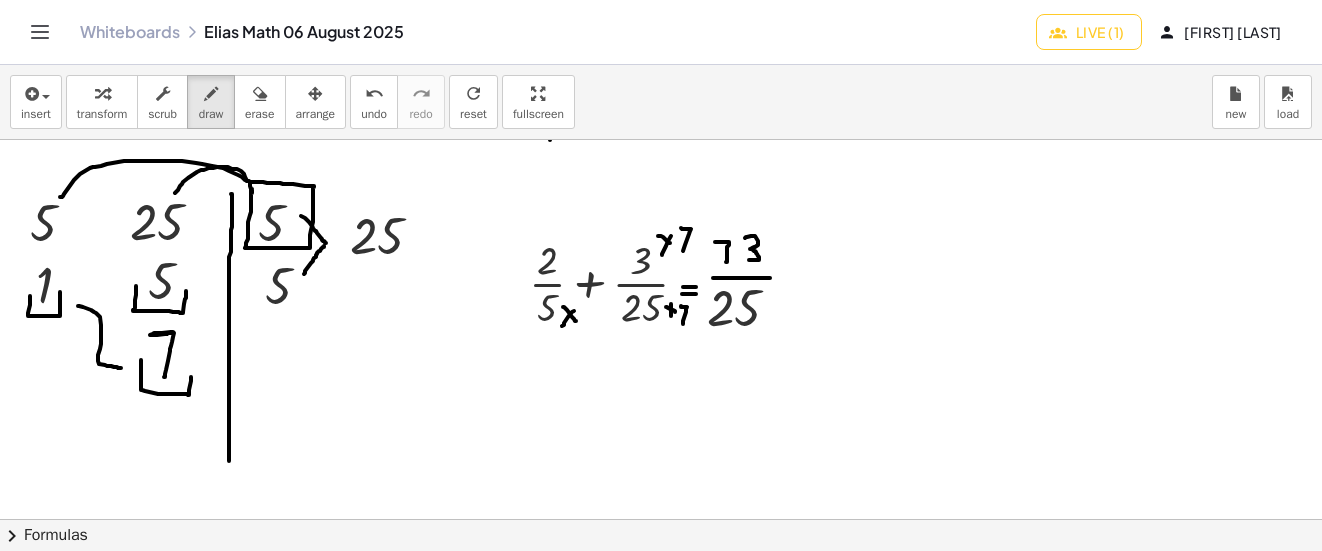 drag, startPoint x: 567, startPoint y: 310, endPoint x: 576, endPoint y: 321, distance: 14.21267 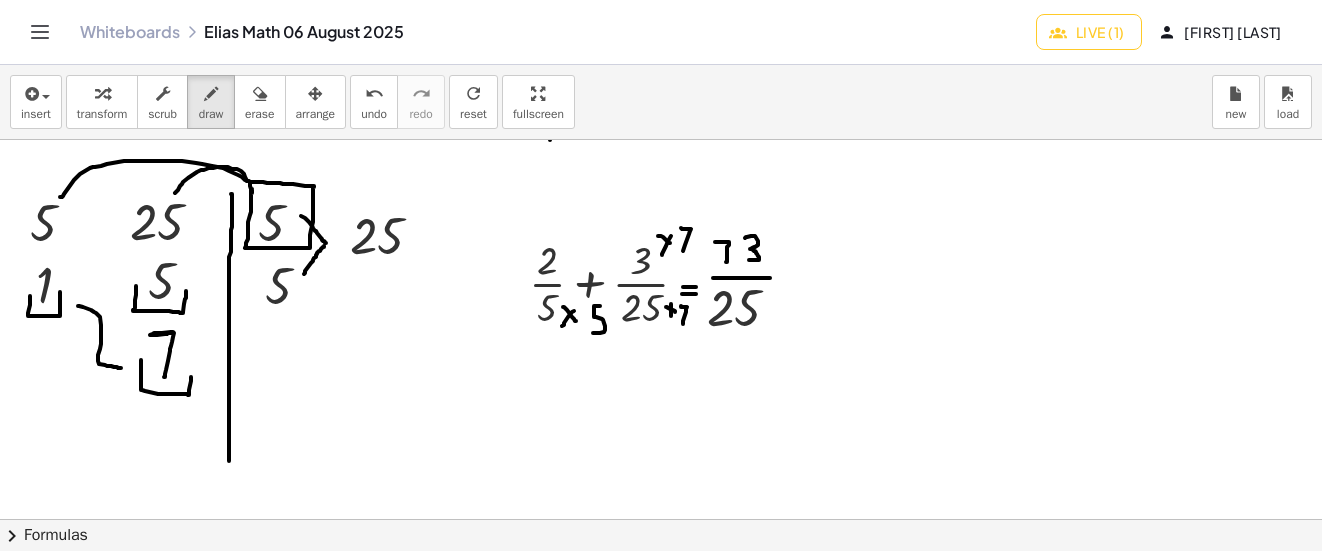 drag, startPoint x: 600, startPoint y: 306, endPoint x: 593, endPoint y: 333, distance: 27.89265 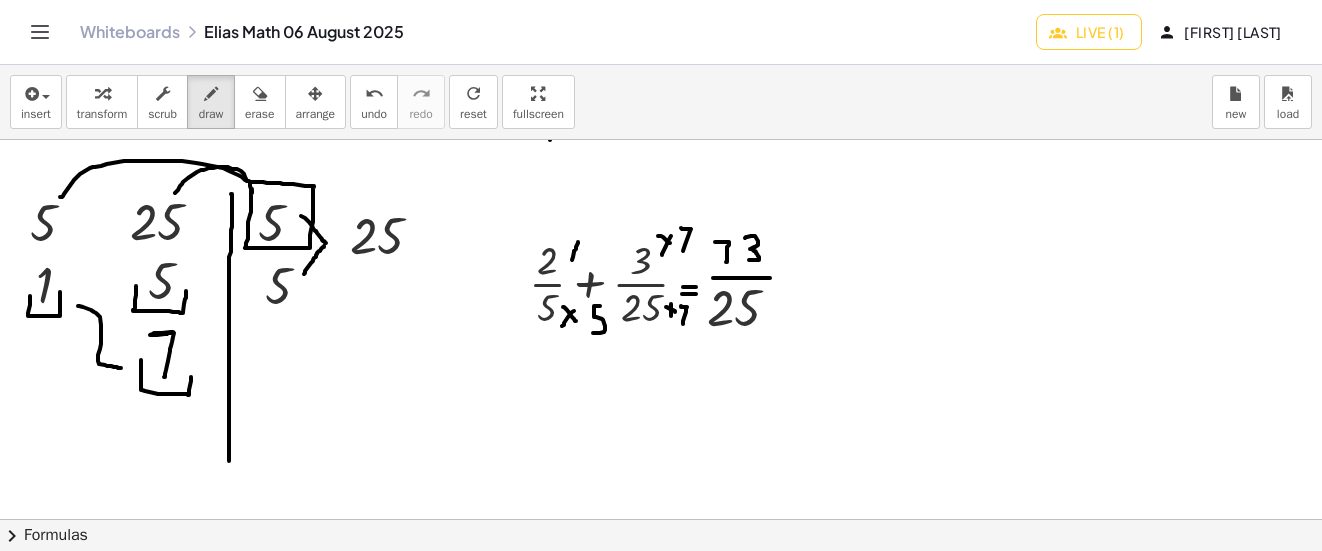 drag, startPoint x: 578, startPoint y: 242, endPoint x: 572, endPoint y: 260, distance: 18.973665 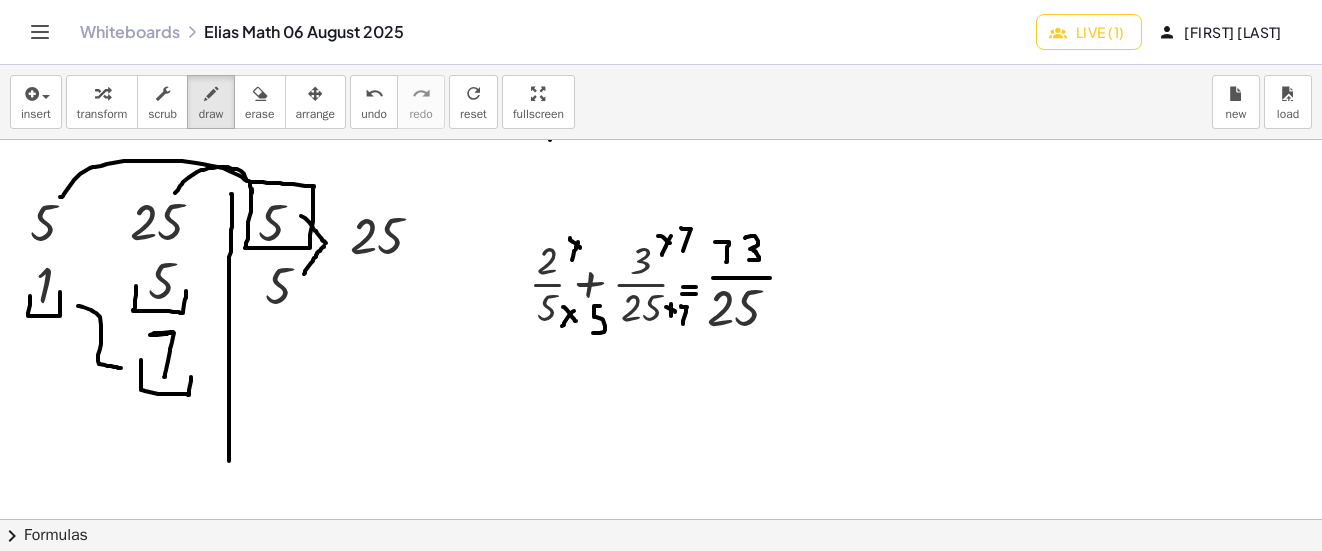 drag, startPoint x: 570, startPoint y: 238, endPoint x: 580, endPoint y: 248, distance: 14.142136 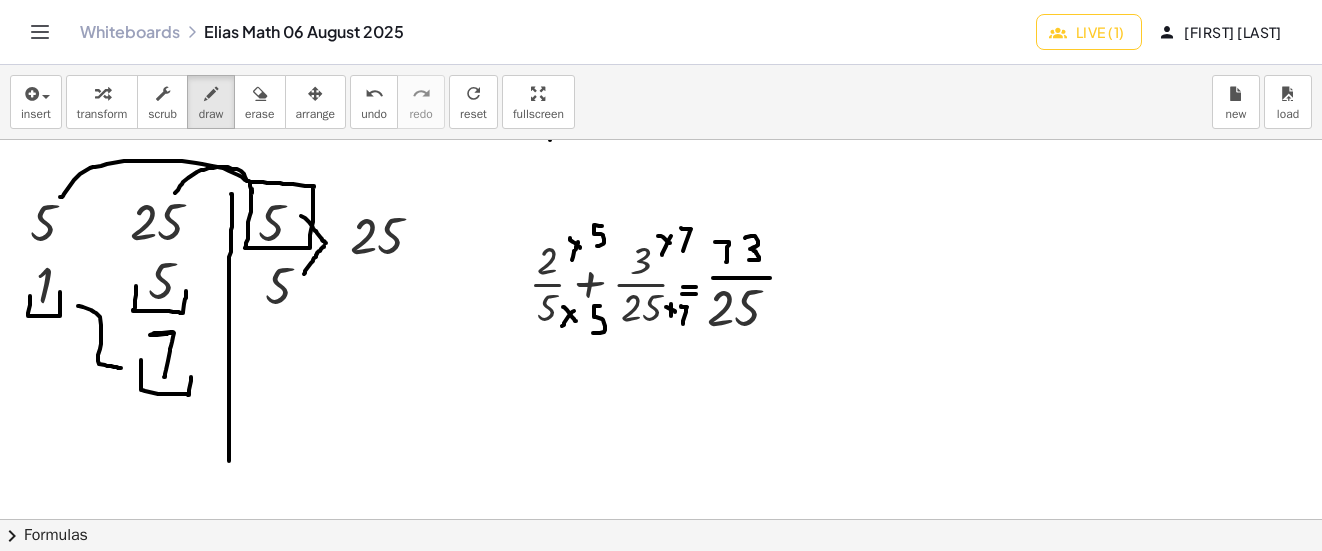 drag, startPoint x: 602, startPoint y: 226, endPoint x: 594, endPoint y: 244, distance: 19.697716 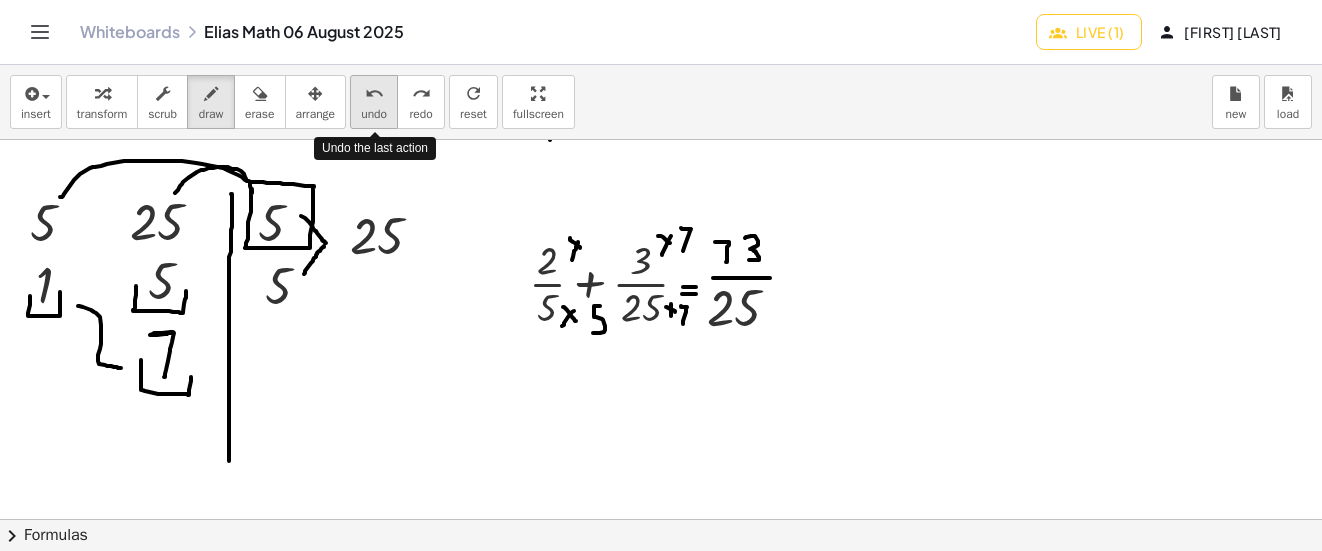 click on "undo" at bounding box center (374, 114) 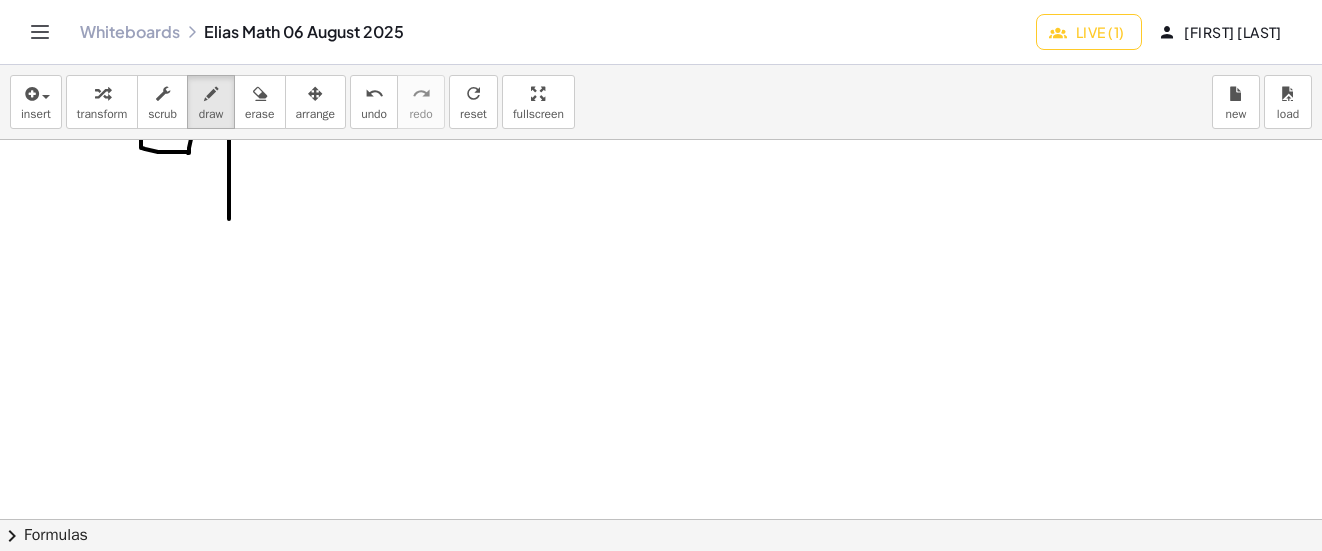 scroll, scrollTop: 2768, scrollLeft: 0, axis: vertical 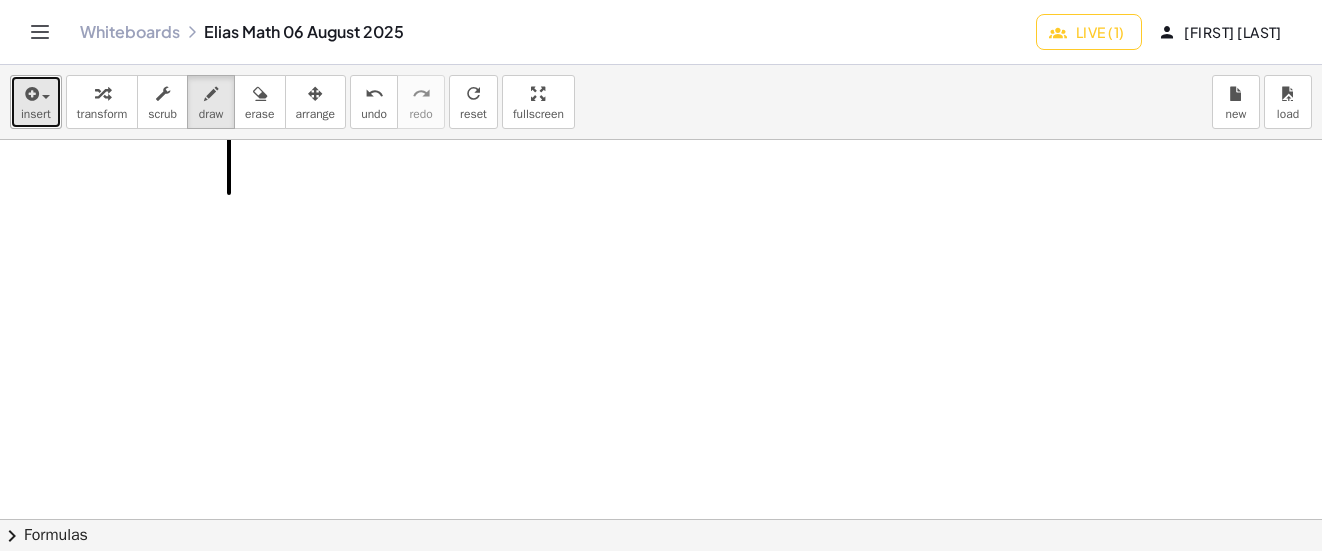 click at bounding box center [30, 94] 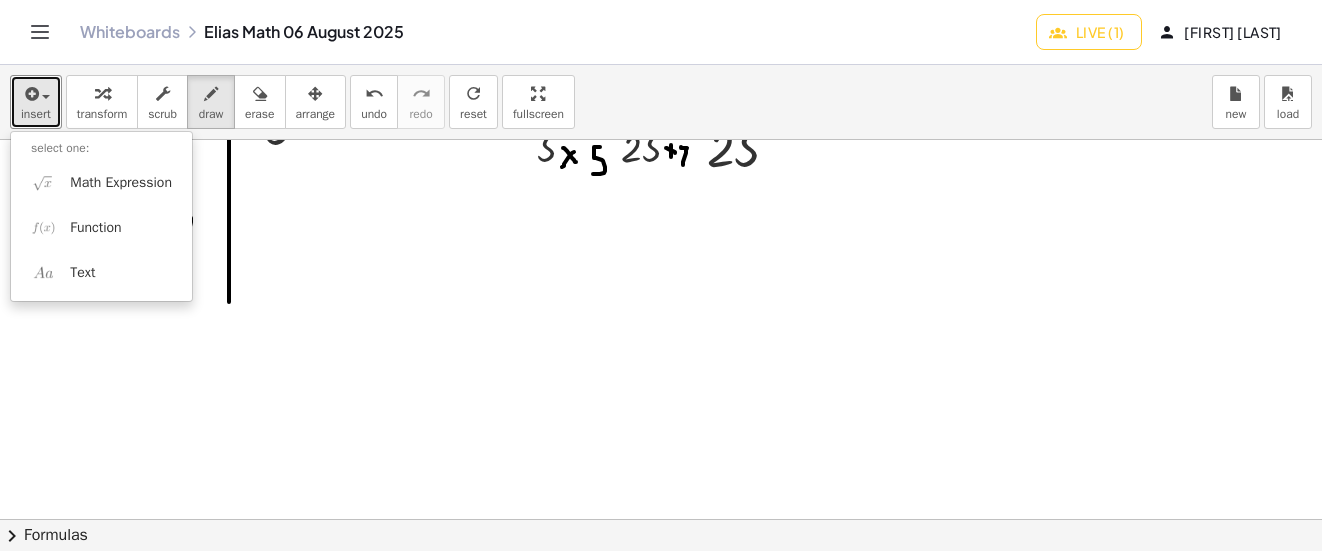 scroll, scrollTop: 2468, scrollLeft: 0, axis: vertical 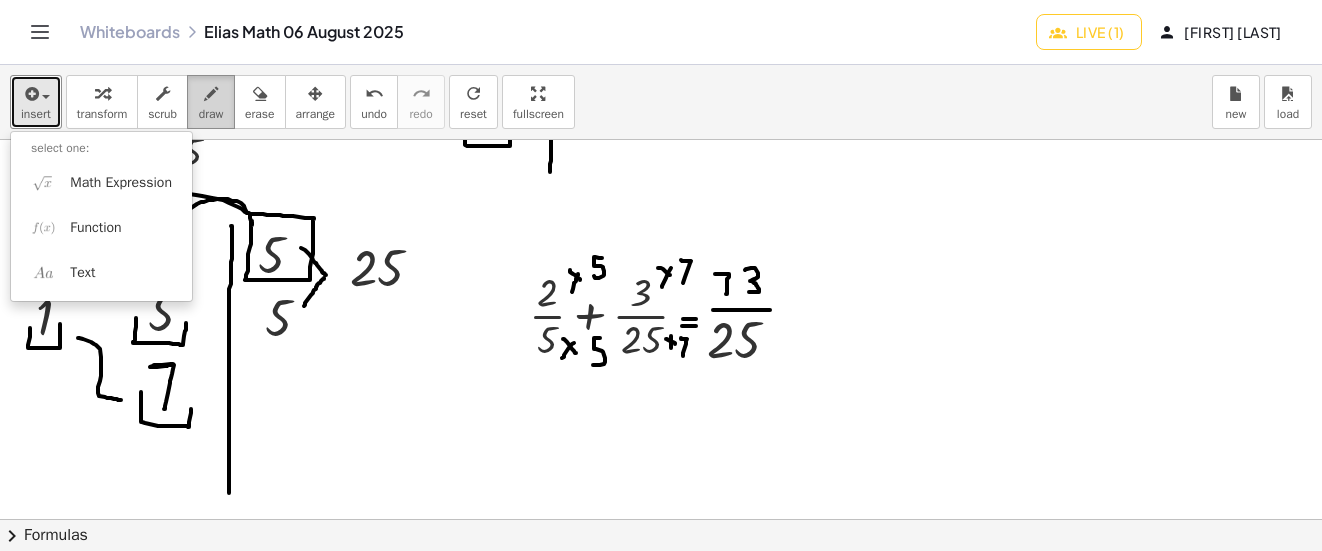 click on "draw" at bounding box center (211, 102) 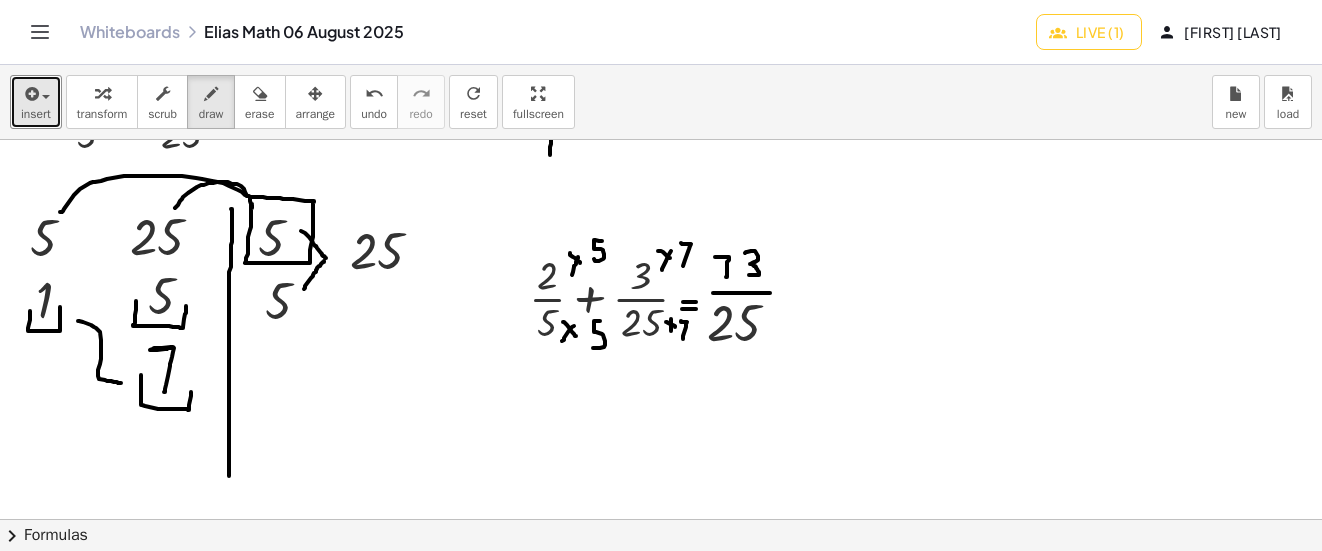 scroll, scrollTop: 2468, scrollLeft: 0, axis: vertical 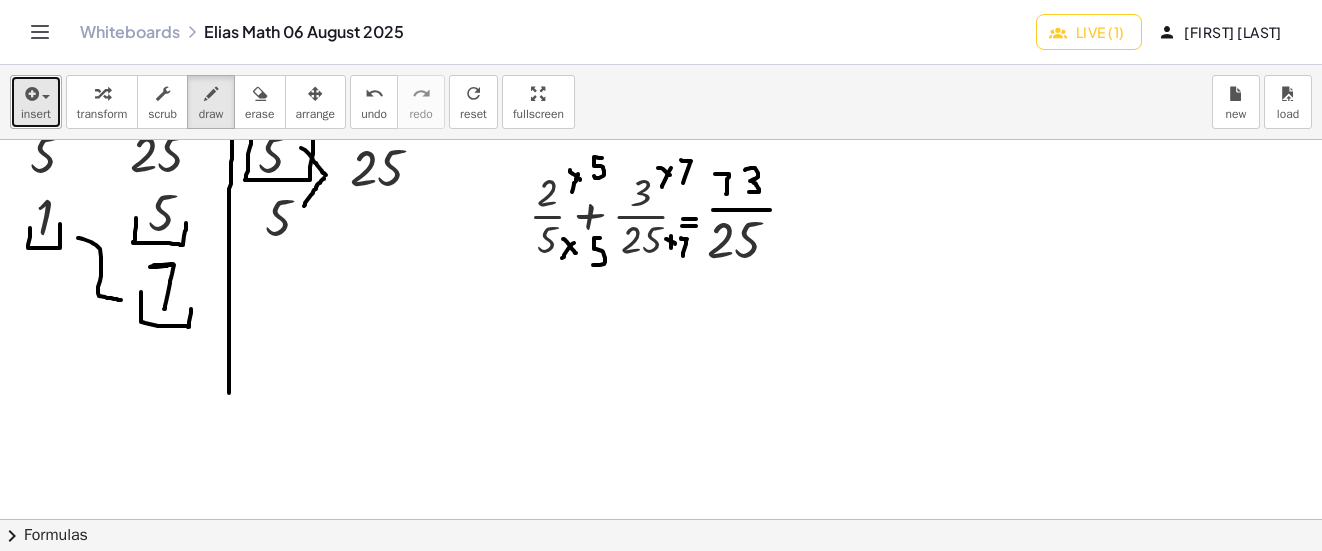click at bounding box center [46, 97] 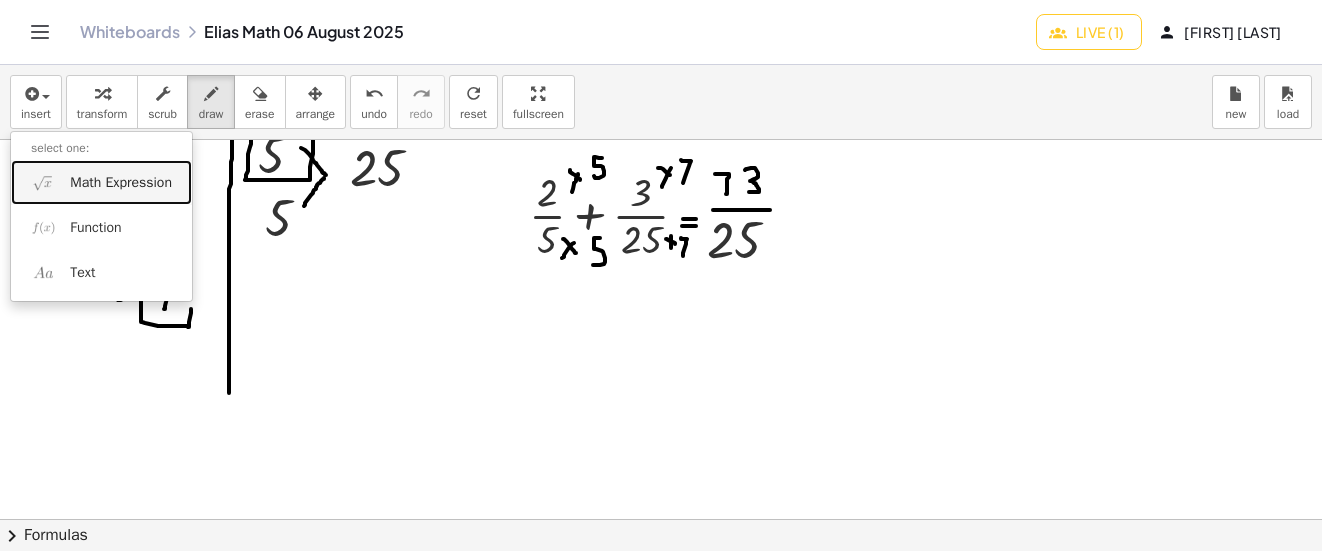 click on "Math Expression" at bounding box center (121, 183) 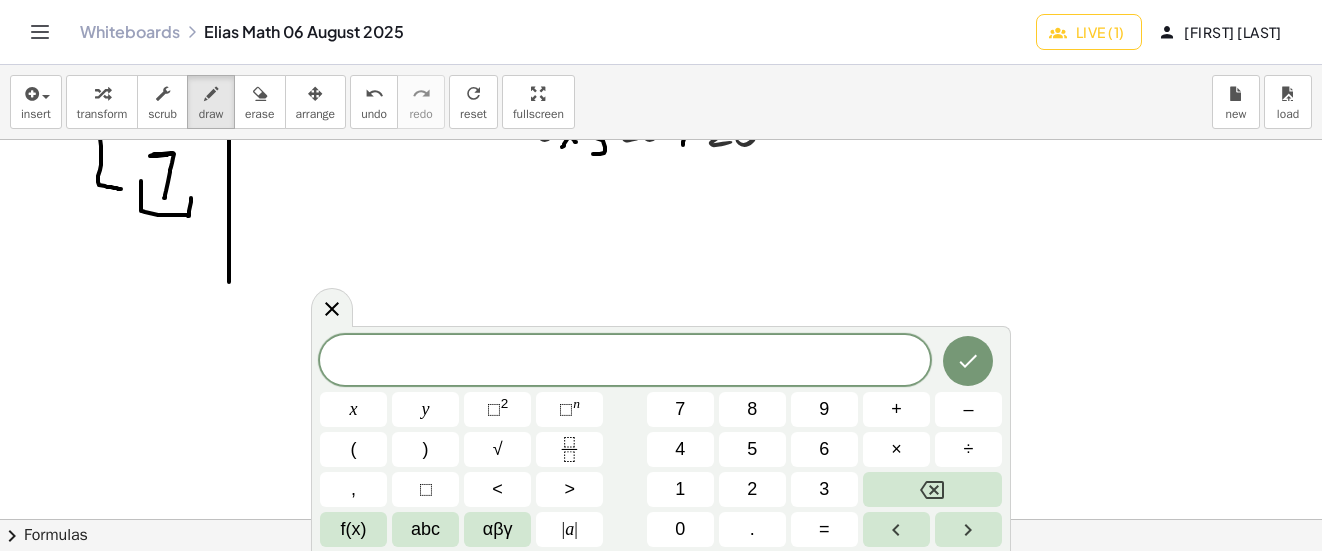 scroll, scrollTop: 2768, scrollLeft: 0, axis: vertical 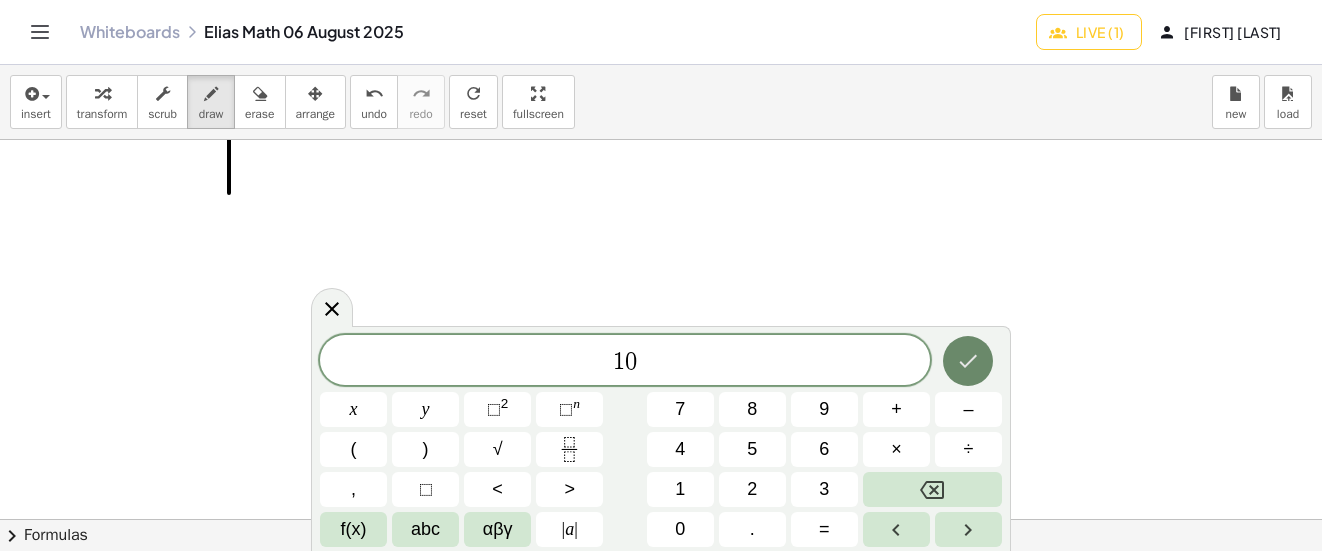 click at bounding box center [968, 361] 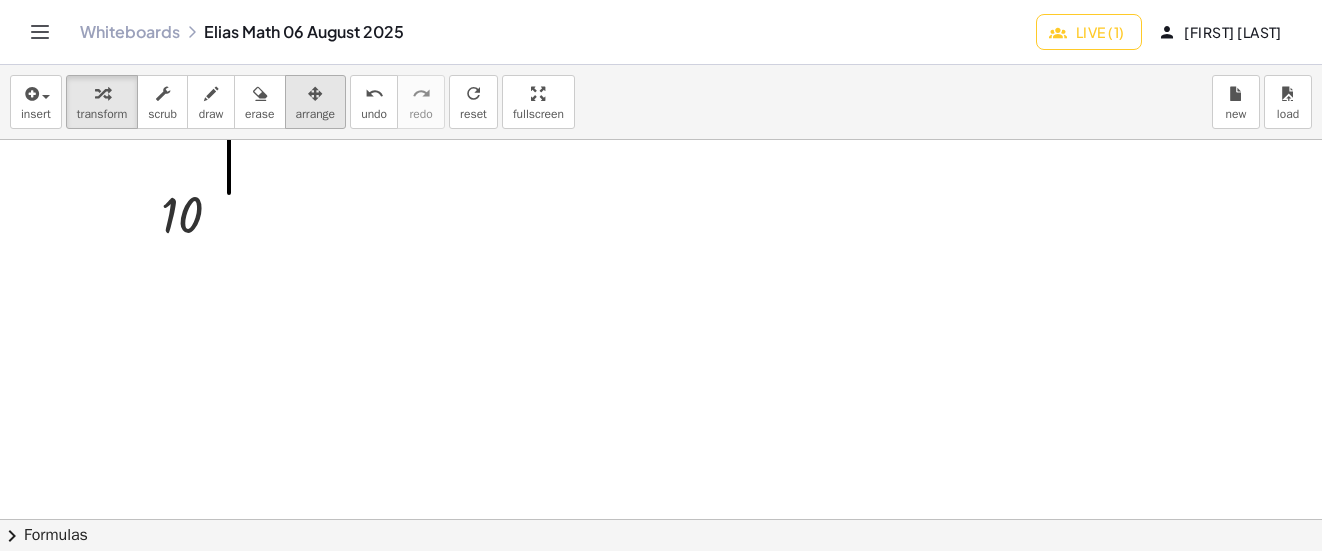 click at bounding box center [315, 94] 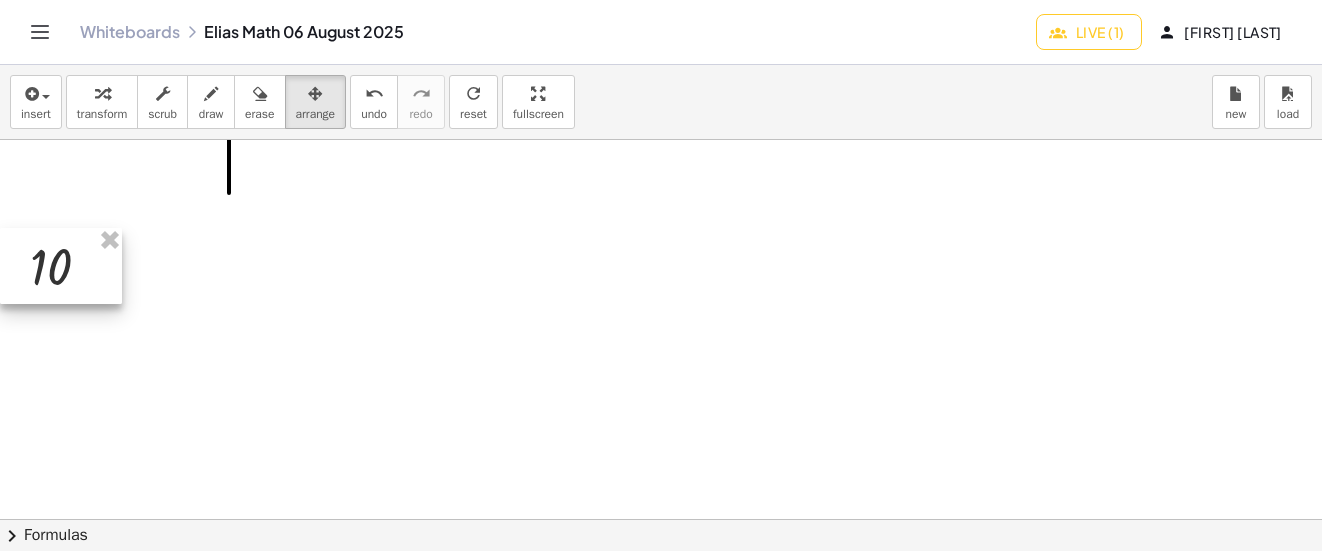 drag, startPoint x: 199, startPoint y: 204, endPoint x: 14, endPoint y: 254, distance: 191.63768 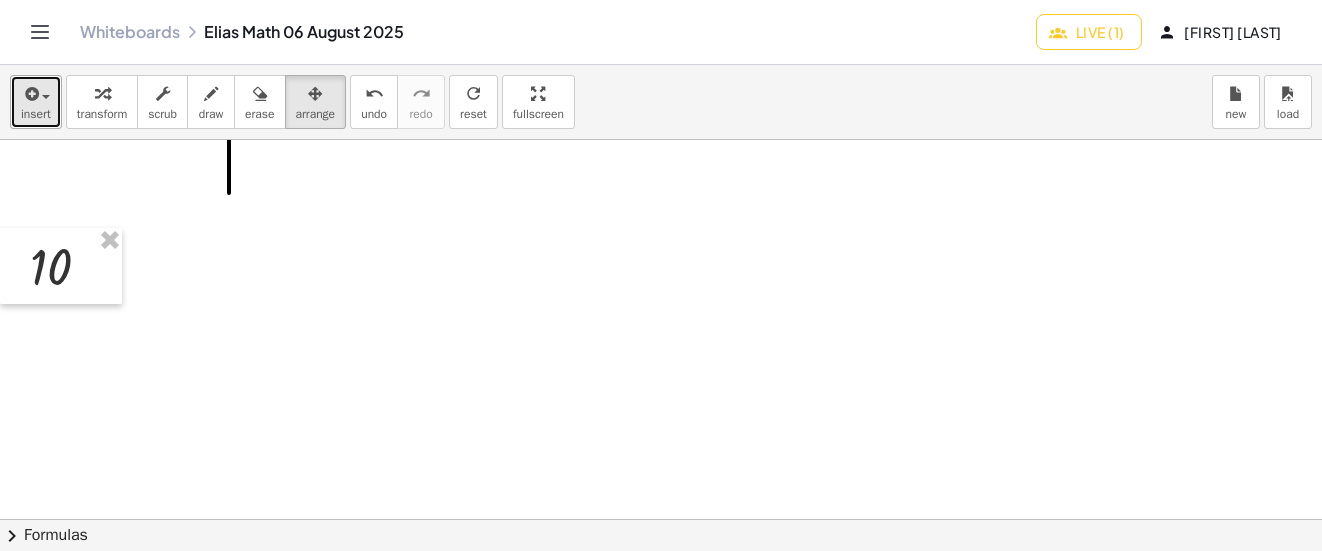 click on "insert" at bounding box center (36, 102) 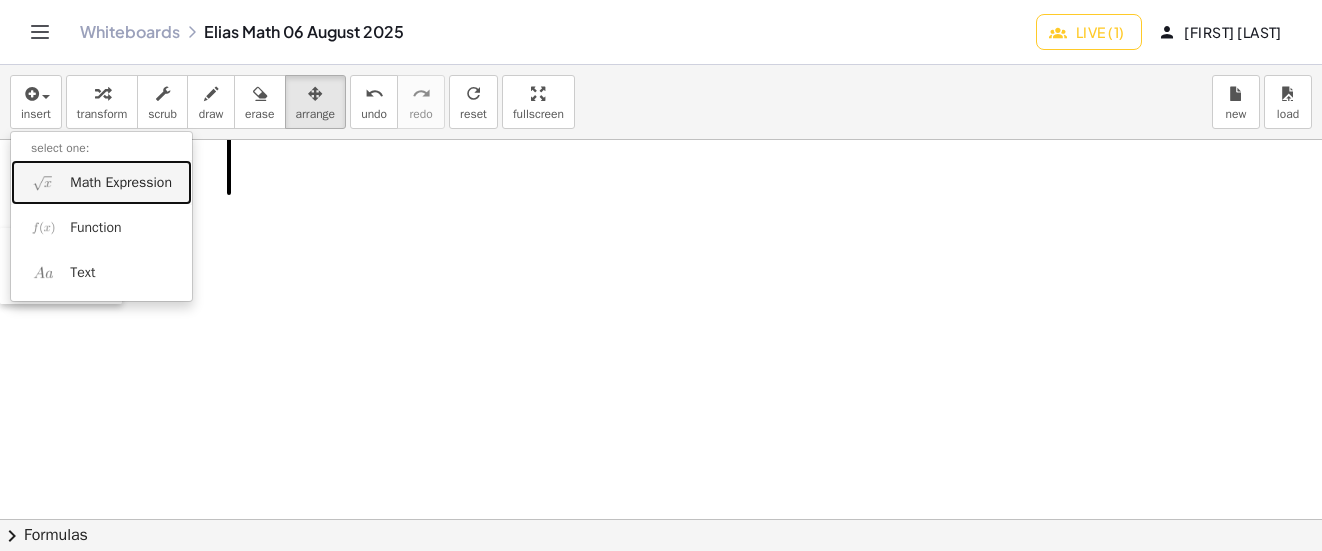 click on "Math Expression" at bounding box center (121, 183) 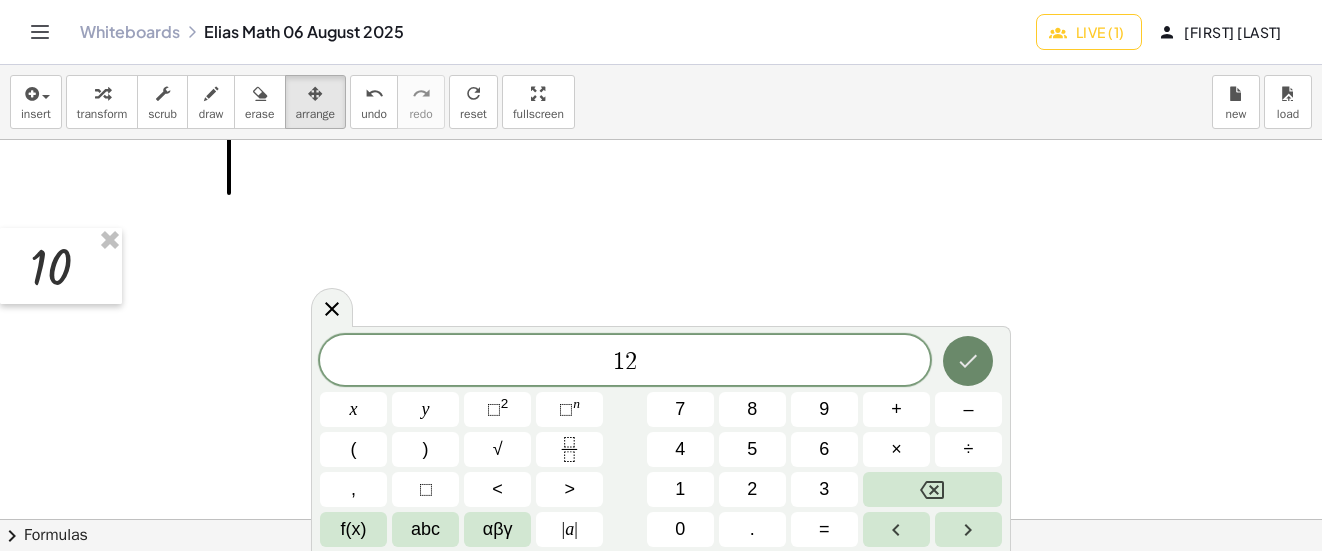 click at bounding box center [968, 361] 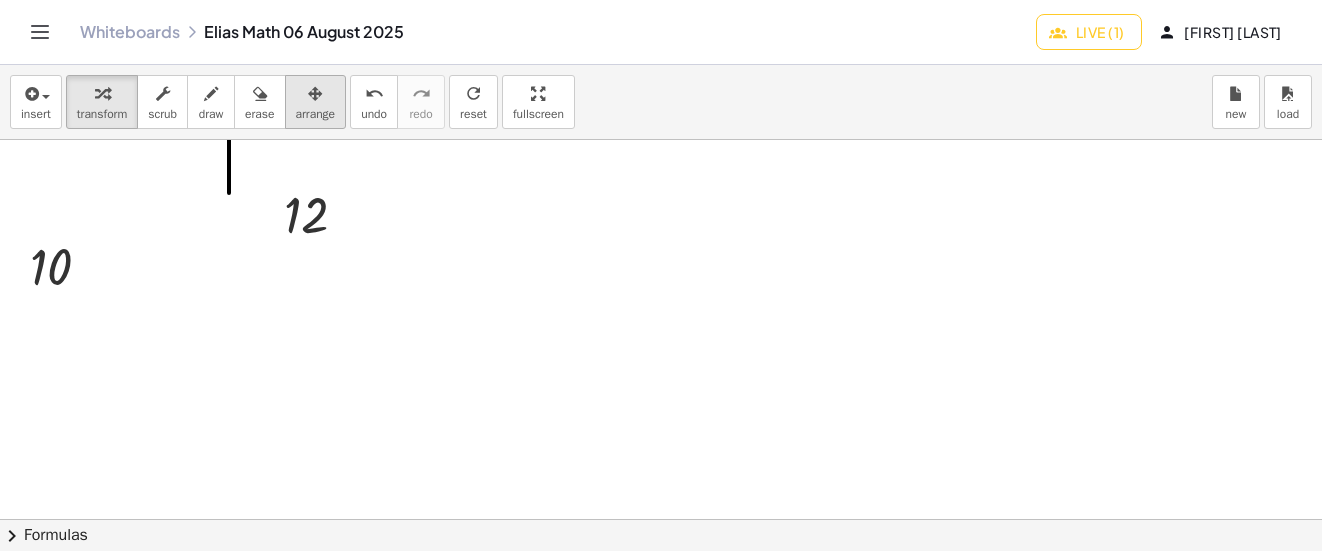 click at bounding box center (315, 94) 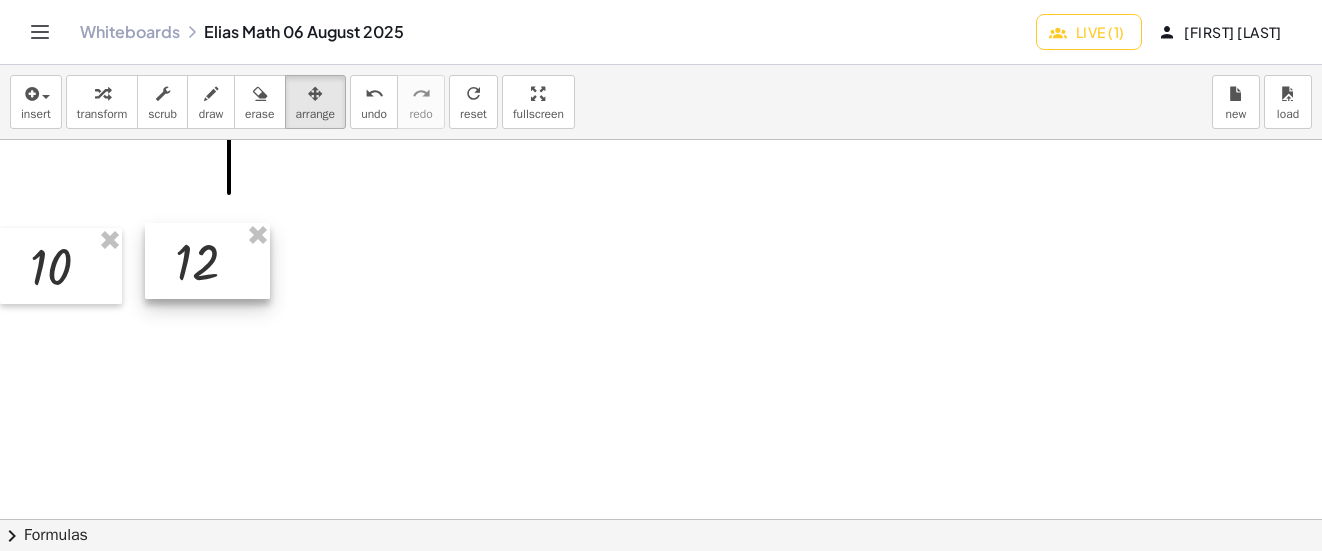drag, startPoint x: 334, startPoint y: 204, endPoint x: 225, endPoint y: 250, distance: 118.308914 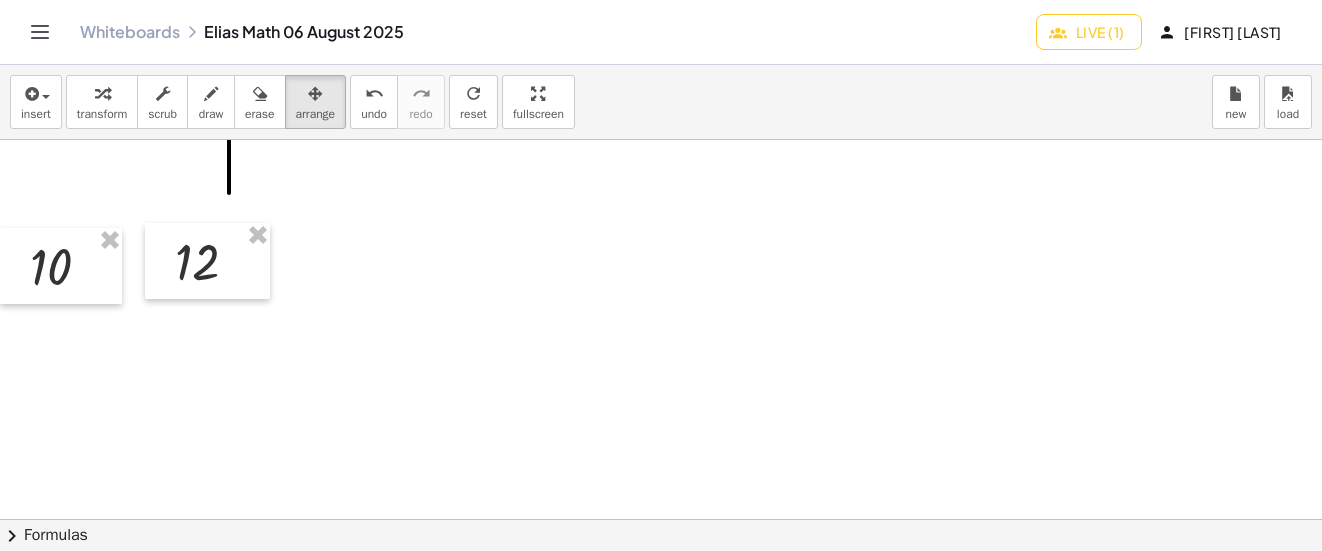 click on "draw" at bounding box center [211, 102] 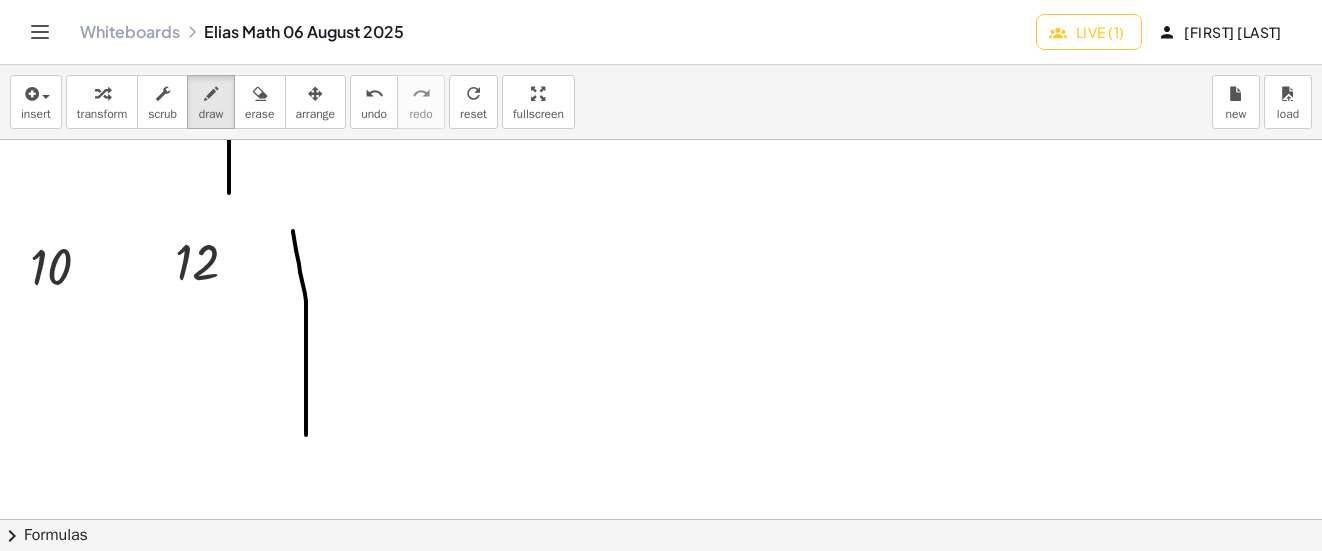 drag, startPoint x: 293, startPoint y: 231, endPoint x: 308, endPoint y: 251, distance: 25 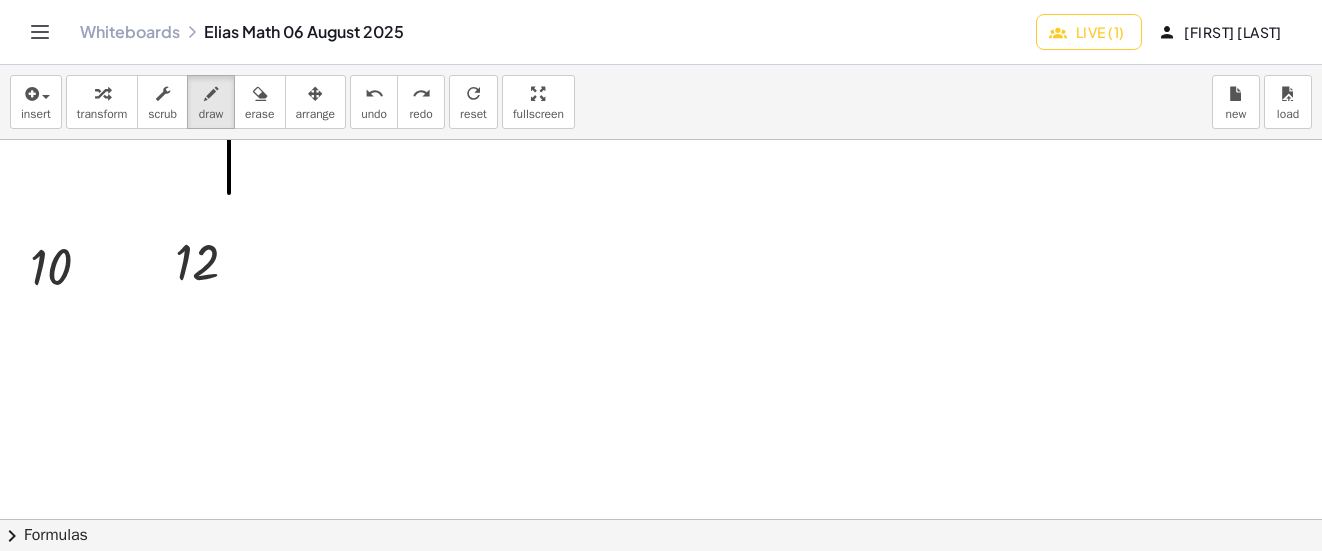 drag, startPoint x: 375, startPoint y: 99, endPoint x: 343, endPoint y: 247, distance: 151.41995 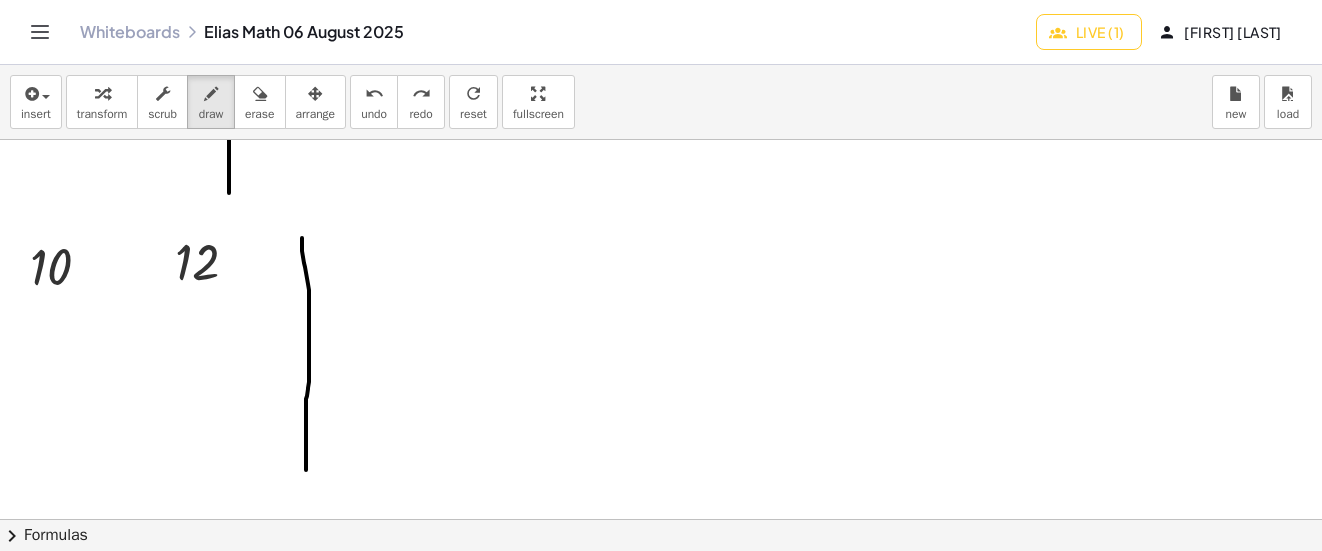 drag, startPoint x: 302, startPoint y: 238, endPoint x: 305, endPoint y: 467, distance: 229.01965 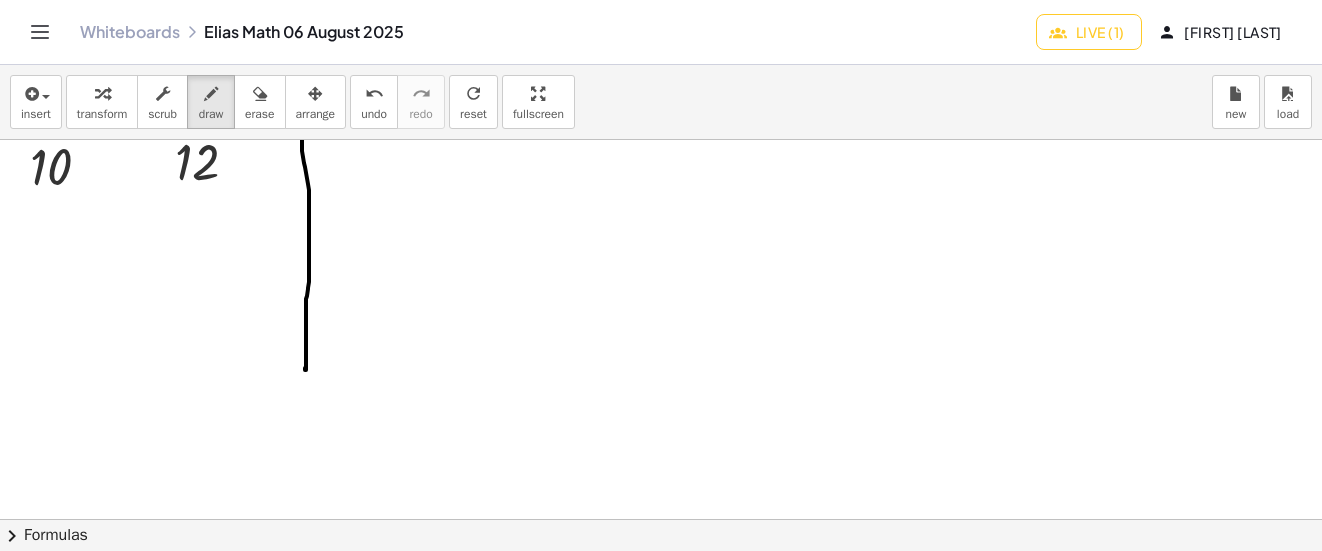 scroll, scrollTop: 2768, scrollLeft: 0, axis: vertical 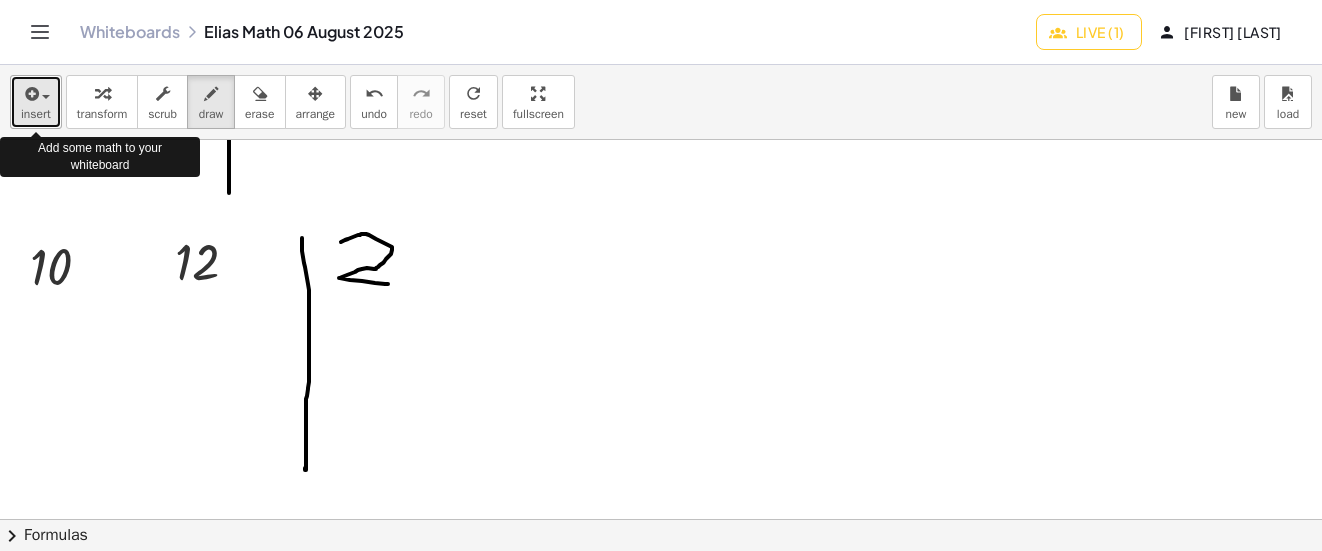 click on "insert" at bounding box center [36, 114] 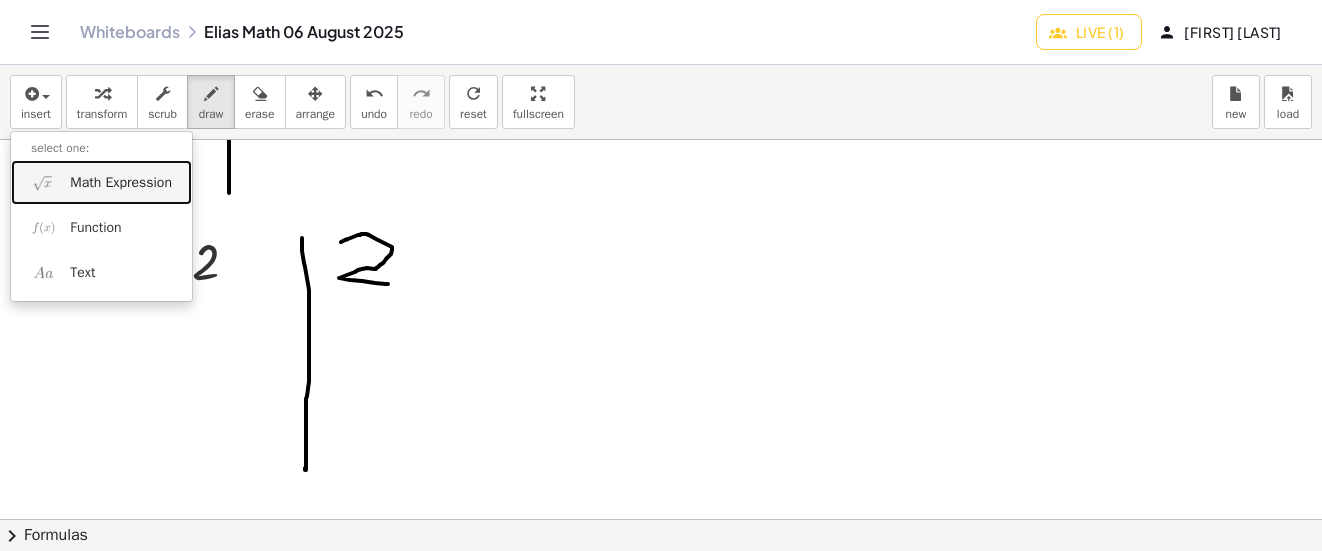 click on "Math Expression" at bounding box center [121, 183] 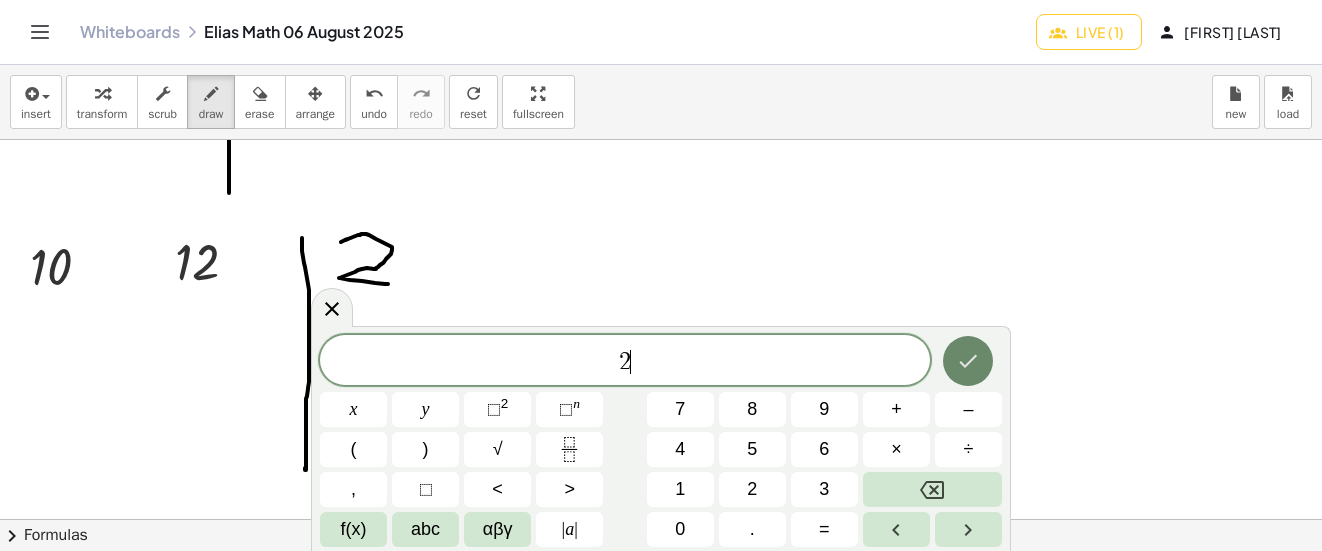 click 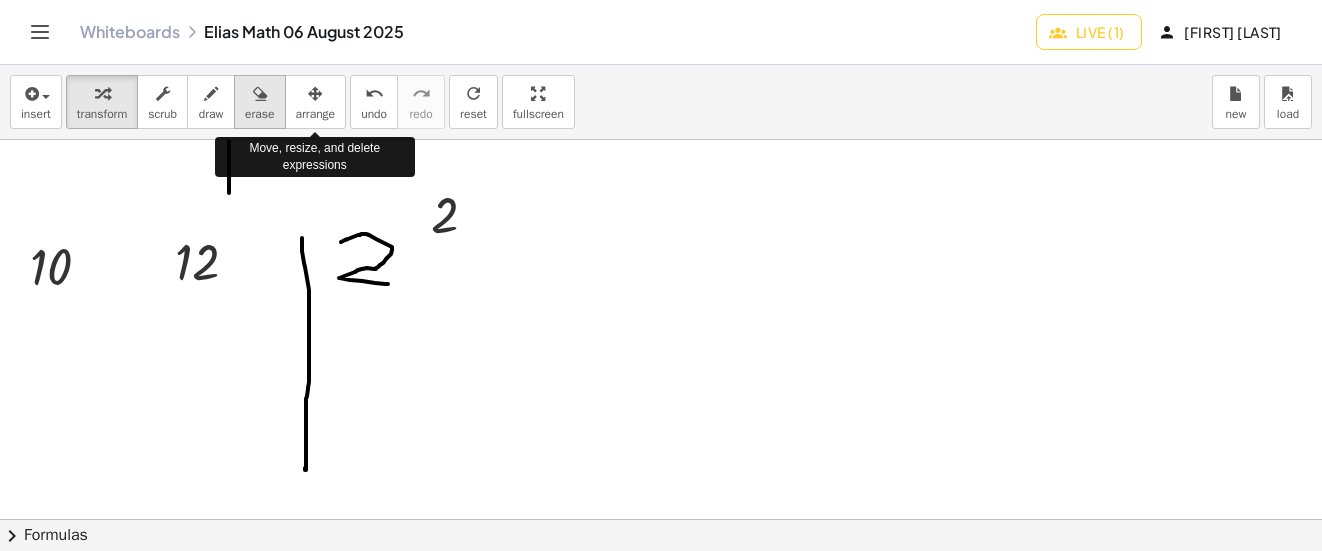 click at bounding box center [259, 93] 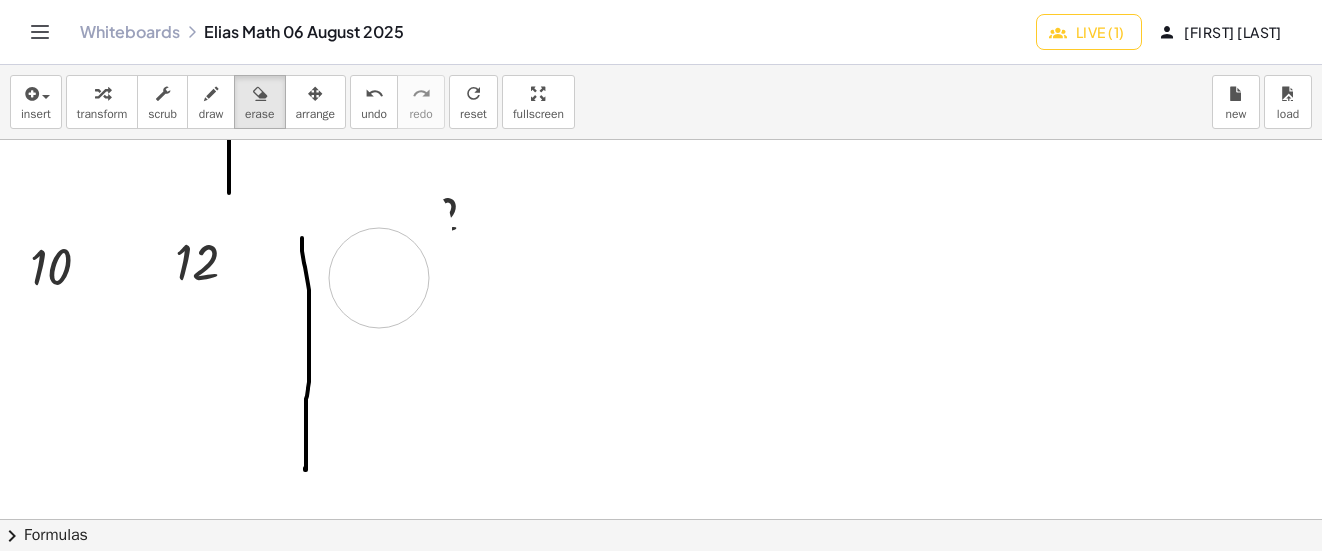 drag, startPoint x: 398, startPoint y: 223, endPoint x: 301, endPoint y: 153, distance: 119.62023 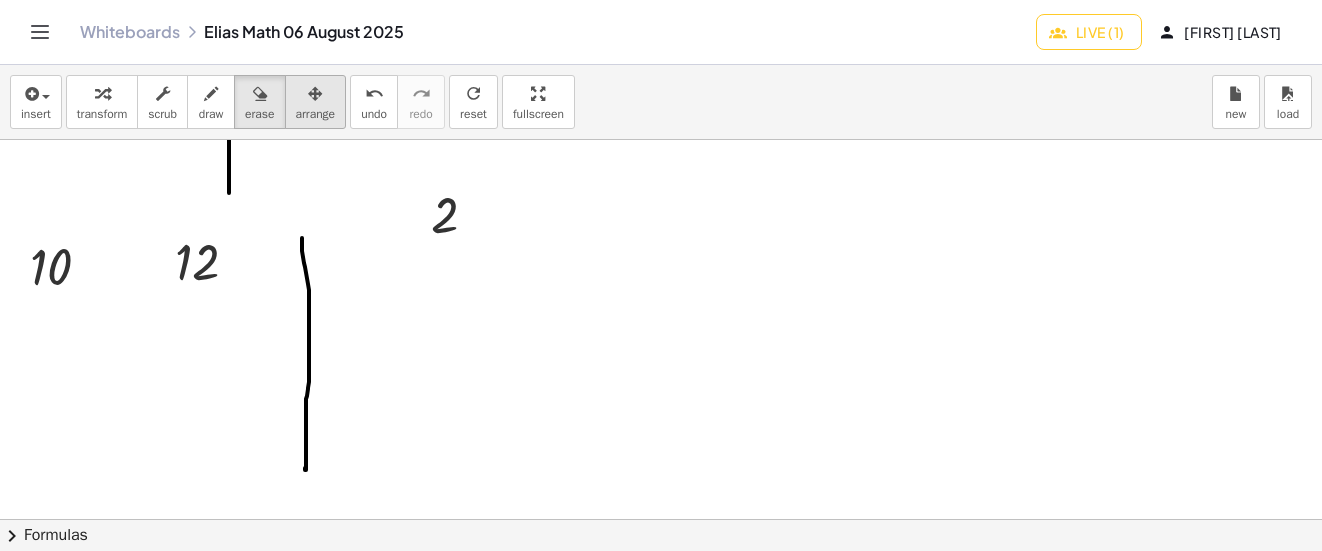 click at bounding box center [316, 93] 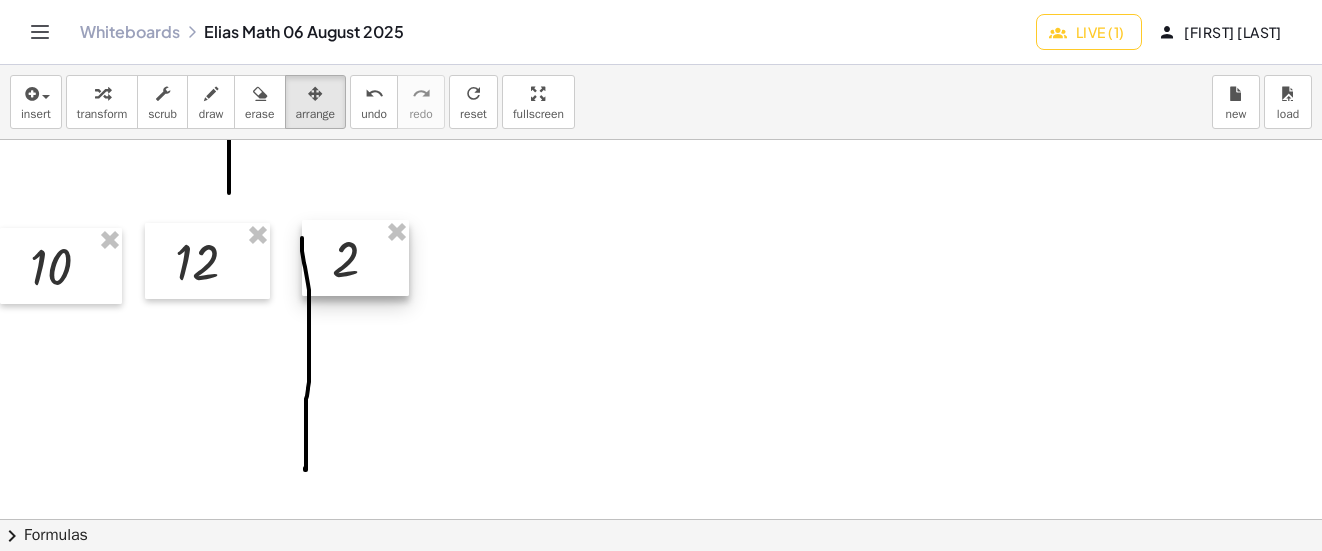 drag, startPoint x: 449, startPoint y: 206, endPoint x: 349, endPoint y: 250, distance: 109.252 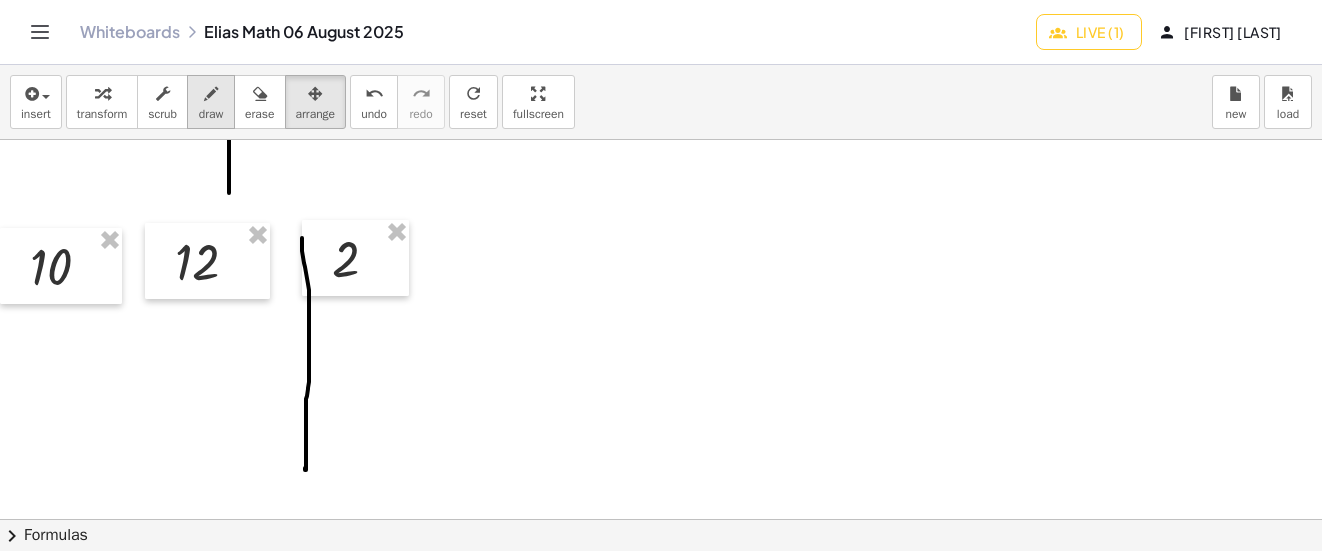 click on "draw" at bounding box center (211, 114) 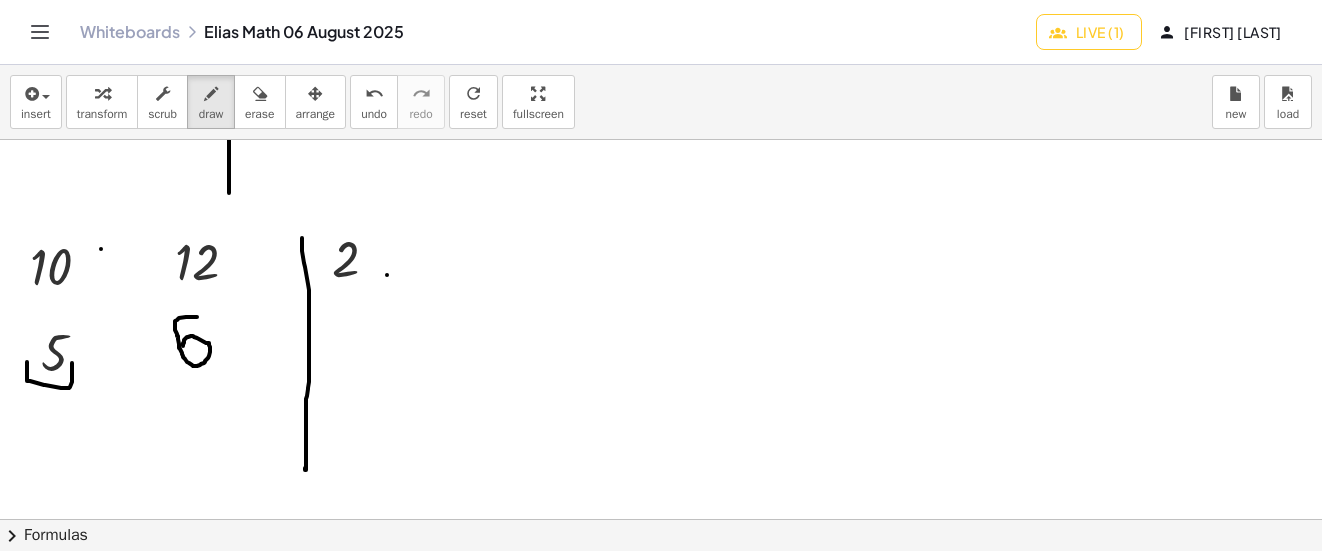 drag, startPoint x: 27, startPoint y: 362, endPoint x: 72, endPoint y: 363, distance: 45.01111 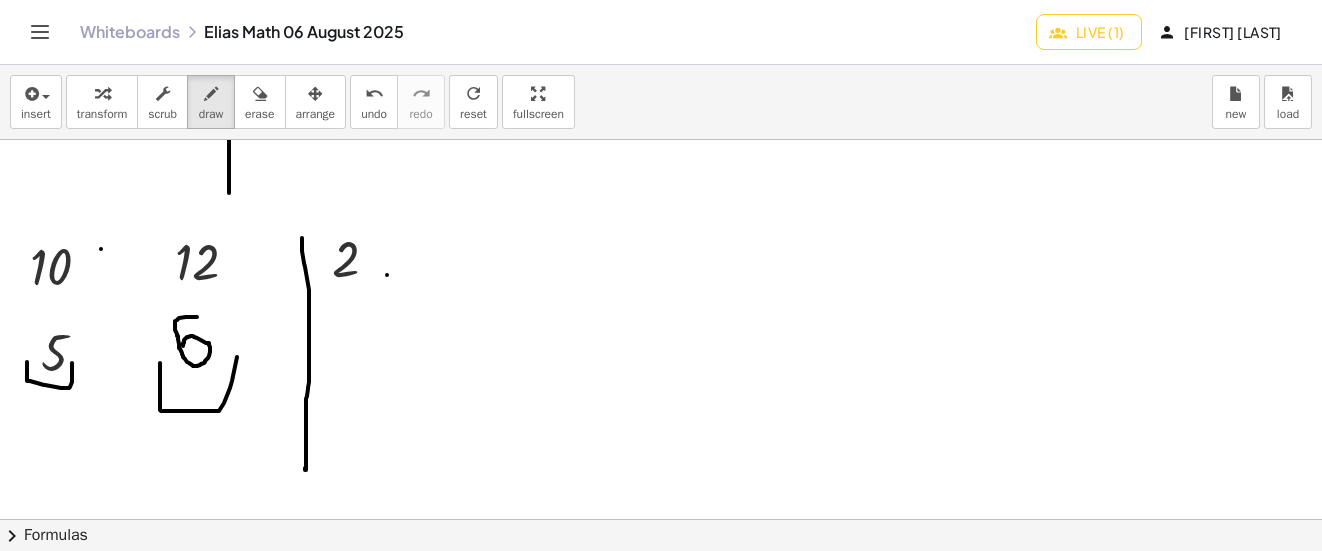 drag, startPoint x: 160, startPoint y: 363, endPoint x: 238, endPoint y: 350, distance: 79.07591 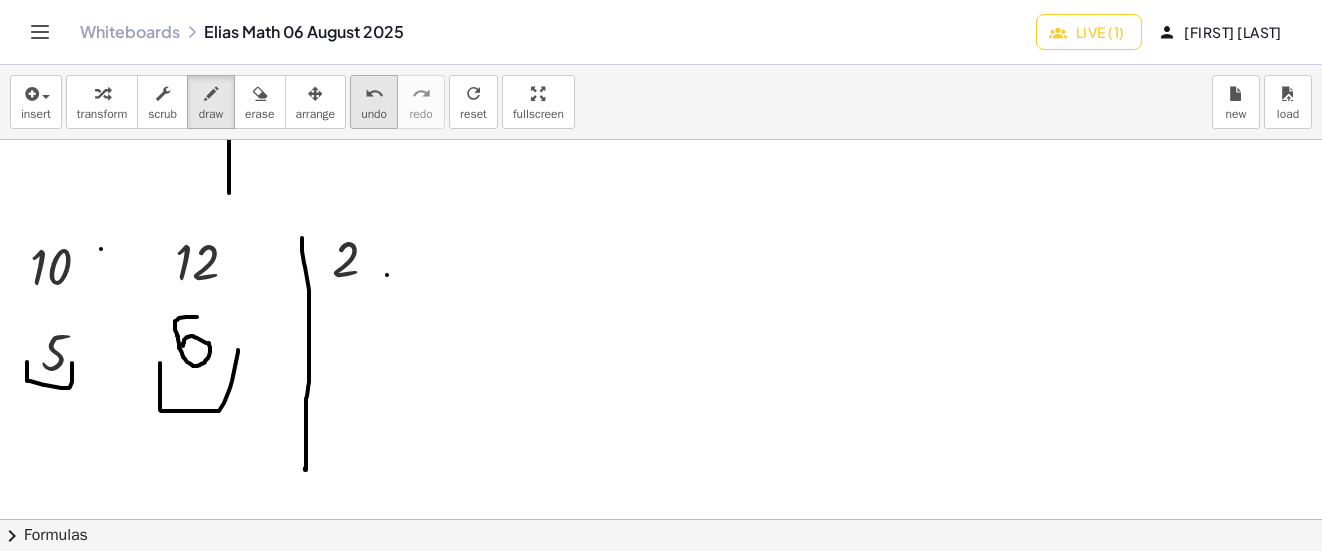 click on "undo" at bounding box center (374, 93) 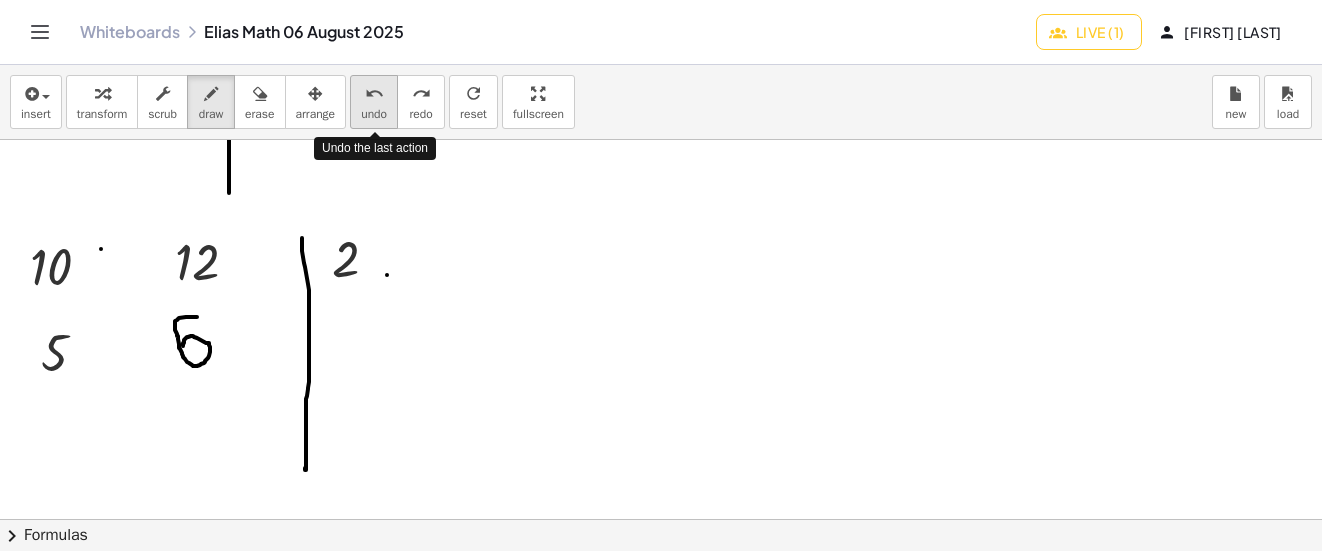 click on "undo" at bounding box center [374, 93] 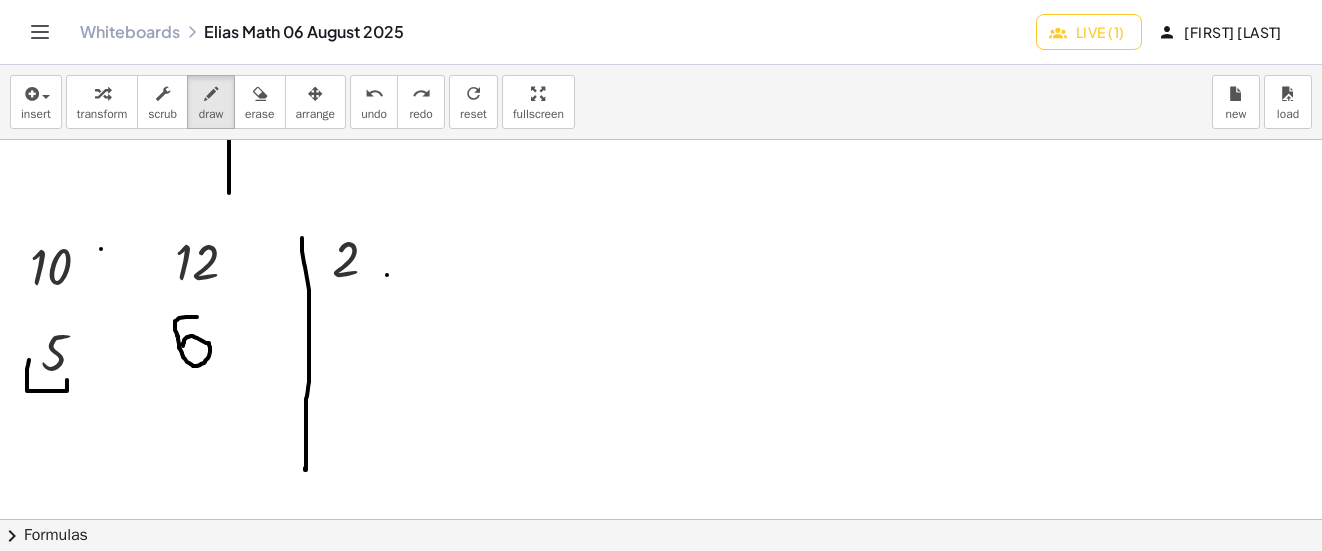 drag, startPoint x: 29, startPoint y: 360, endPoint x: 63, endPoint y: 366, distance: 34.525352 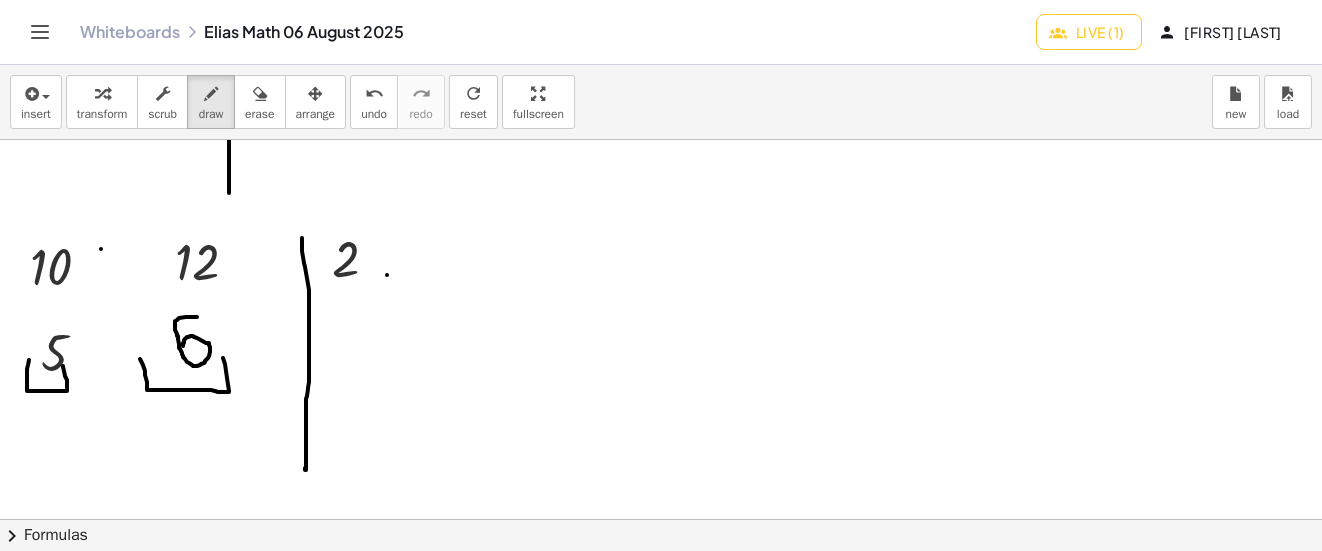 drag, startPoint x: 140, startPoint y: 359, endPoint x: 223, endPoint y: 357, distance: 83.02409 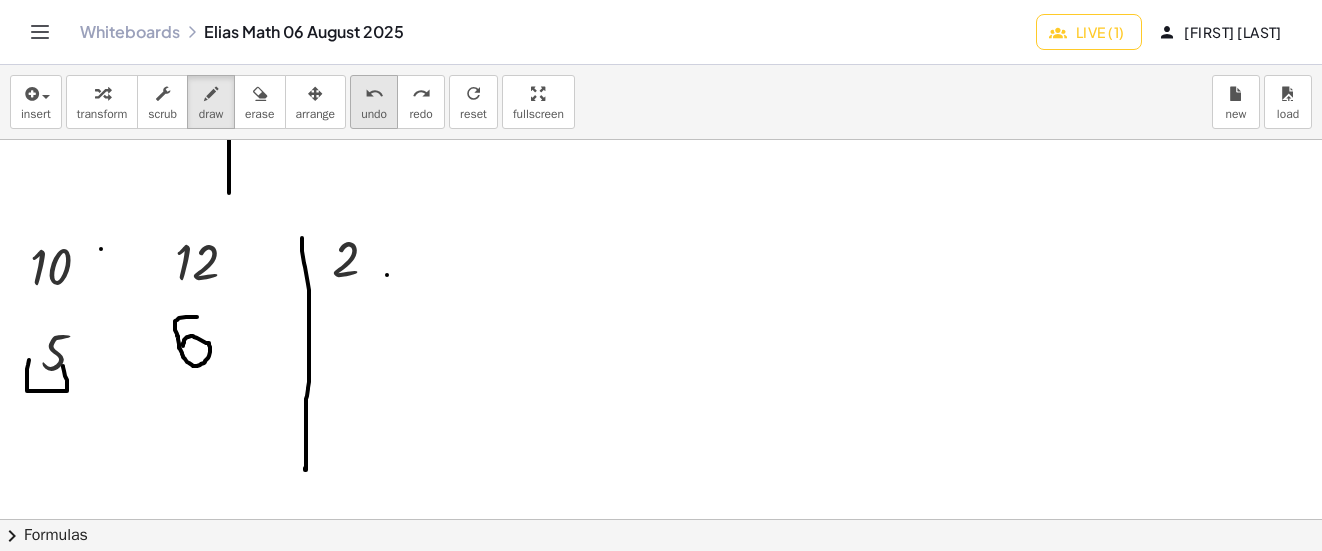 click on "undo undo" at bounding box center (374, 102) 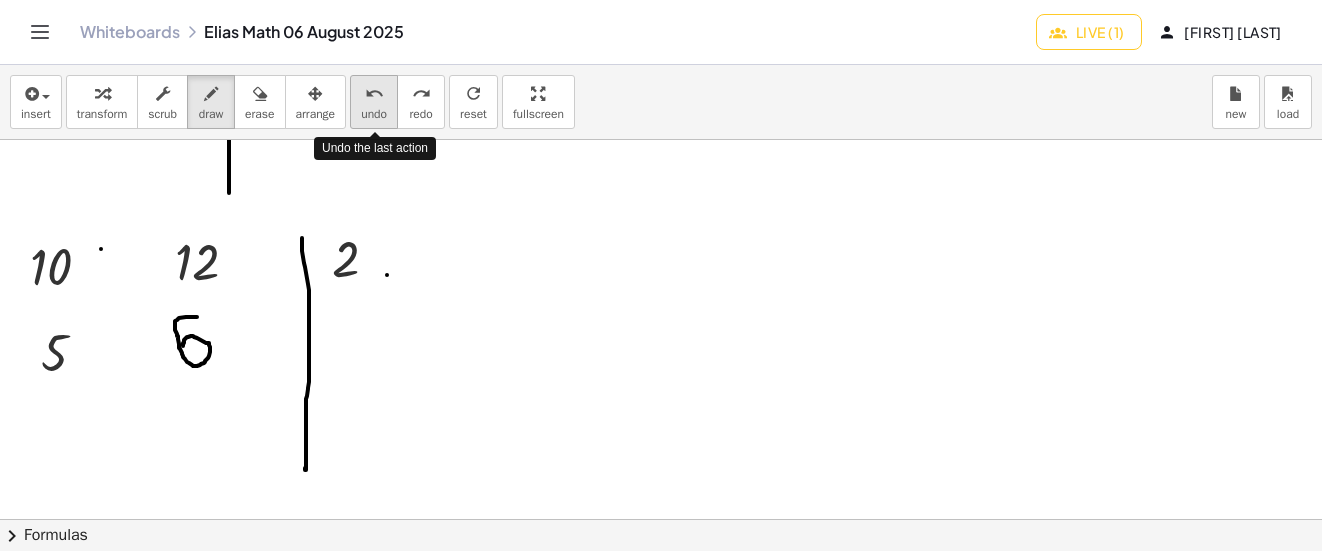 click on "undo undo" at bounding box center [374, 102] 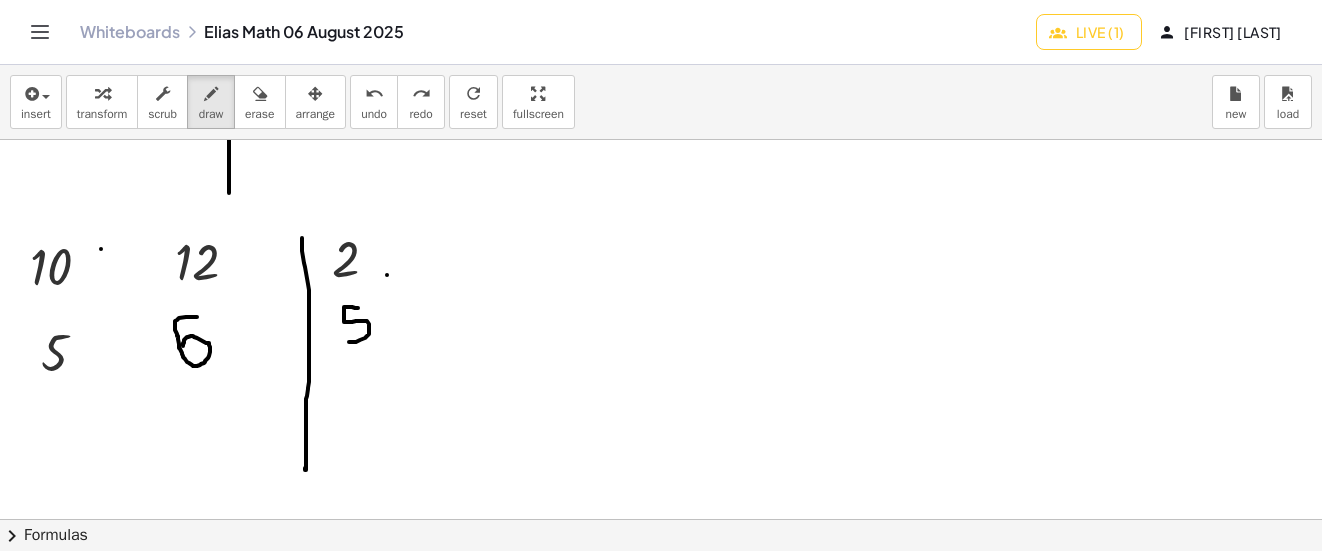 drag, startPoint x: 358, startPoint y: 308, endPoint x: 349, endPoint y: 342, distance: 35.17101 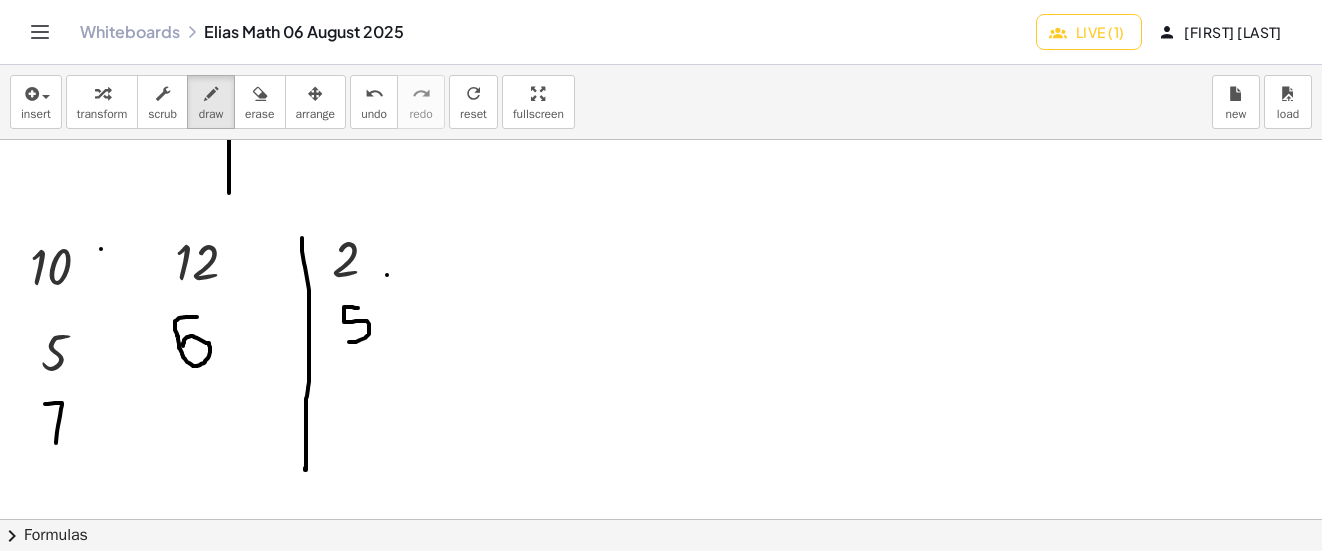 drag, startPoint x: 56, startPoint y: 443, endPoint x: 45, endPoint y: 404, distance: 40.5216 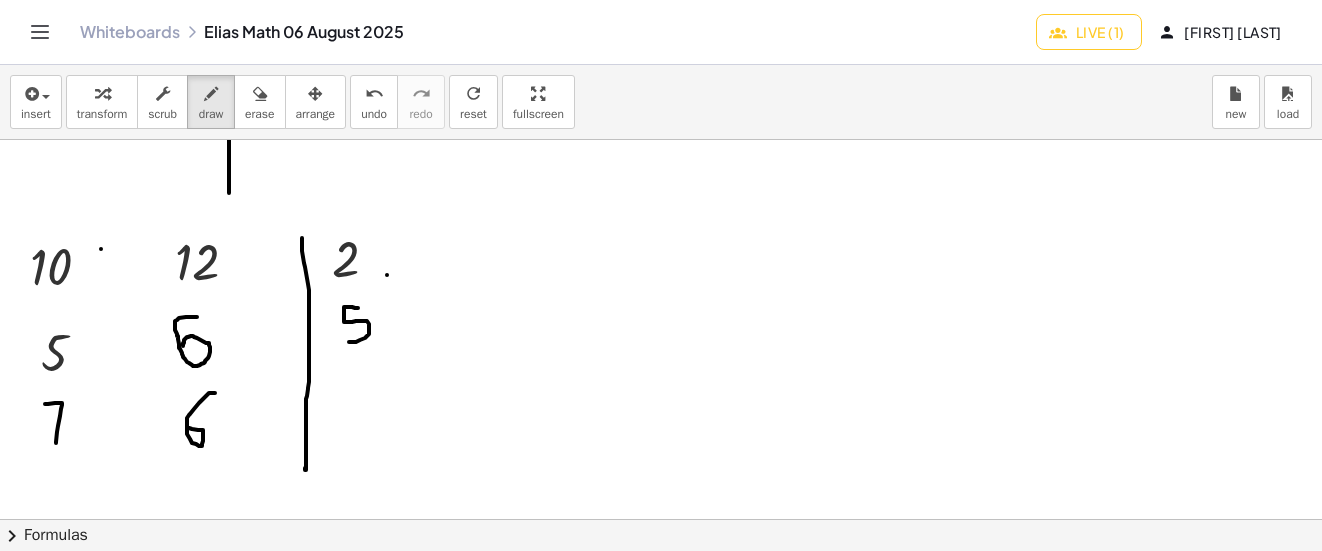 drag, startPoint x: 215, startPoint y: 393, endPoint x: 187, endPoint y: 428, distance: 44.82187 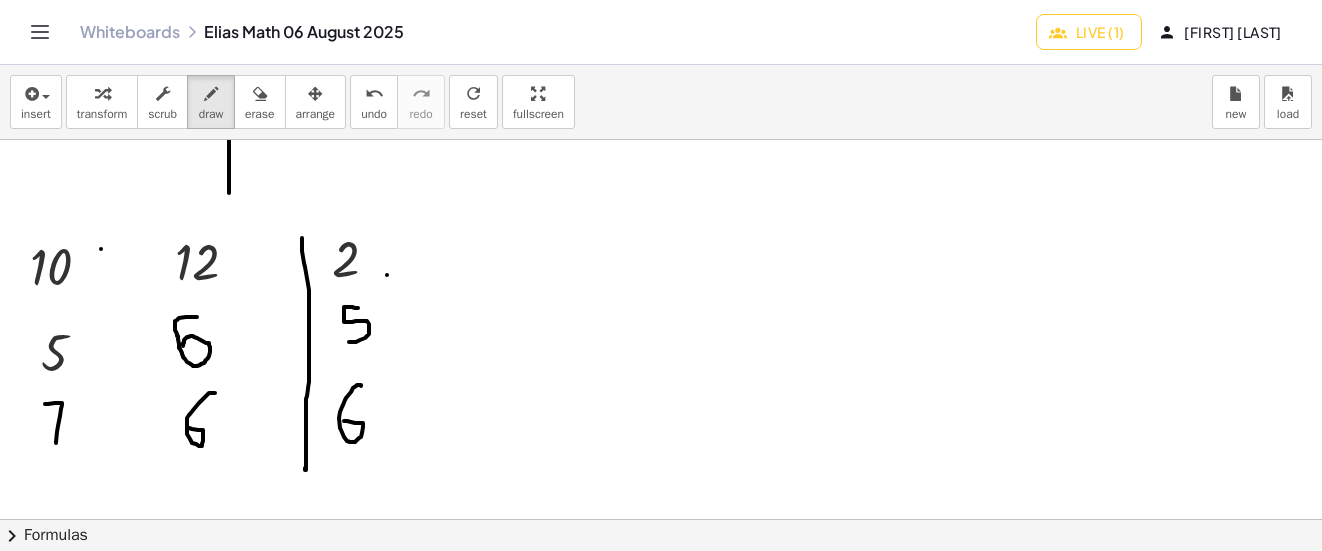 drag, startPoint x: 361, startPoint y: 385, endPoint x: 301, endPoint y: 476, distance: 109 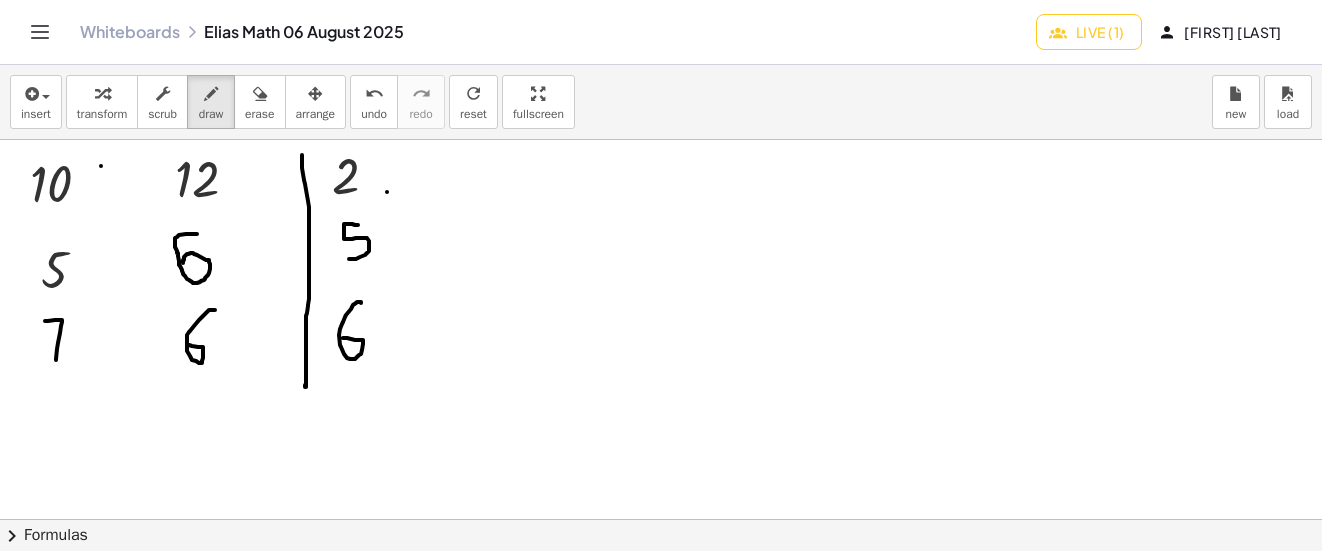 scroll, scrollTop: 2868, scrollLeft: 0, axis: vertical 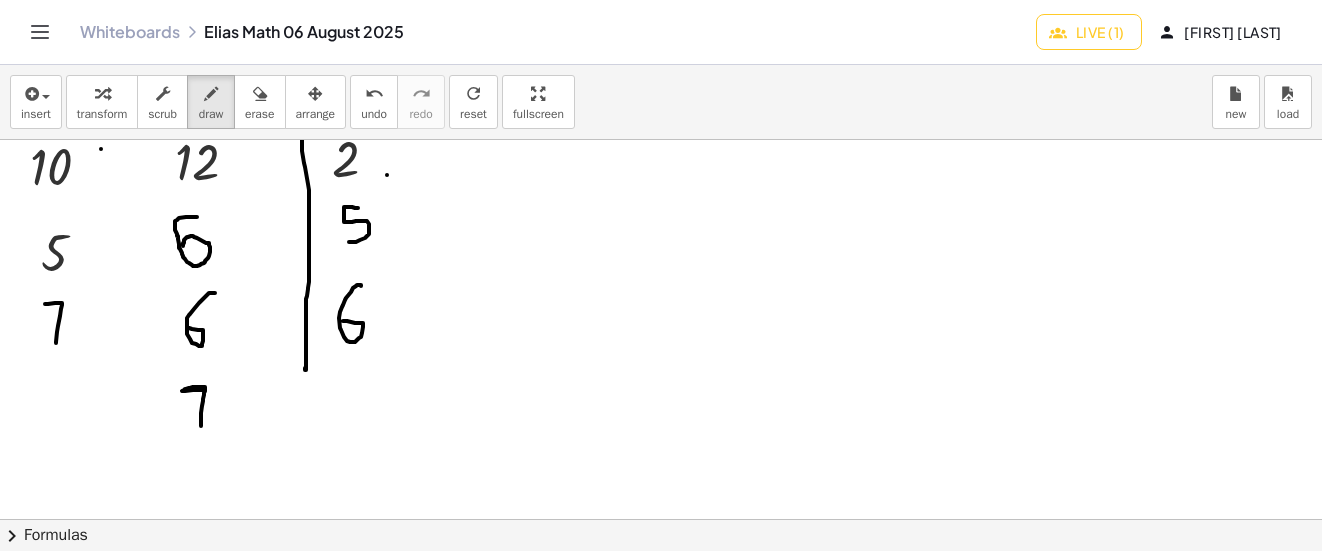 drag, startPoint x: 201, startPoint y: 426, endPoint x: 203, endPoint y: 390, distance: 36.05551 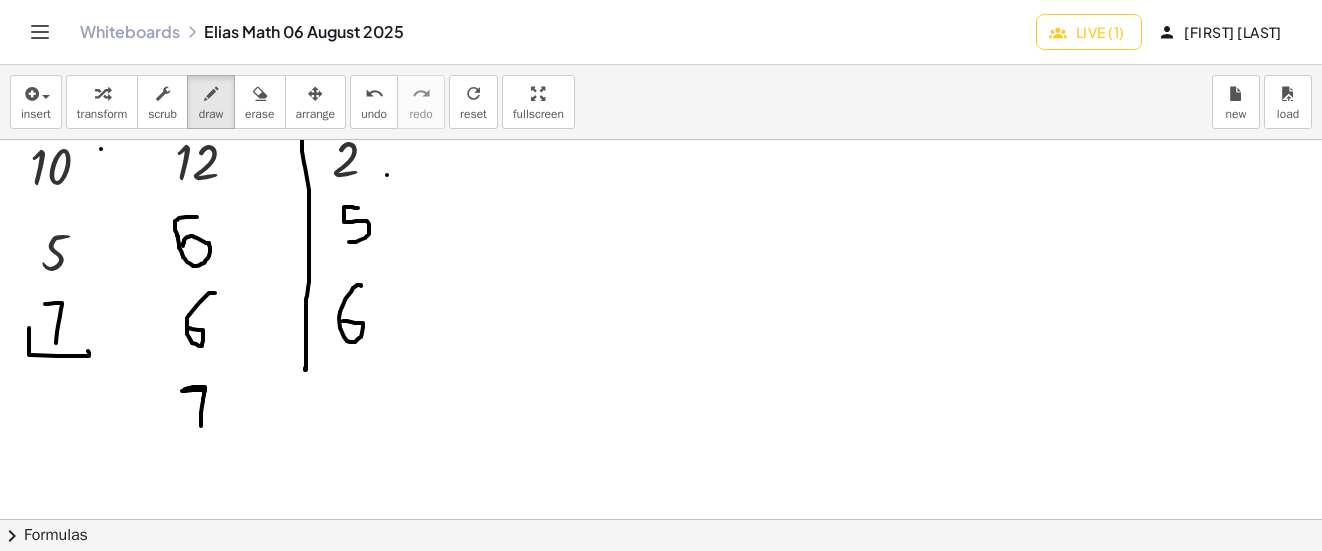 drag, startPoint x: 29, startPoint y: 328, endPoint x: 84, endPoint y: 337, distance: 55.7315 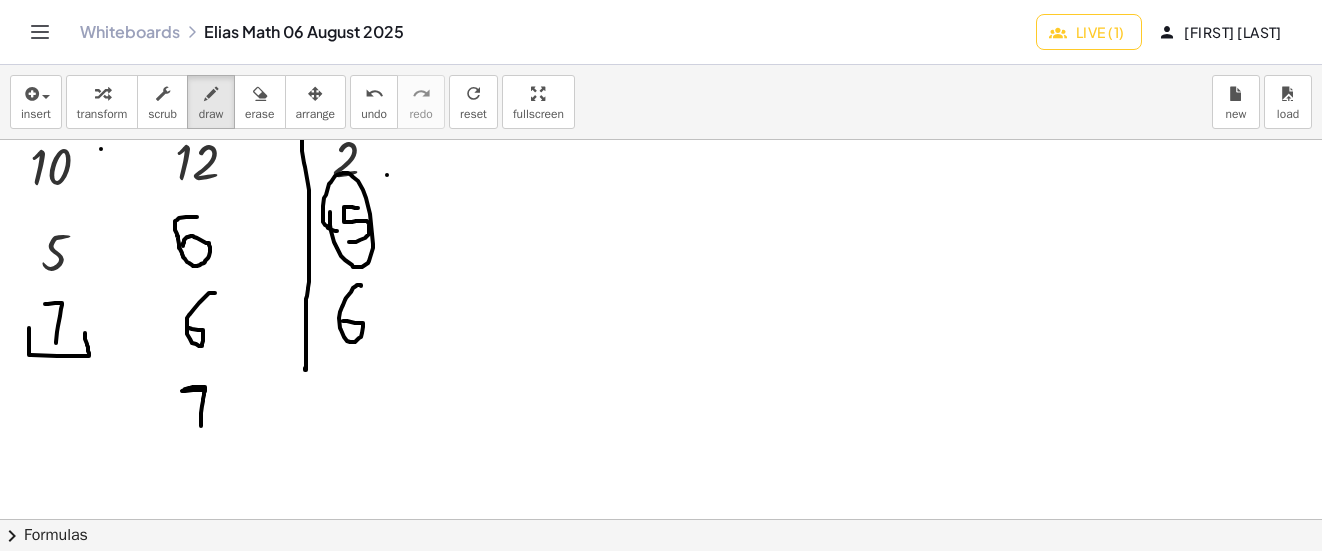 drag, startPoint x: 330, startPoint y: 212, endPoint x: 337, endPoint y: 231, distance: 20.248457 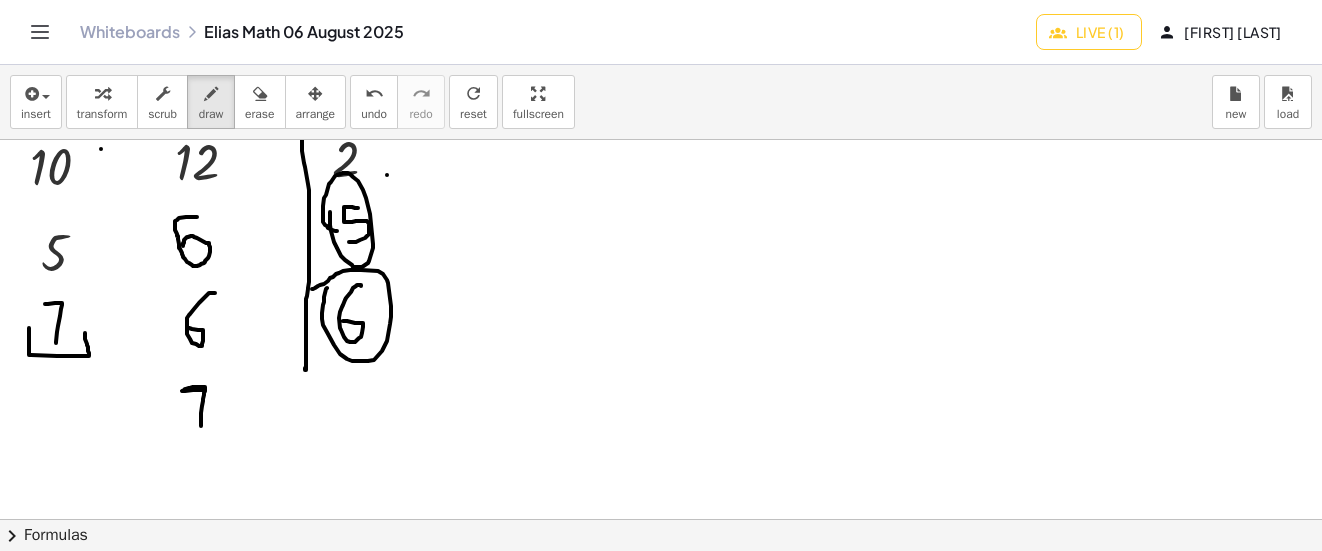 drag, startPoint x: 327, startPoint y: 288, endPoint x: 312, endPoint y: 289, distance: 15.033297 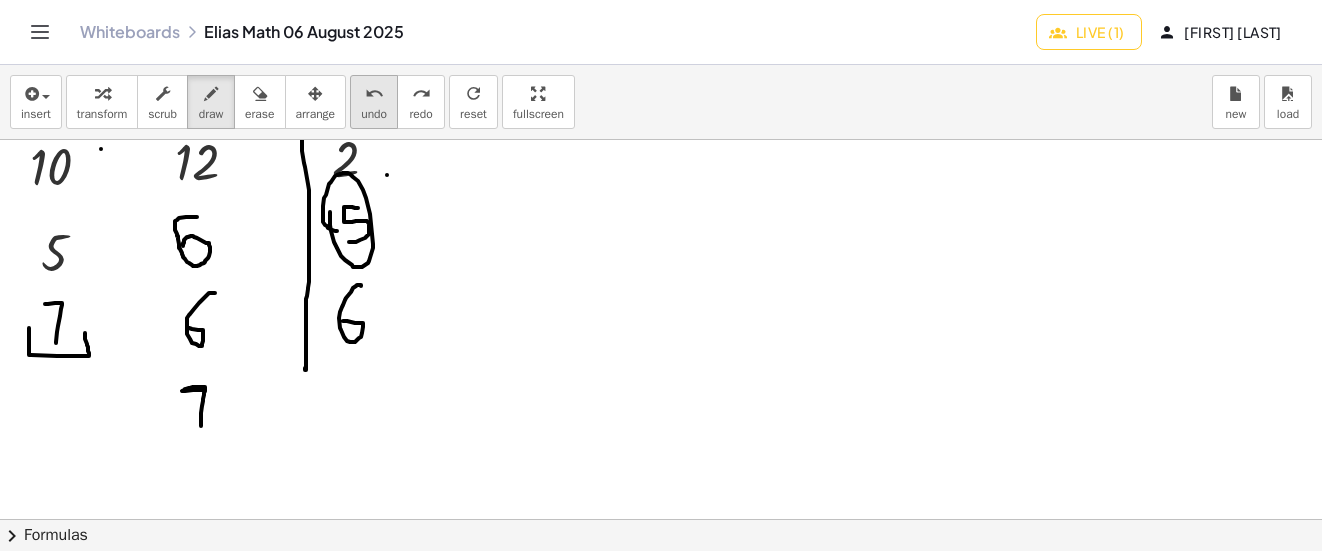 click on "undo undo" at bounding box center [374, 102] 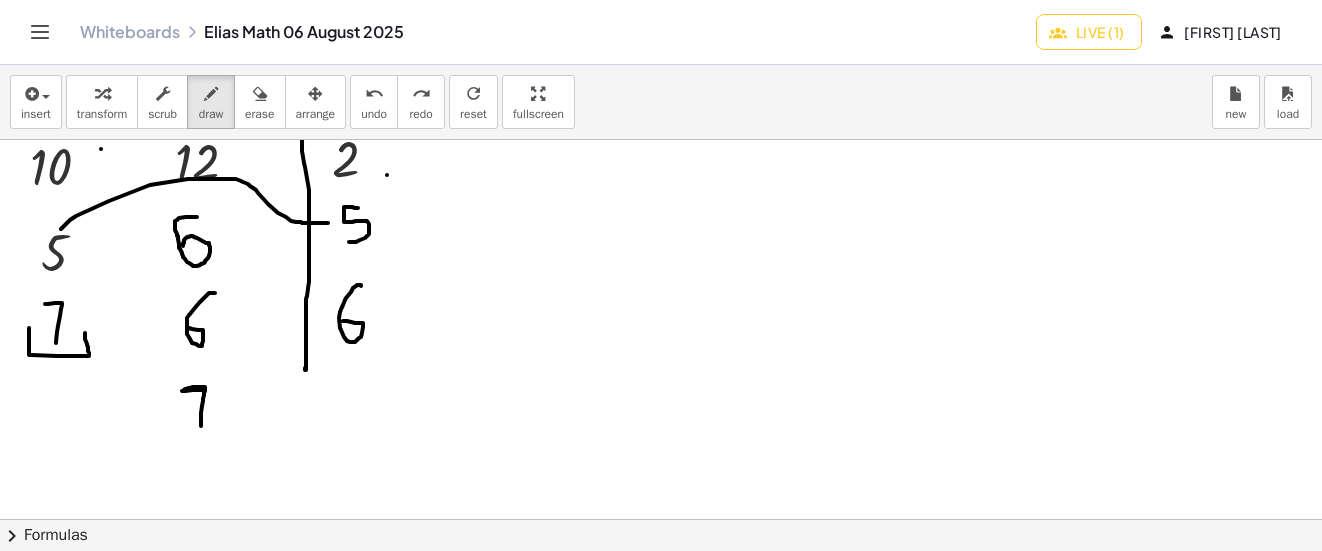 drag, startPoint x: 61, startPoint y: 229, endPoint x: 328, endPoint y: 223, distance: 267.0674 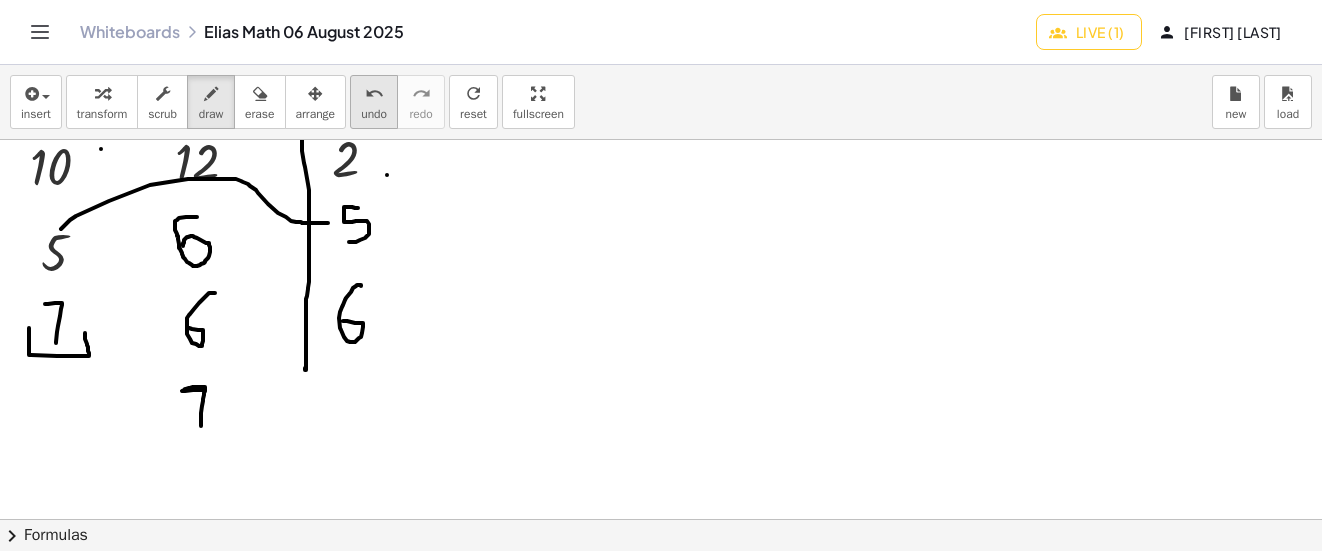click on "undo" at bounding box center [374, 94] 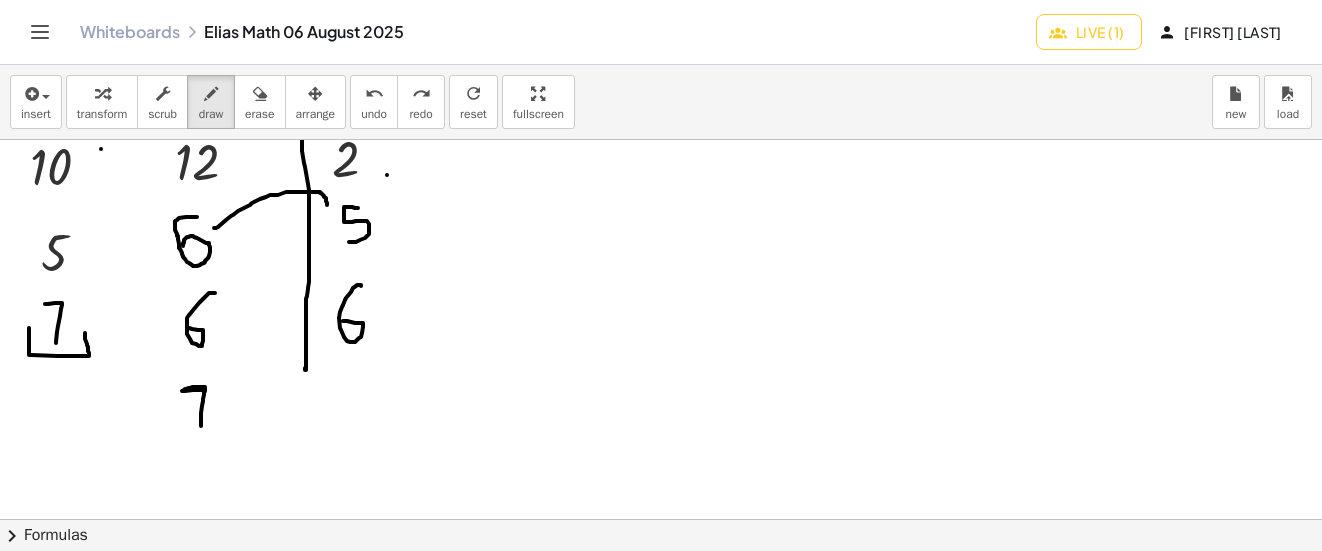 drag, startPoint x: 214, startPoint y: 228, endPoint x: 327, endPoint y: 205, distance: 115.316956 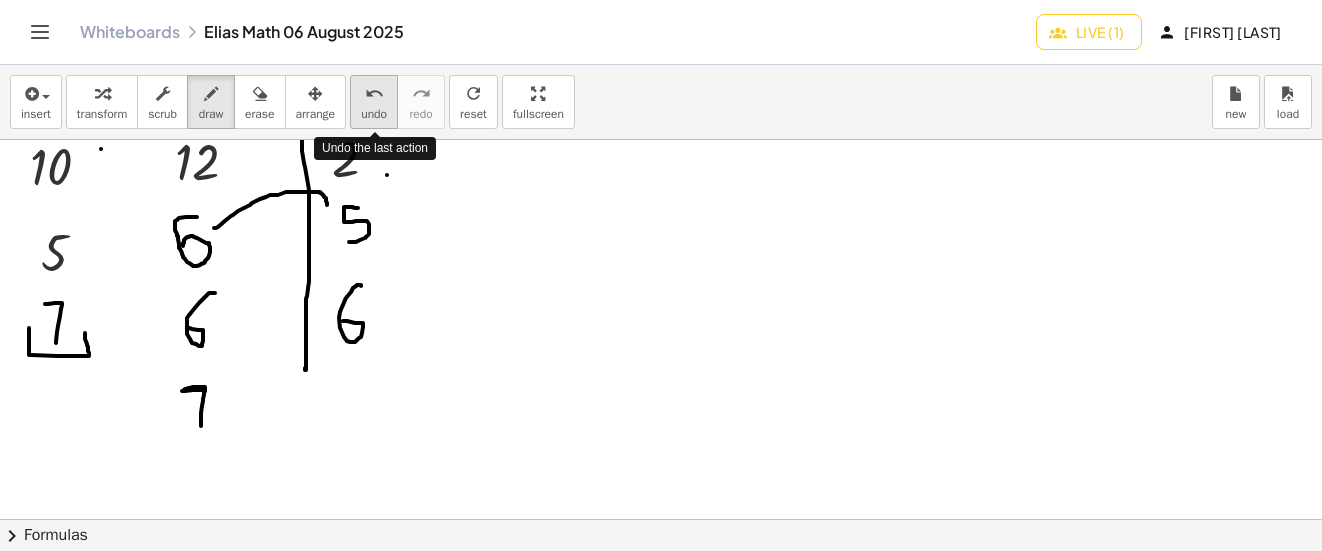 click on "undo" at bounding box center (374, 94) 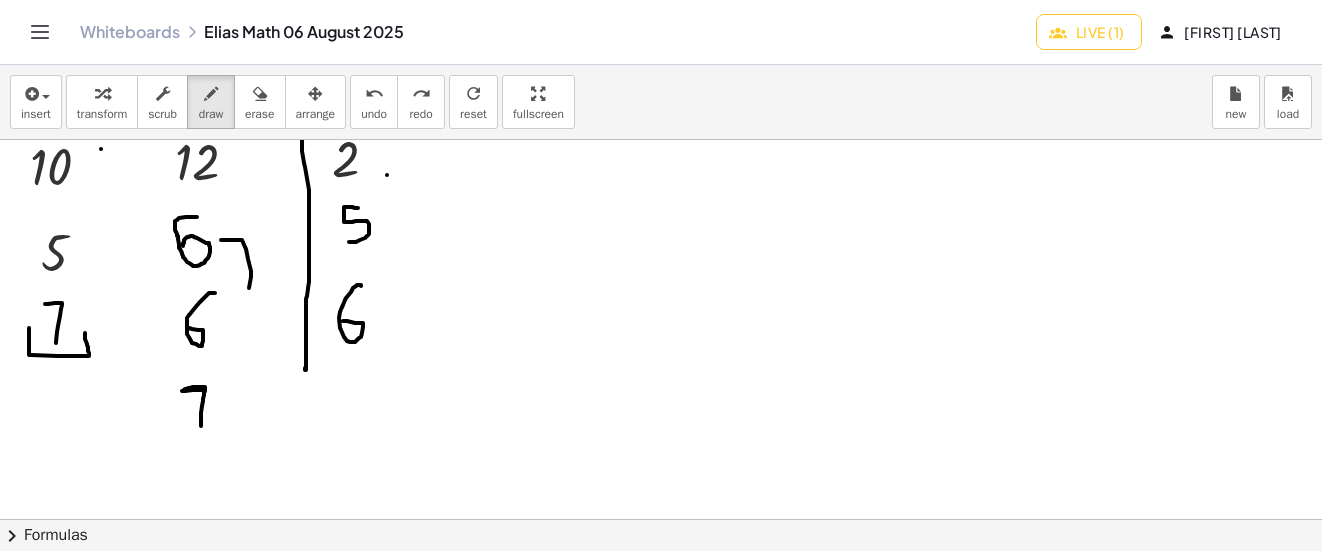 drag, startPoint x: 226, startPoint y: 240, endPoint x: 227, endPoint y: 302, distance: 62.008064 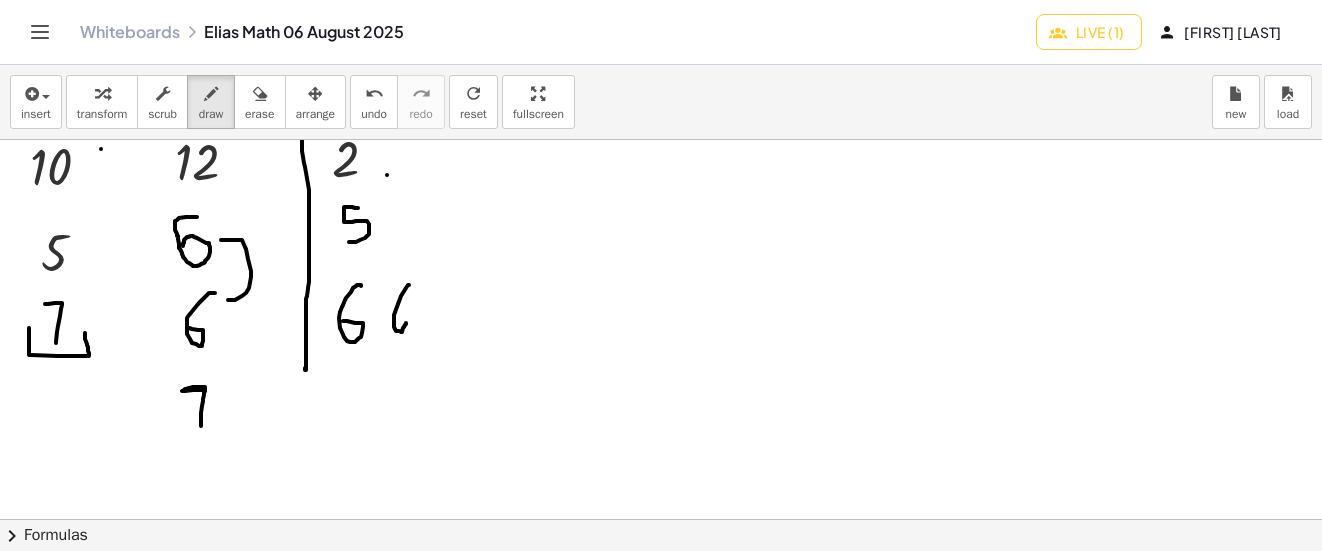 drag, startPoint x: 409, startPoint y: 285, endPoint x: 394, endPoint y: 331, distance: 48.38388 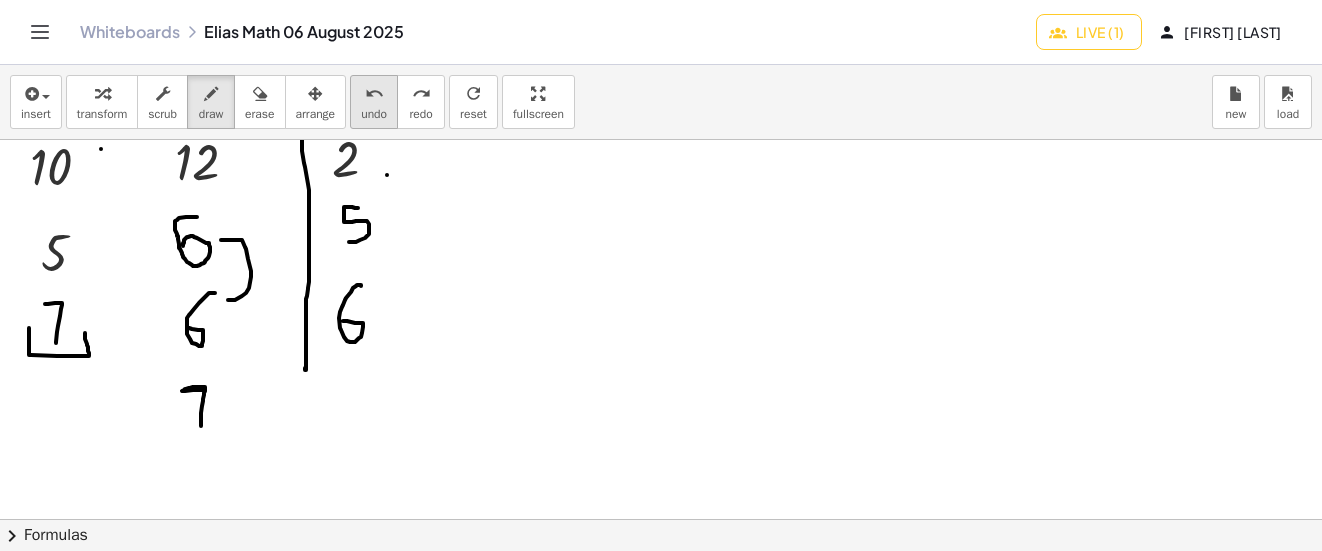 click on "undo undo" at bounding box center (374, 102) 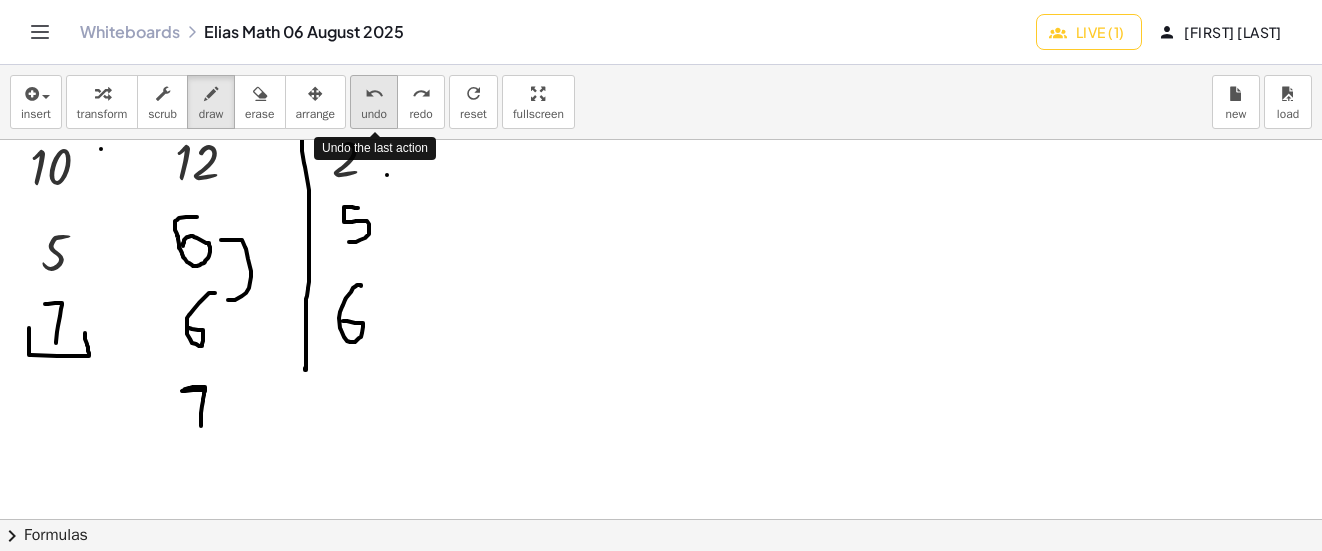 click on "undo undo" at bounding box center [374, 102] 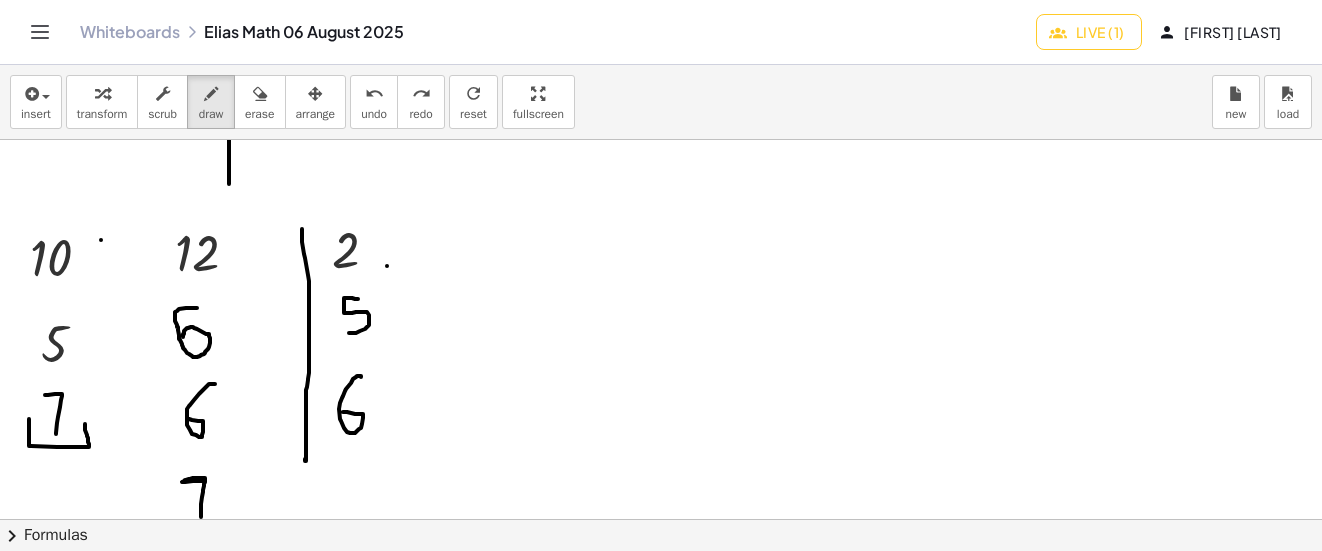 scroll, scrollTop: 2768, scrollLeft: 0, axis: vertical 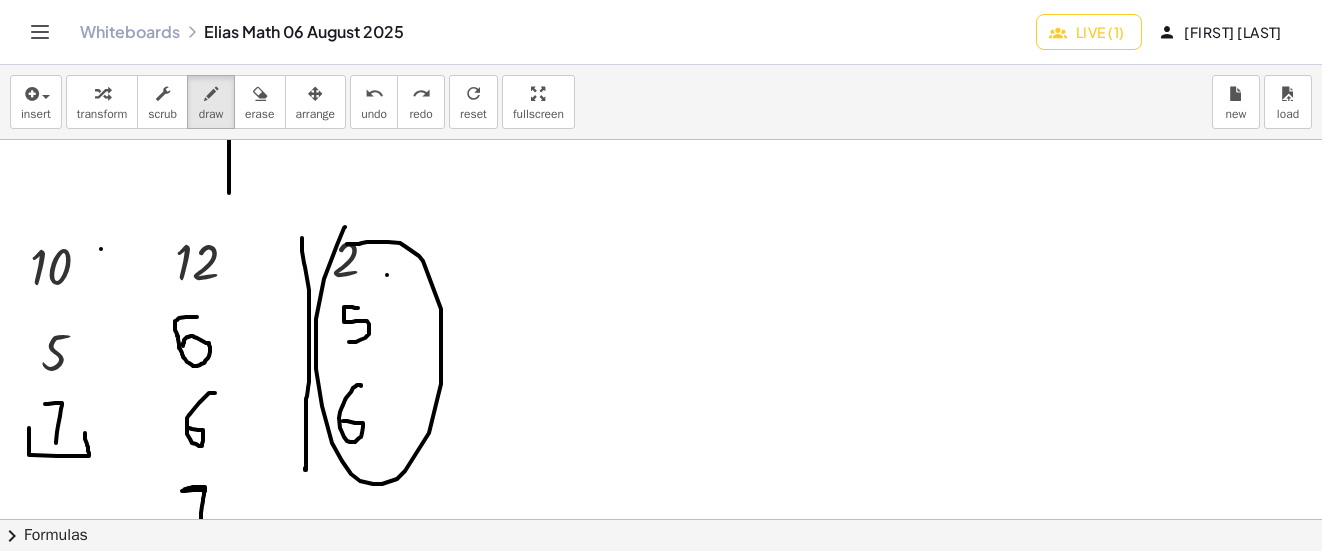 drag, startPoint x: 345, startPoint y: 227, endPoint x: 346, endPoint y: 244, distance: 17.029387 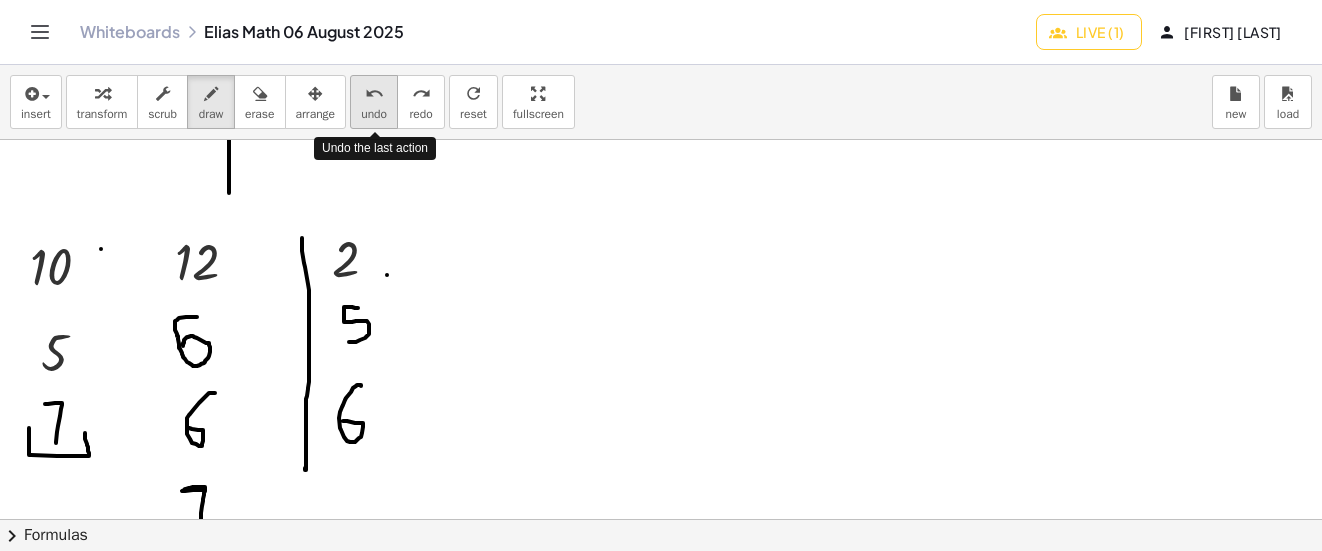 click on "undo" at bounding box center [374, 114] 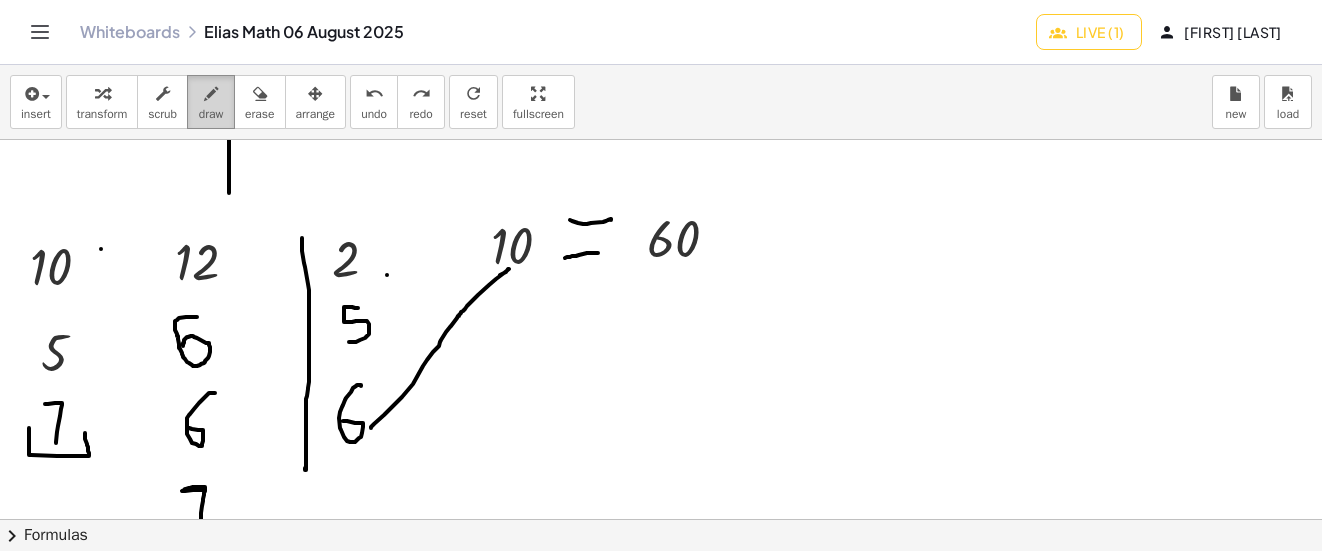 click on "draw" at bounding box center [211, 114] 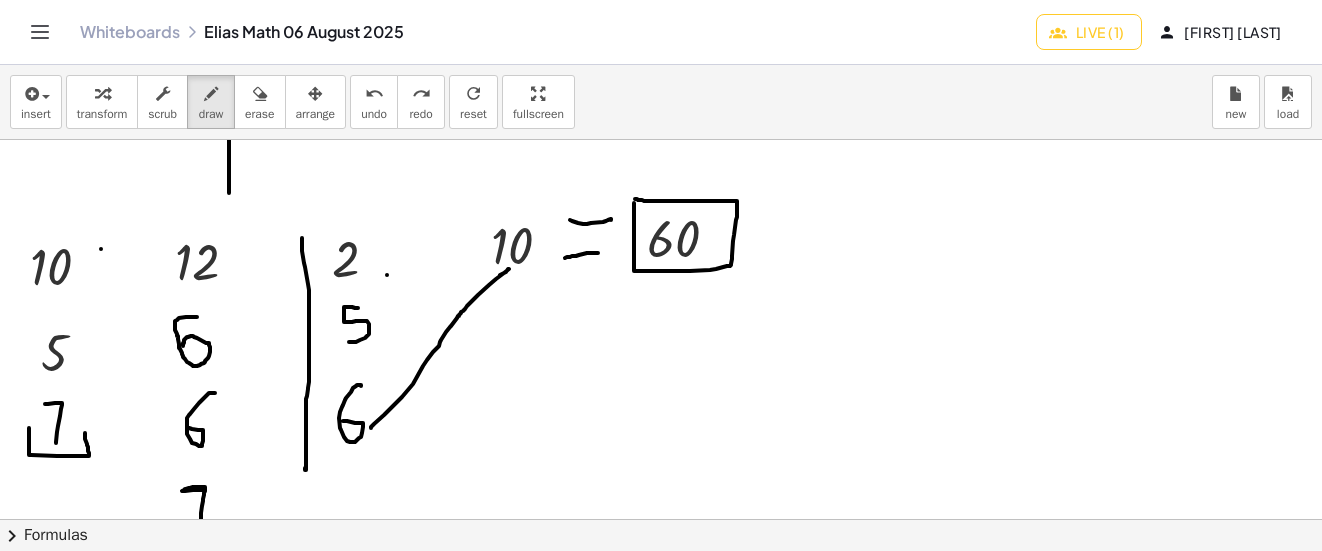 click at bounding box center [674, -923] 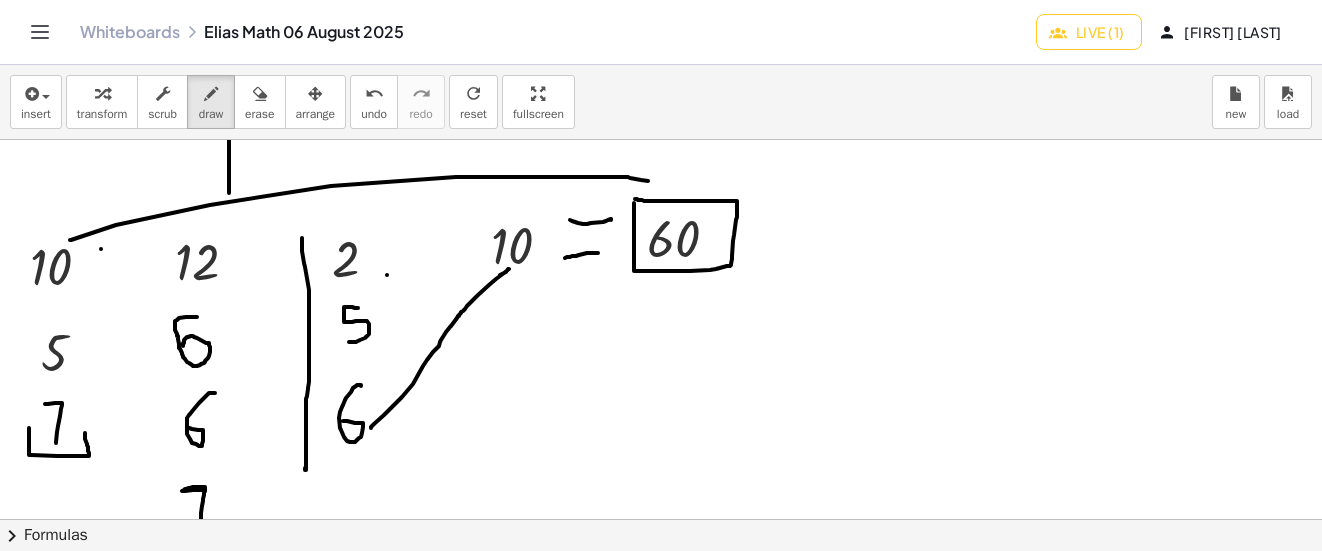 drag, startPoint x: 70, startPoint y: 240, endPoint x: 648, endPoint y: 181, distance: 581.0034 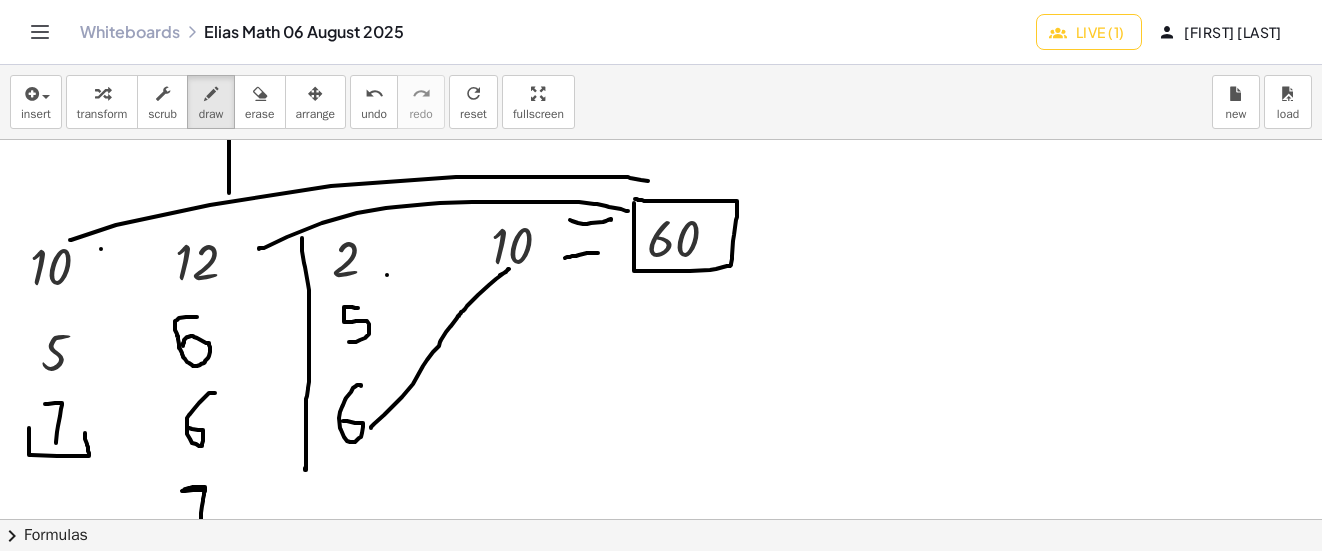 drag, startPoint x: 259, startPoint y: 249, endPoint x: 628, endPoint y: 211, distance: 370.95148 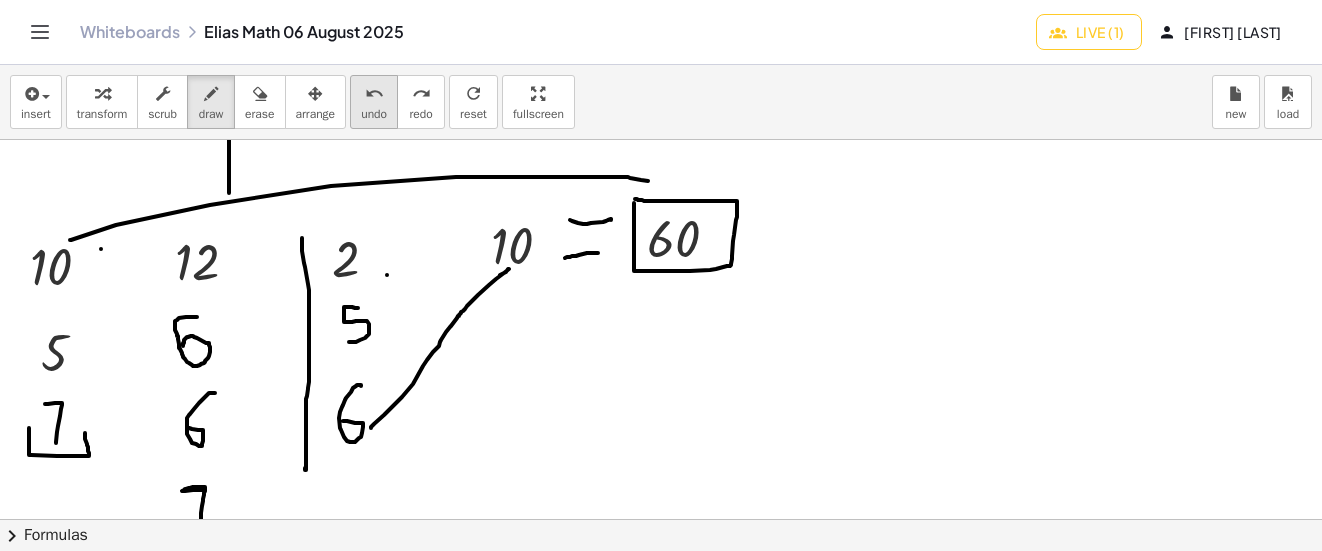 click on "undo" at bounding box center (374, 94) 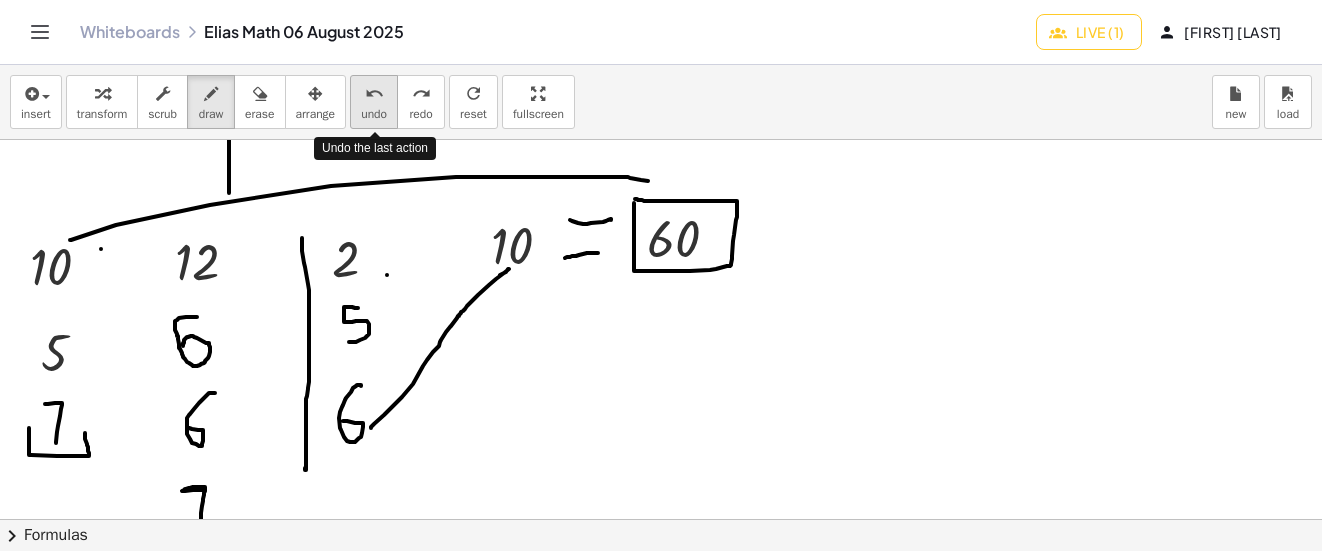 click on "undo" at bounding box center [374, 94] 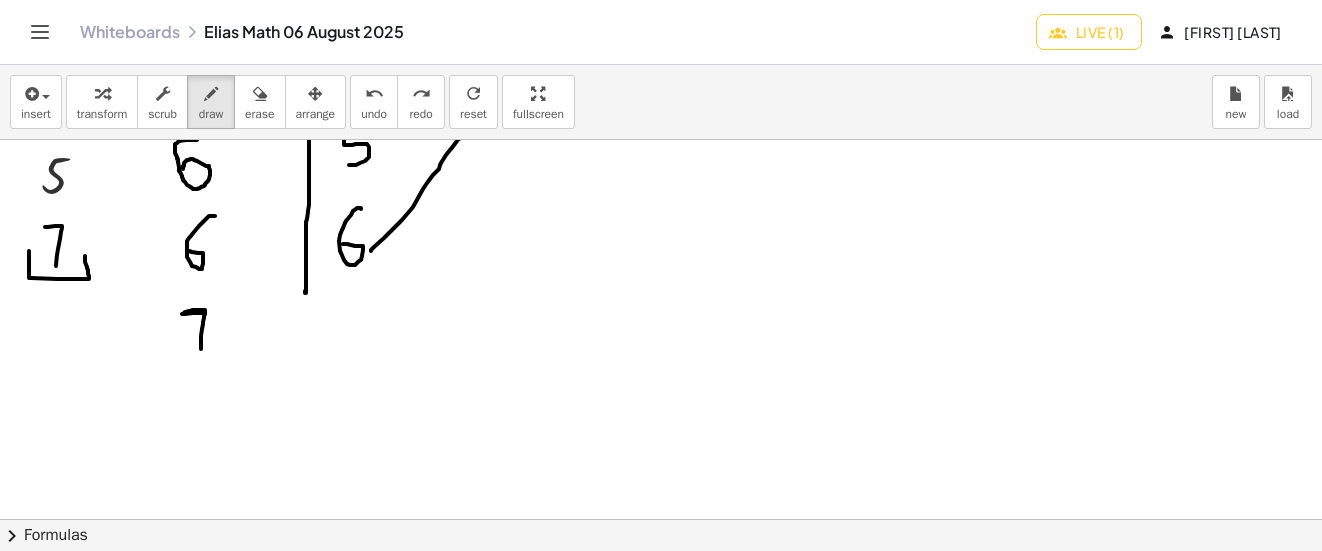 scroll, scrollTop: 2968, scrollLeft: 0, axis: vertical 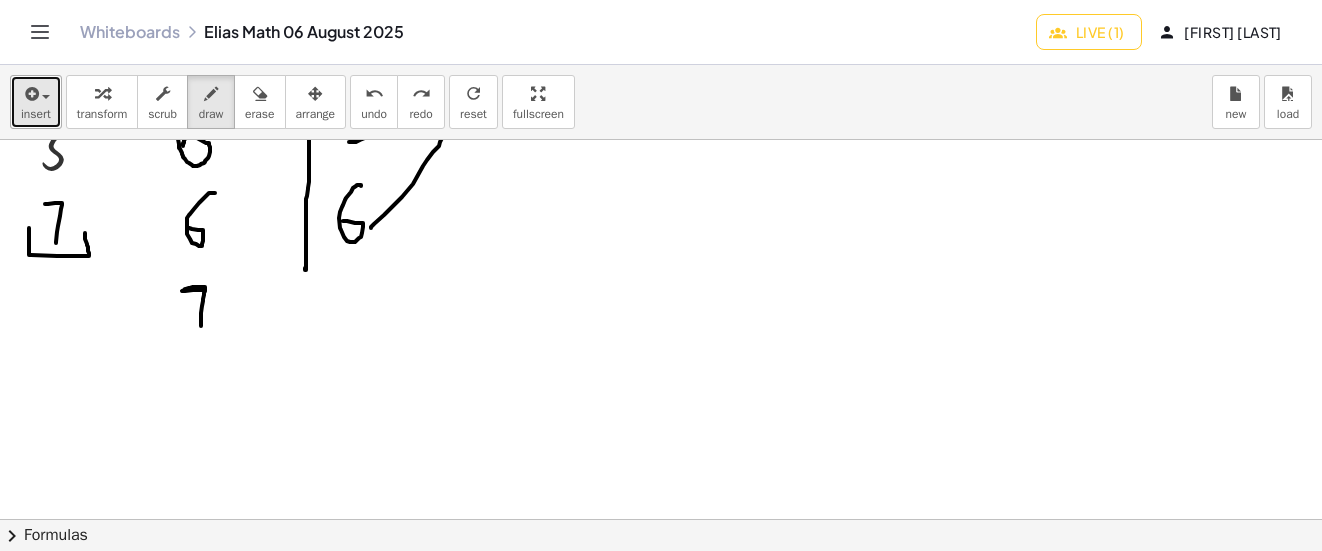 click at bounding box center [36, 93] 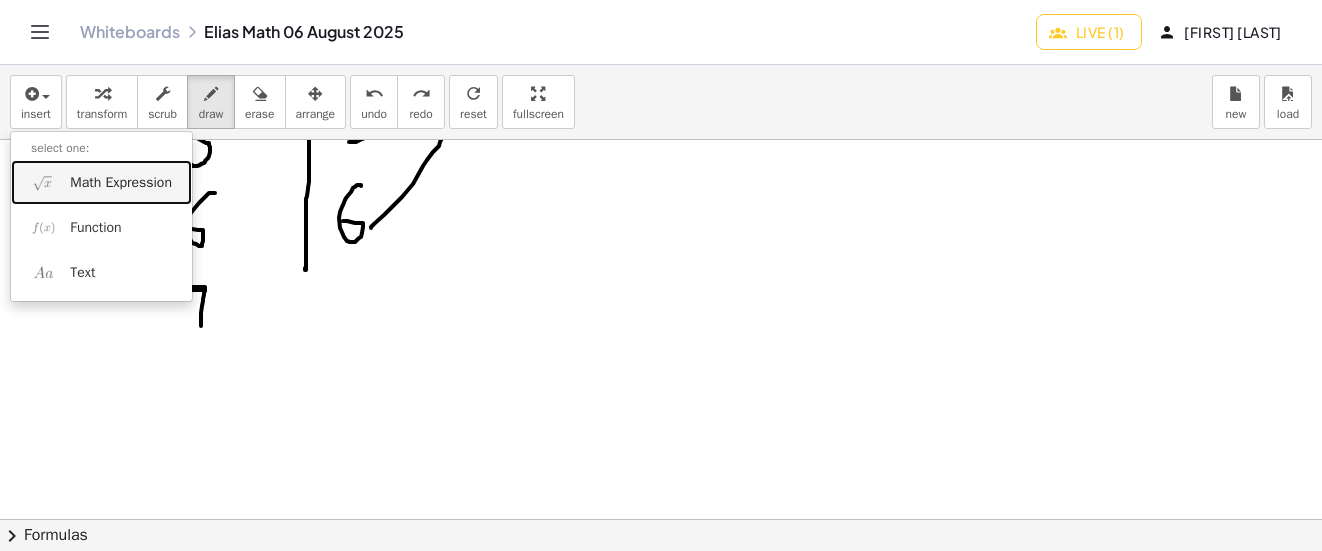 click on "Math Expression" at bounding box center [121, 183] 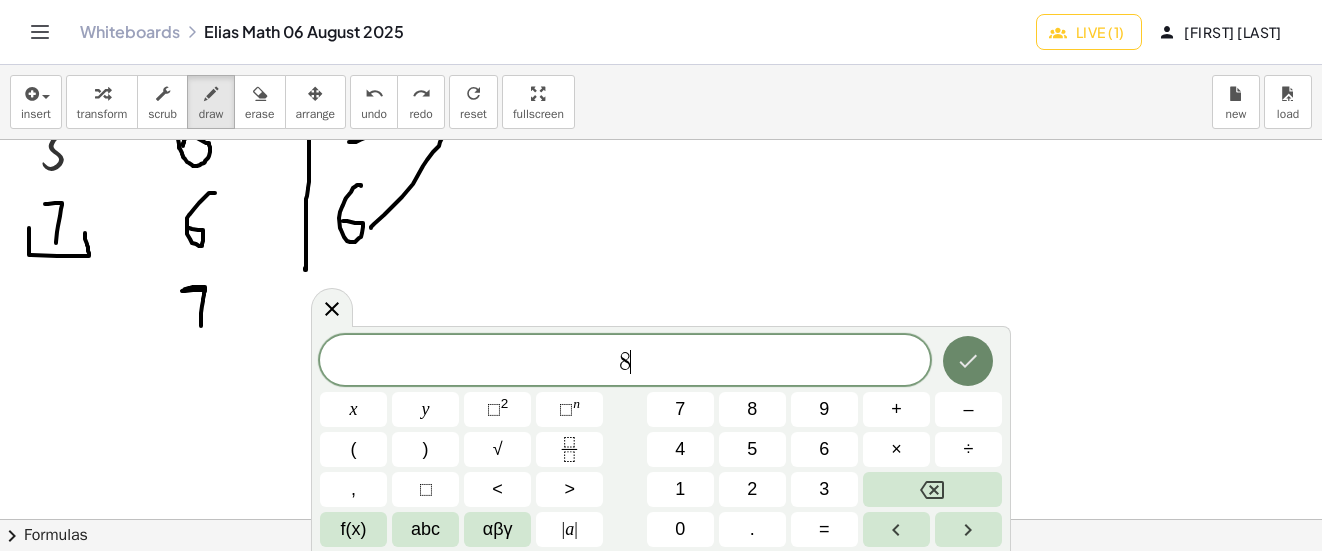 click at bounding box center [968, 361] 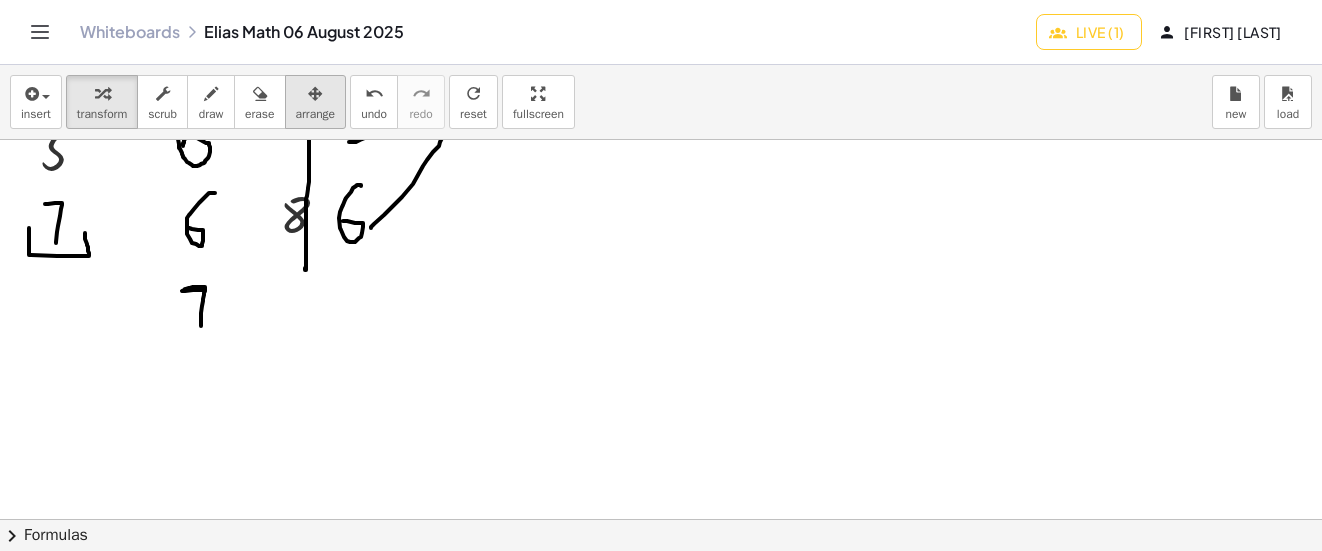 click at bounding box center (315, 94) 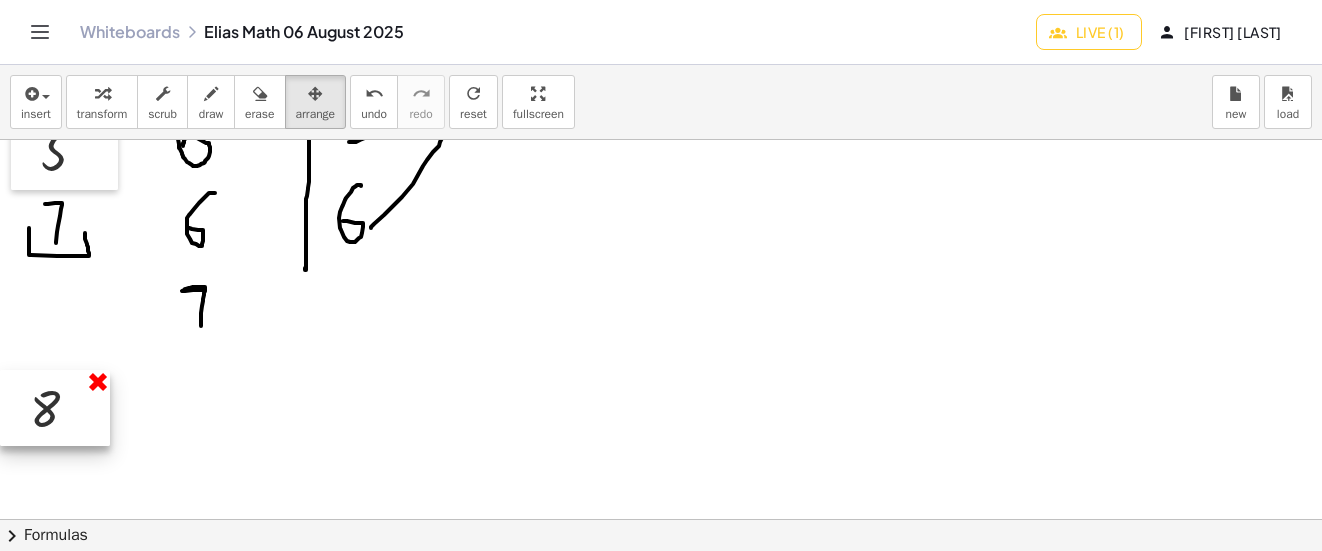 drag, startPoint x: 302, startPoint y: 218, endPoint x: 95, endPoint y: 385, distance: 265.96616 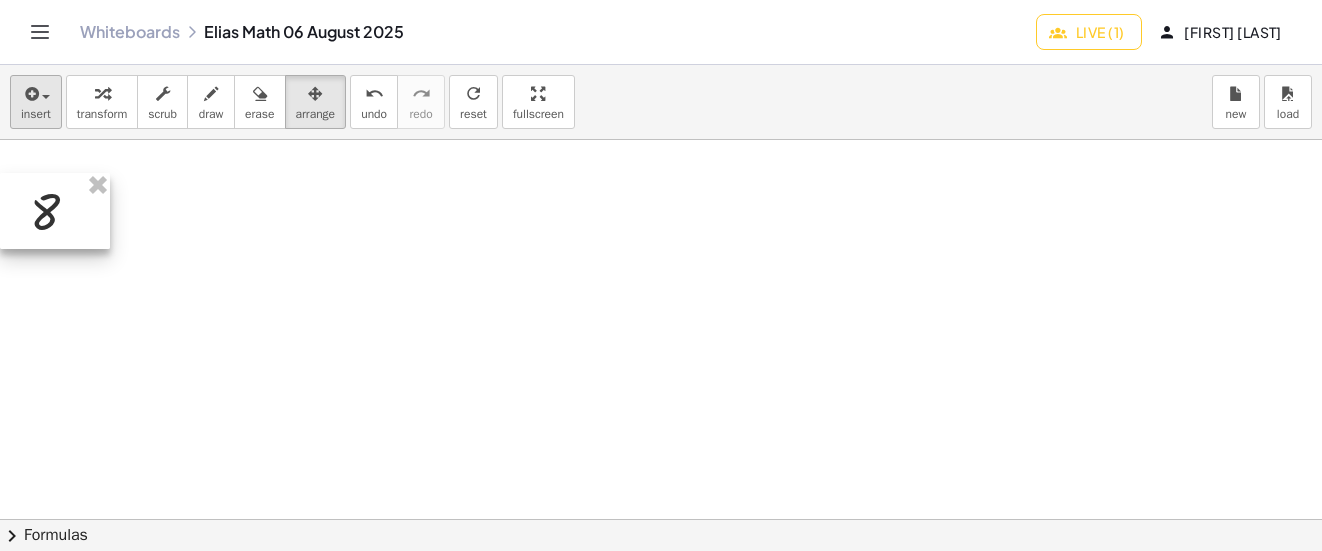 scroll, scrollTop: 3147, scrollLeft: 0, axis: vertical 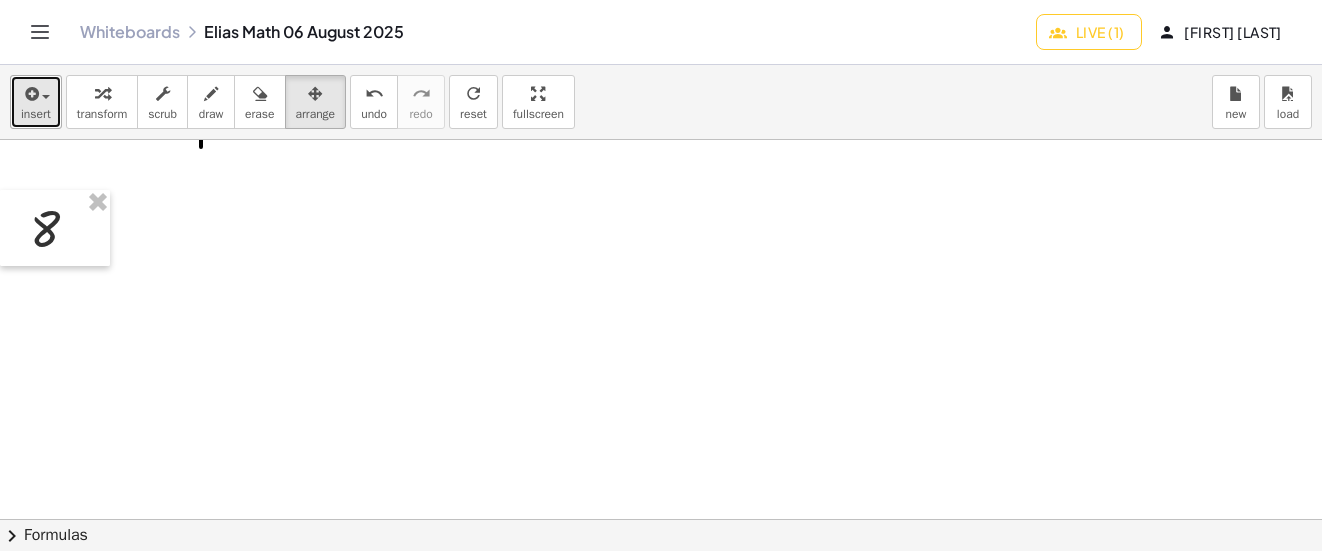 click on "insert" at bounding box center [36, 114] 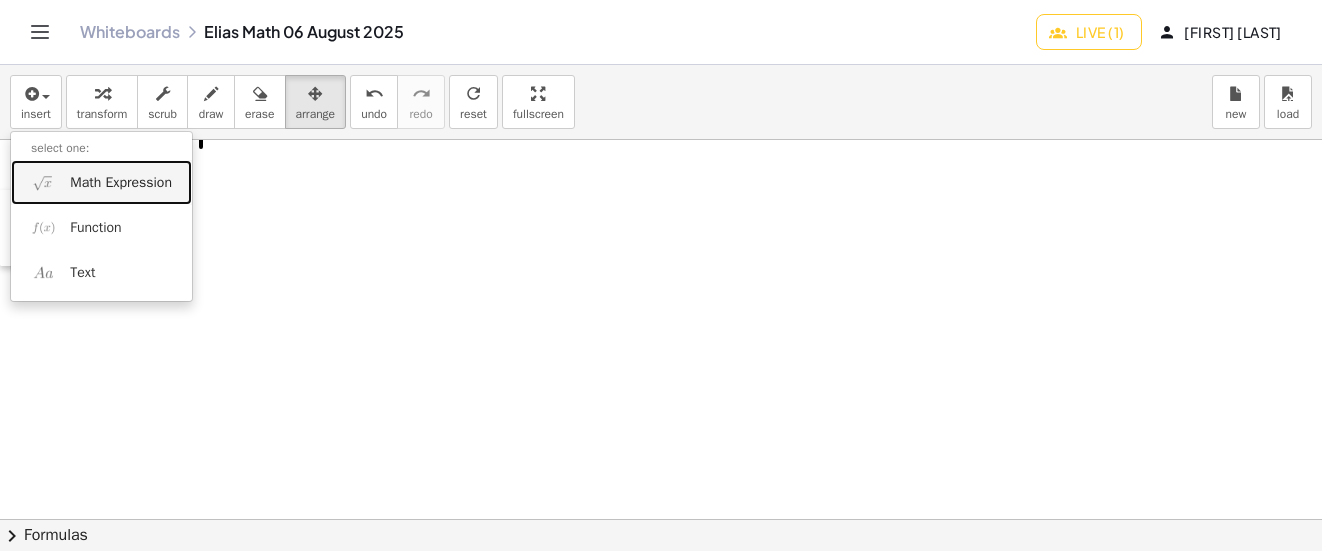 click on "Math Expression" at bounding box center [121, 183] 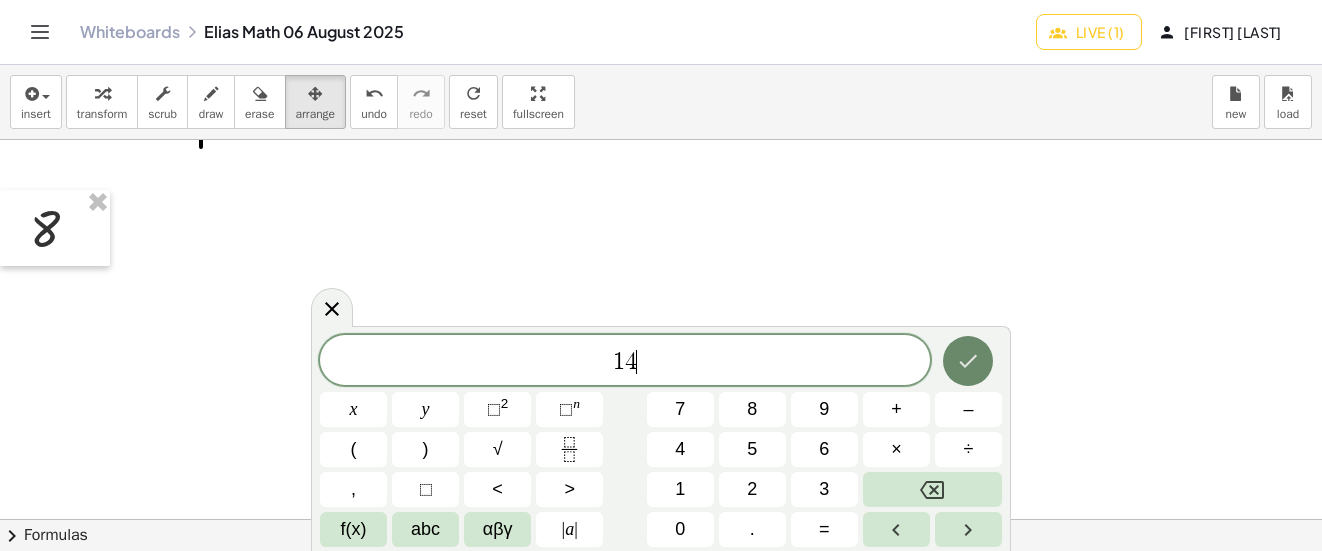 click at bounding box center (968, 361) 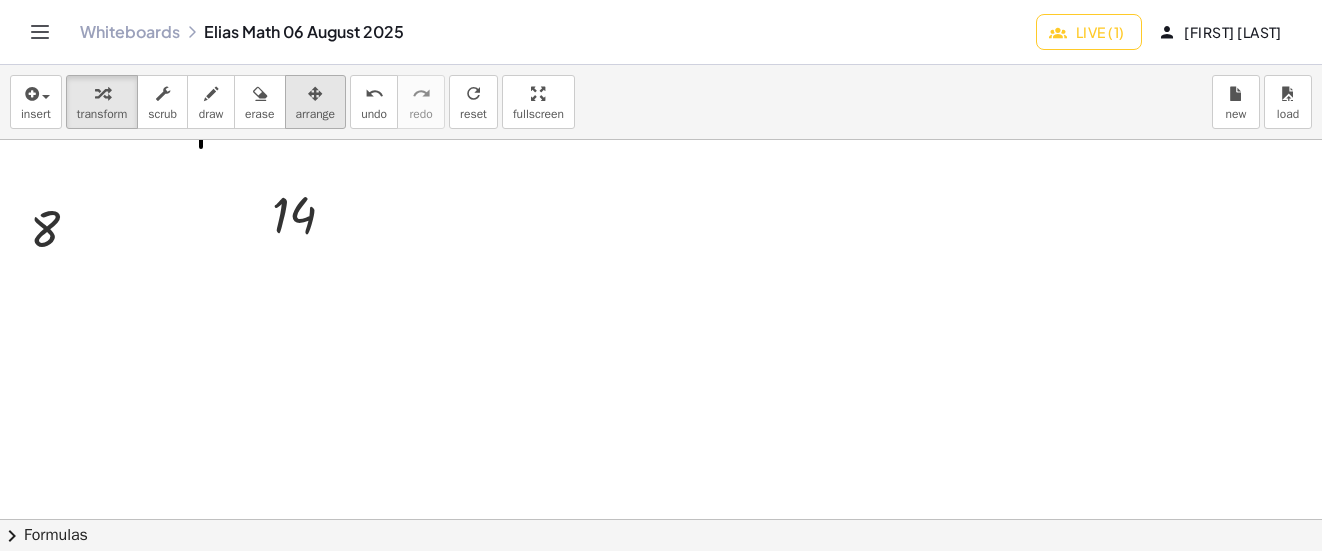 click on "arrange" at bounding box center [316, 114] 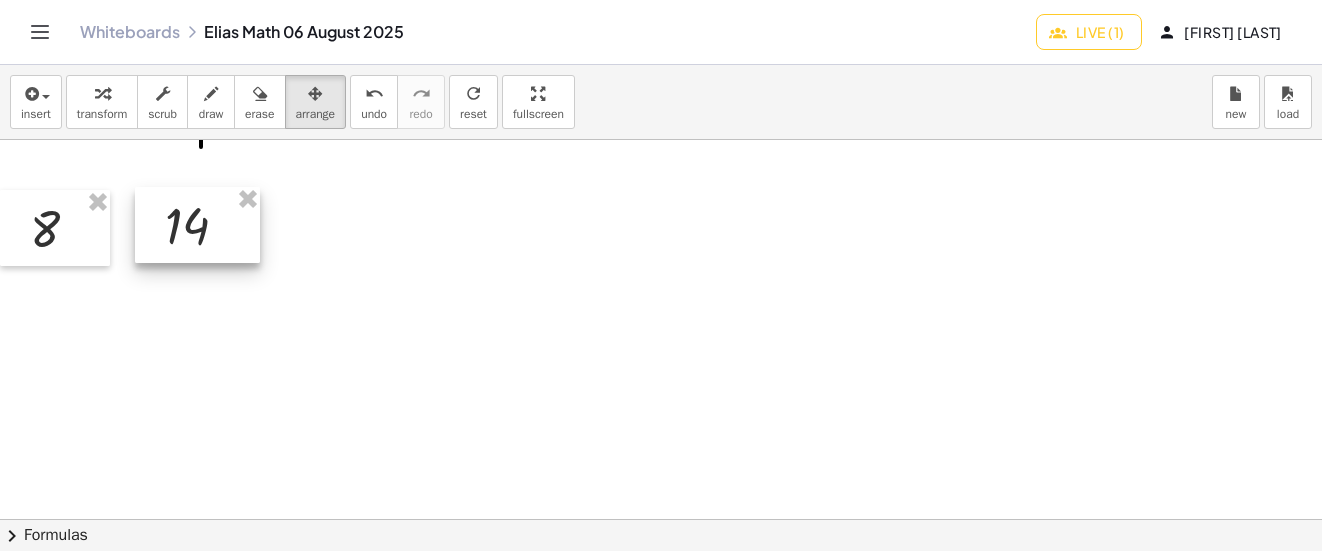 drag, startPoint x: 302, startPoint y: 213, endPoint x: 195, endPoint y: 224, distance: 107.563934 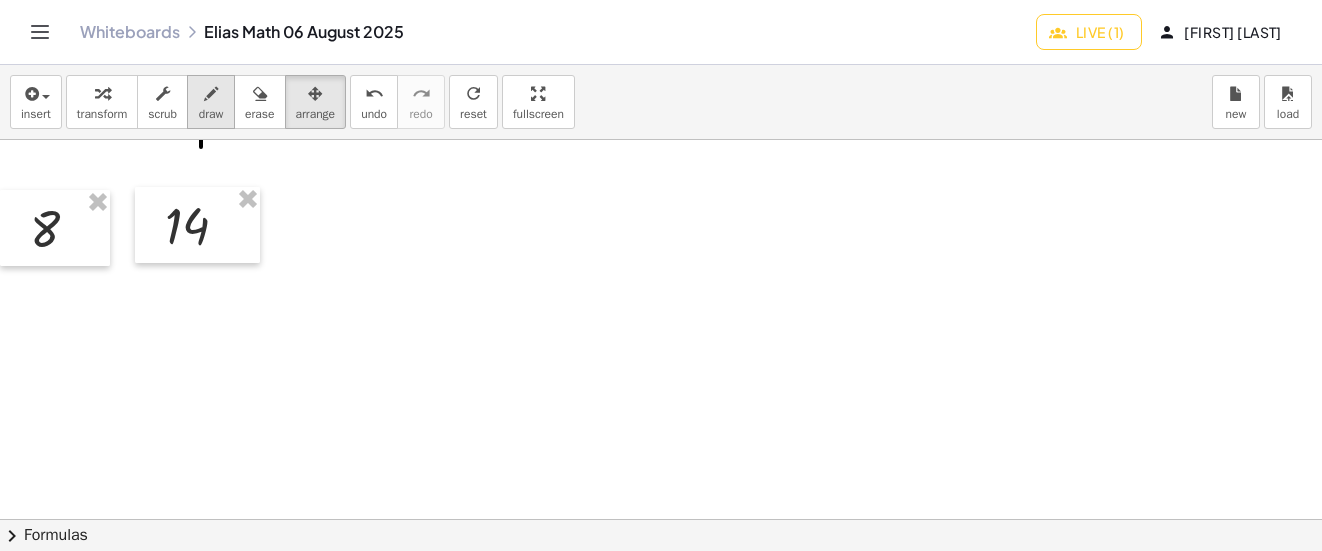 click on "draw" at bounding box center [211, 102] 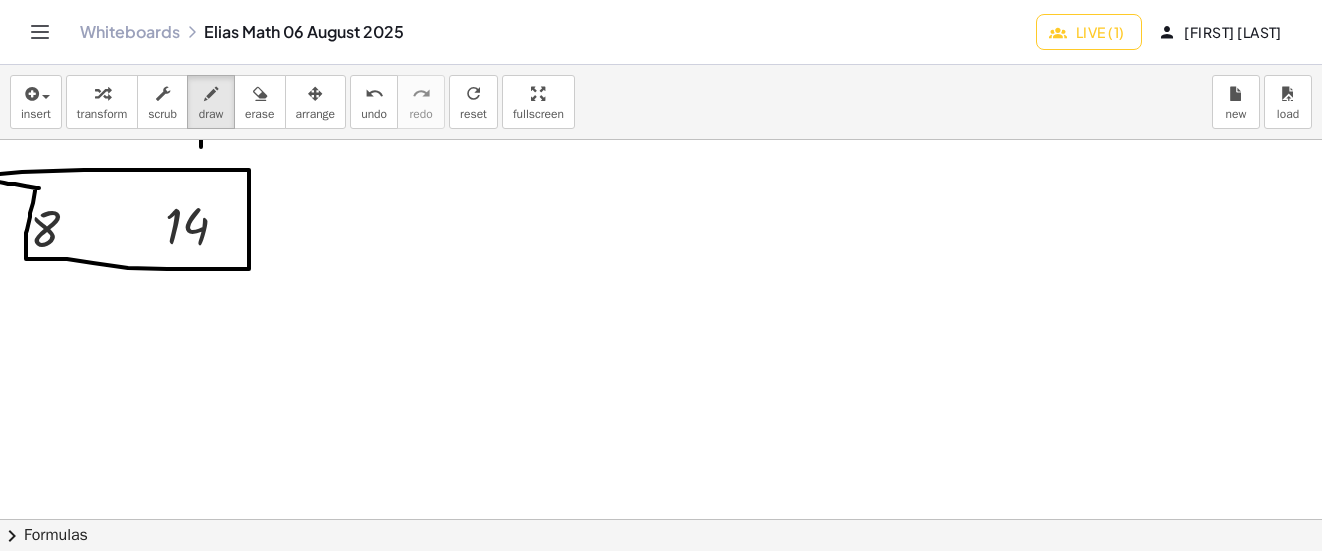 click at bounding box center (674, -1112) 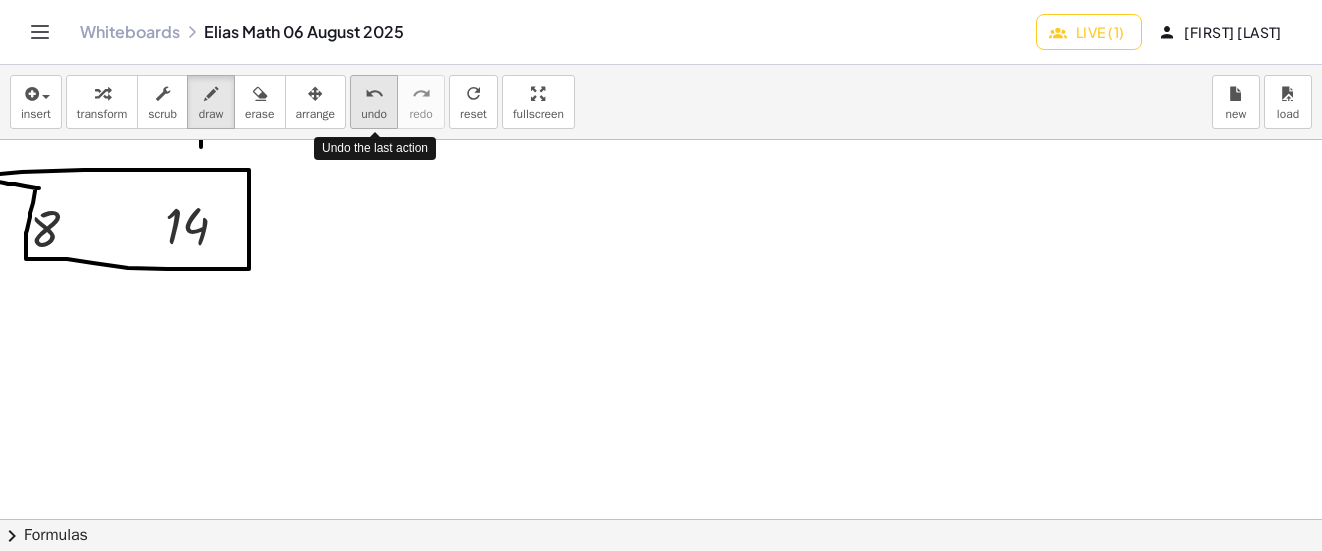 click on "undo" at bounding box center (374, 114) 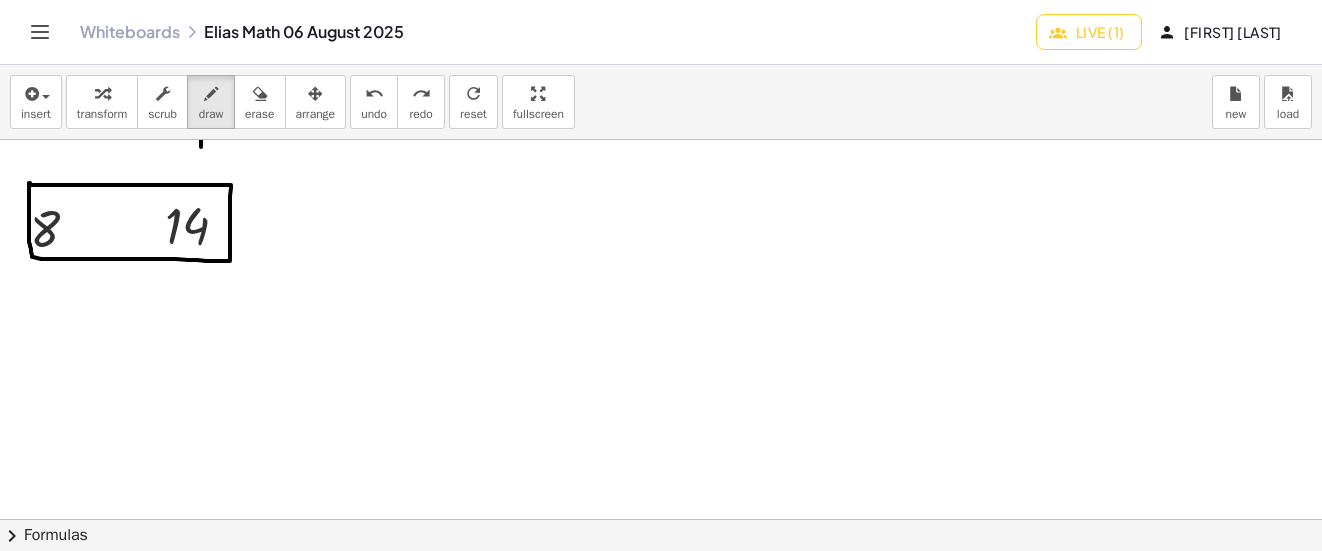 click at bounding box center [674, -1112] 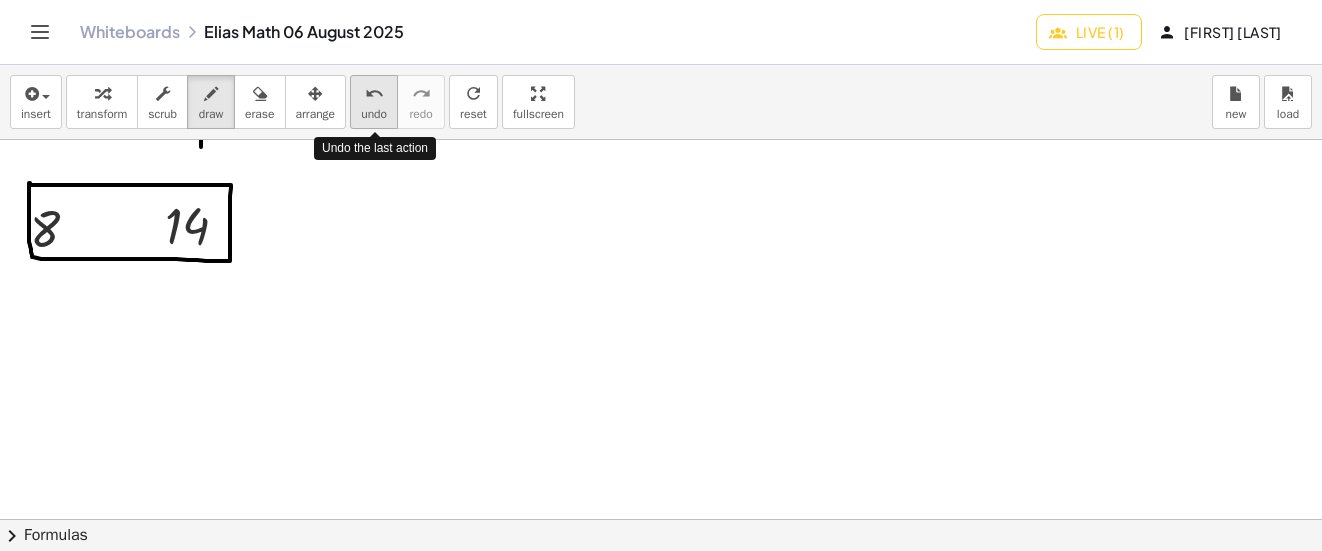 click on "undo" at bounding box center [374, 114] 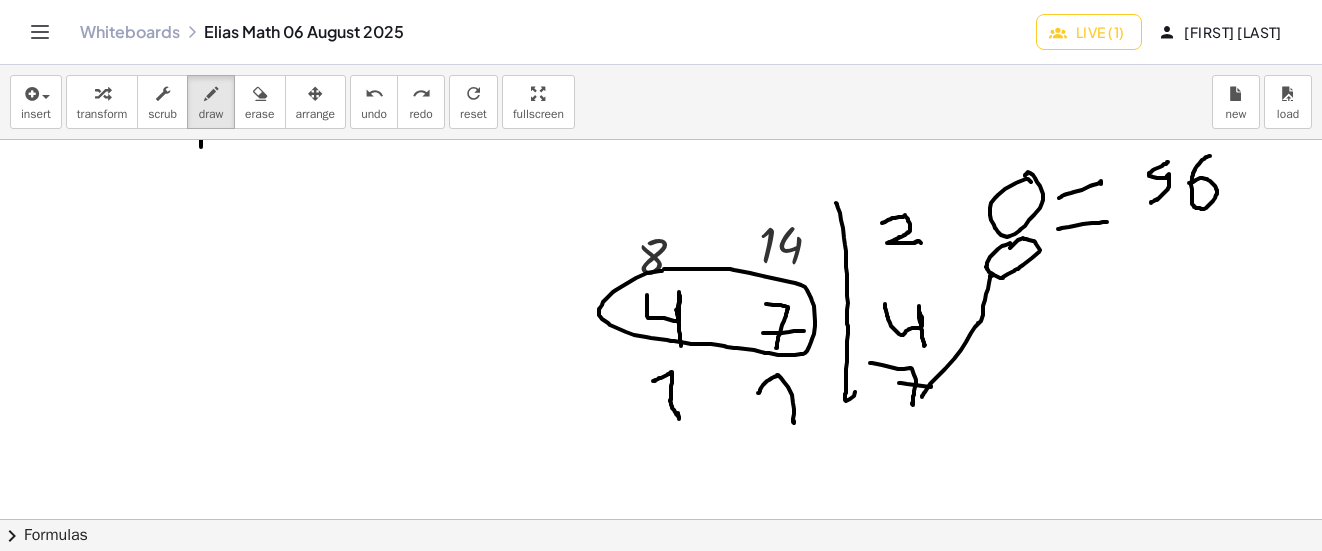 click at bounding box center (674, -1112) 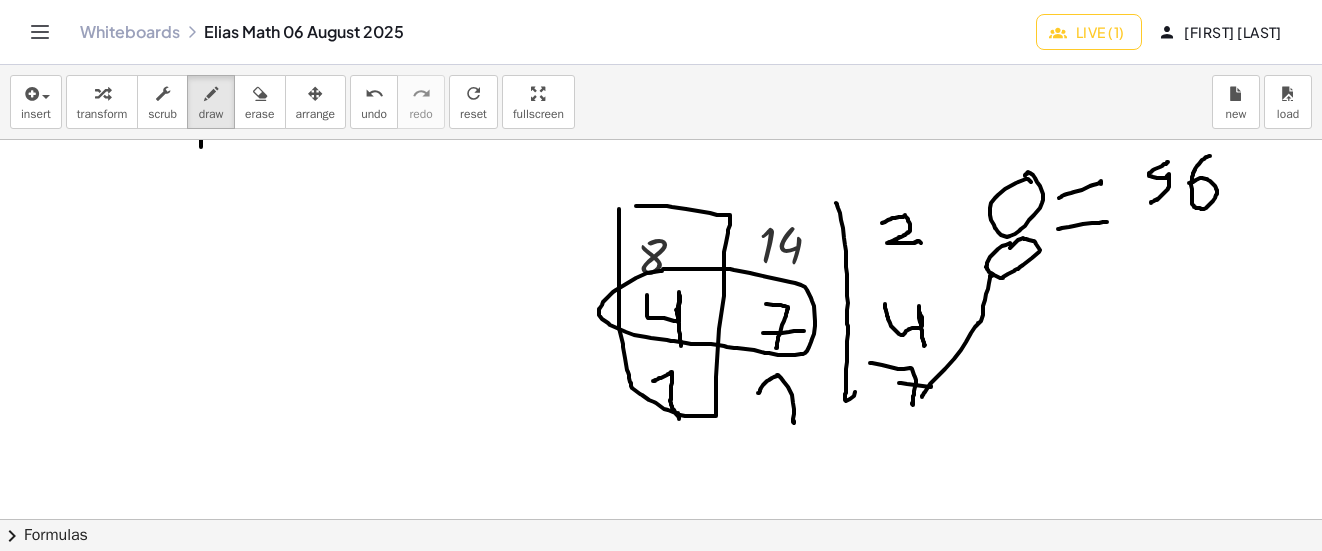 click at bounding box center [674, -1112] 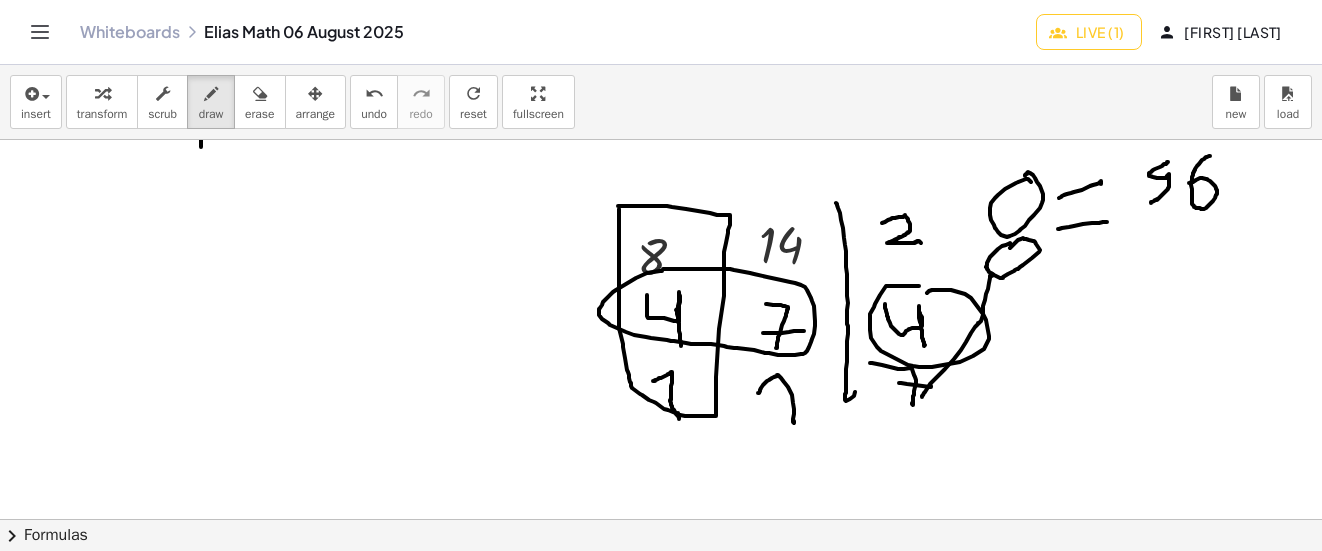 drag, startPoint x: 919, startPoint y: 286, endPoint x: 927, endPoint y: 293, distance: 10.630146 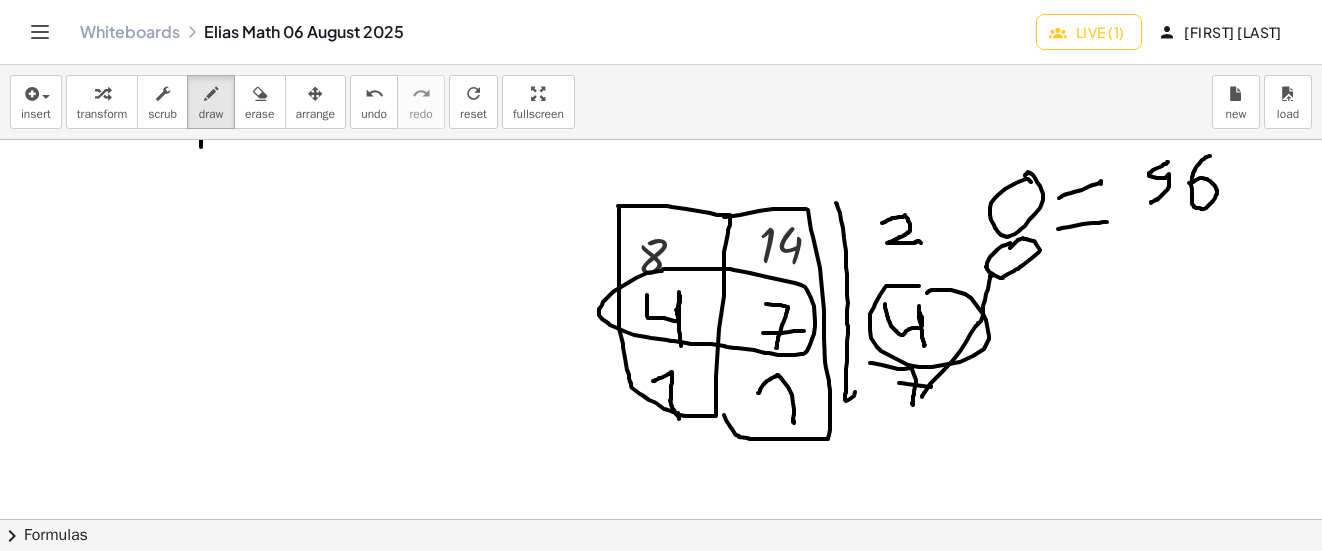 drag, startPoint x: 724, startPoint y: 217, endPoint x: 721, endPoint y: 409, distance: 192.02344 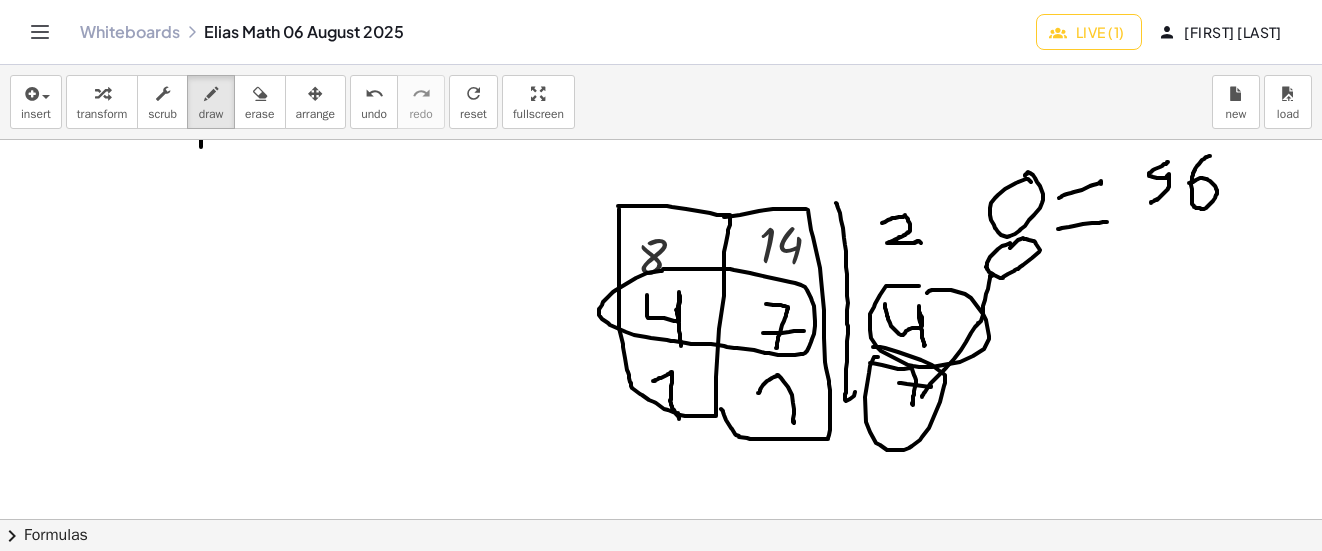 drag, startPoint x: 865, startPoint y: 397, endPoint x: 873, endPoint y: 347, distance: 50.635956 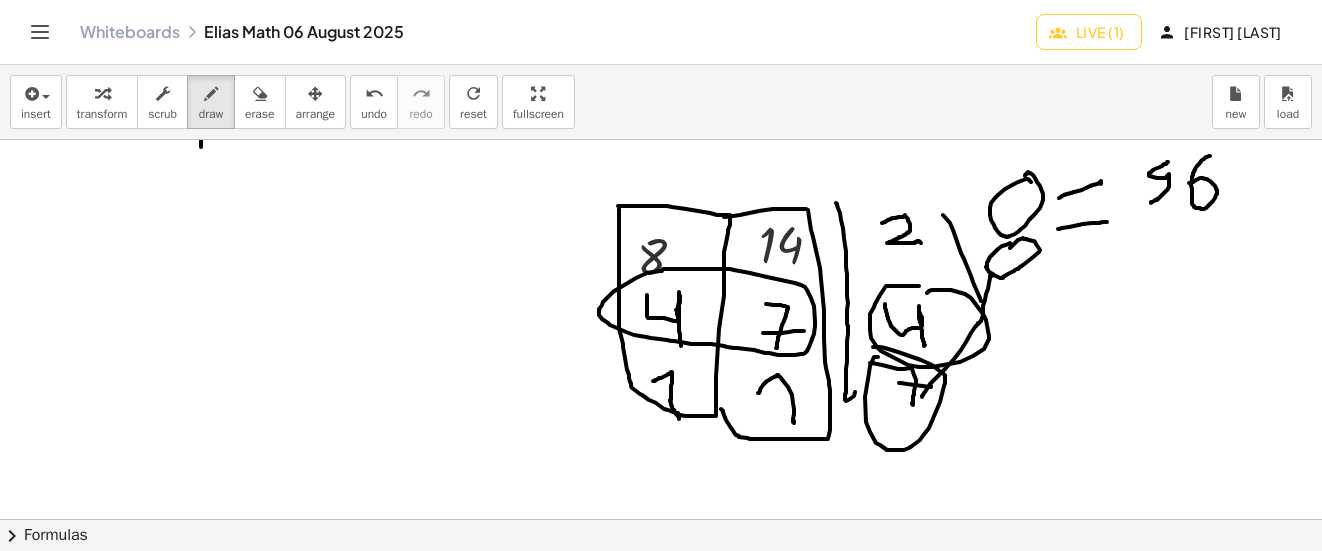 drag, startPoint x: 943, startPoint y: 215, endPoint x: 981, endPoint y: 301, distance: 94.02127 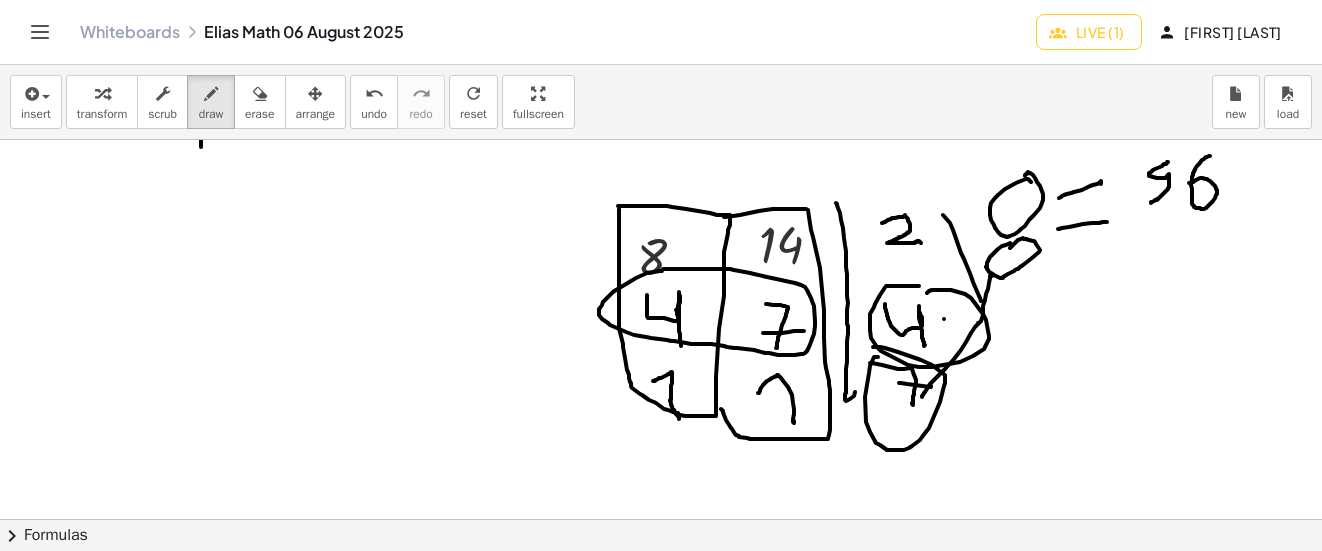 drag, startPoint x: 944, startPoint y: 319, endPoint x: 980, endPoint y: 272, distance: 59.20304 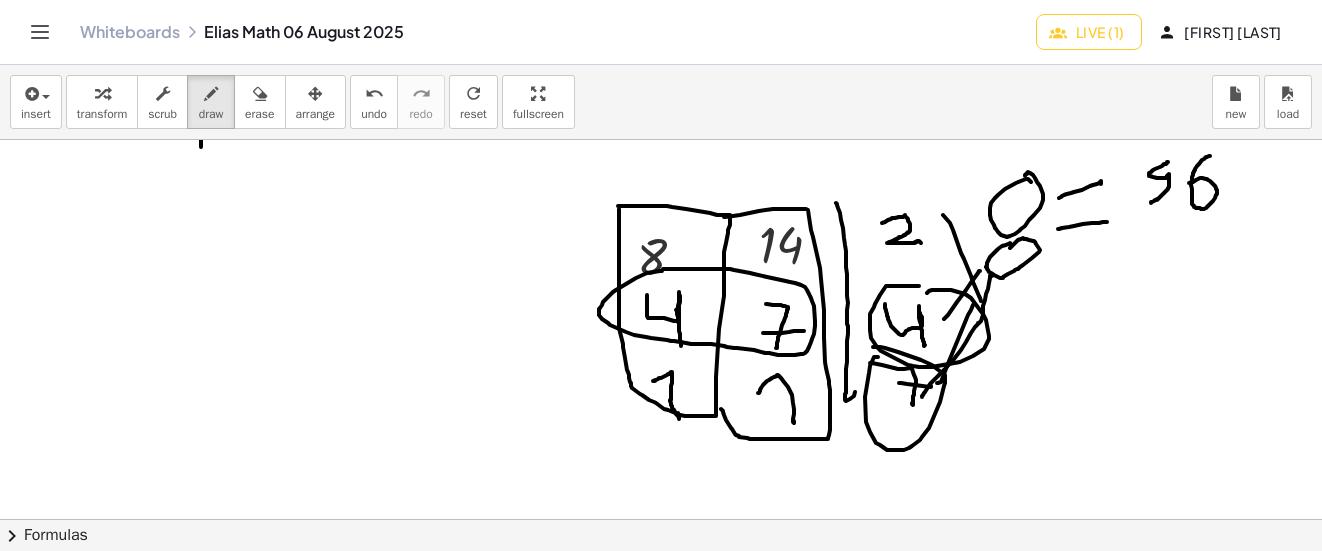 drag, startPoint x: 937, startPoint y: 383, endPoint x: 973, endPoint y: 305, distance: 85.90693 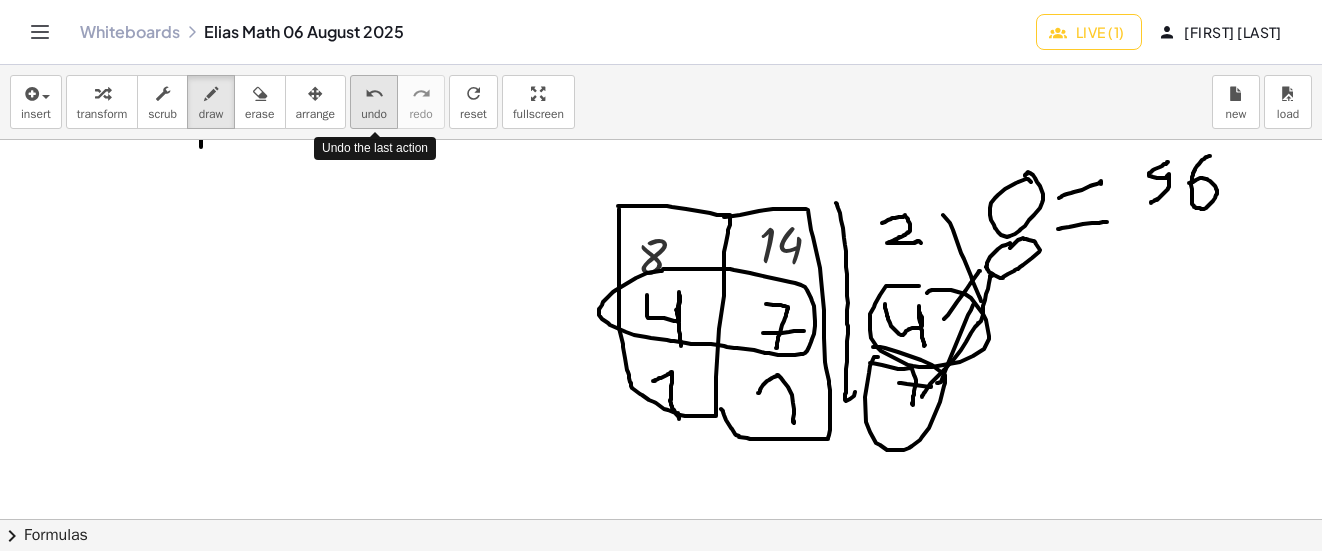 click on "undo" at bounding box center [374, 94] 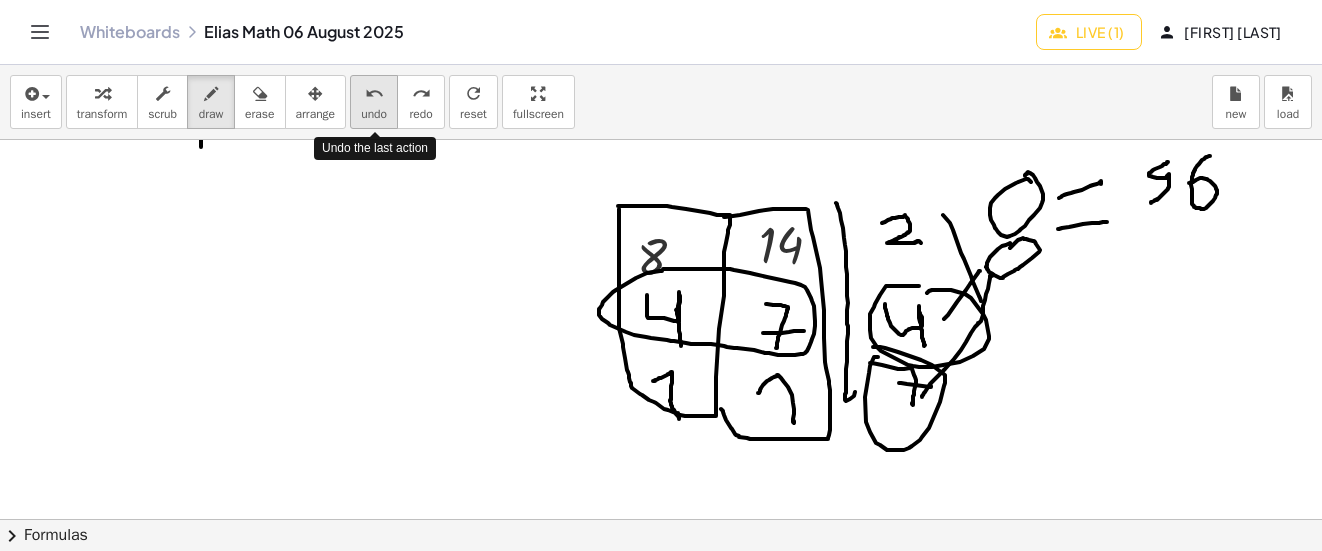 click on "undo" at bounding box center [374, 94] 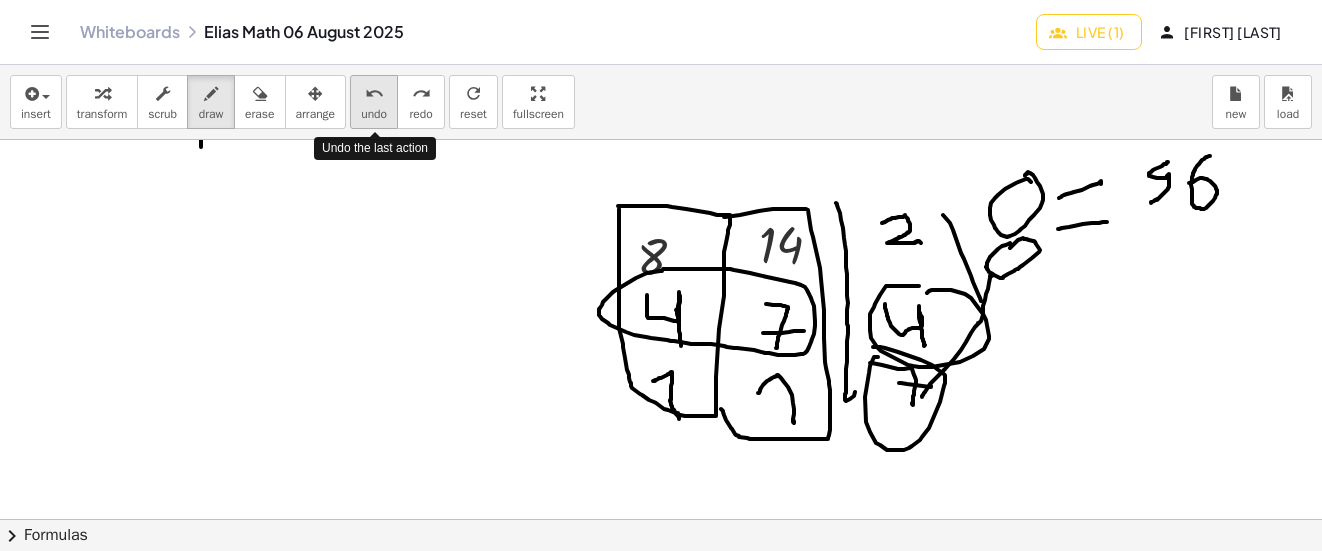 click on "undo" at bounding box center [374, 94] 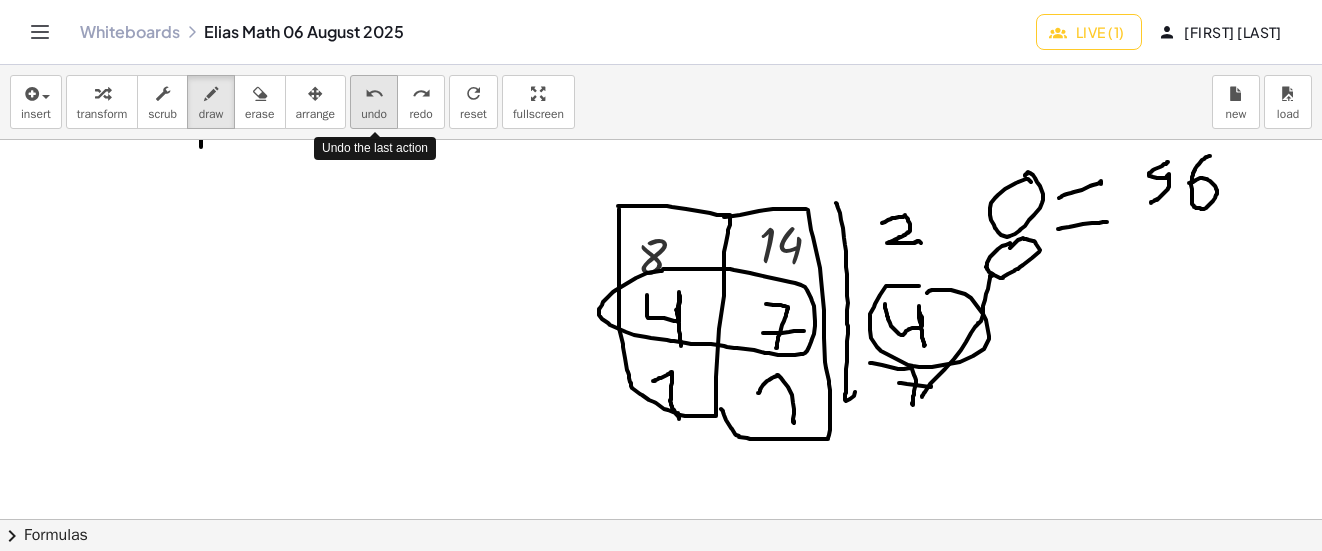 click on "undo" at bounding box center [374, 94] 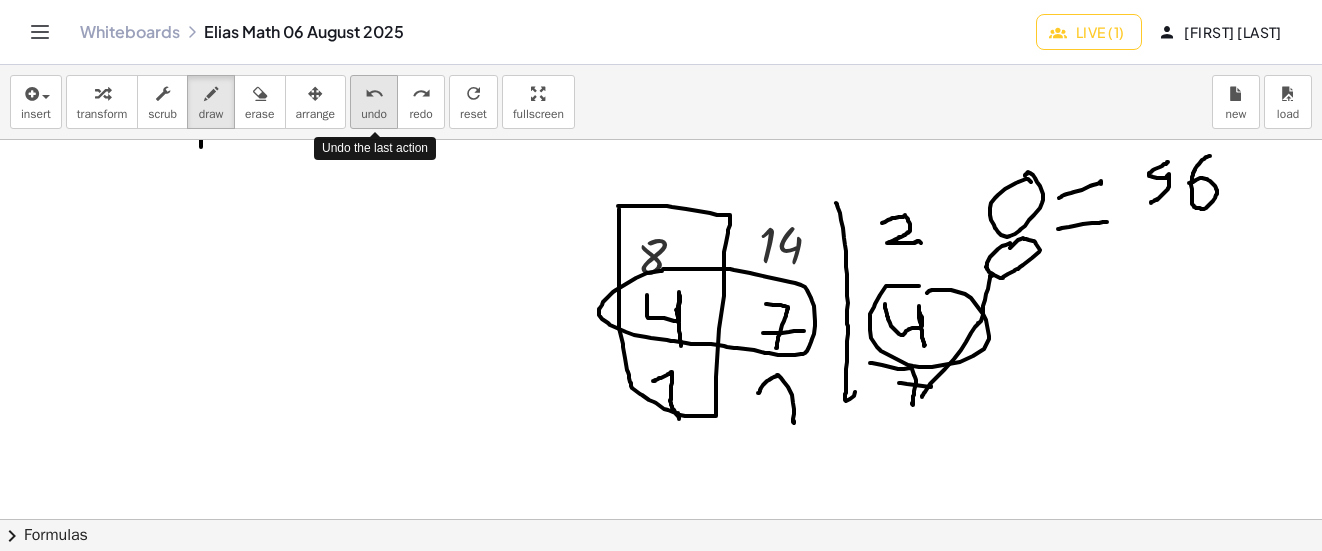 click on "undo" at bounding box center [374, 94] 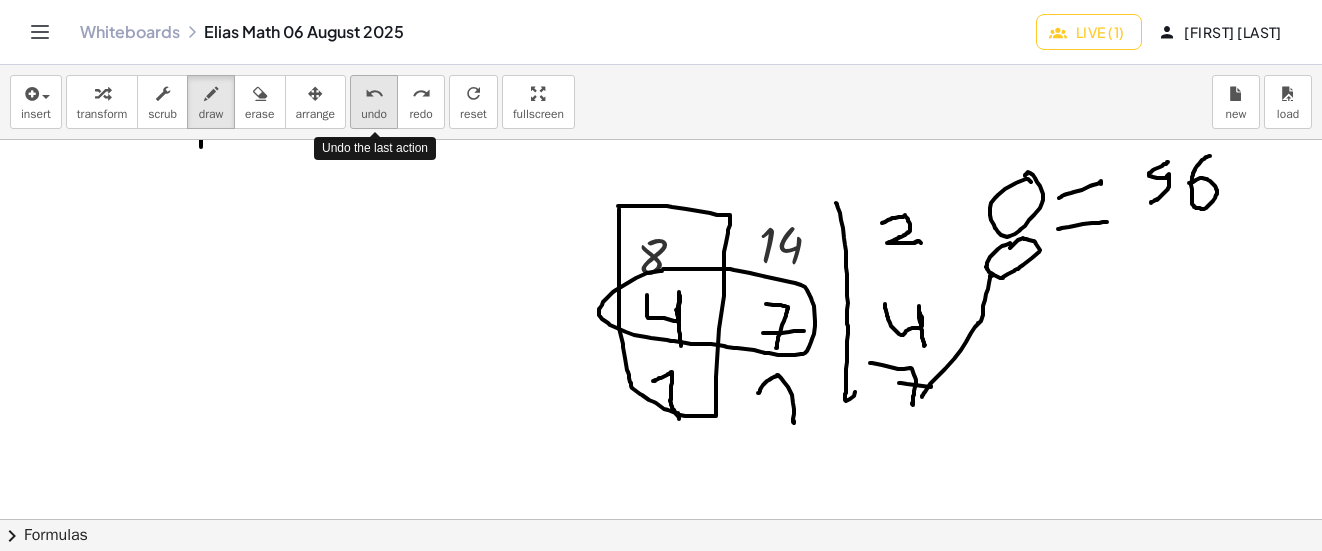click on "undo" at bounding box center [374, 94] 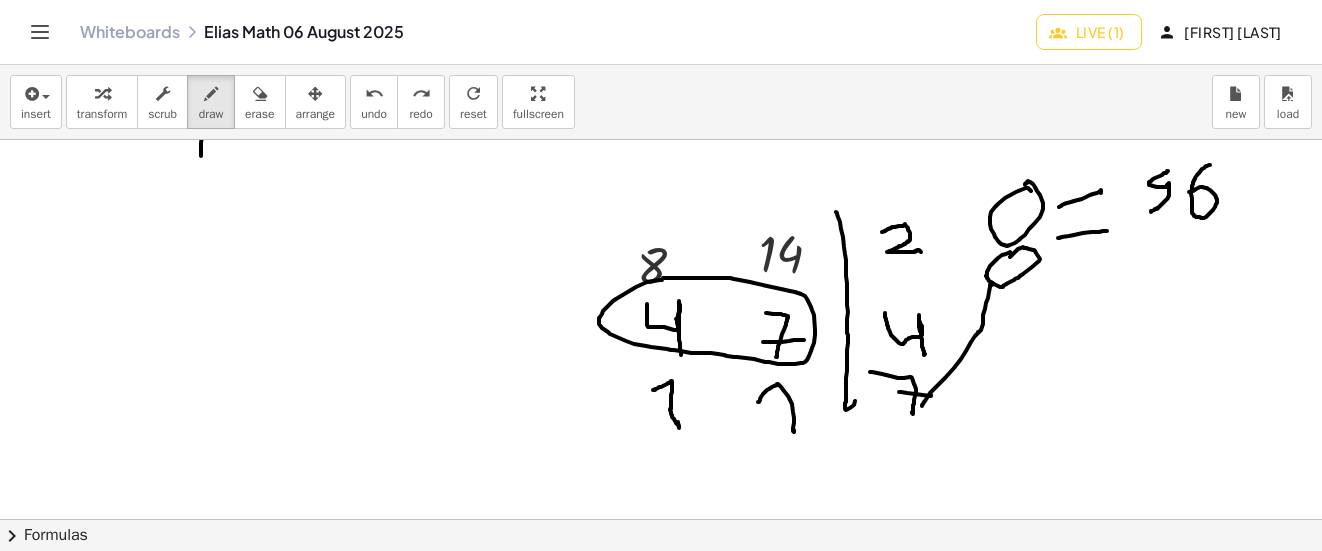 scroll, scrollTop: 3147, scrollLeft: 0, axis: vertical 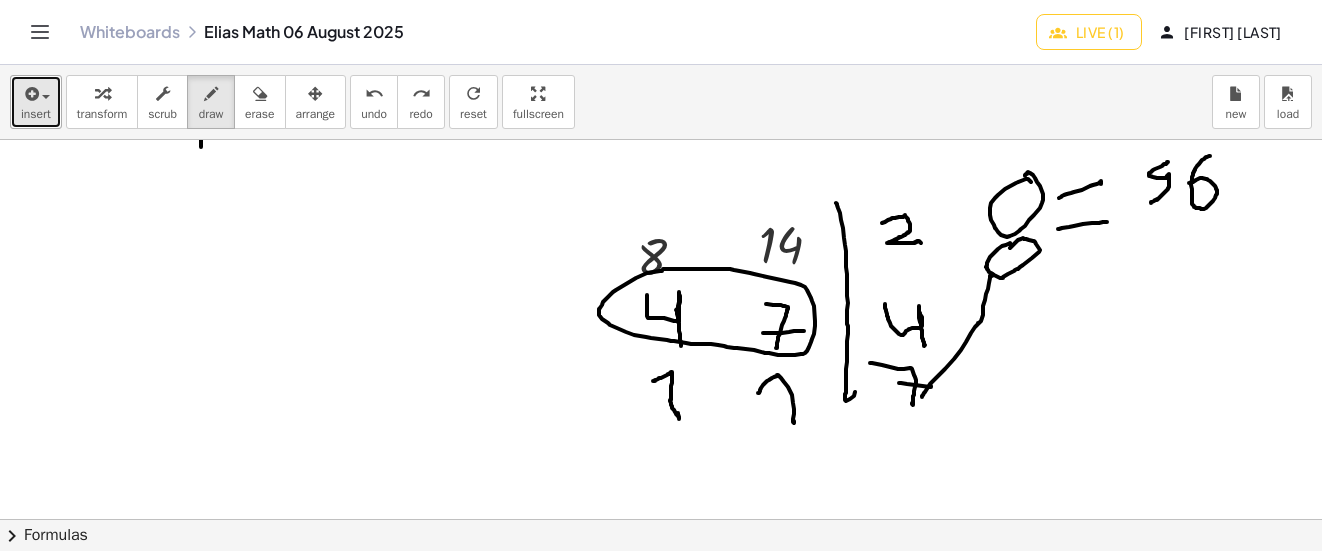 click on "insert" at bounding box center [36, 102] 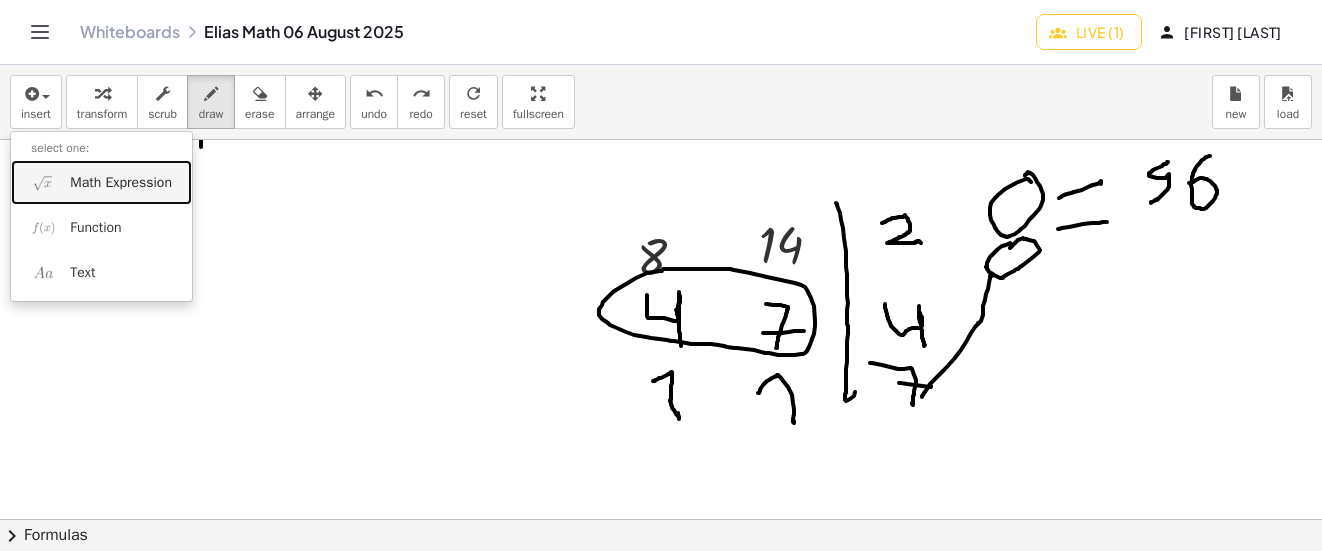 click on "Math Expression" at bounding box center [121, 183] 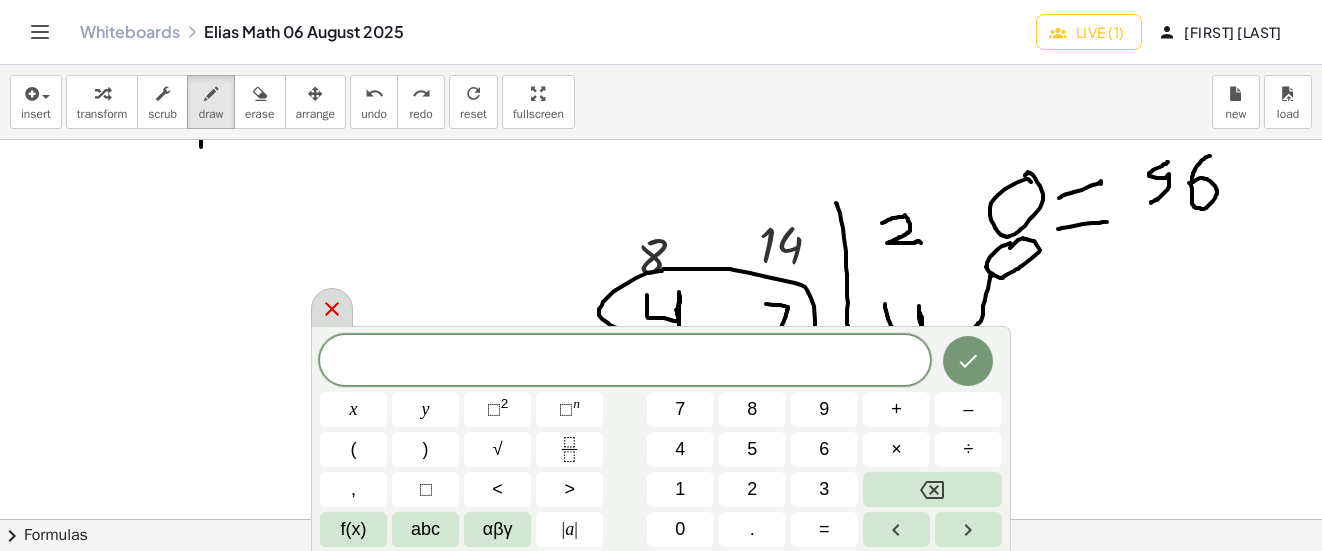 click 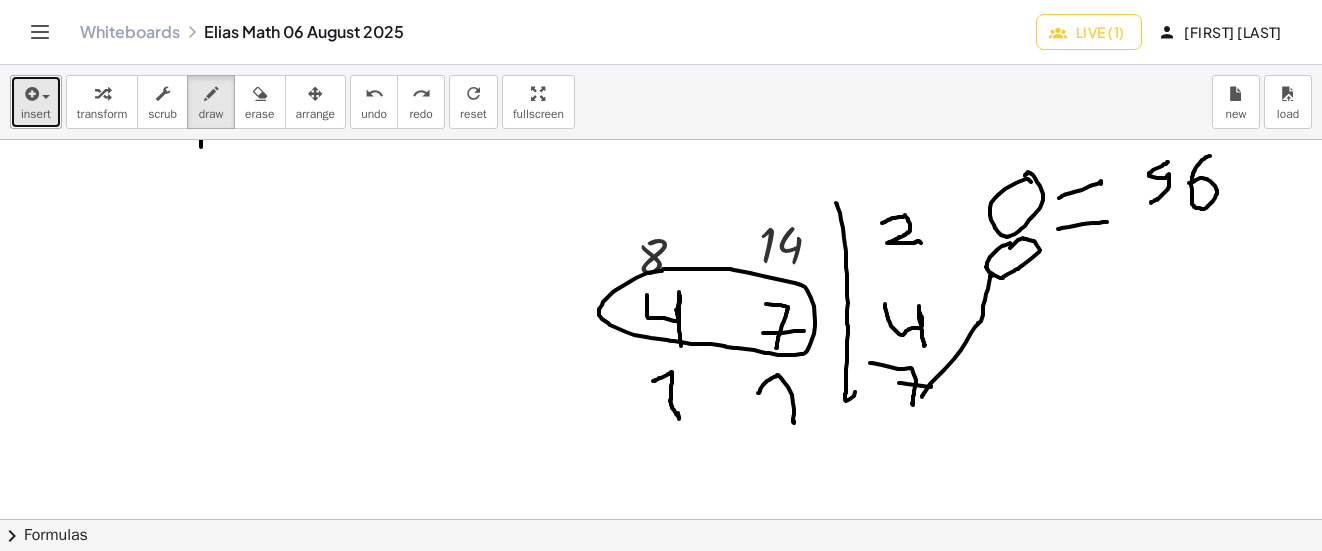 click on "insert" at bounding box center (36, 102) 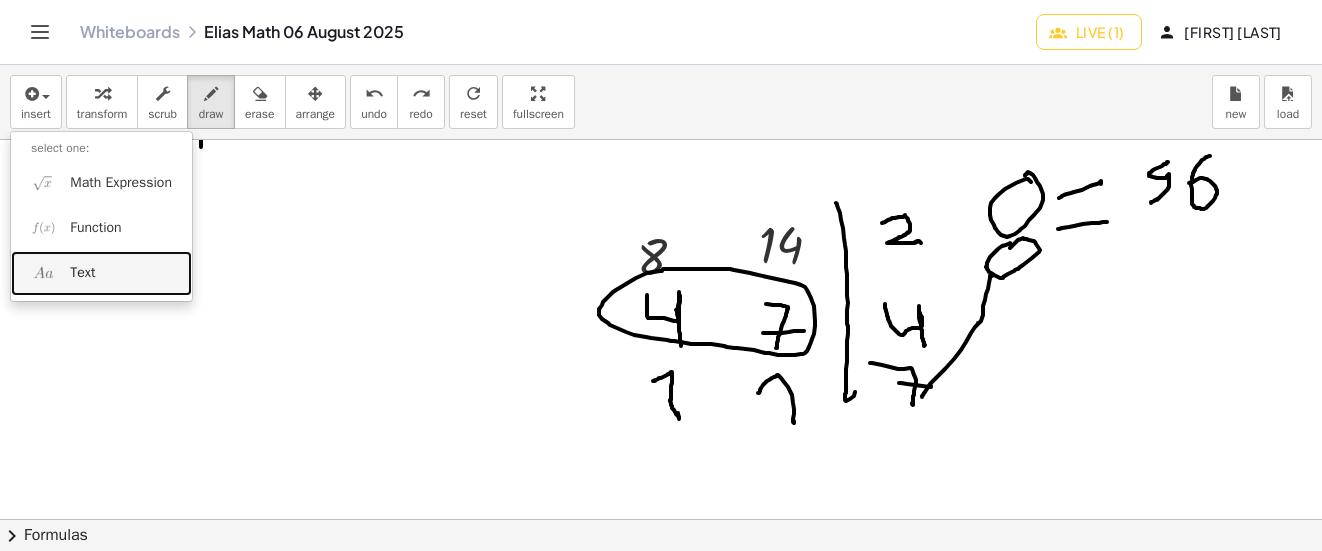click on "Text" at bounding box center (82, 273) 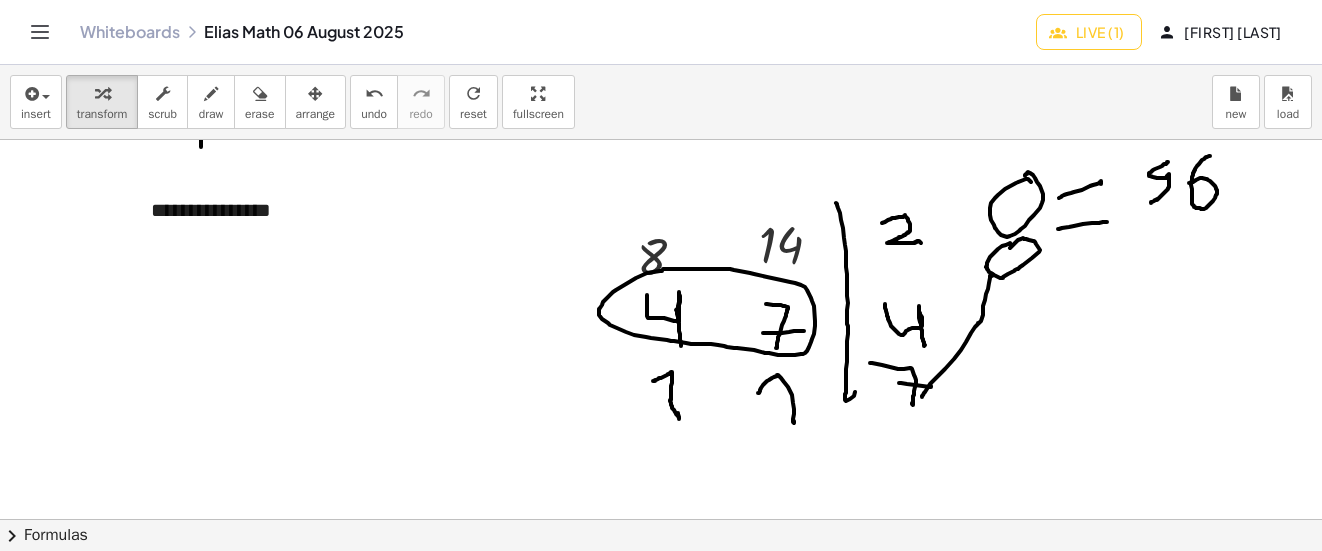 type 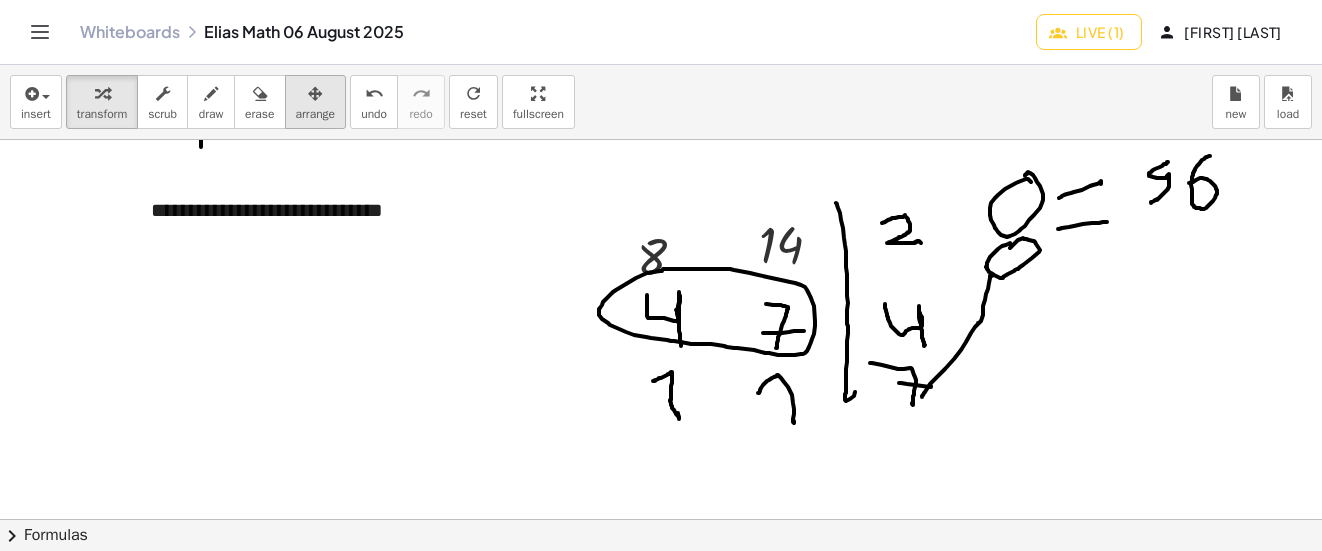 click at bounding box center [315, 94] 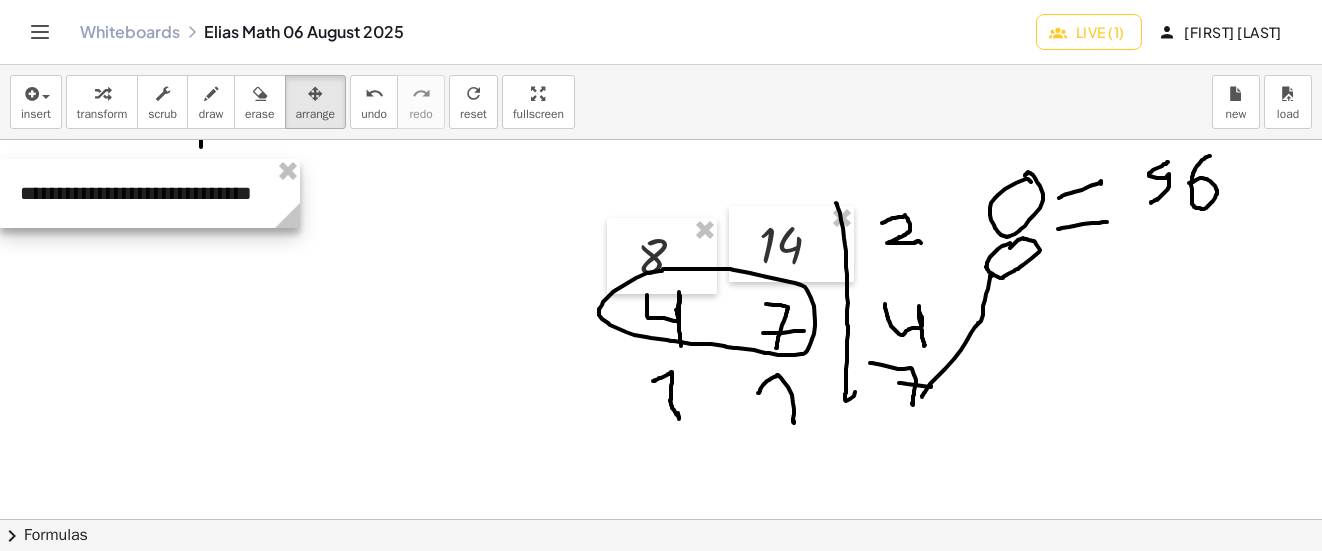 drag, startPoint x: 335, startPoint y: 199, endPoint x: 136, endPoint y: 182, distance: 199.72481 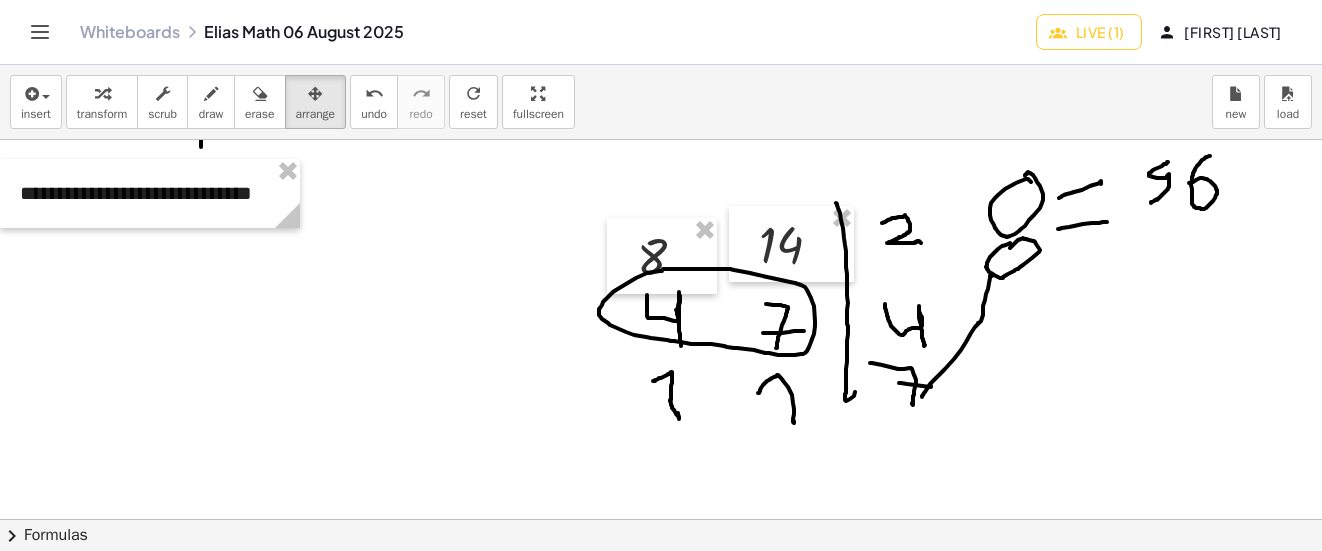 scroll, scrollTop: 3181, scrollLeft: 0, axis: vertical 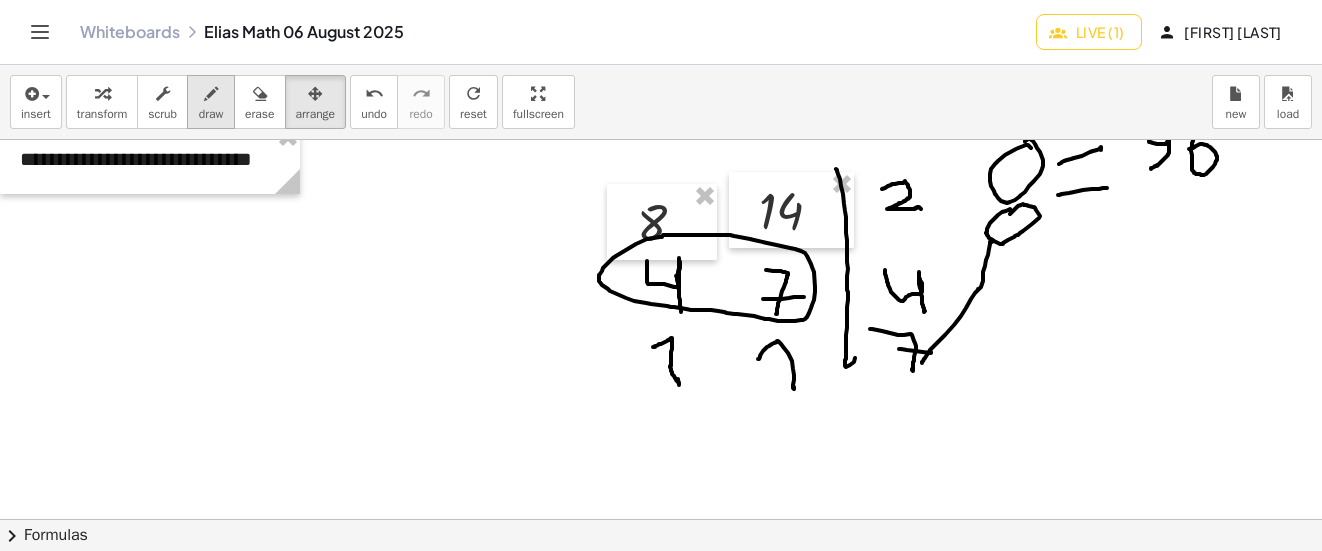 click on "draw" at bounding box center (211, 114) 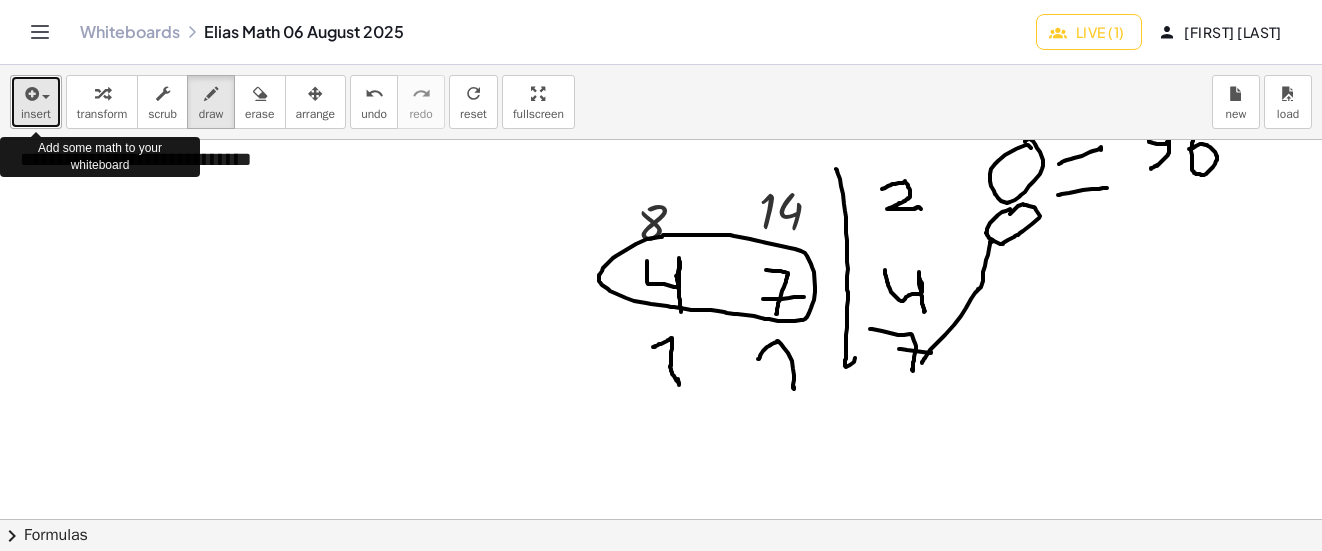 click on "insert" at bounding box center [36, 114] 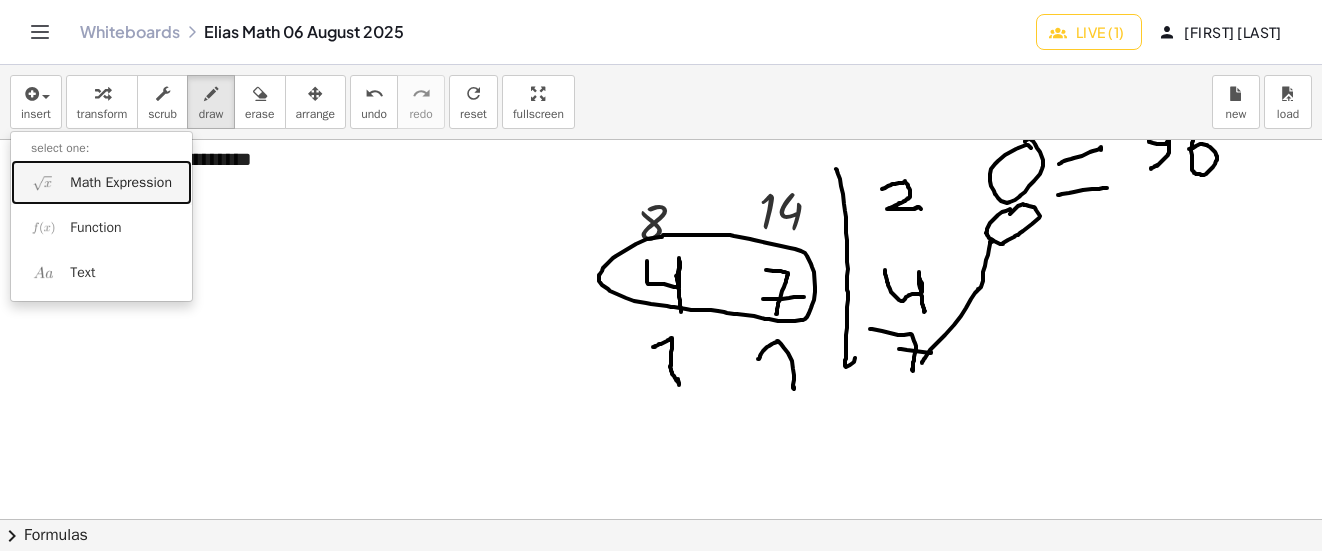 click on "Math Expression" at bounding box center (121, 183) 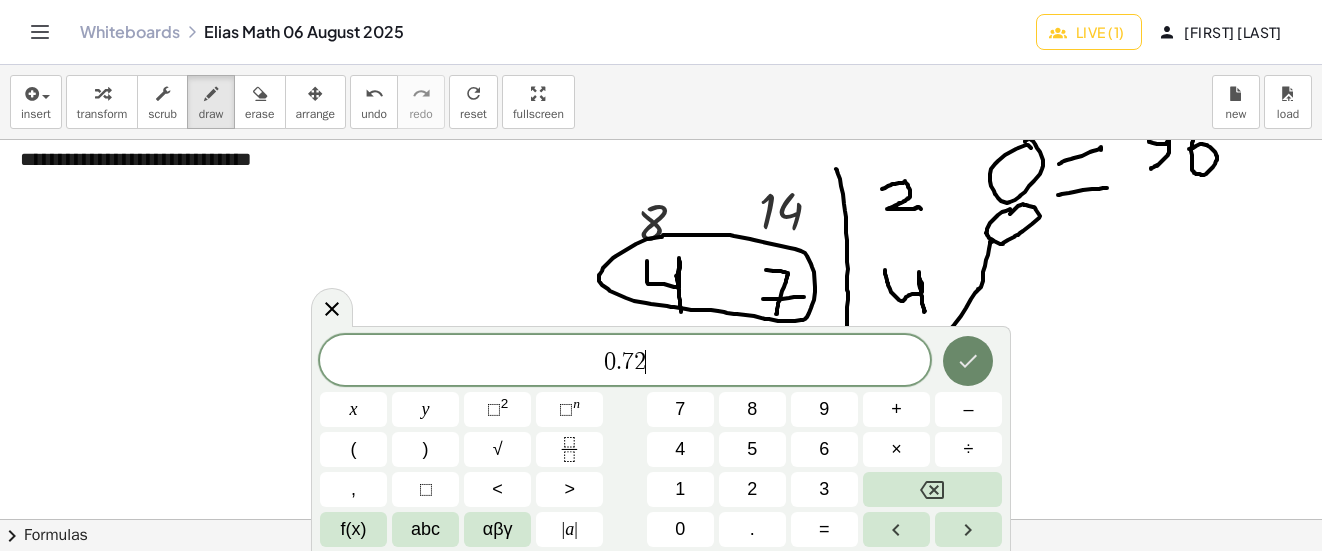 click 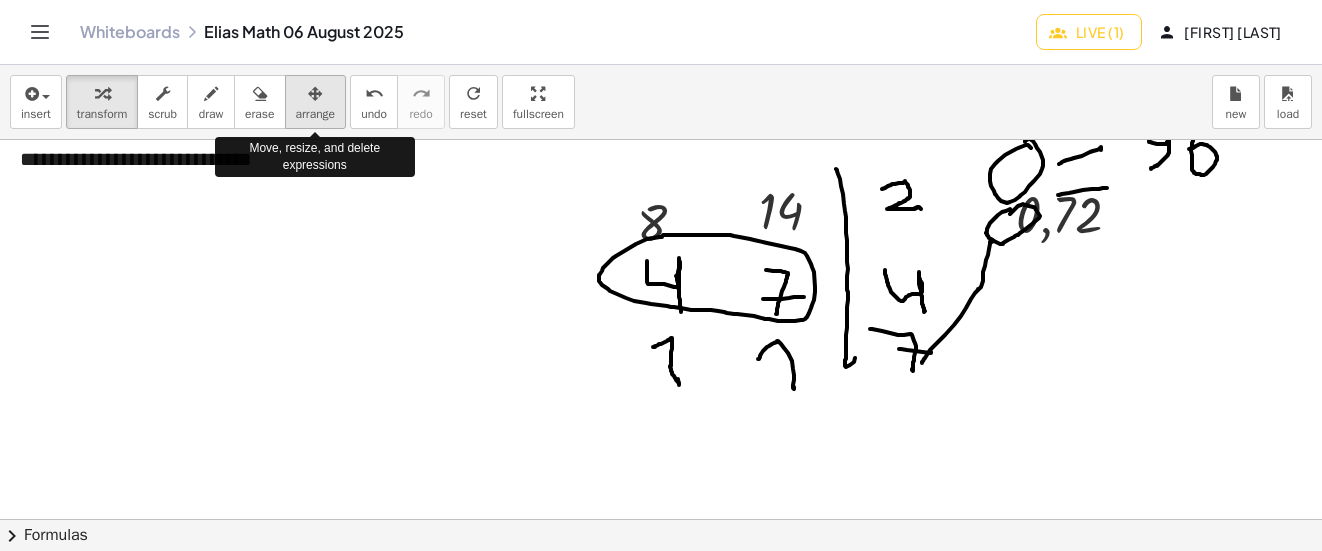 click at bounding box center (316, 93) 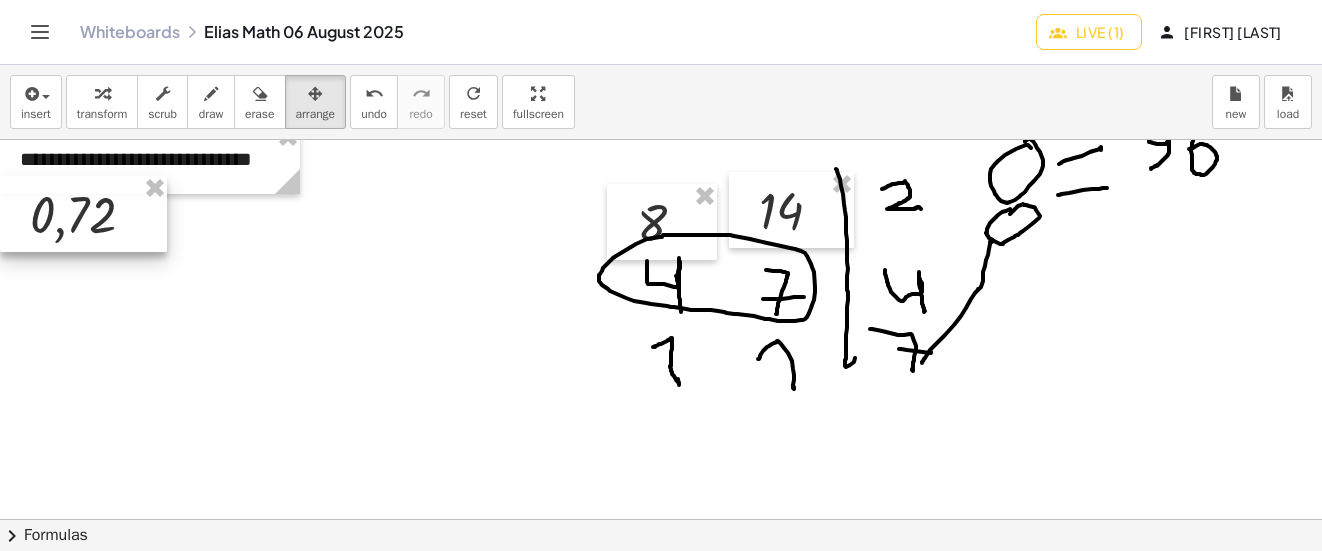 drag, startPoint x: 1133, startPoint y: 221, endPoint x: 124, endPoint y: 221, distance: 1009 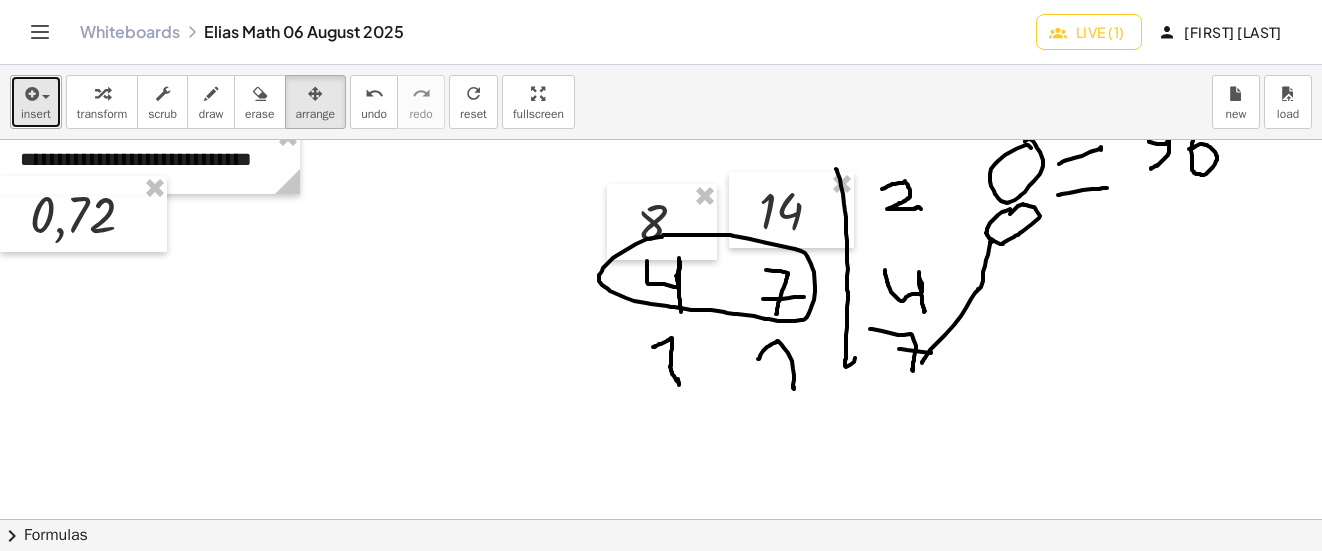 click on "insert" at bounding box center (36, 102) 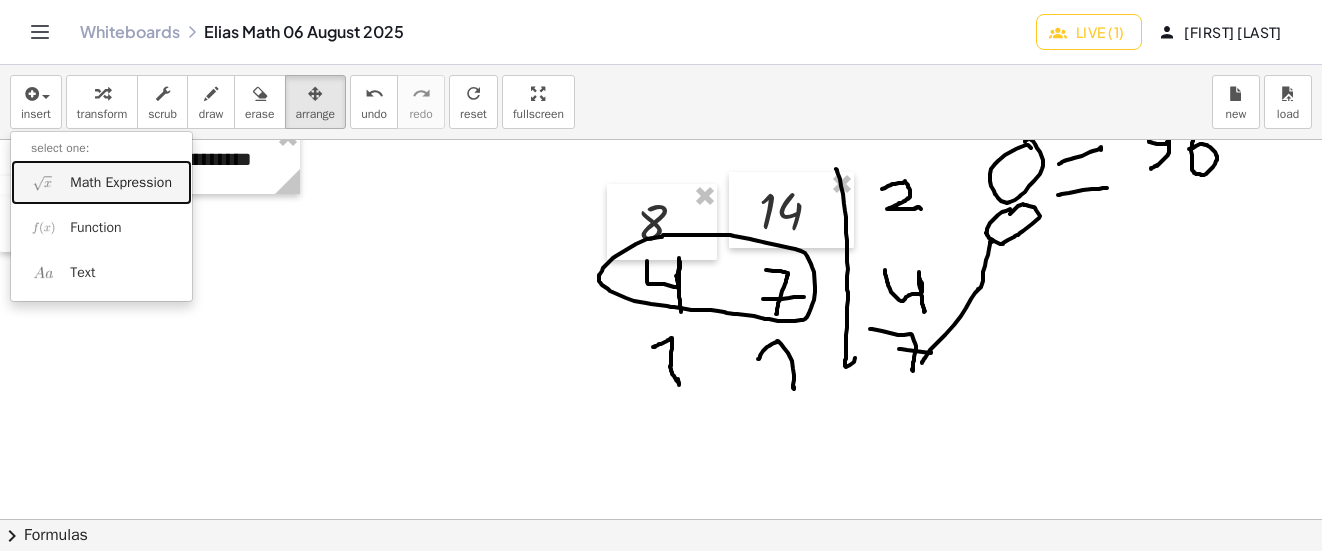 click on "Math Expression" at bounding box center [121, 183] 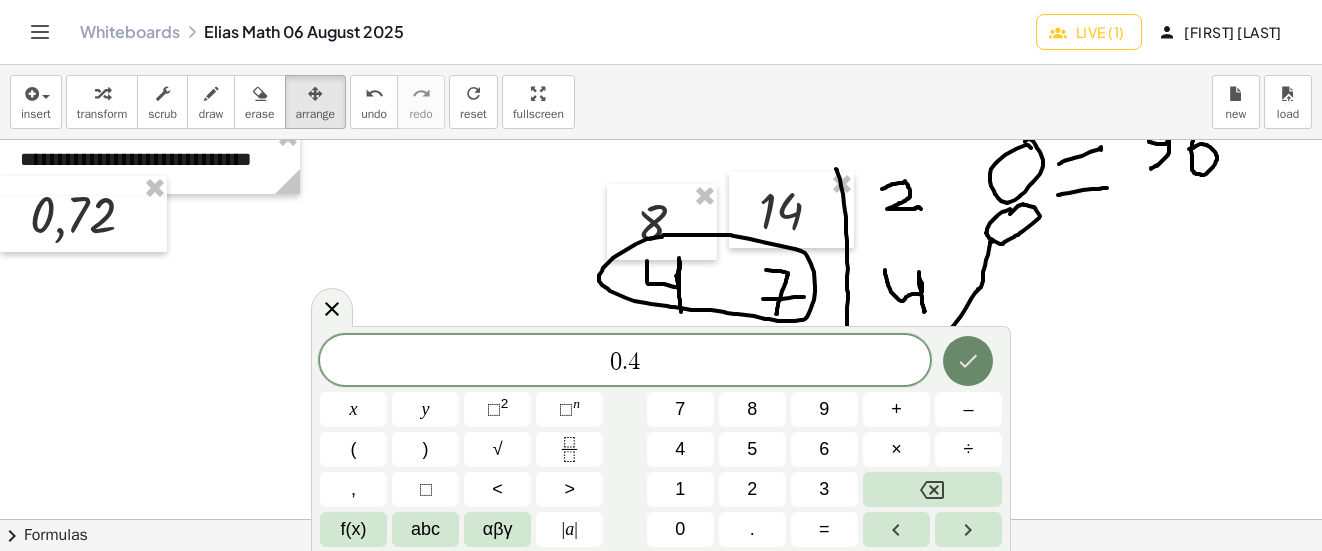click at bounding box center (968, 361) 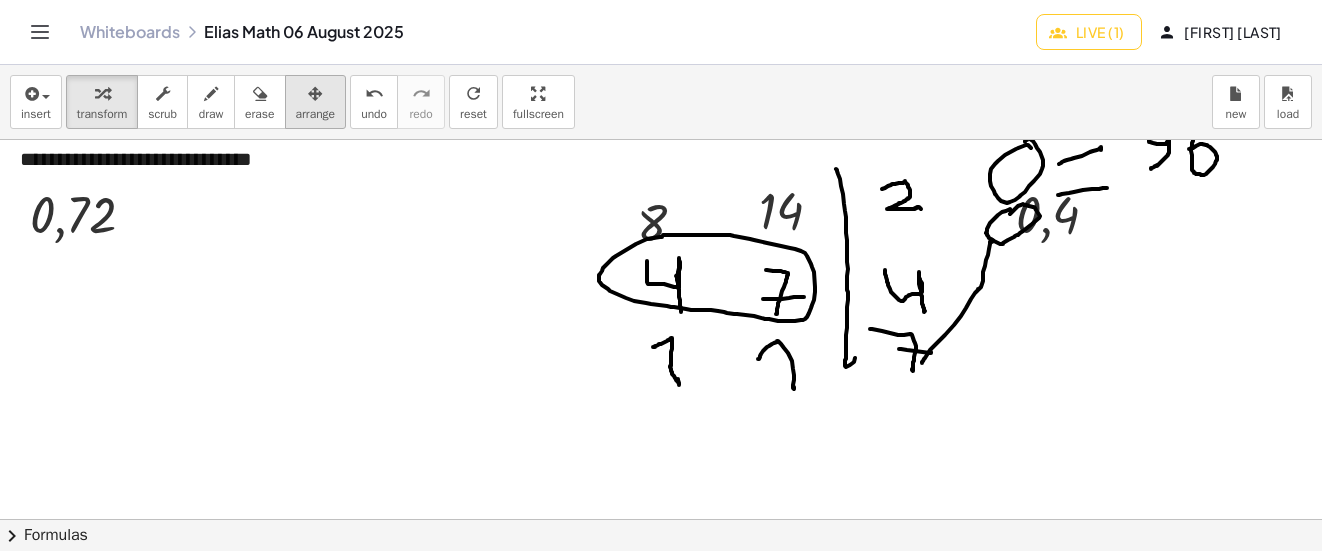 click at bounding box center [315, 94] 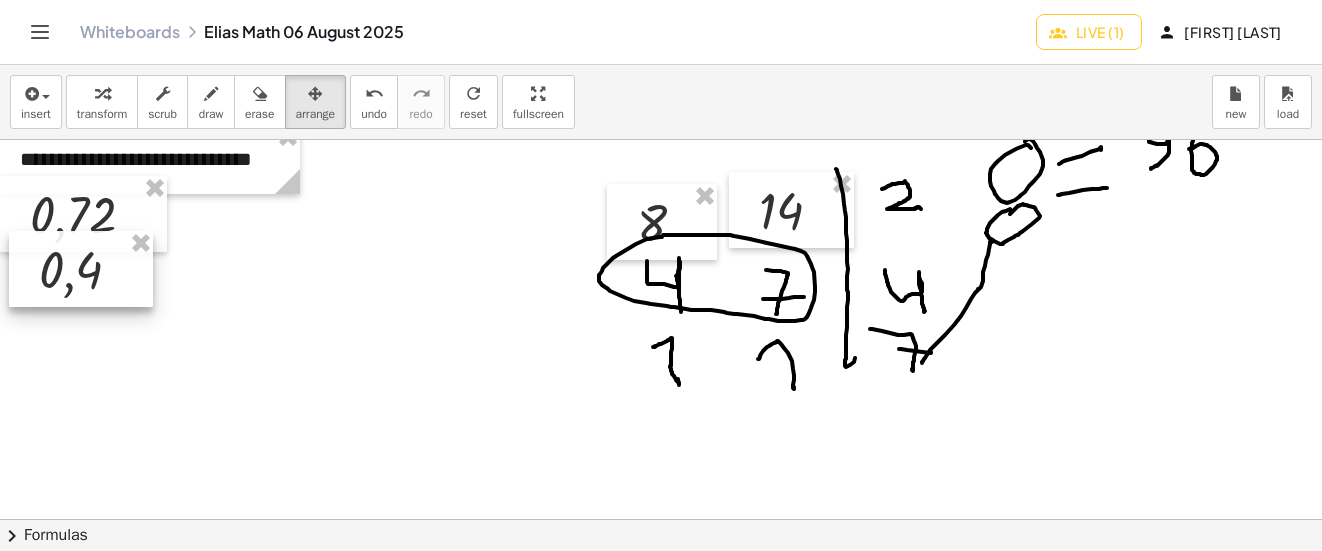 drag, startPoint x: 1091, startPoint y: 211, endPoint x: 114, endPoint y: 266, distance: 978.5469 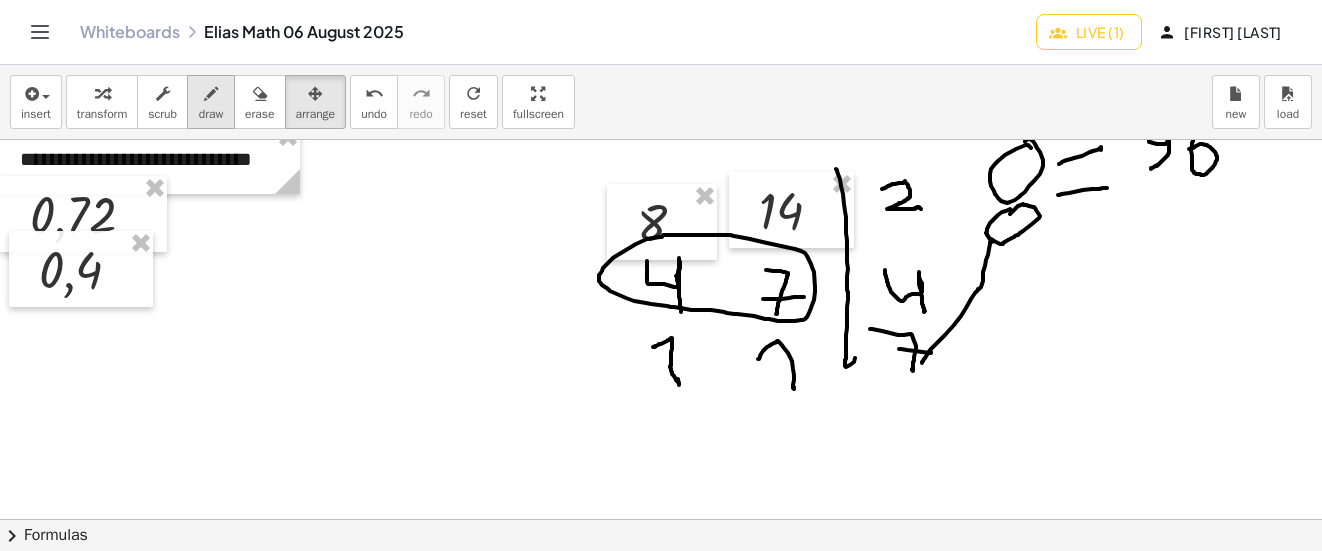 click on "draw" at bounding box center (211, 114) 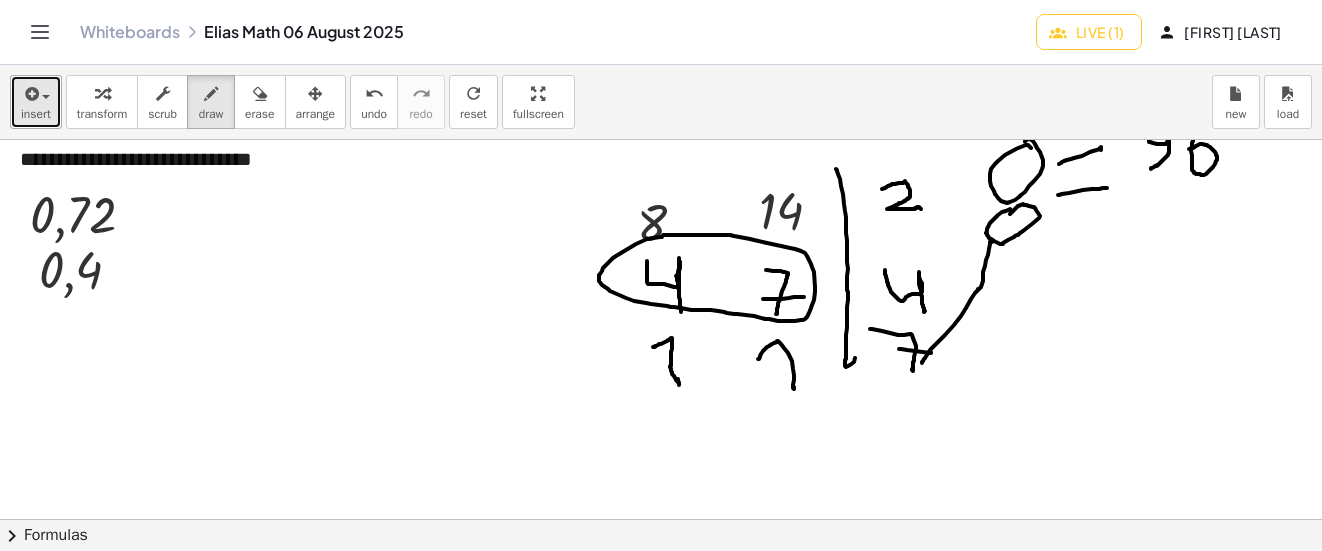 click on "insert" at bounding box center (36, 114) 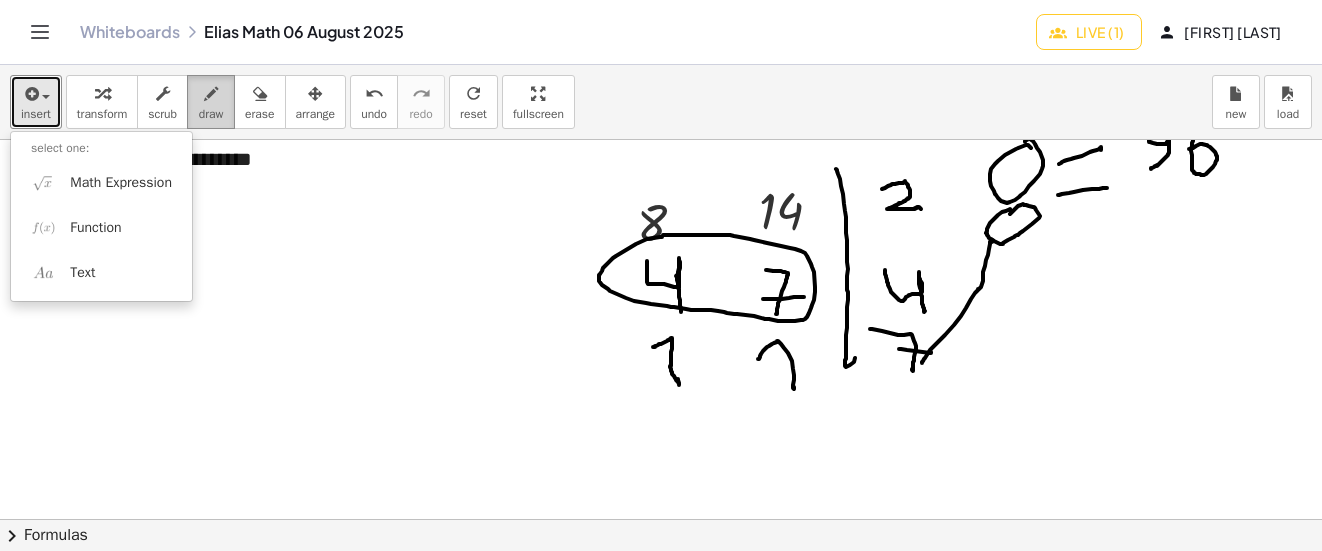 click at bounding box center (211, 94) 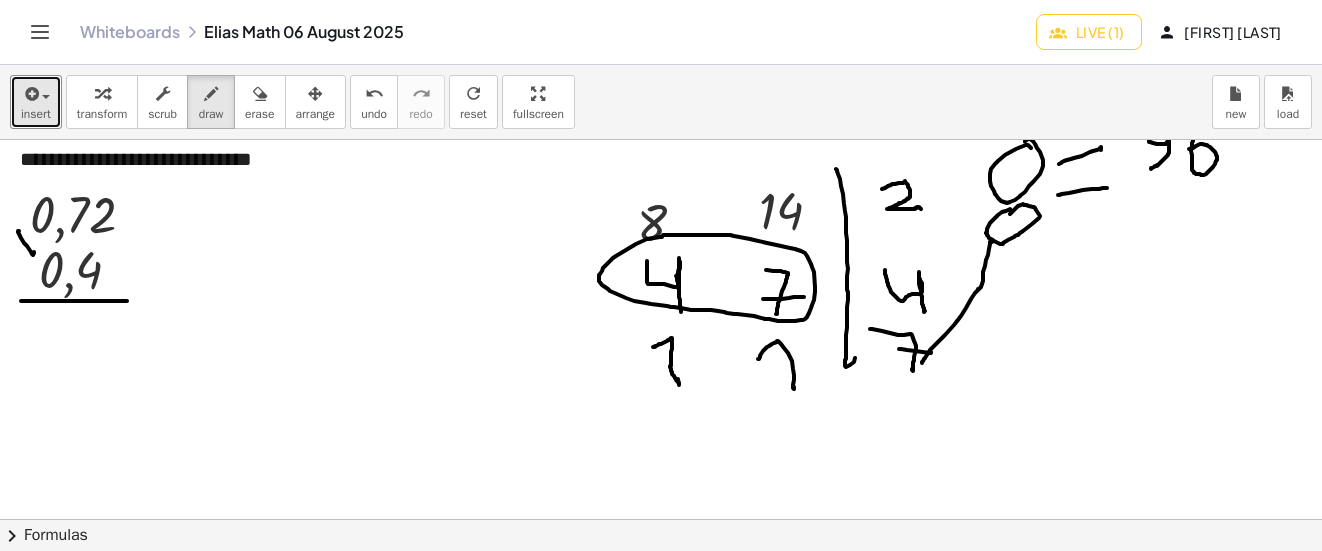 drag, startPoint x: 21, startPoint y: 301, endPoint x: 127, endPoint y: 301, distance: 106 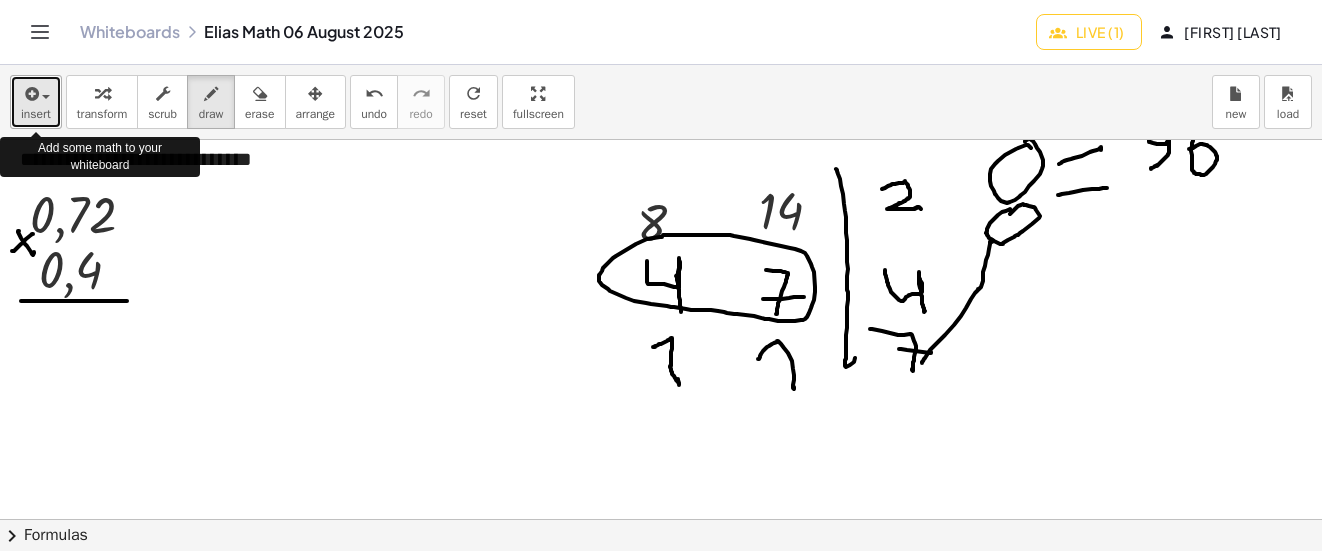 click on "insert" at bounding box center (36, 102) 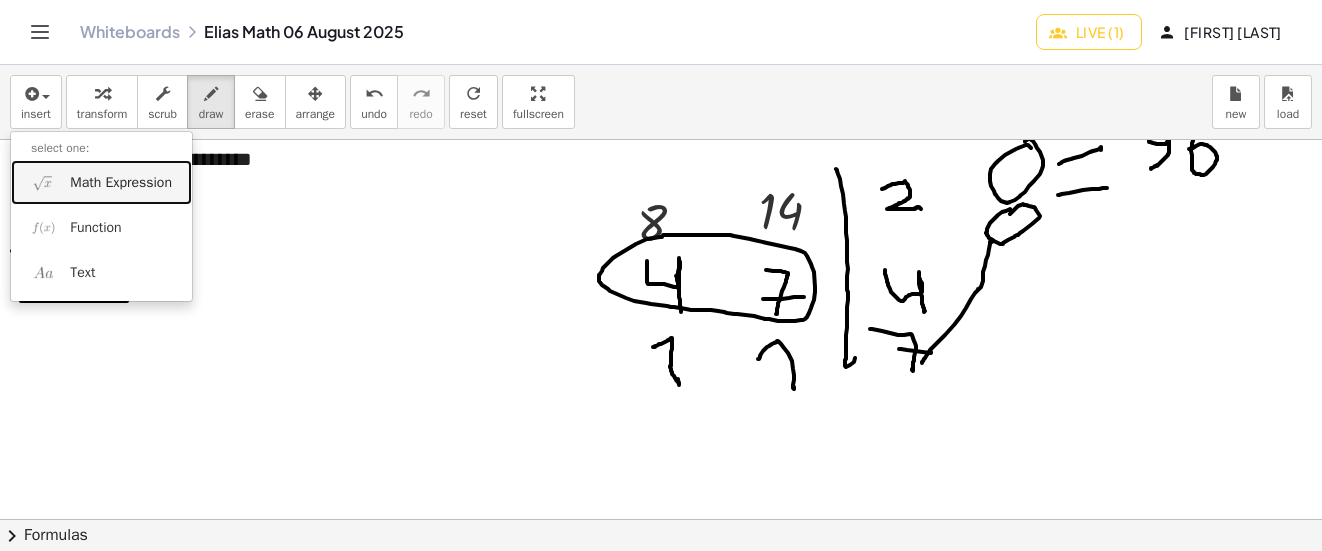 click on "Math Expression" at bounding box center [121, 183] 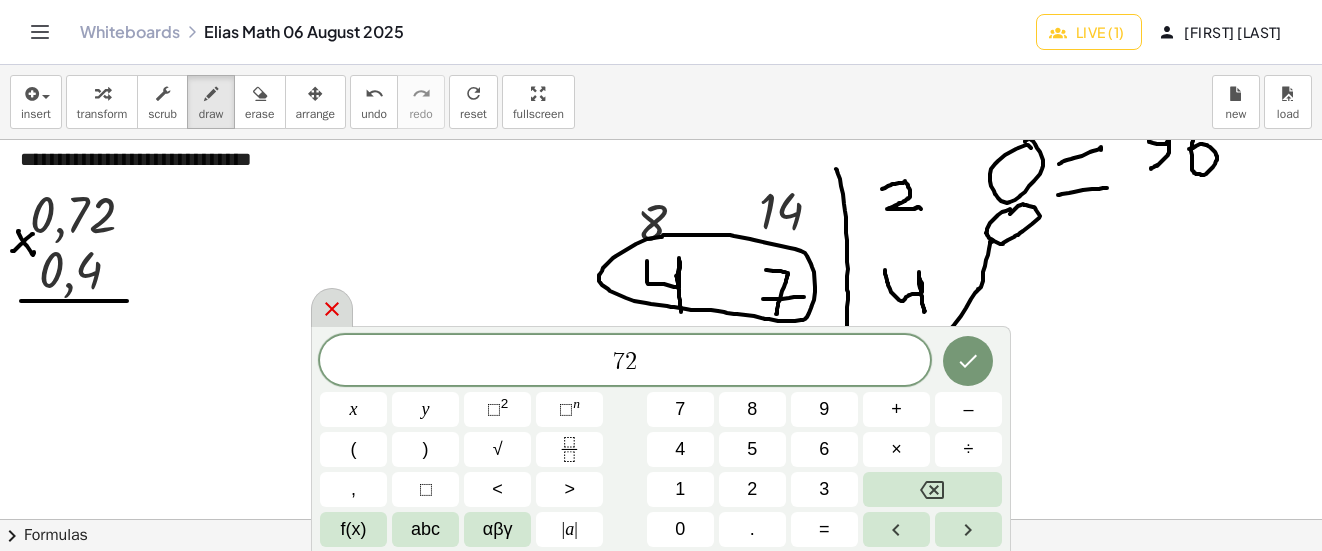 click 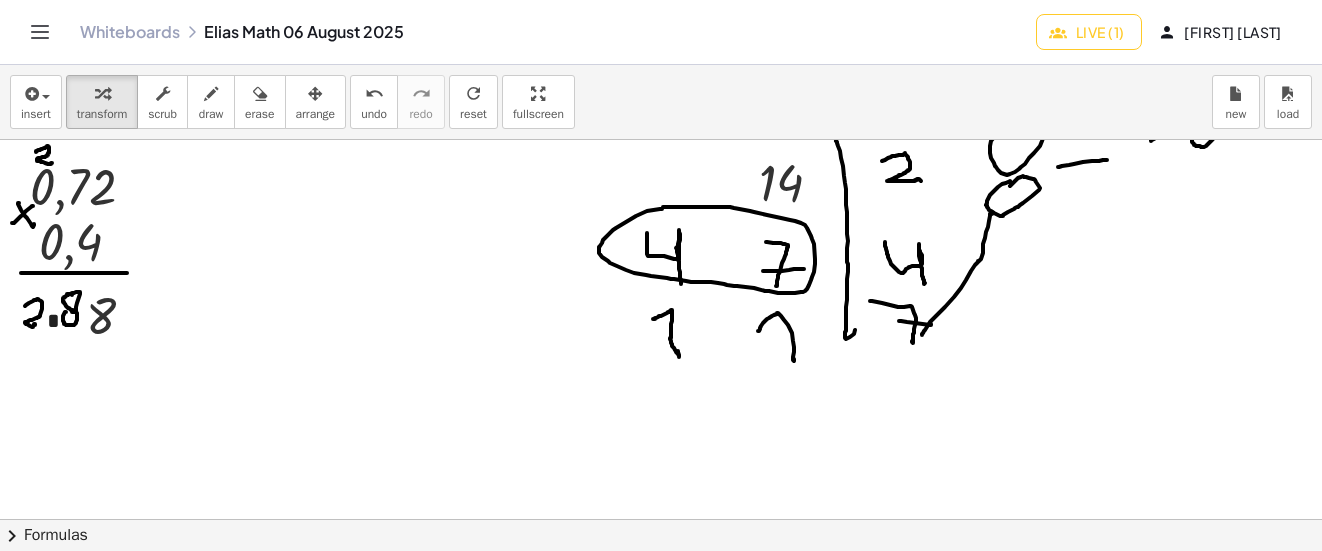scroll, scrollTop: 3200, scrollLeft: 0, axis: vertical 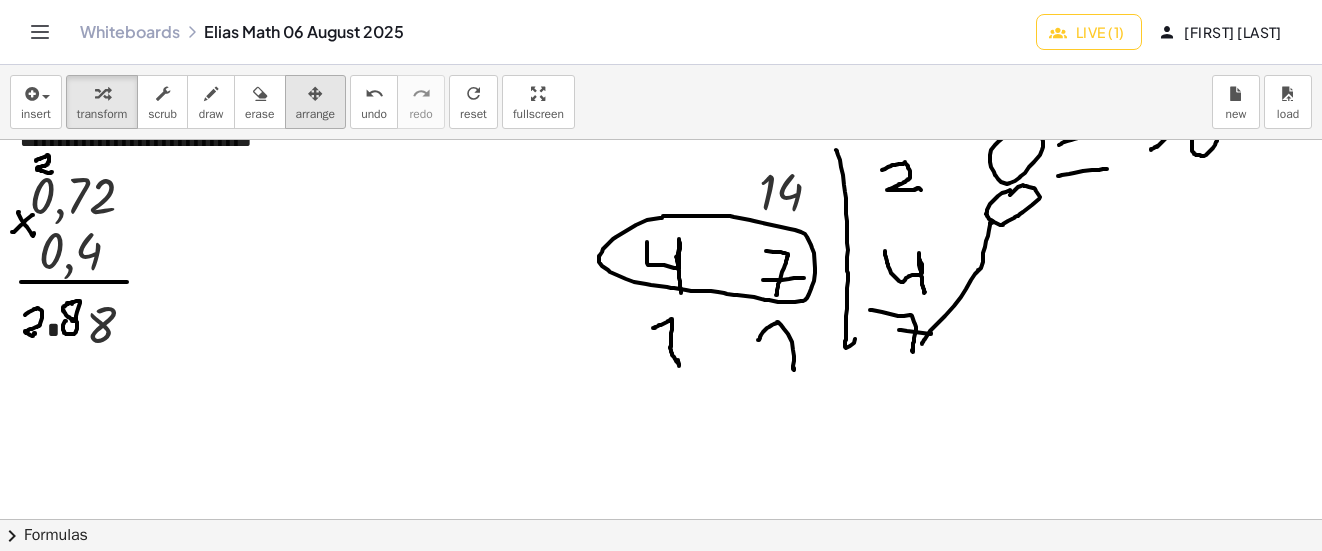 click on "arrange" at bounding box center [316, 114] 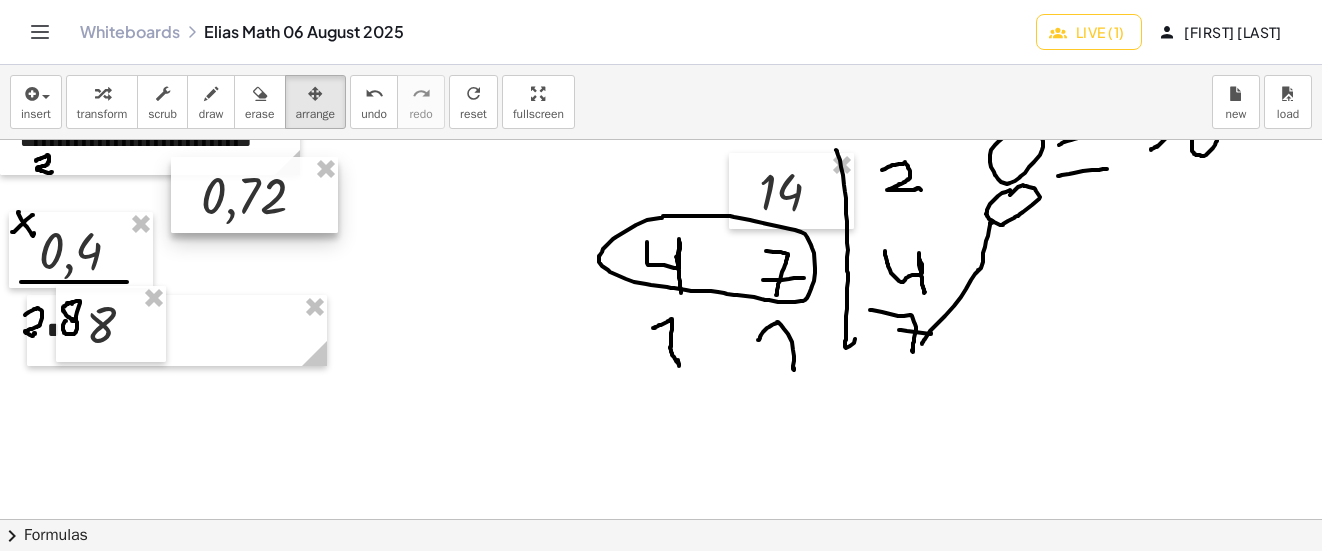 drag, startPoint x: 103, startPoint y: 201, endPoint x: 274, endPoint y: 201, distance: 171 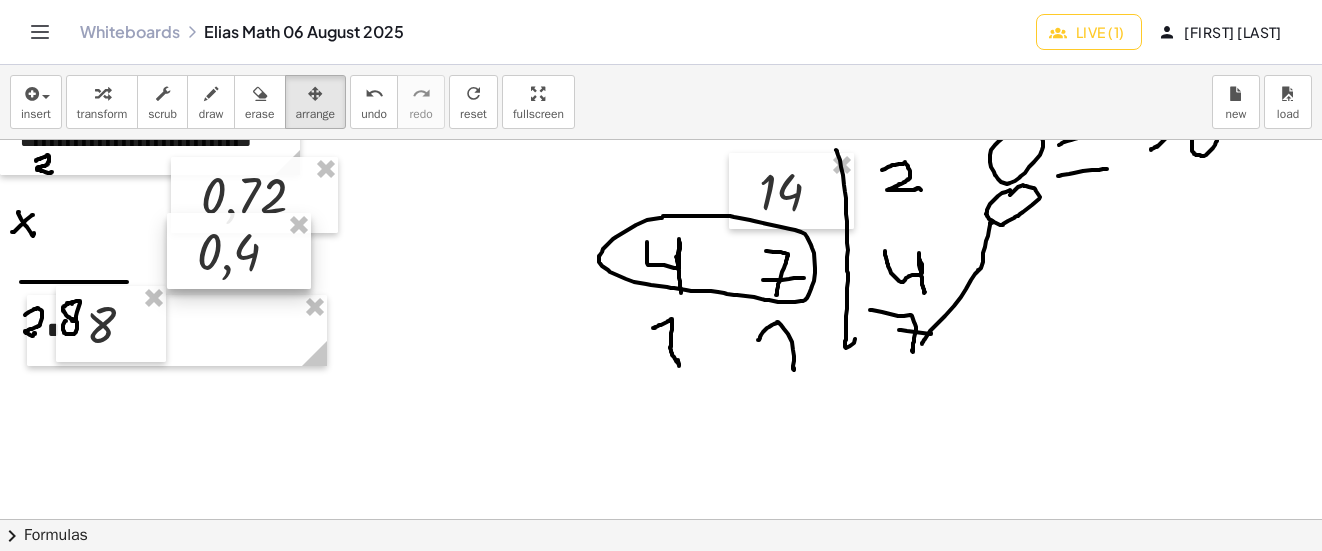 drag, startPoint x: 112, startPoint y: 247, endPoint x: 270, endPoint y: 248, distance: 158.00316 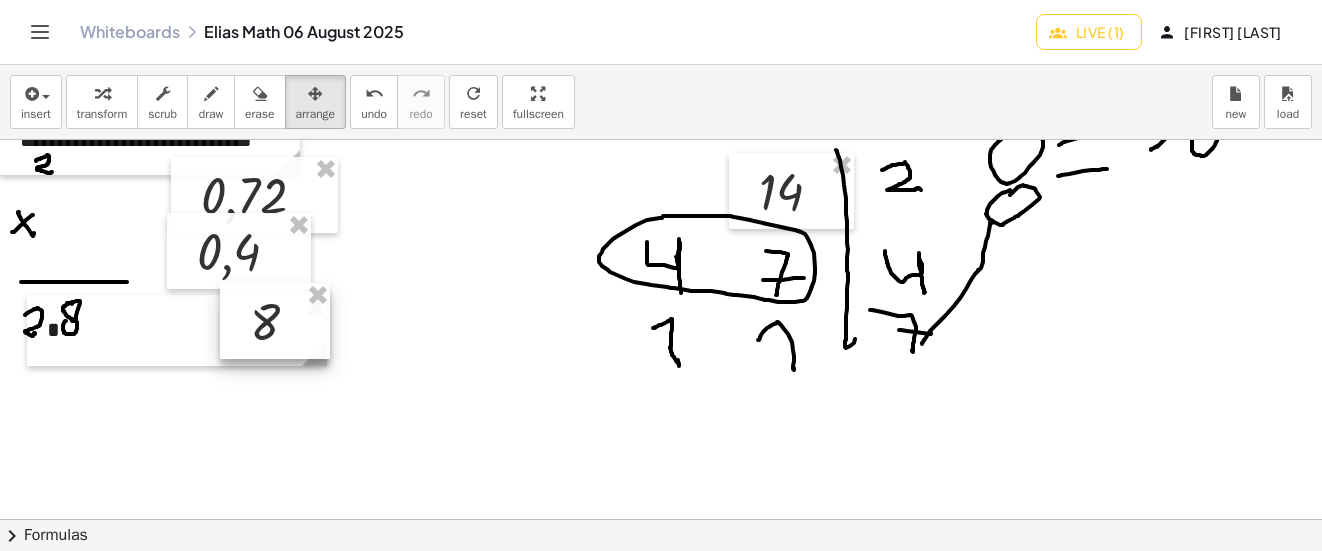 drag, startPoint x: 119, startPoint y: 328, endPoint x: 283, endPoint y: 325, distance: 164.02744 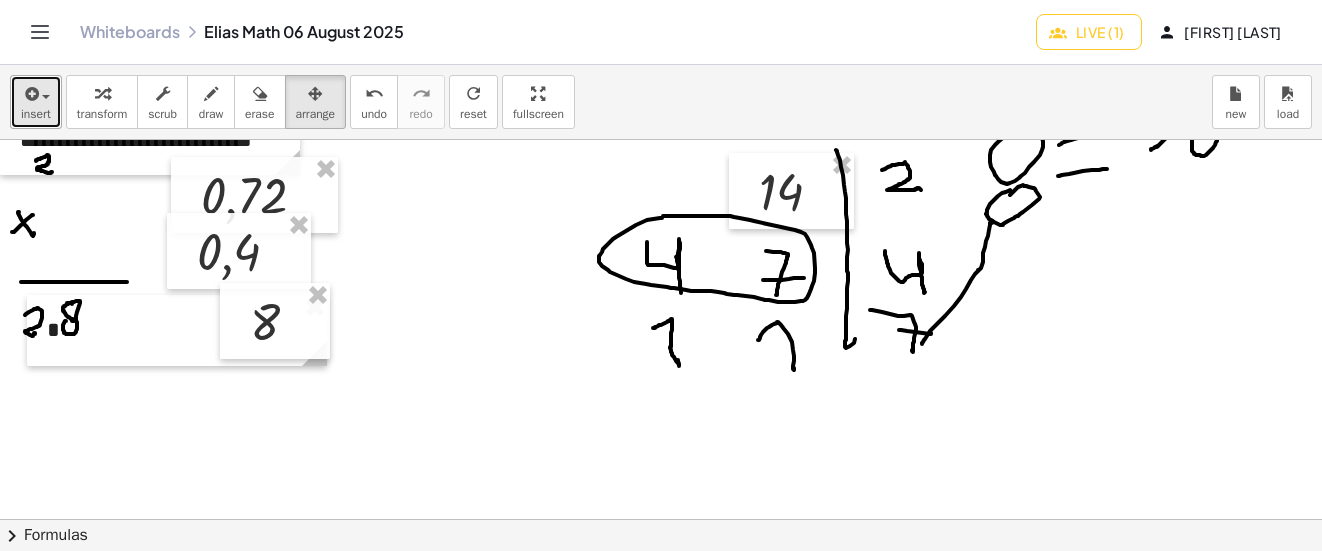click at bounding box center [30, 94] 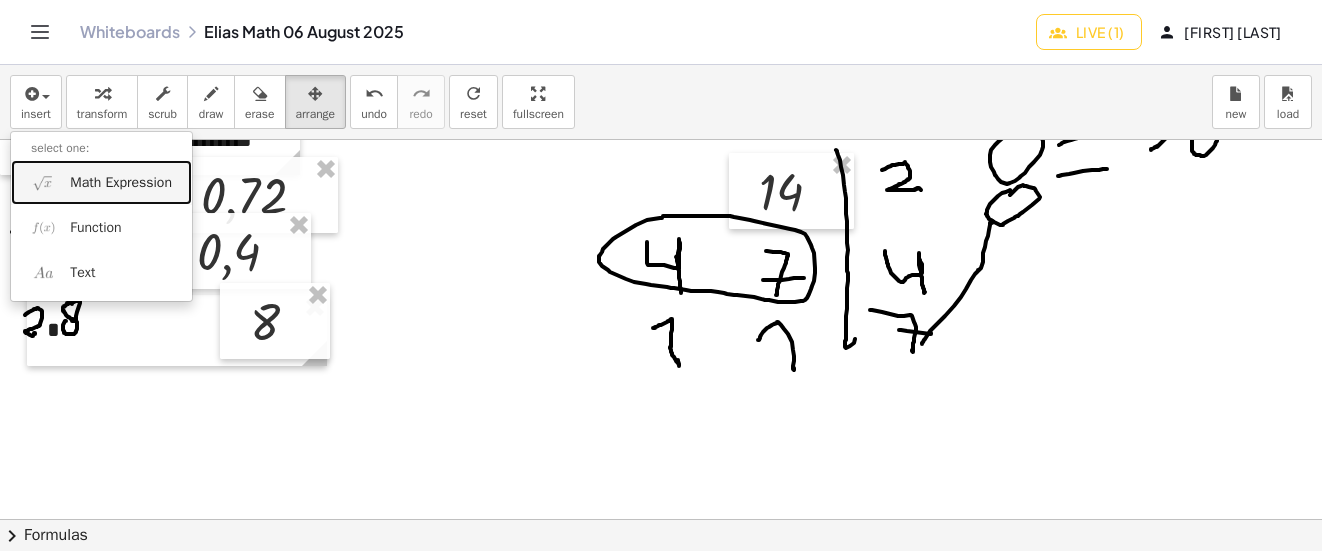 click on "Math Expression" at bounding box center (121, 183) 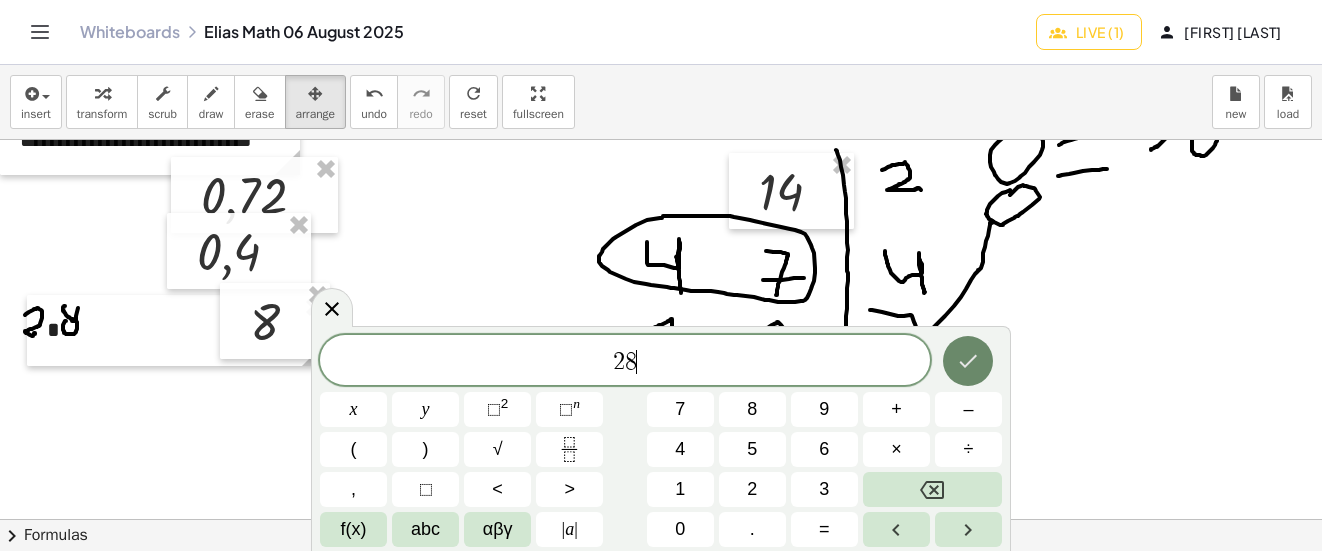 click at bounding box center [968, 361] 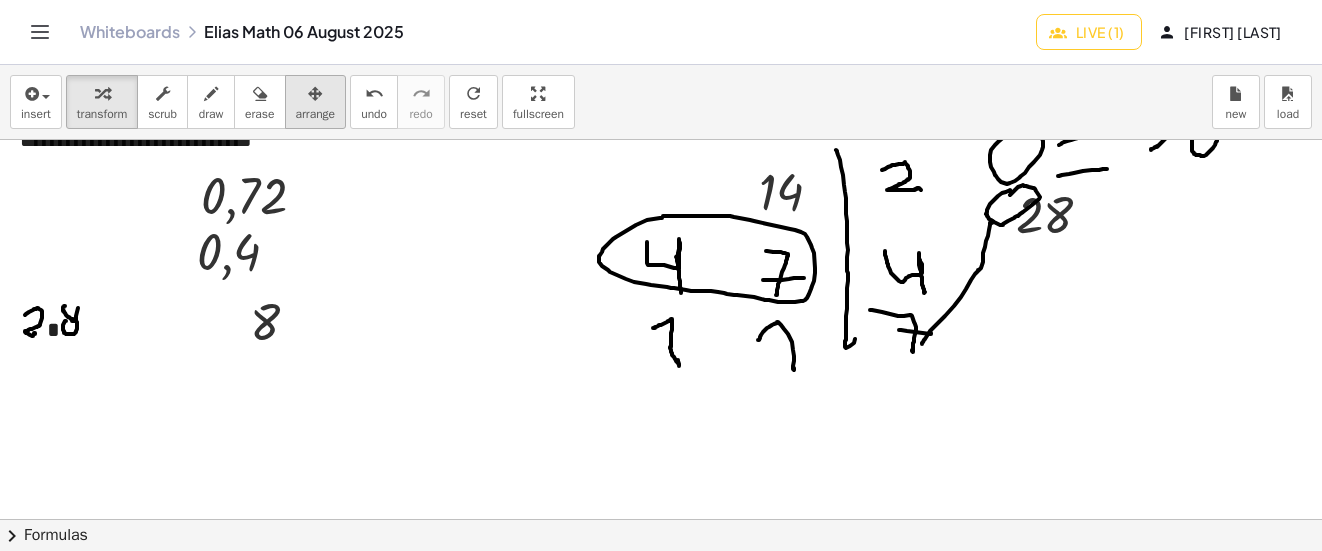 click on "arrange" at bounding box center [316, 114] 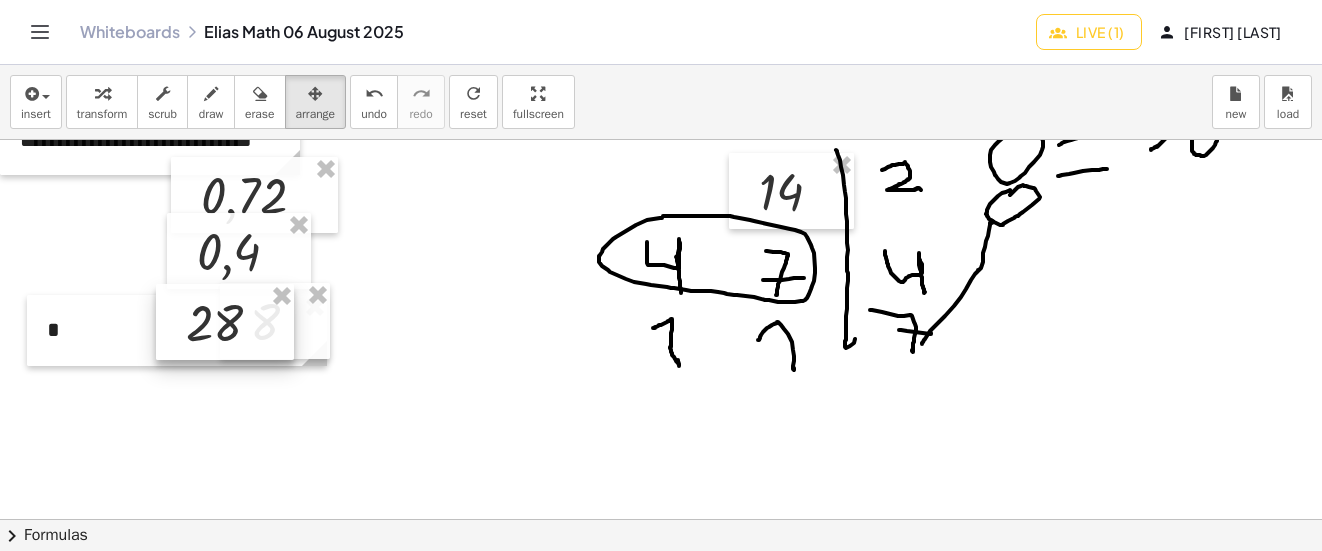 drag, startPoint x: 1068, startPoint y: 228, endPoint x: 241, endPoint y: 335, distance: 833.89325 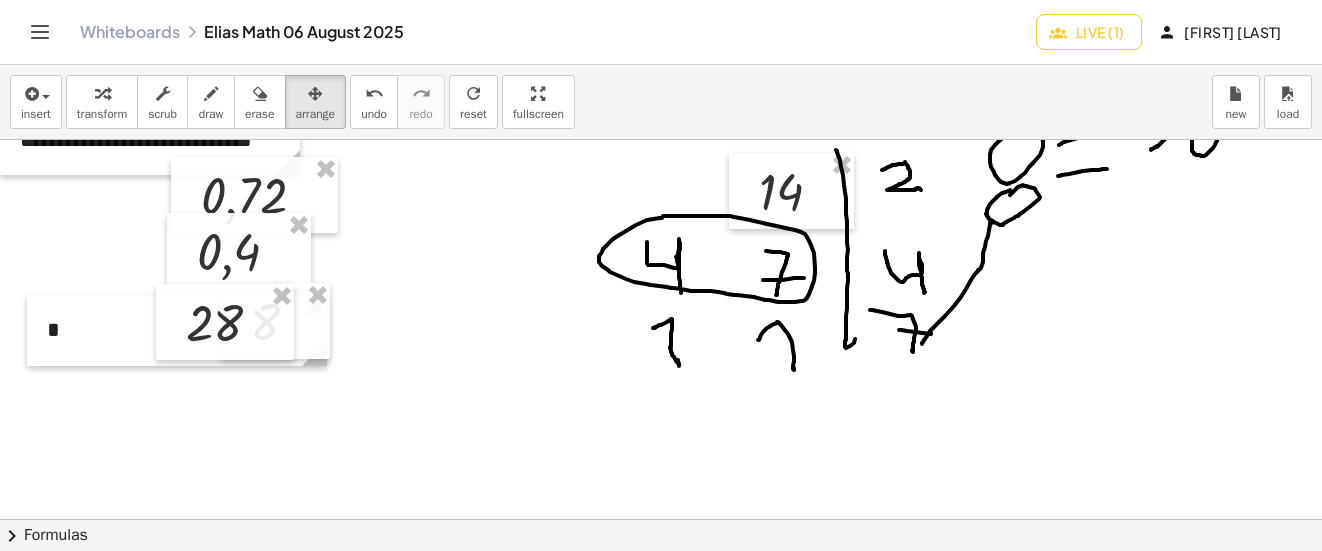 click on "draw" at bounding box center [211, 102] 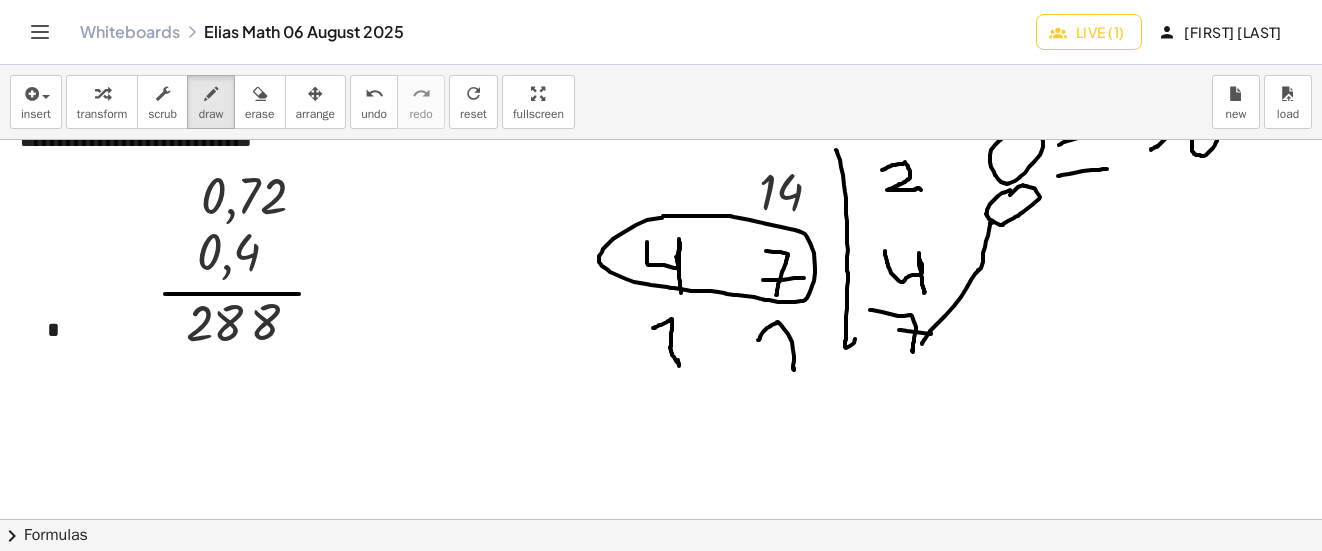 drag, startPoint x: 175, startPoint y: 294, endPoint x: 299, endPoint y: 294, distance: 124 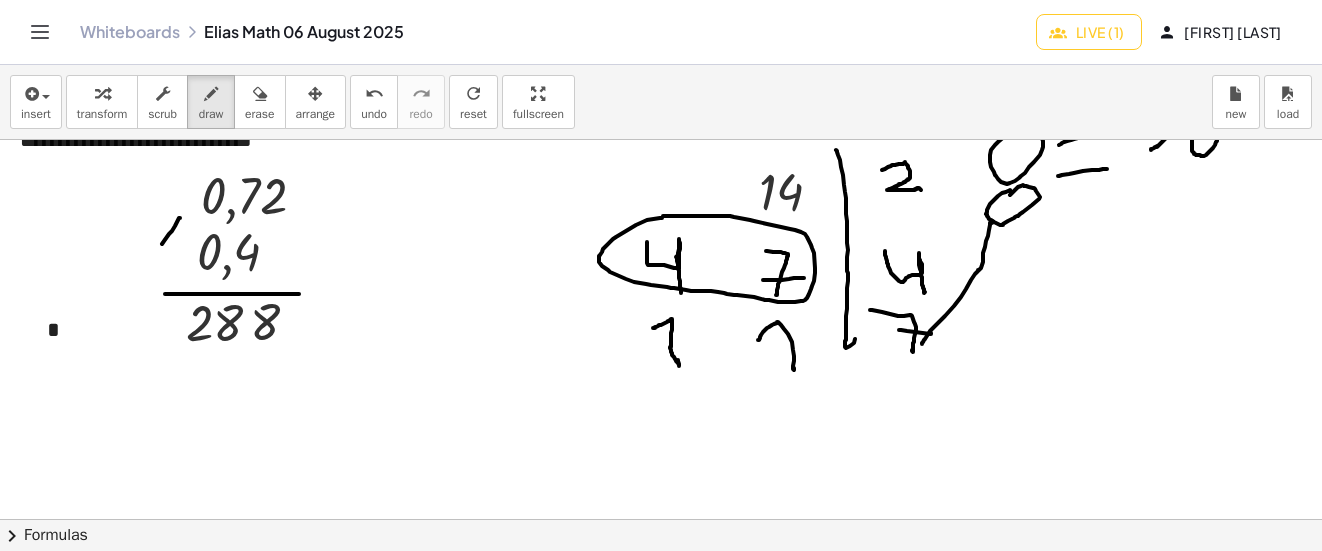 drag, startPoint x: 180, startPoint y: 218, endPoint x: 161, endPoint y: 246, distance: 33.83785 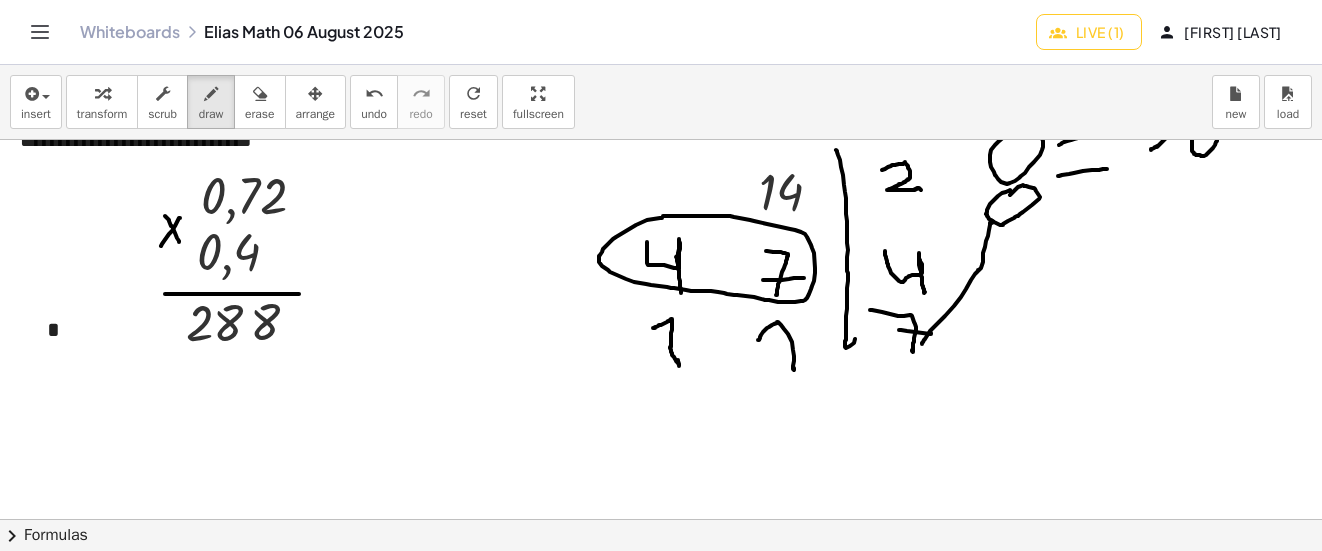 drag, startPoint x: 165, startPoint y: 216, endPoint x: 179, endPoint y: 242, distance: 29.529646 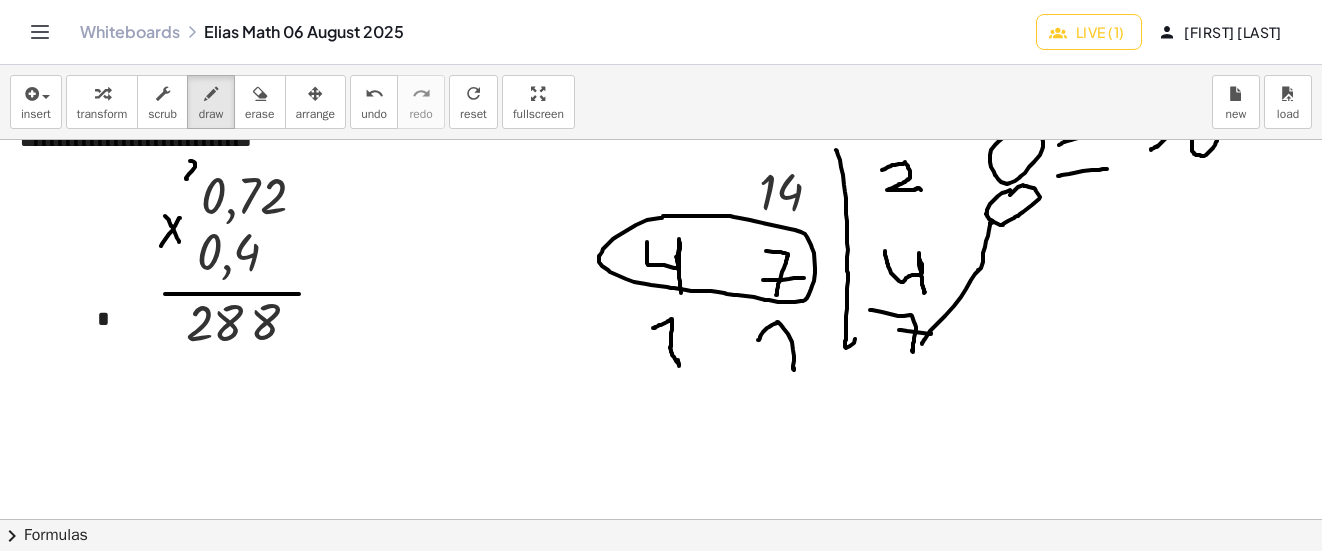 drag, startPoint x: 190, startPoint y: 161, endPoint x: 201, endPoint y: 179, distance: 21.095022 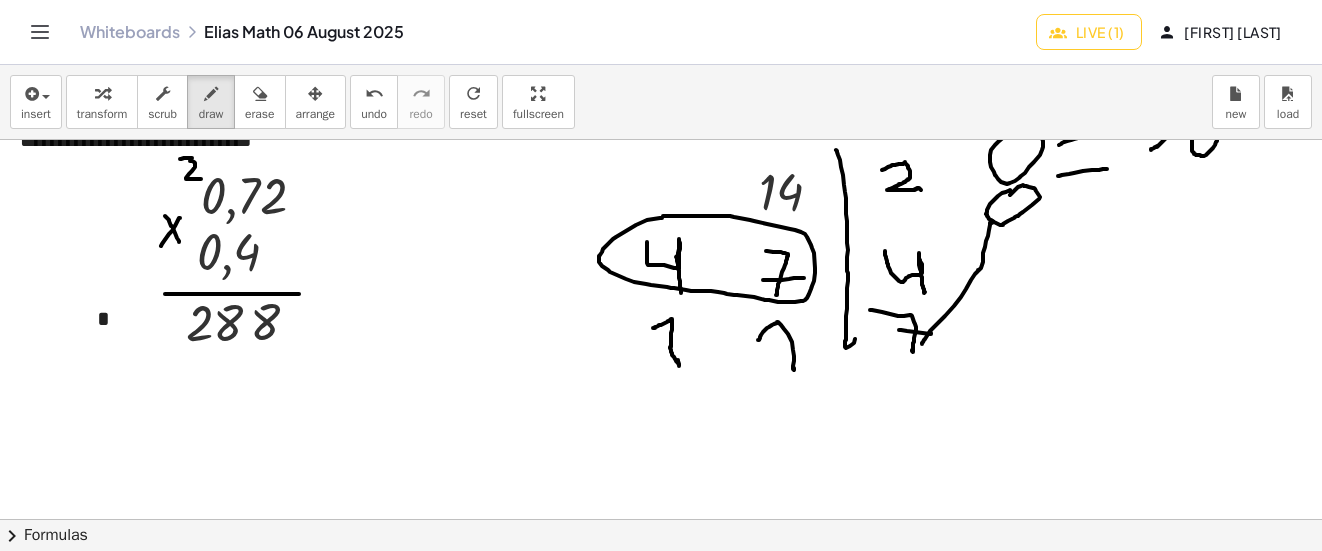 drag, startPoint x: 192, startPoint y: 158, endPoint x: 180, endPoint y: 159, distance: 12.0415945 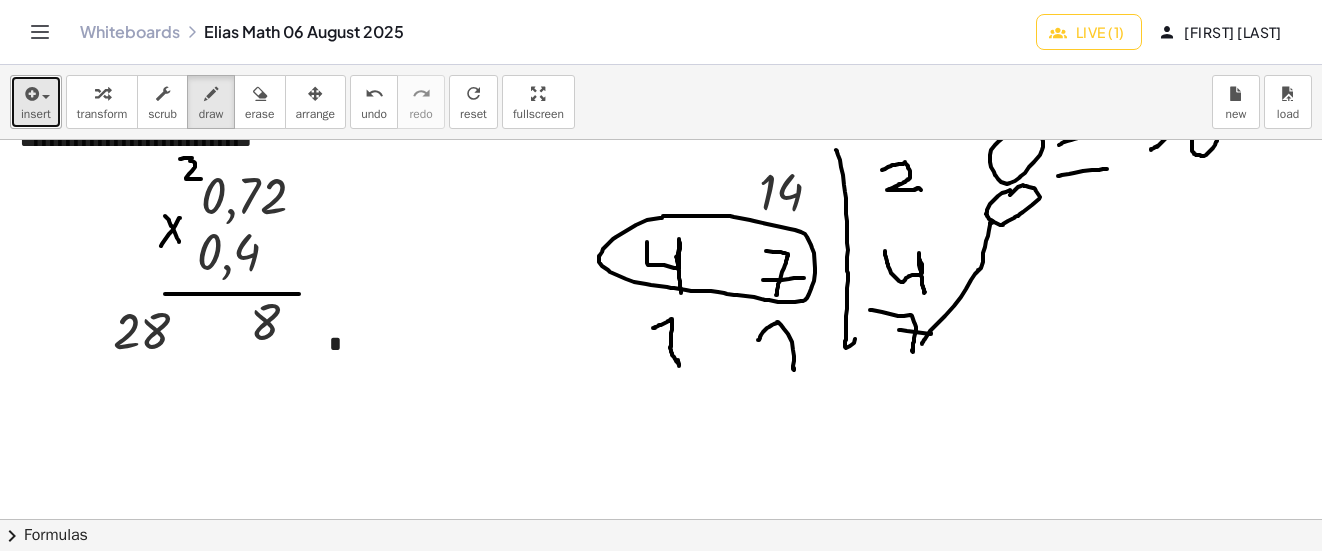 click on "insert" at bounding box center (36, 102) 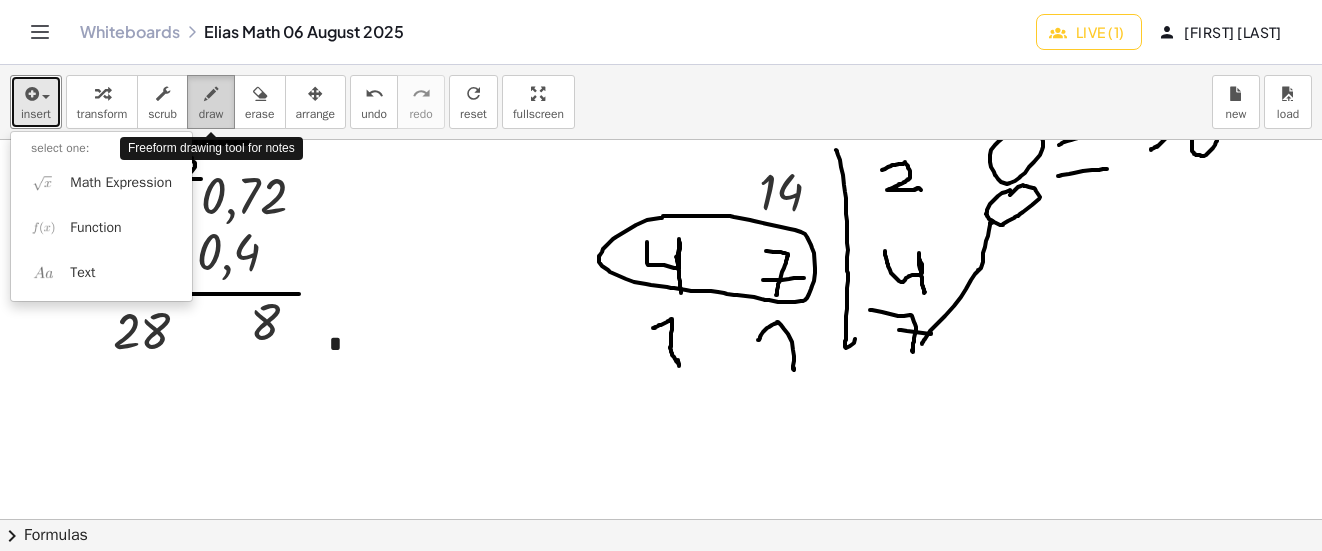click on "draw" at bounding box center [211, 102] 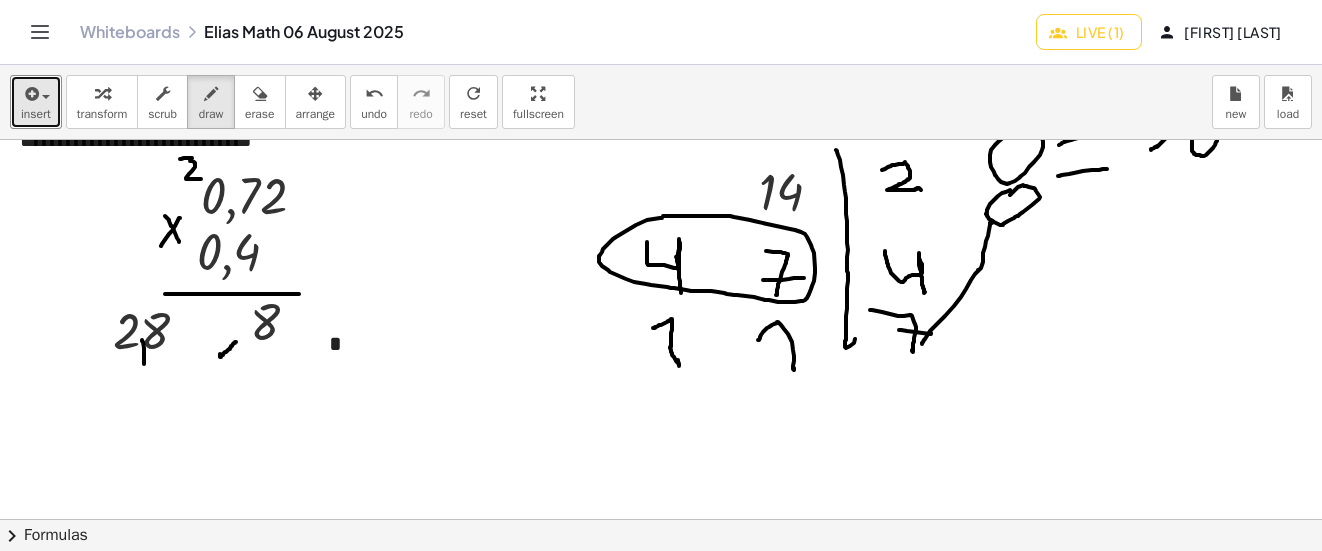 drag, startPoint x: 142, startPoint y: 340, endPoint x: 144, endPoint y: 364, distance: 24.083189 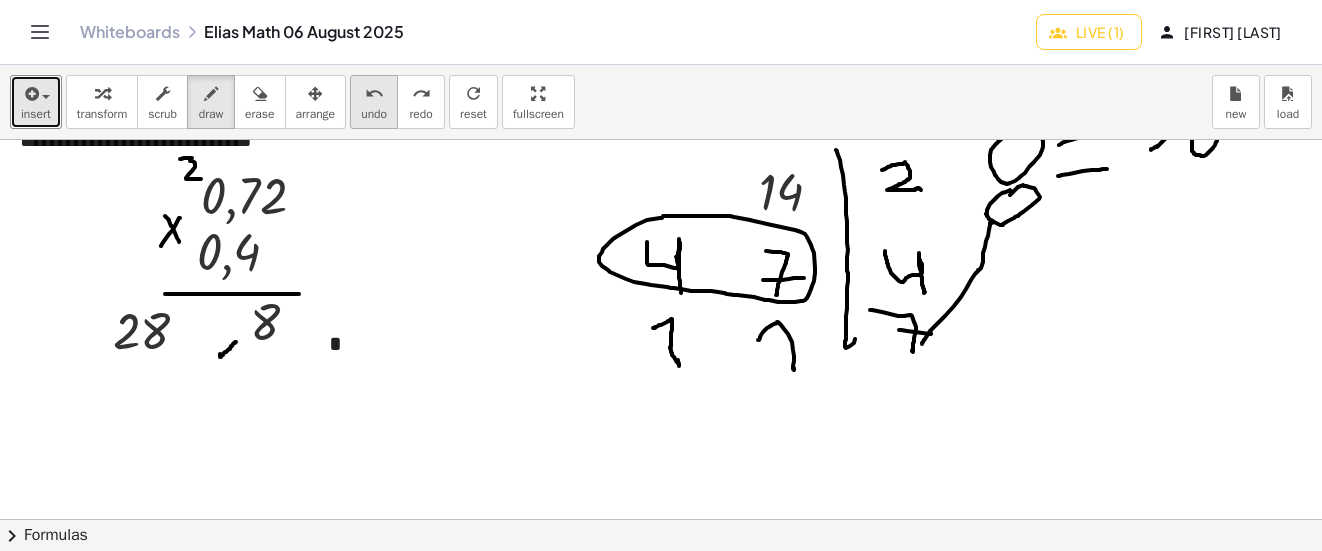 click on "undo" at bounding box center (374, 93) 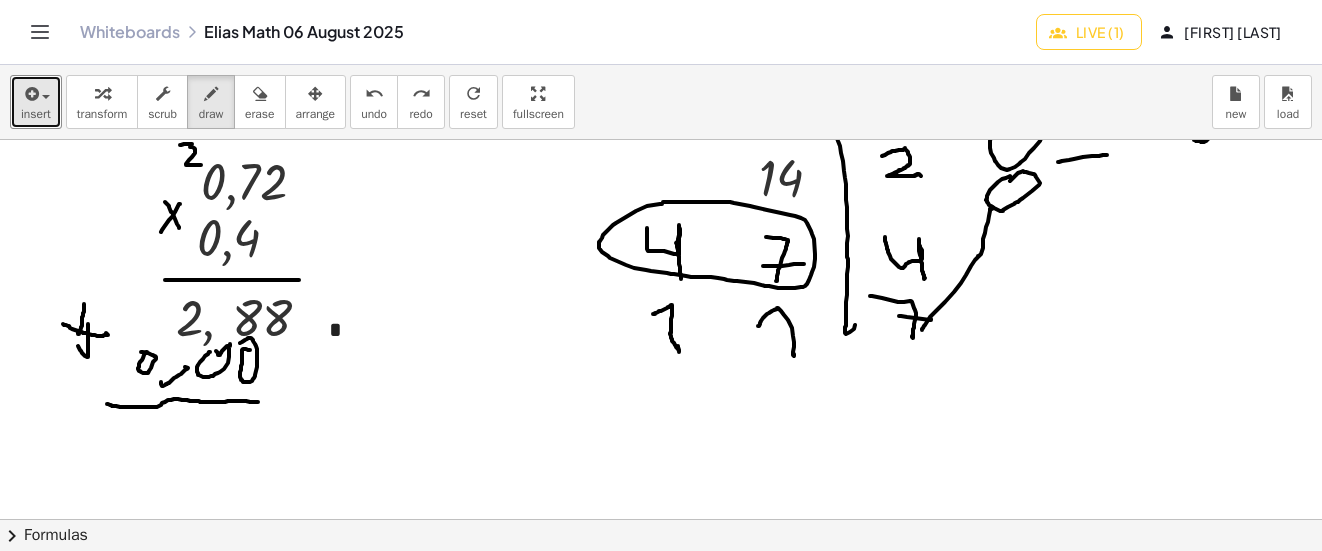 scroll, scrollTop: 3205, scrollLeft: 0, axis: vertical 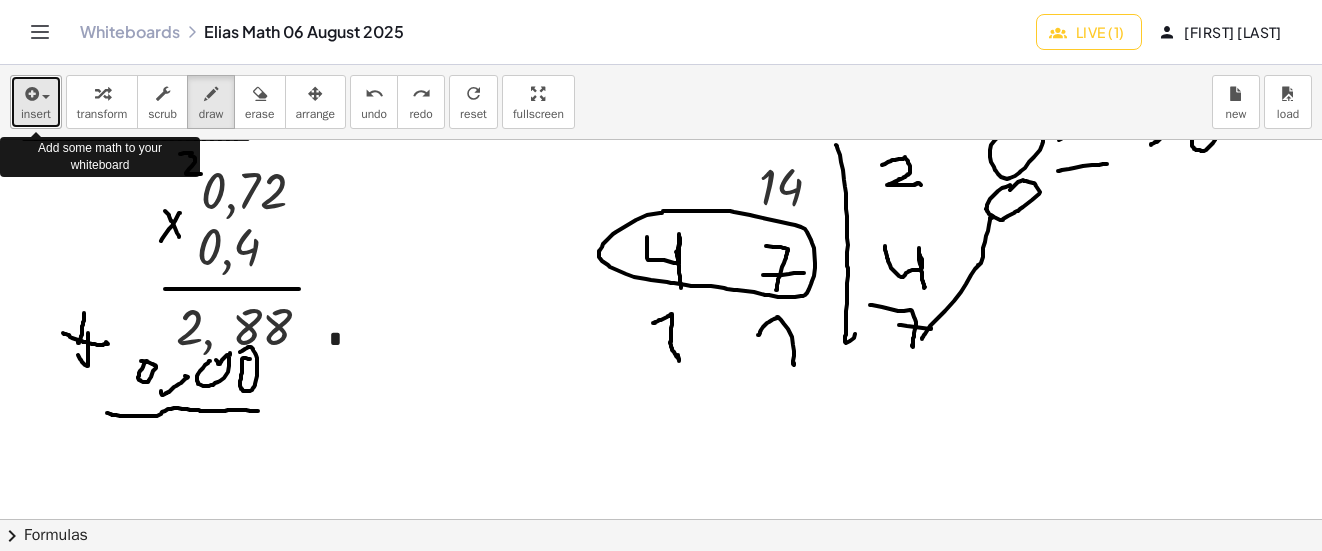 click at bounding box center [30, 94] 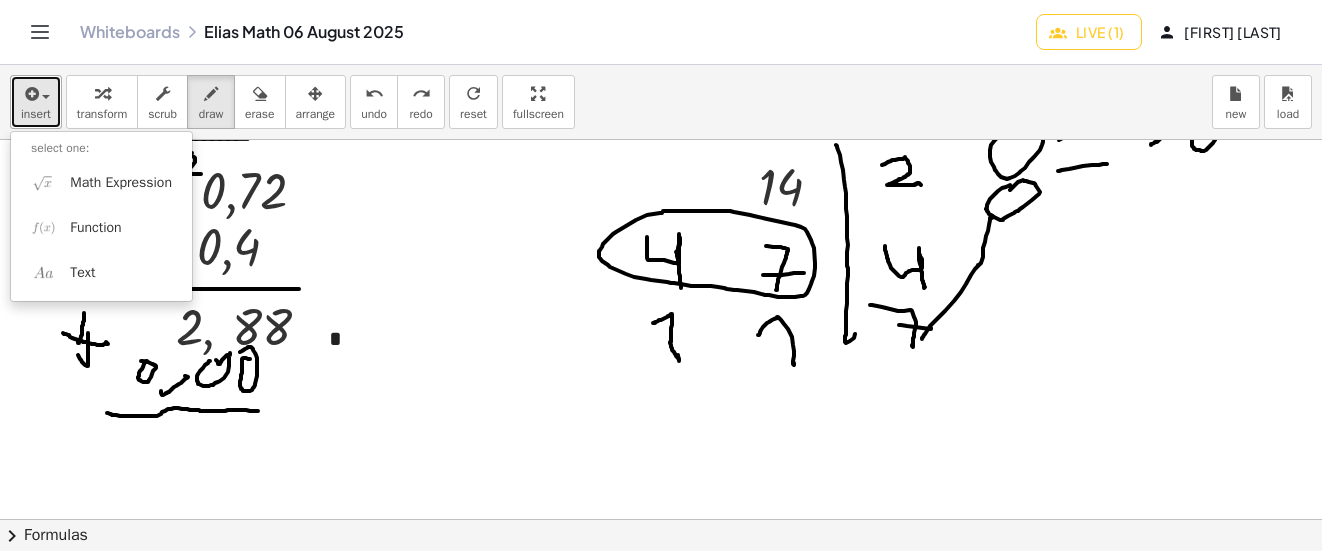 click at bounding box center [36, 93] 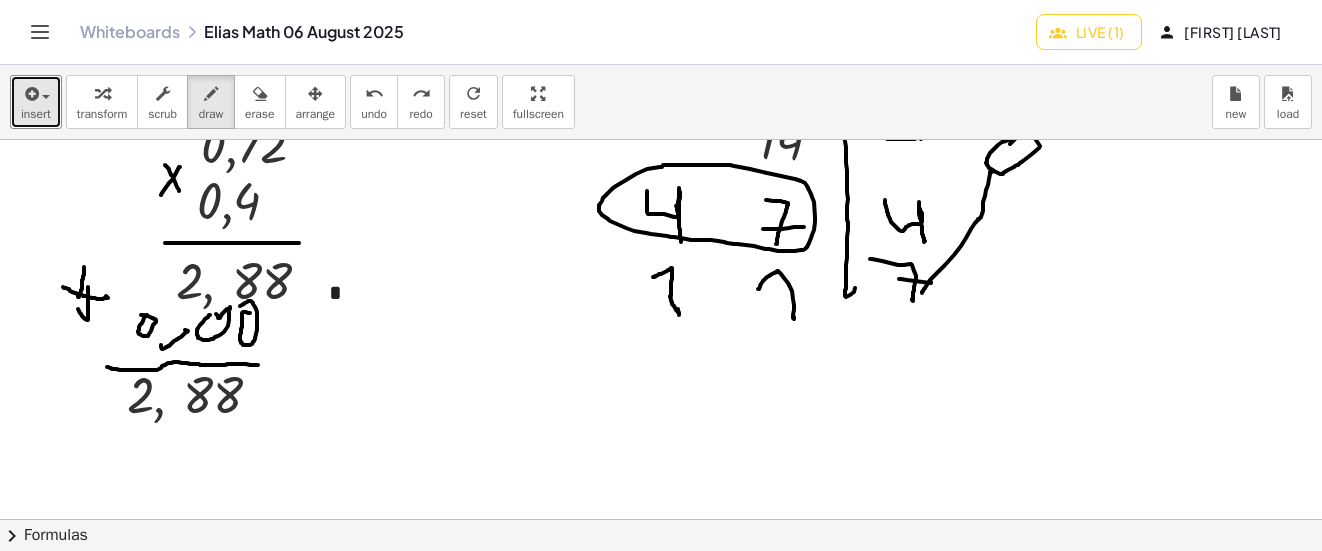 scroll, scrollTop: 3305, scrollLeft: 0, axis: vertical 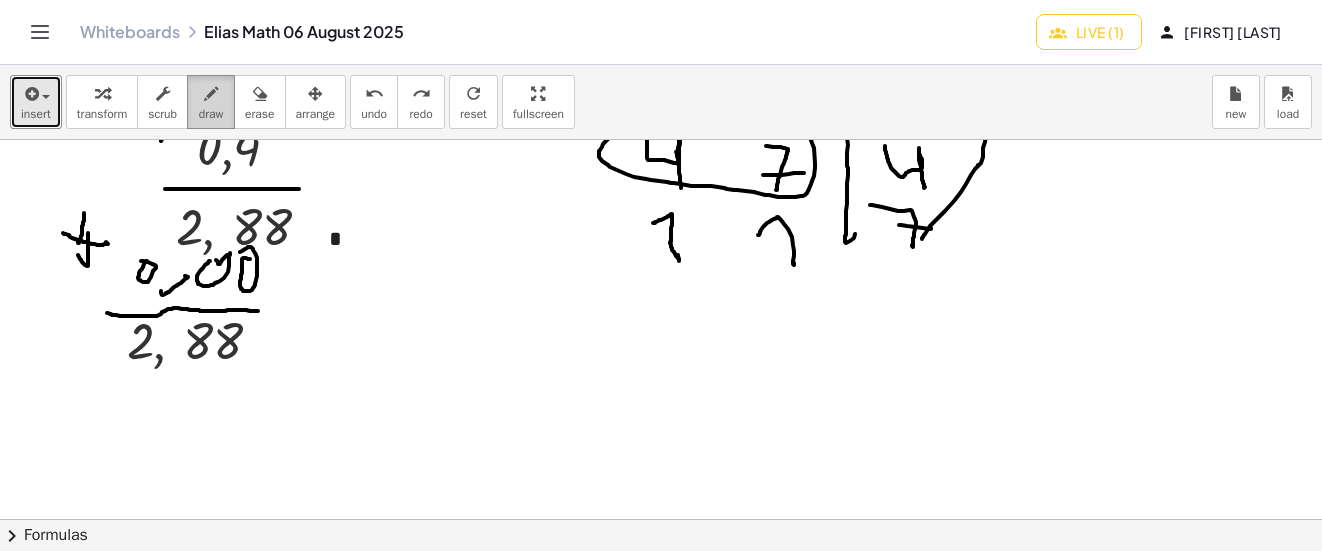 click at bounding box center [211, 93] 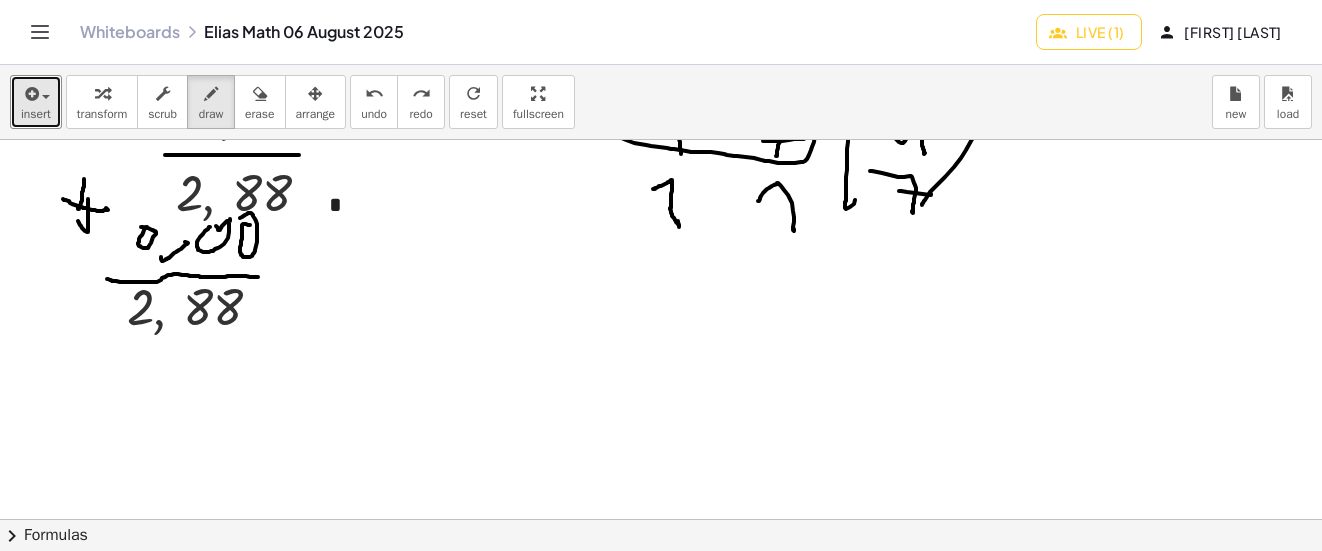 scroll, scrollTop: 3405, scrollLeft: 0, axis: vertical 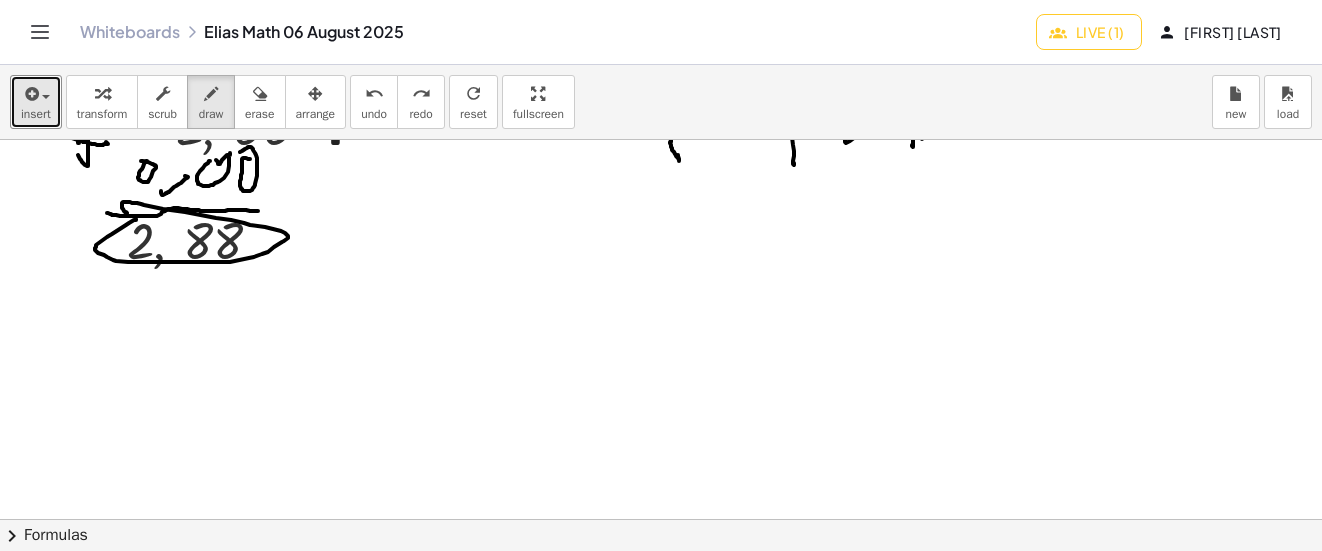 click at bounding box center [674, -1181] 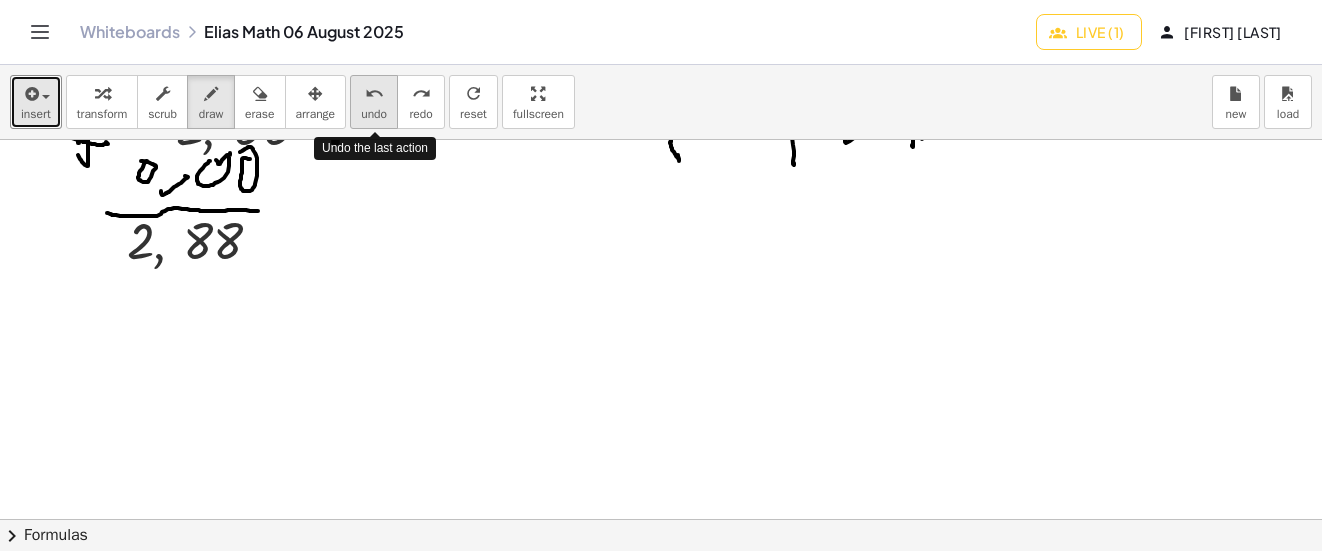 click on "undo" at bounding box center [374, 93] 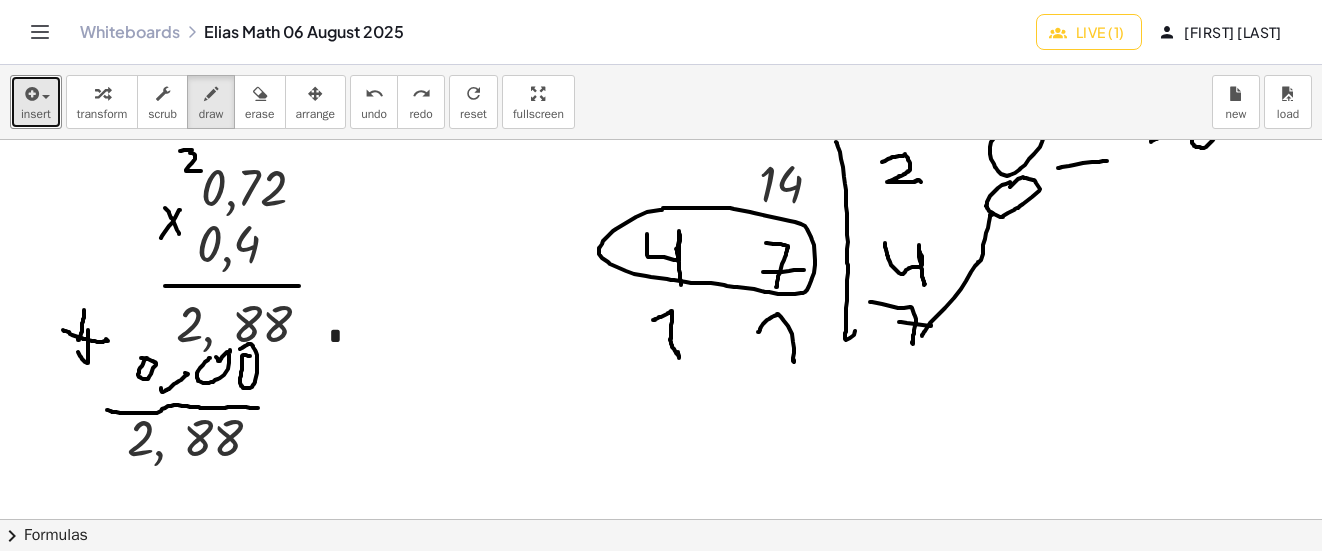 scroll, scrollTop: 3205, scrollLeft: 0, axis: vertical 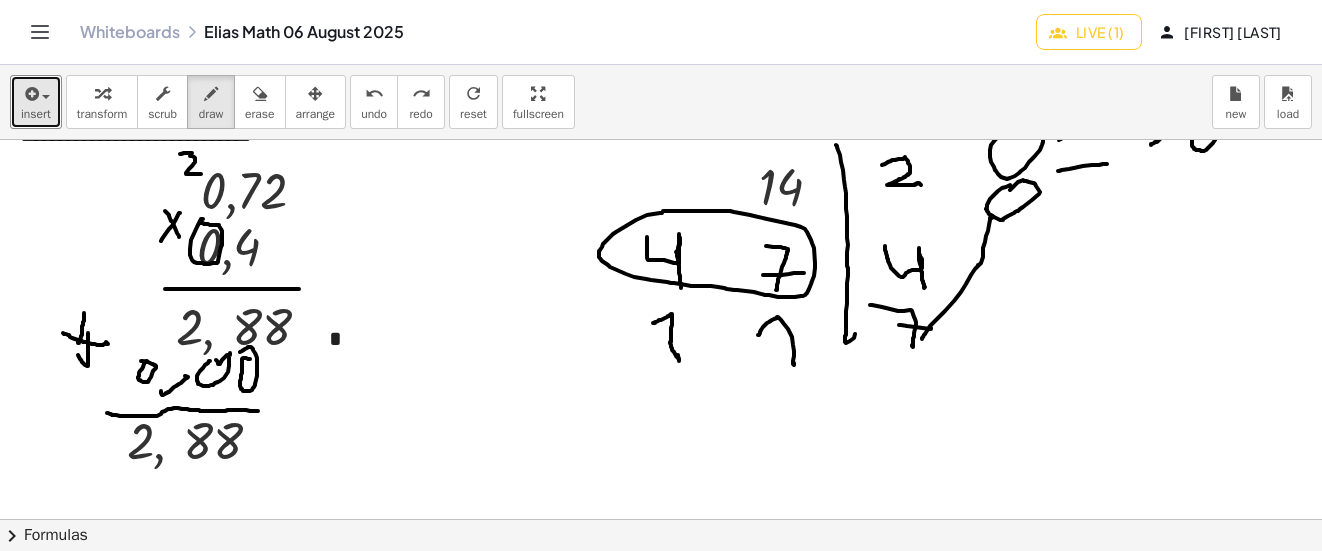 click at bounding box center (674, -981) 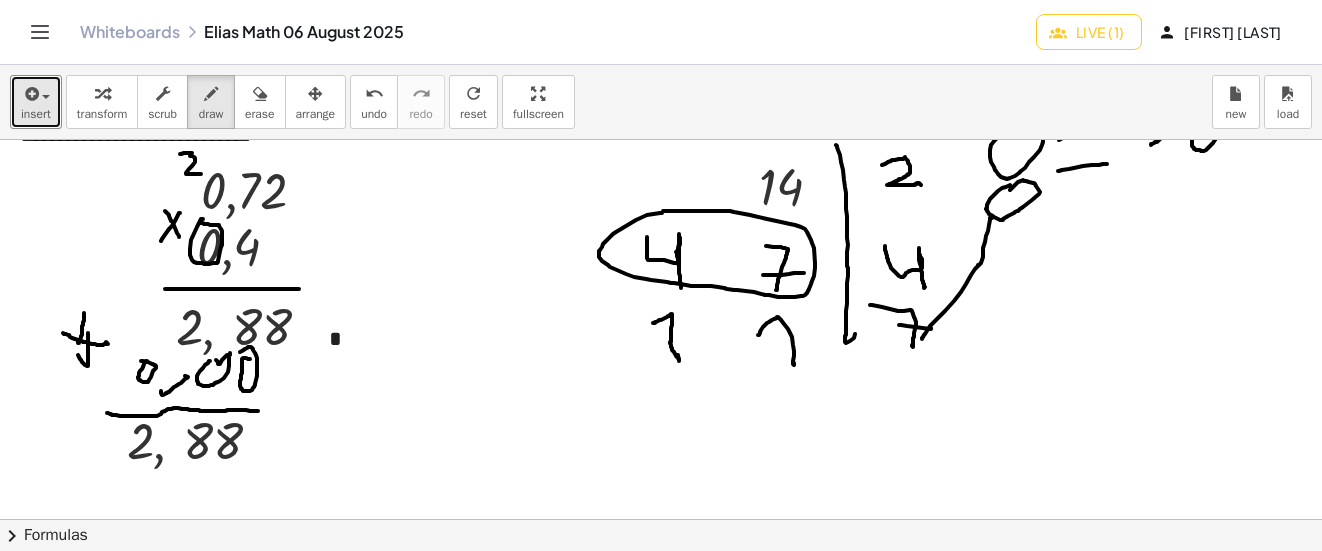 drag, startPoint x: 201, startPoint y: 256, endPoint x: 197, endPoint y: 229, distance: 27.294687 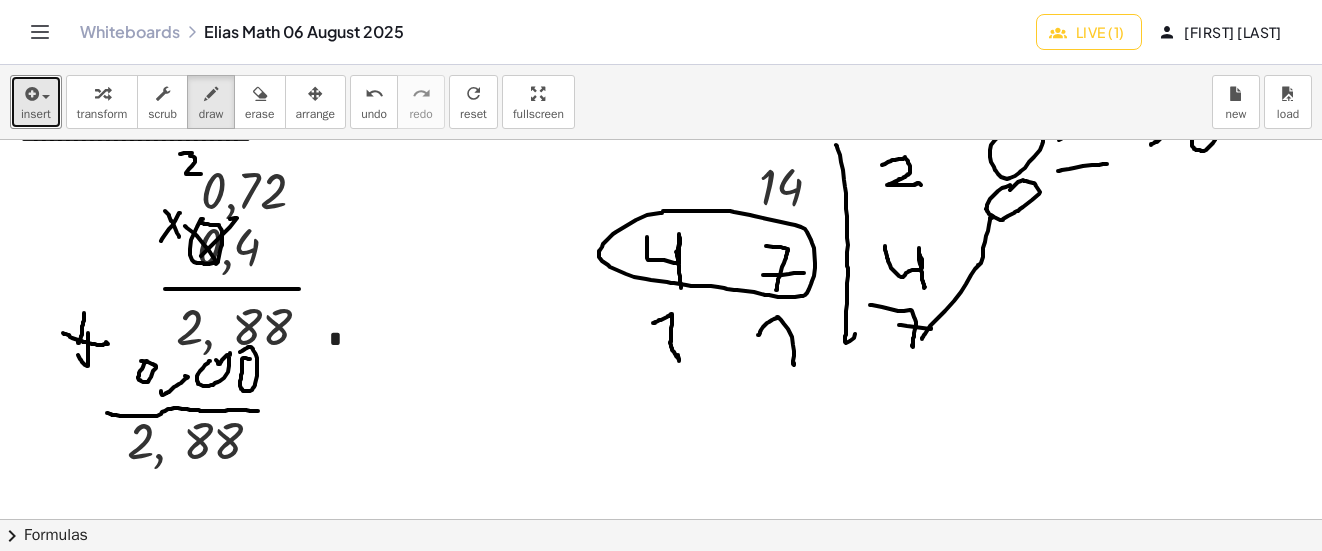 drag, startPoint x: 187, startPoint y: 228, endPoint x: 216, endPoint y: 264, distance: 46.227695 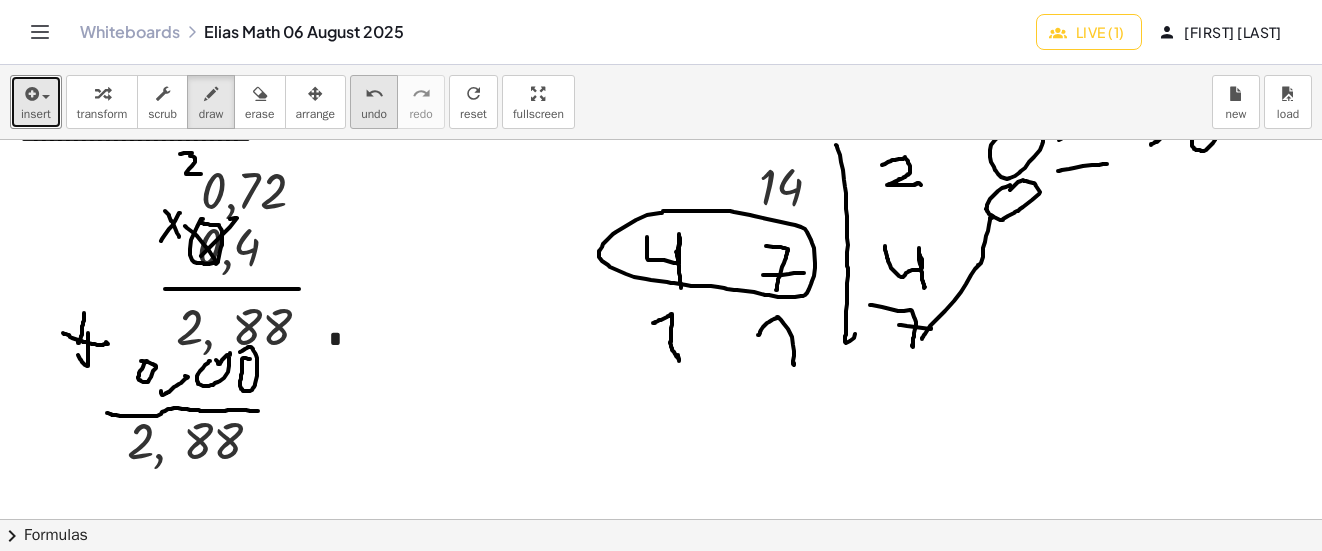 click on "undo" at bounding box center [374, 93] 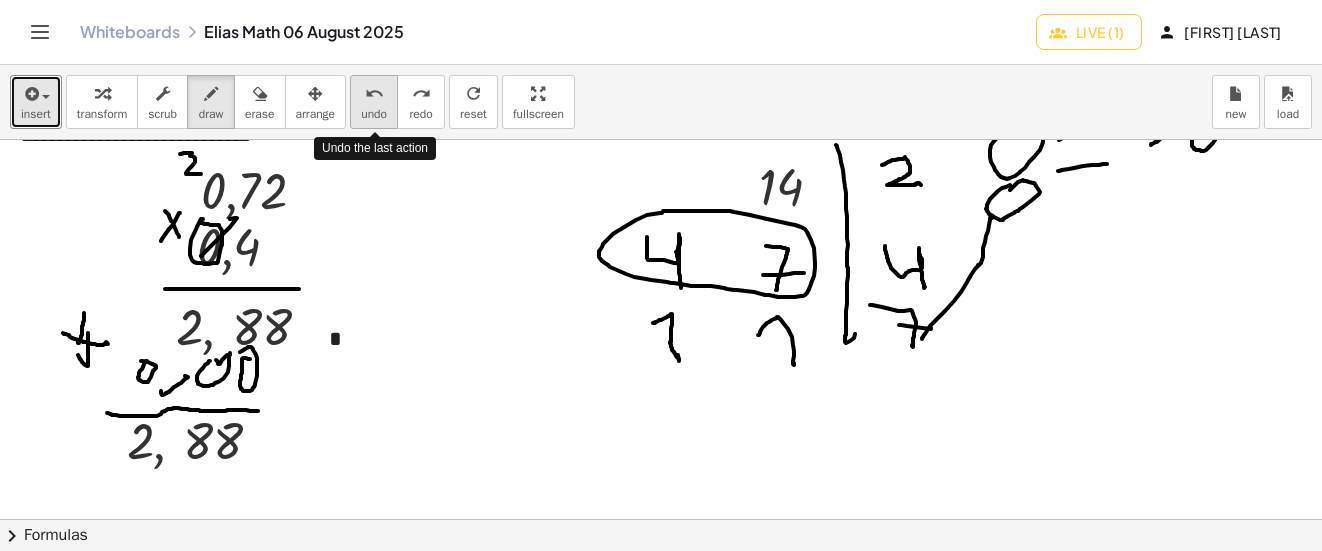 click on "undo" at bounding box center (374, 93) 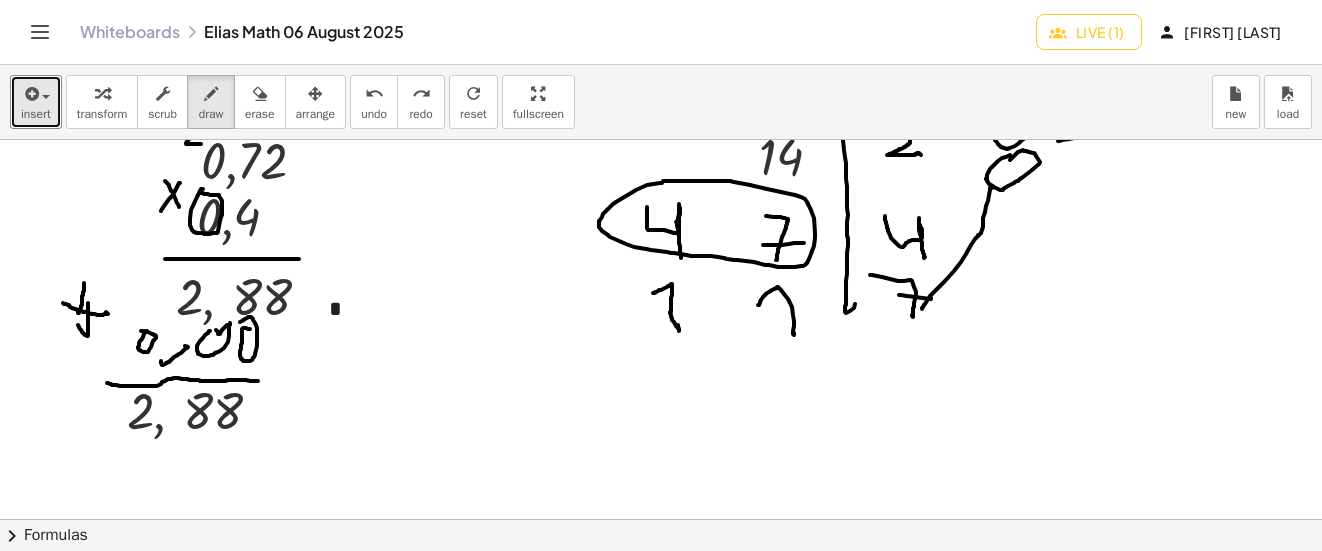 scroll, scrollTop: 3405, scrollLeft: 0, axis: vertical 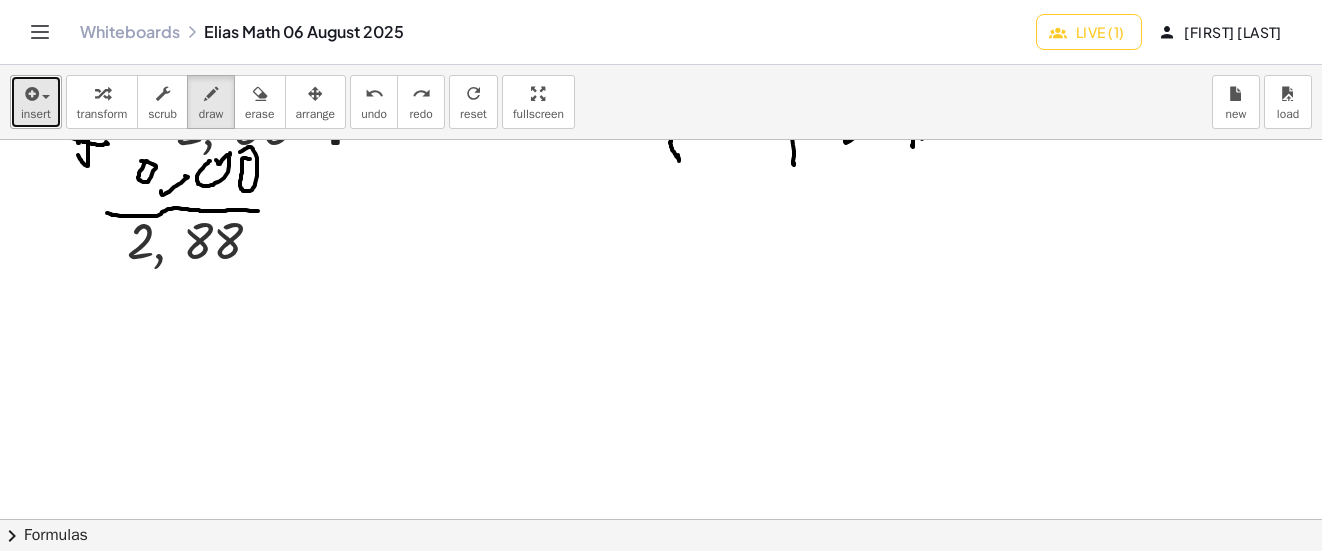 click on "insert" at bounding box center (36, 102) 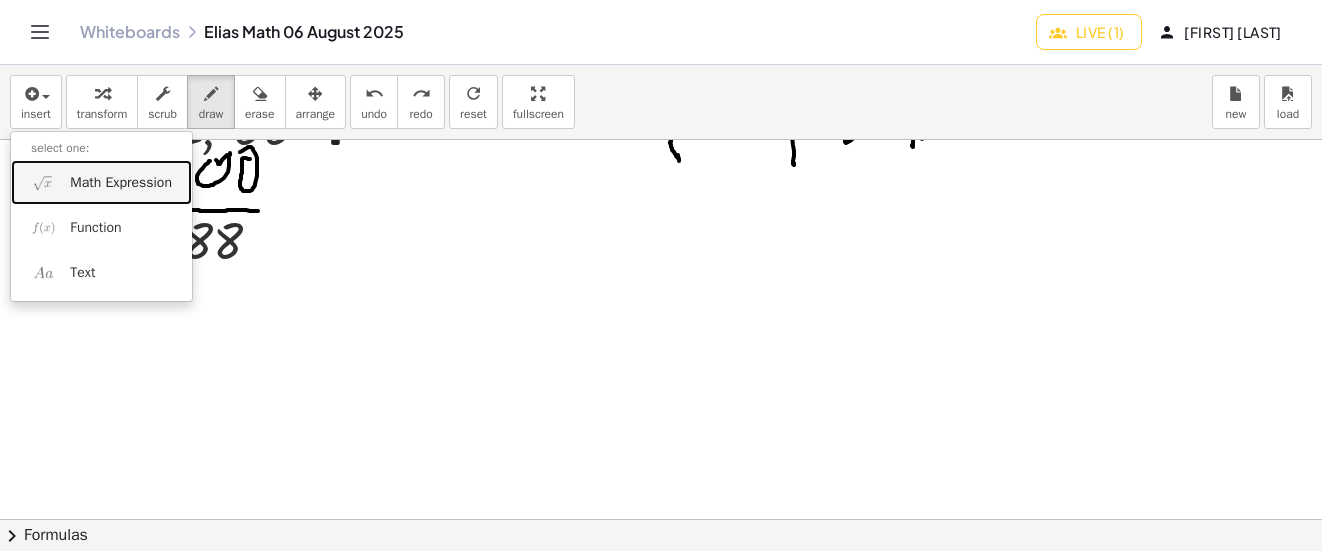 click on "Math Expression" at bounding box center [101, 182] 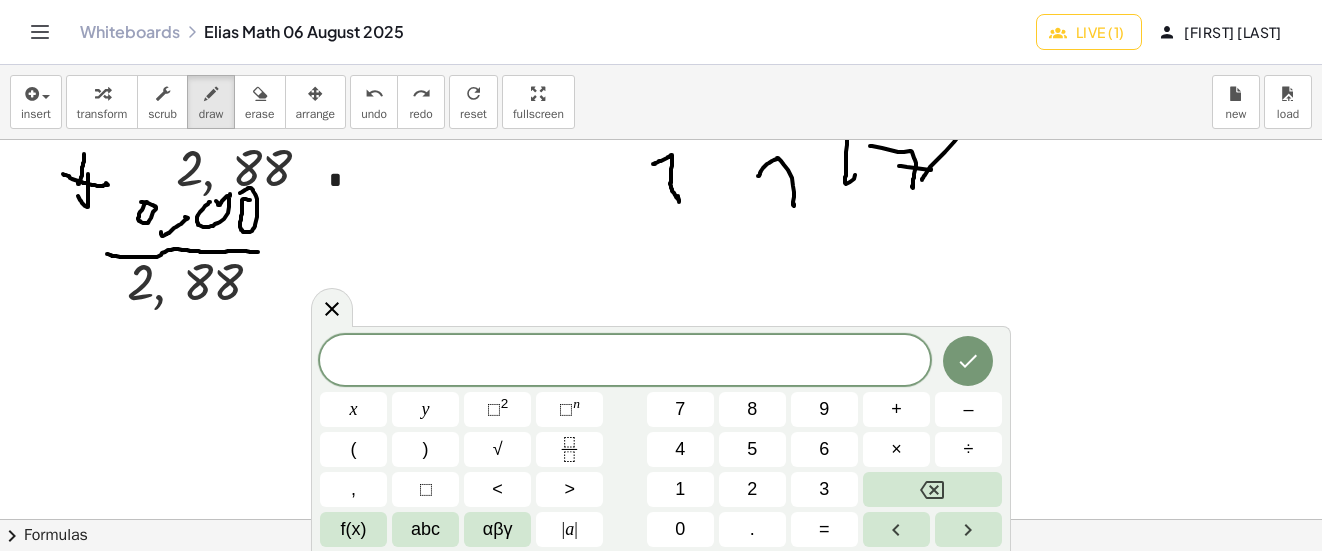 scroll, scrollTop: 3405, scrollLeft: 0, axis: vertical 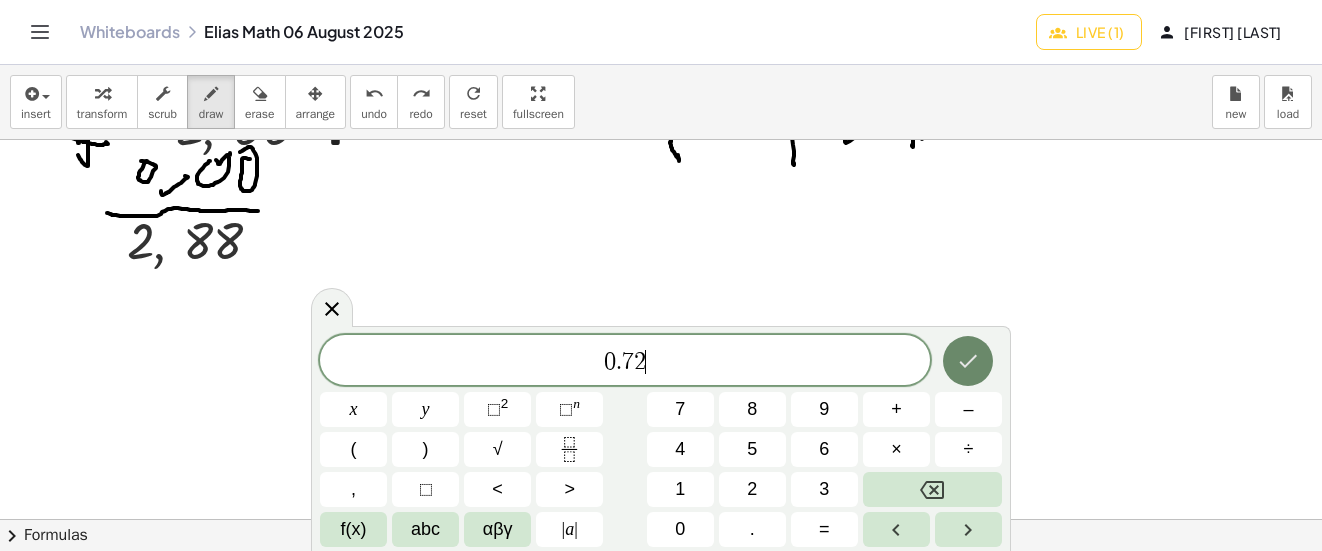 click 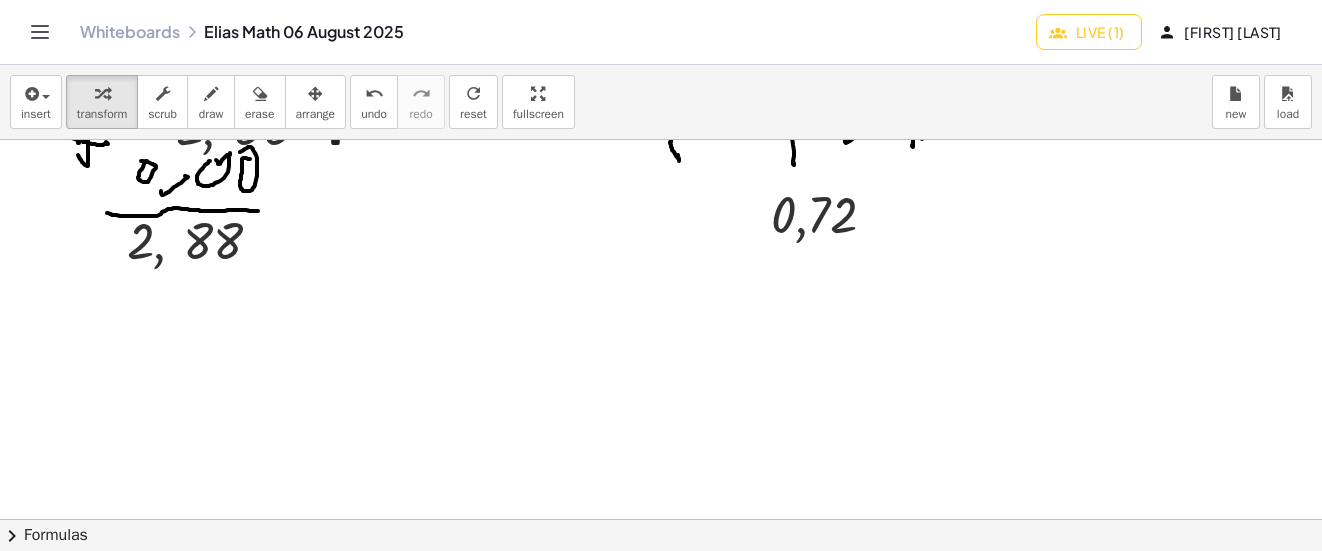 drag, startPoint x: 508, startPoint y: 111, endPoint x: 412, endPoint y: 154, distance: 105.1903 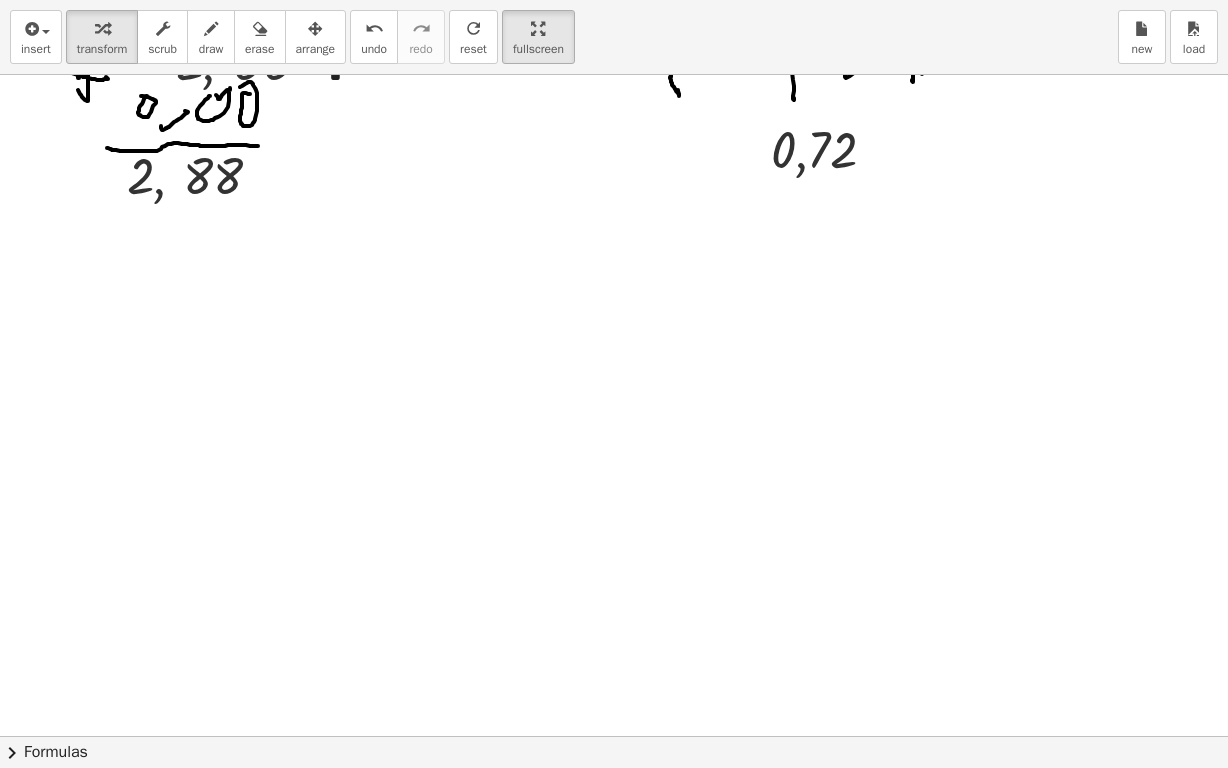 drag, startPoint x: 567, startPoint y: 55, endPoint x: 627, endPoint y: 40, distance: 61.846584 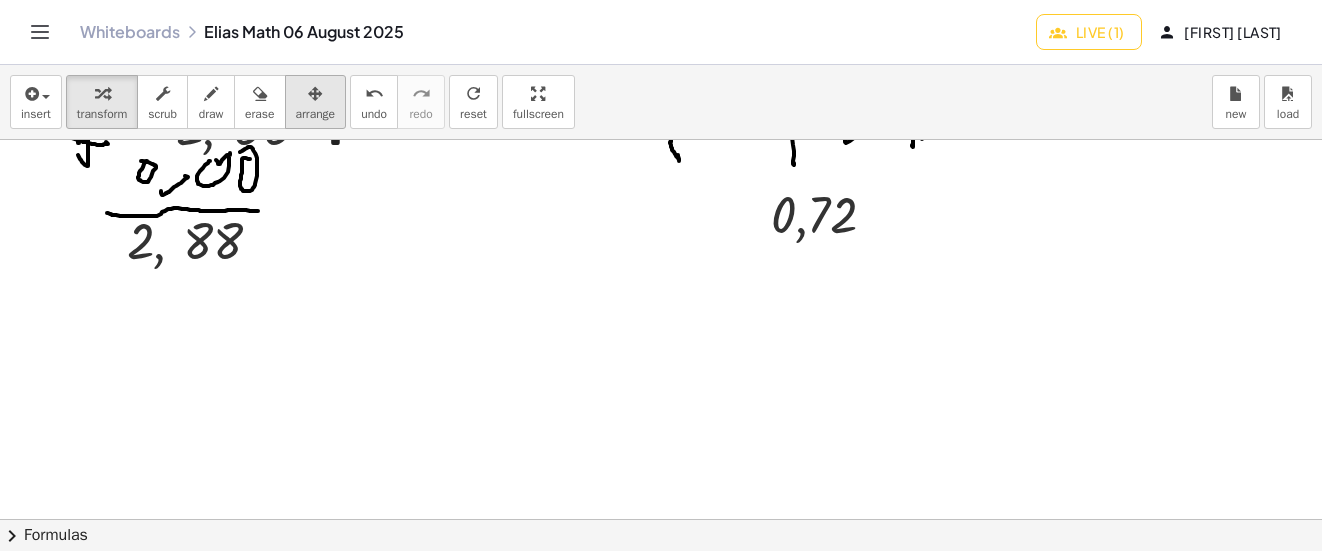 click at bounding box center [315, 94] 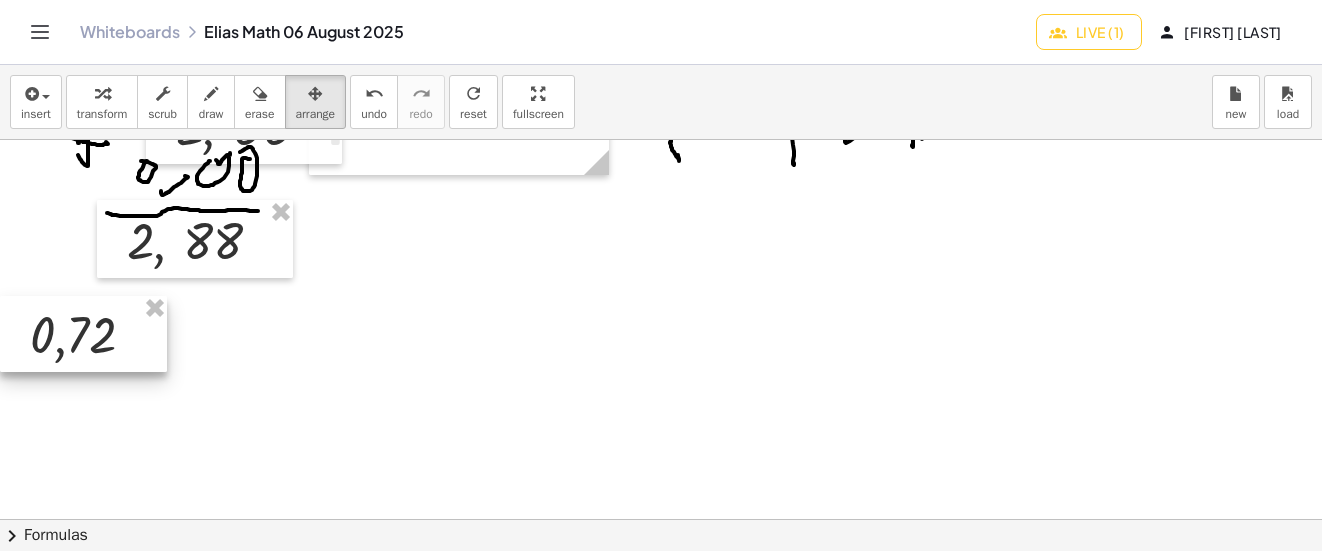 drag, startPoint x: 800, startPoint y: 212, endPoint x: 87, endPoint y: 323, distance: 721.5885 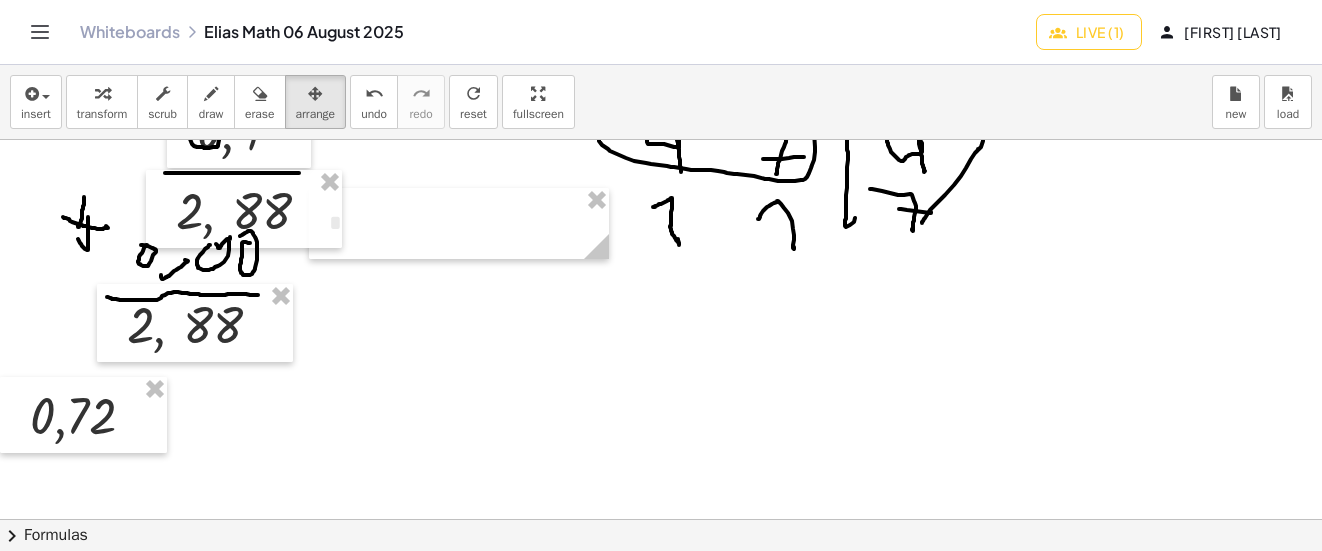 scroll, scrollTop: 3205, scrollLeft: 0, axis: vertical 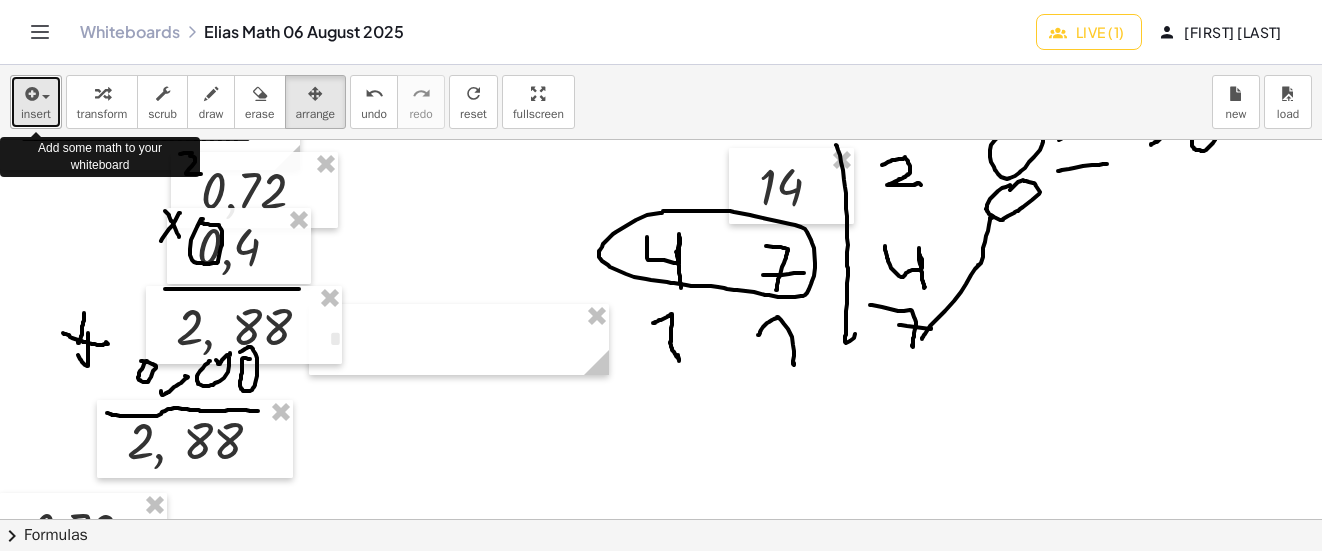 click at bounding box center (41, 96) 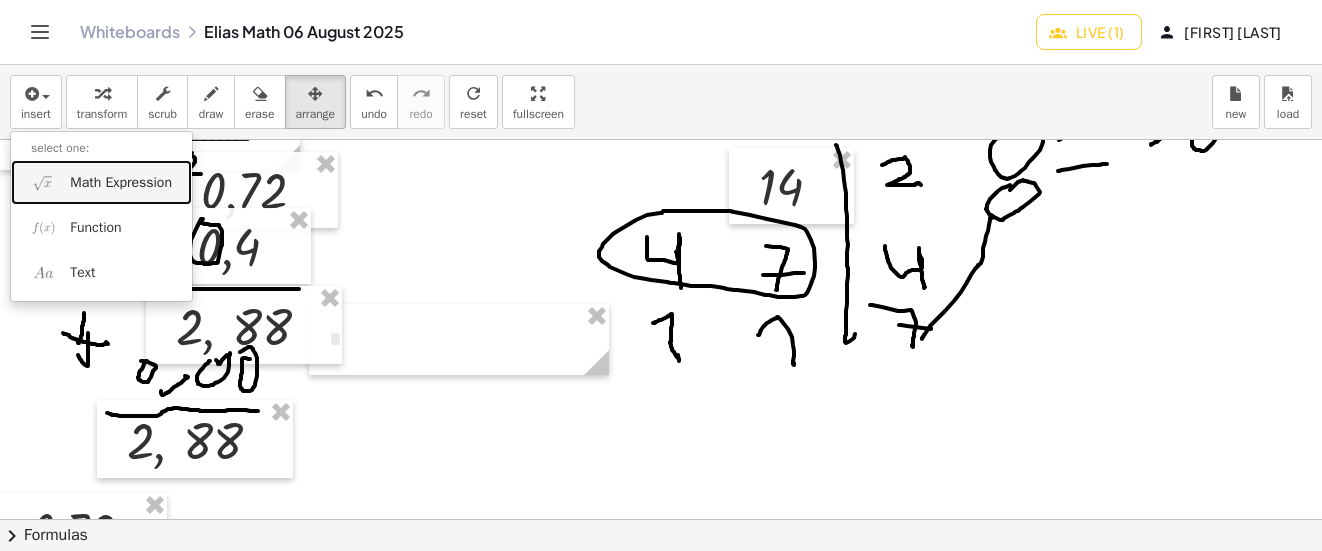 click on "Math Expression" at bounding box center (121, 183) 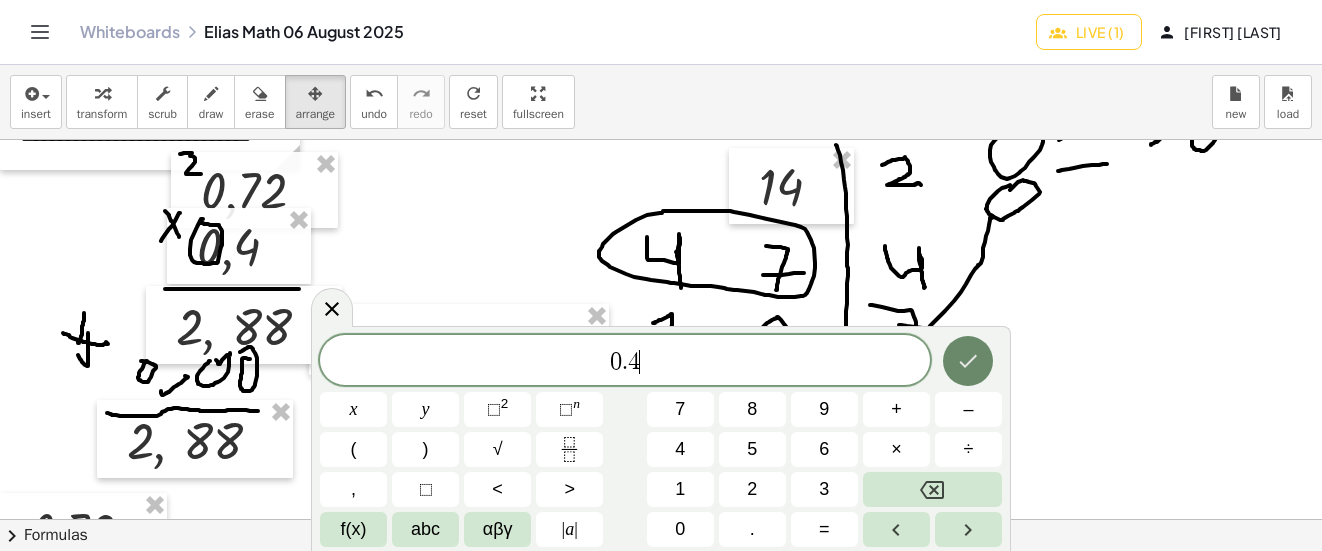 click 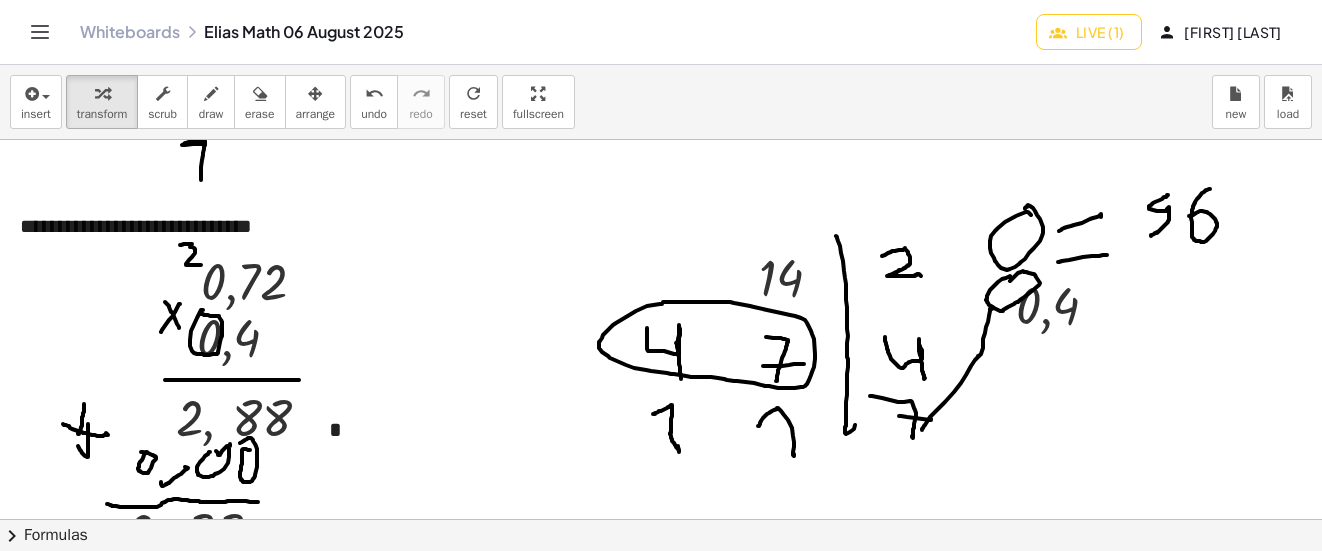 scroll, scrollTop: 3205, scrollLeft: 0, axis: vertical 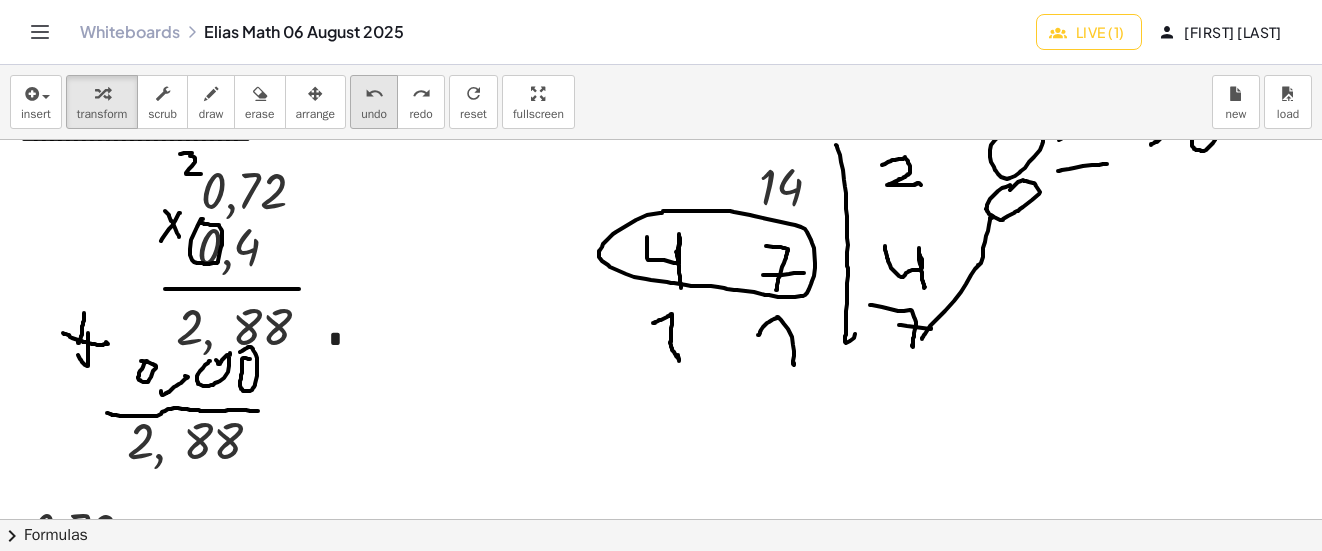 click on "undo" at bounding box center [374, 114] 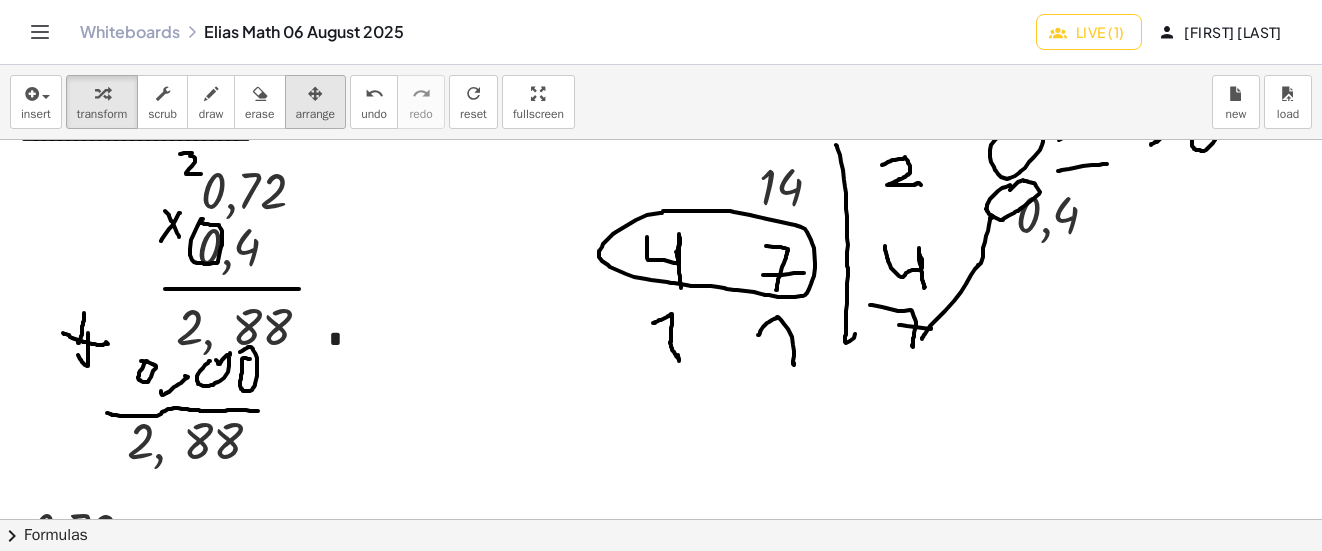 click at bounding box center (316, 93) 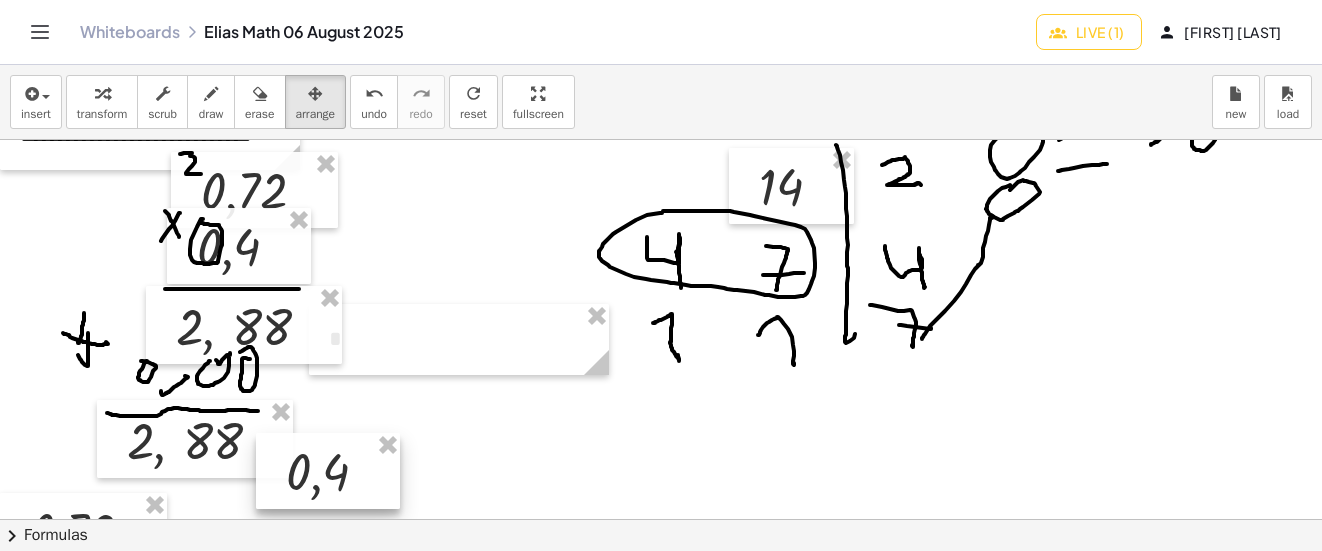 drag, startPoint x: 1053, startPoint y: 215, endPoint x: 321, endPoint y: 431, distance: 763.2038 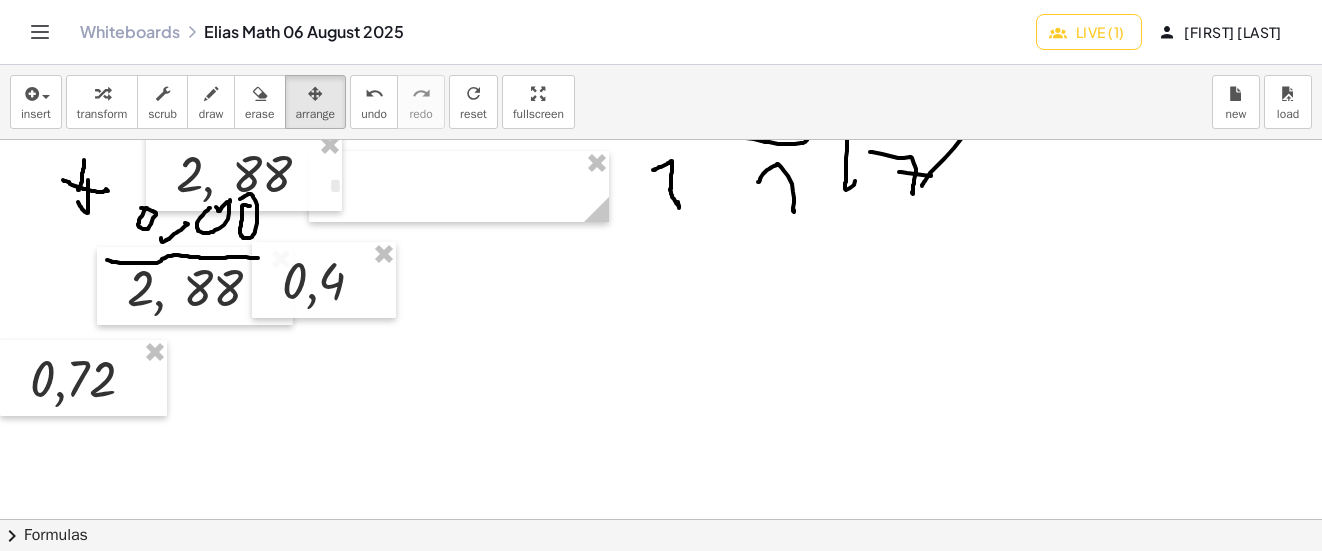 scroll, scrollTop: 3405, scrollLeft: 0, axis: vertical 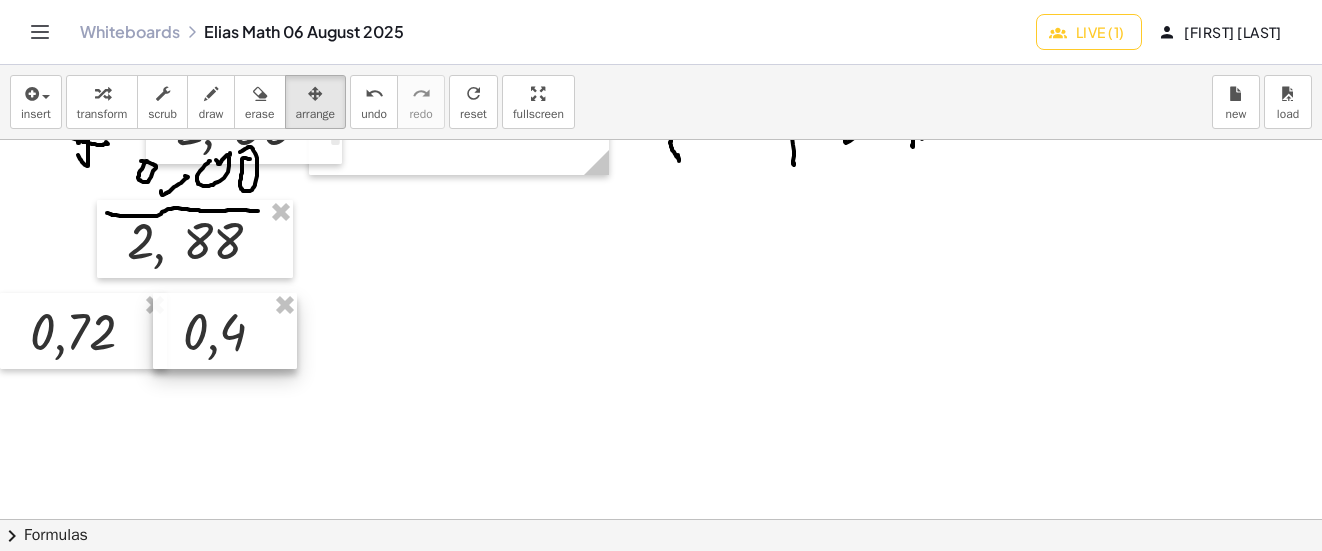 drag, startPoint x: 320, startPoint y: 237, endPoint x: 221, endPoint y: 335, distance: 139.30183 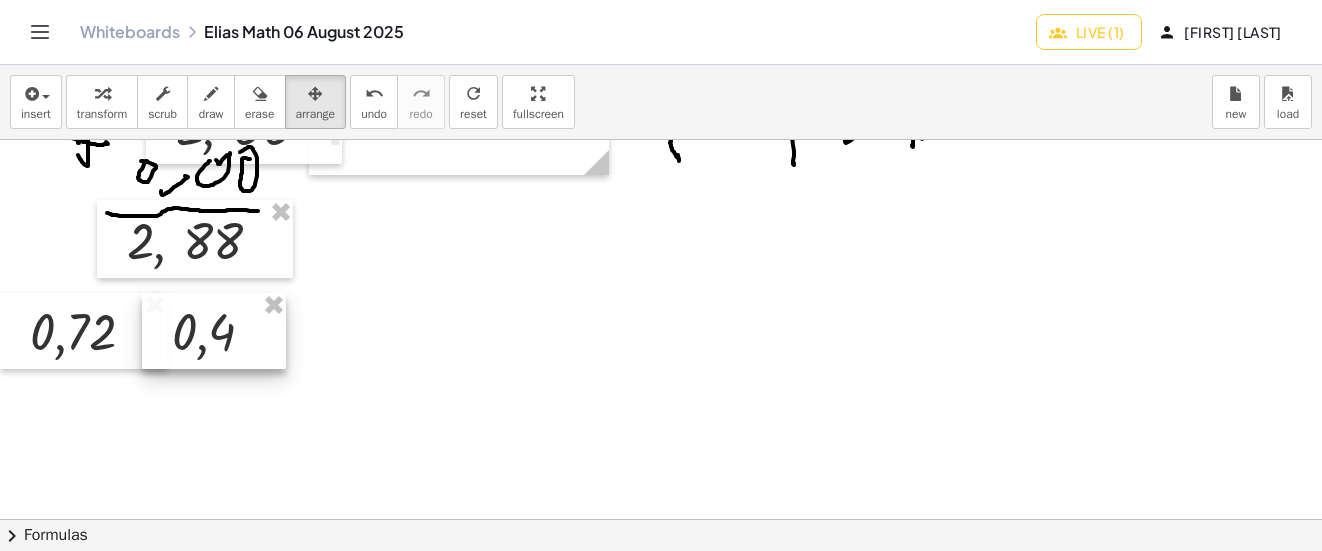drag, startPoint x: 221, startPoint y: 335, endPoint x: 210, endPoint y: 335, distance: 11 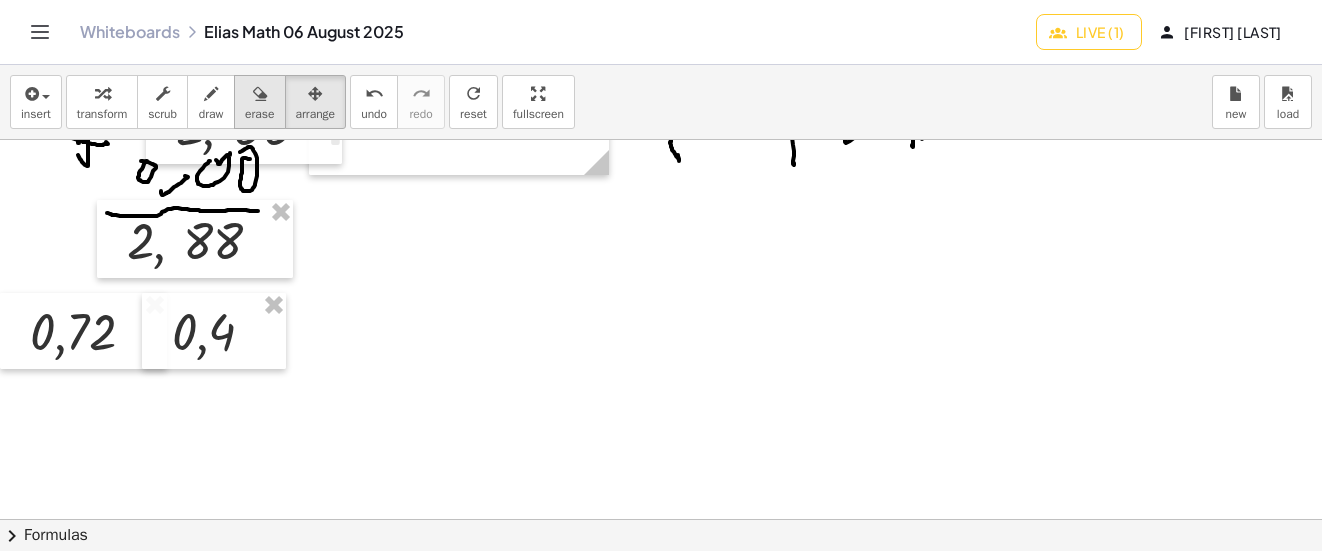 click at bounding box center (260, 94) 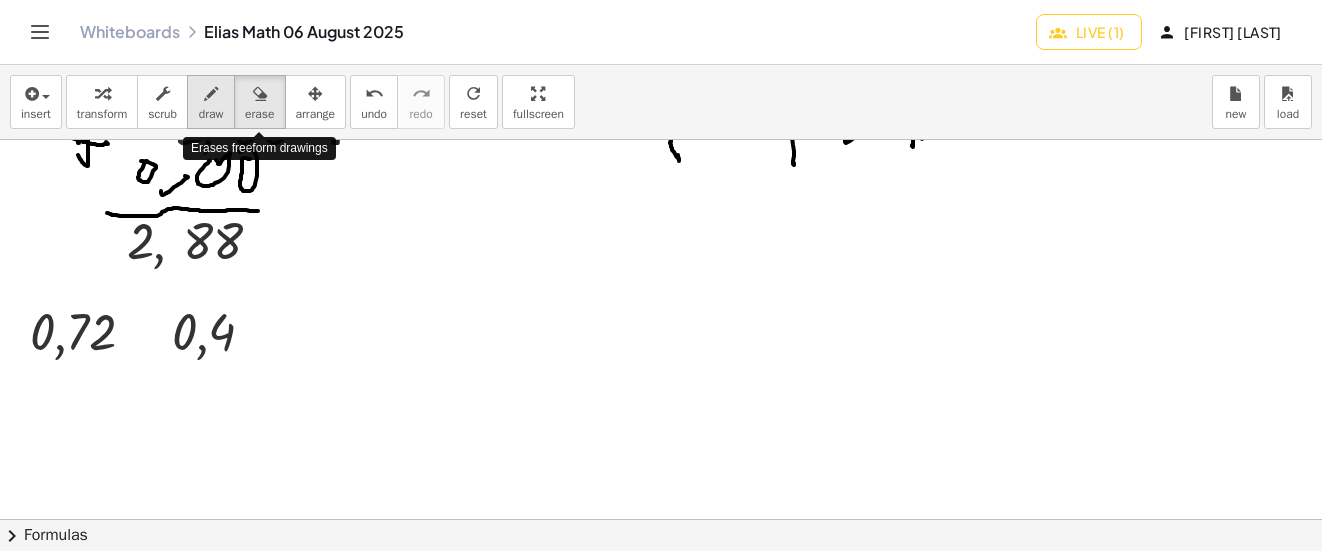 click at bounding box center [211, 93] 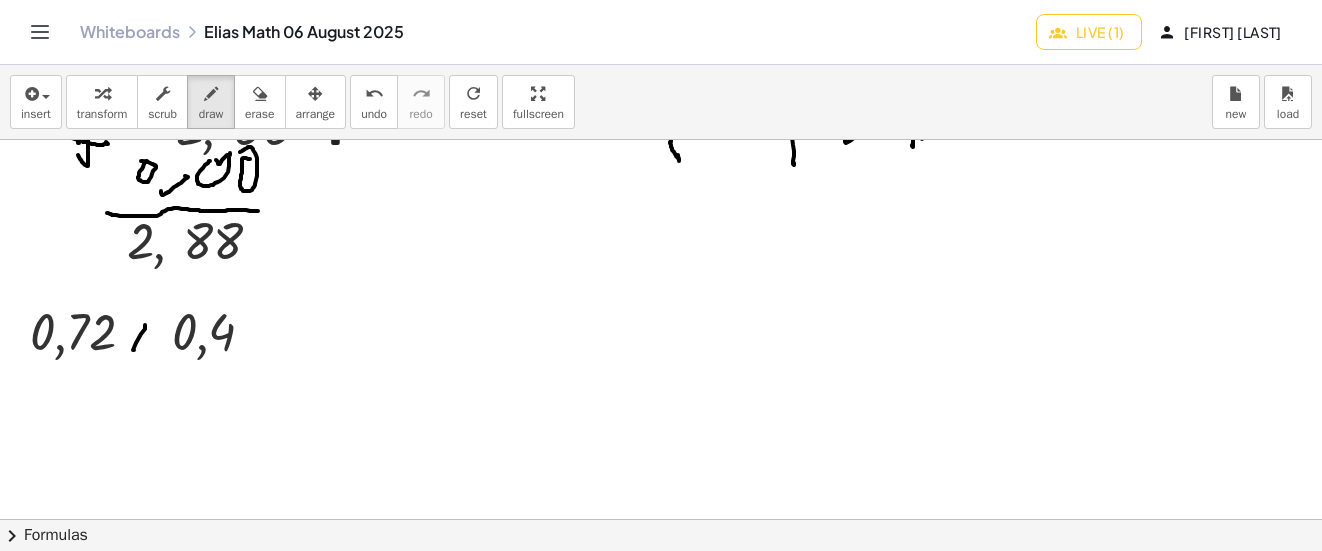drag, startPoint x: 134, startPoint y: 350, endPoint x: 145, endPoint y: 325, distance: 27.313 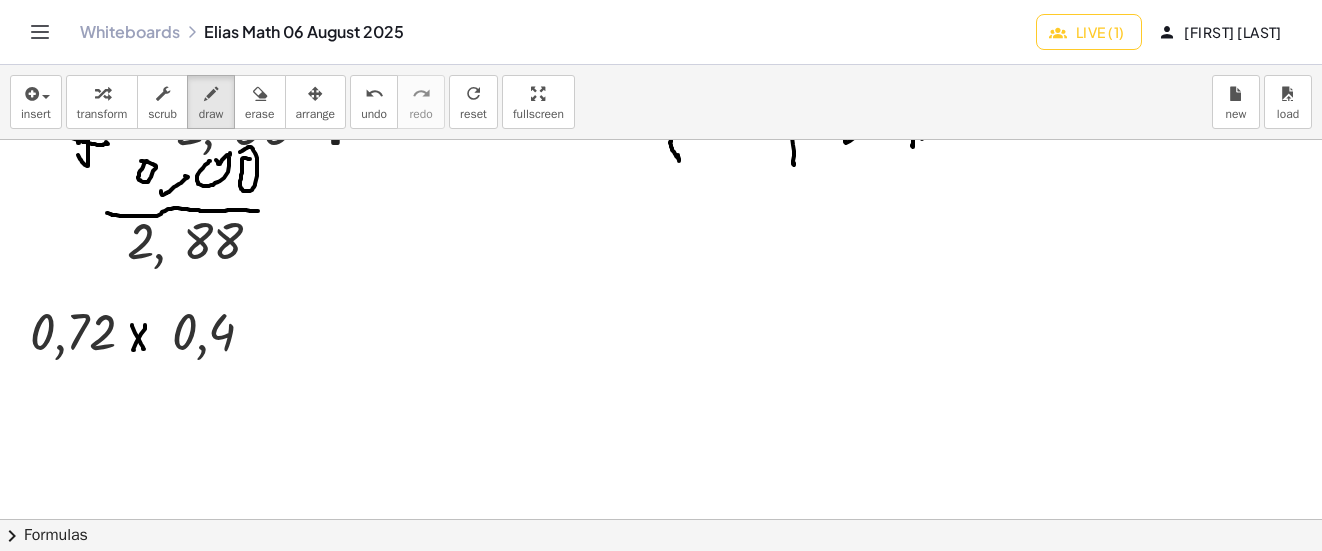 drag, startPoint x: 132, startPoint y: 325, endPoint x: 147, endPoint y: 351, distance: 30.016663 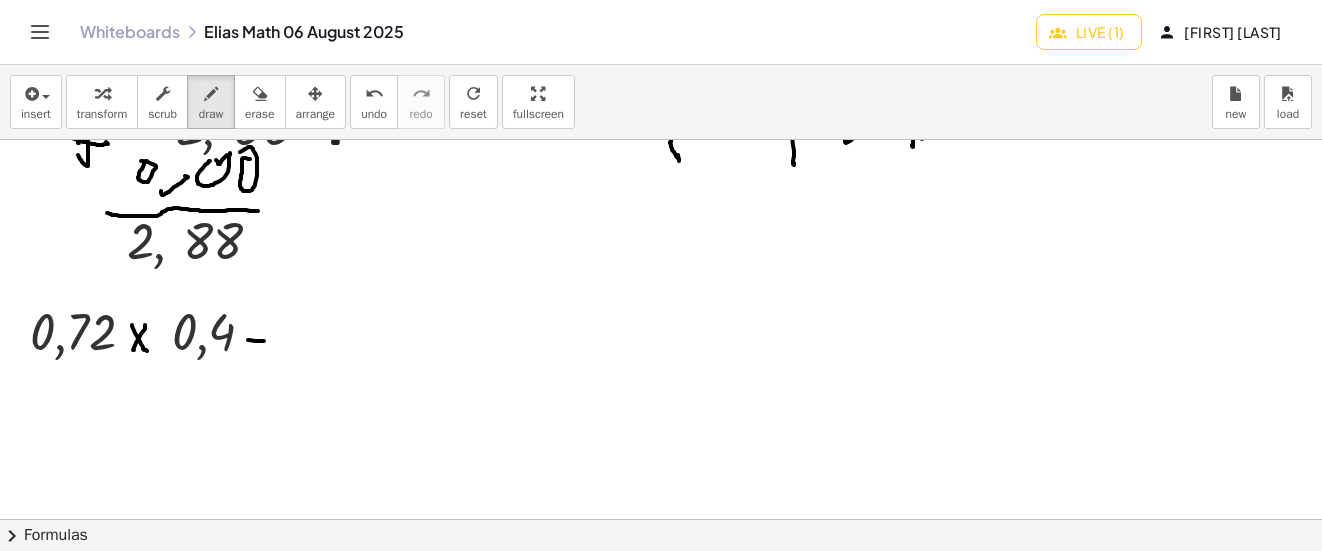 drag, startPoint x: 248, startPoint y: 340, endPoint x: 264, endPoint y: 341, distance: 16.03122 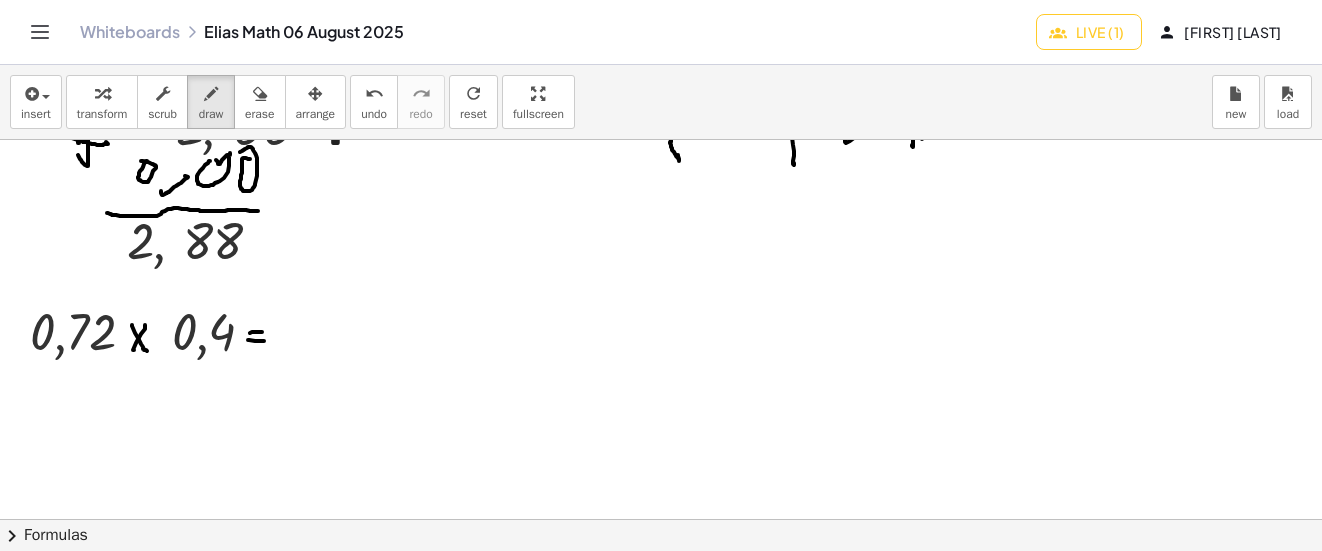 drag, startPoint x: 250, startPoint y: 333, endPoint x: 263, endPoint y: 332, distance: 13.038404 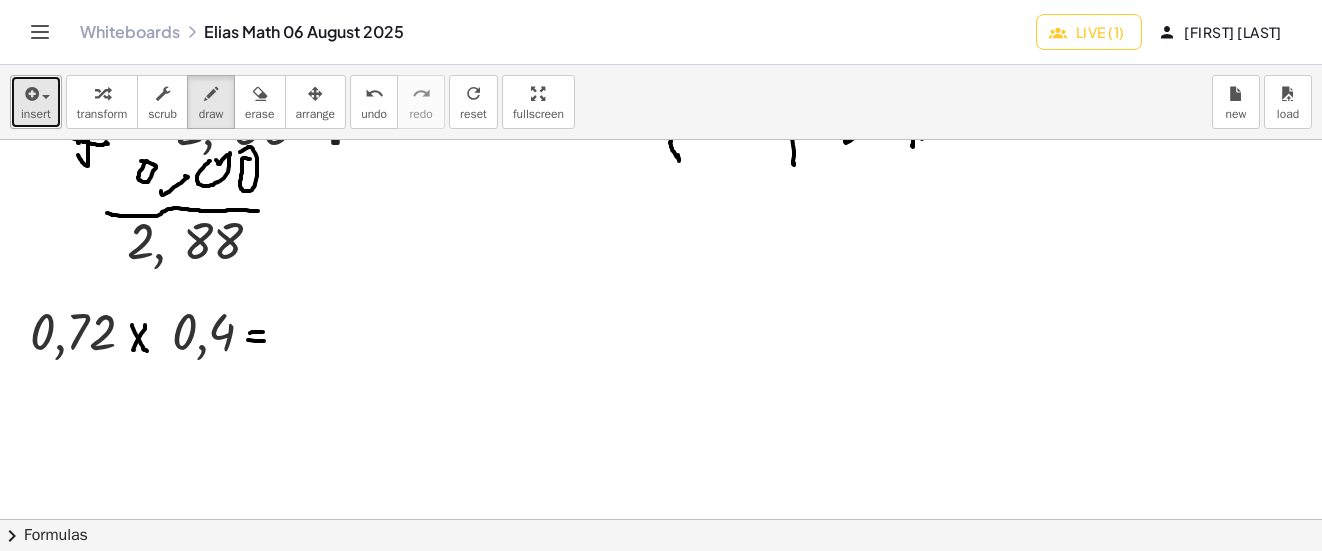 click on "insert" at bounding box center [36, 114] 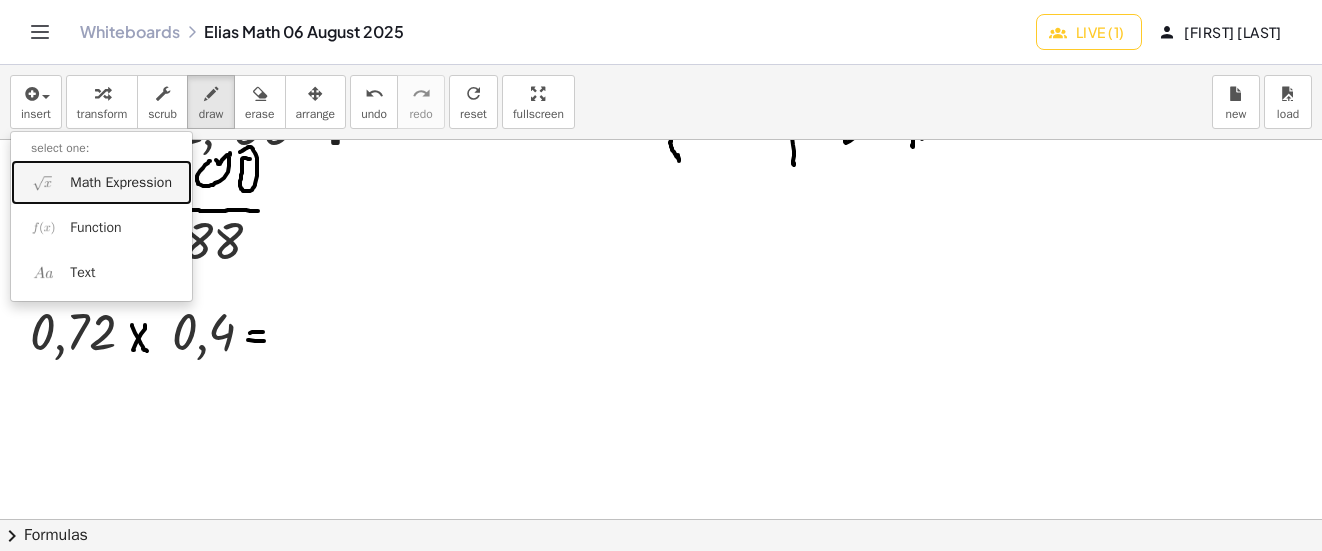 click on "Math Expression" at bounding box center [101, 182] 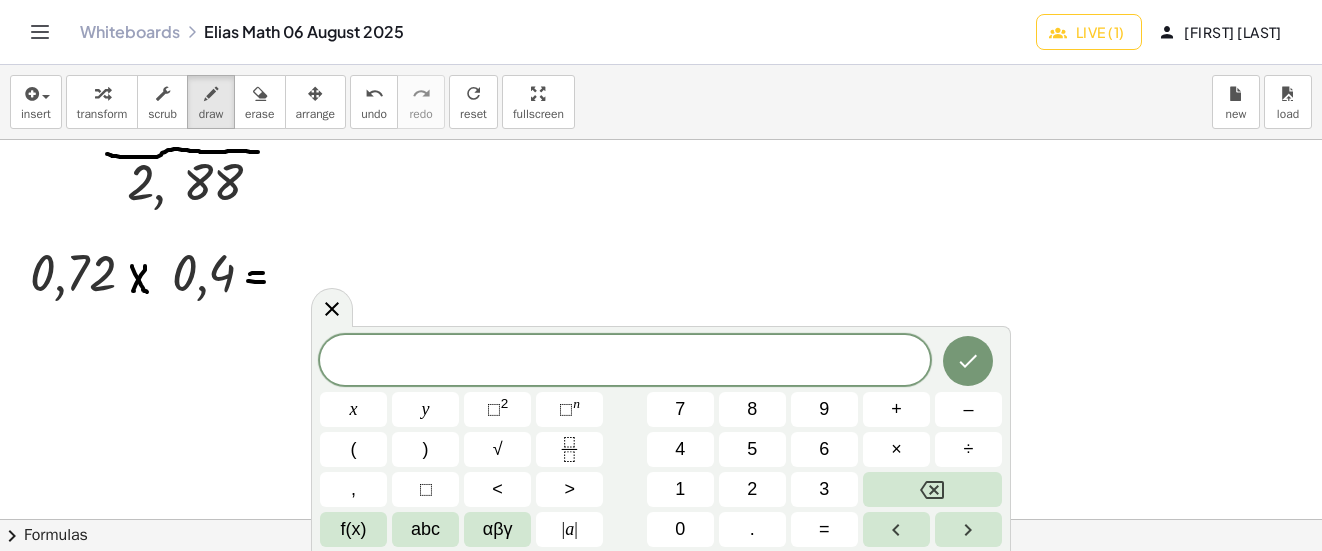 scroll, scrollTop: 3505, scrollLeft: 0, axis: vertical 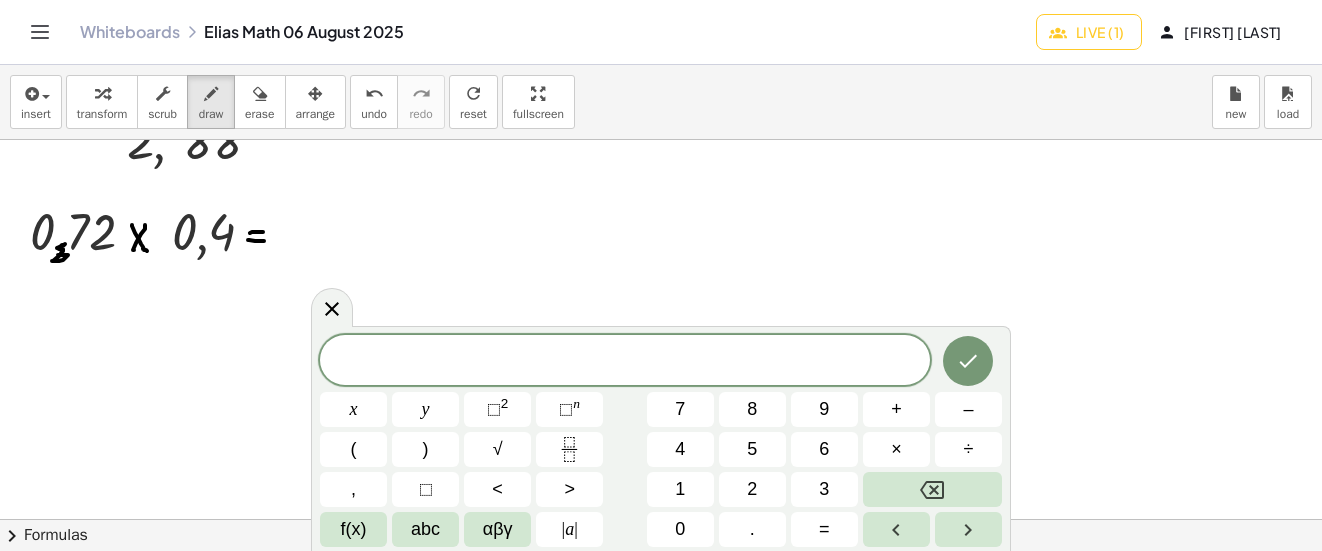 drag, startPoint x: 65, startPoint y: 244, endPoint x: 179, endPoint y: 236, distance: 114.28036 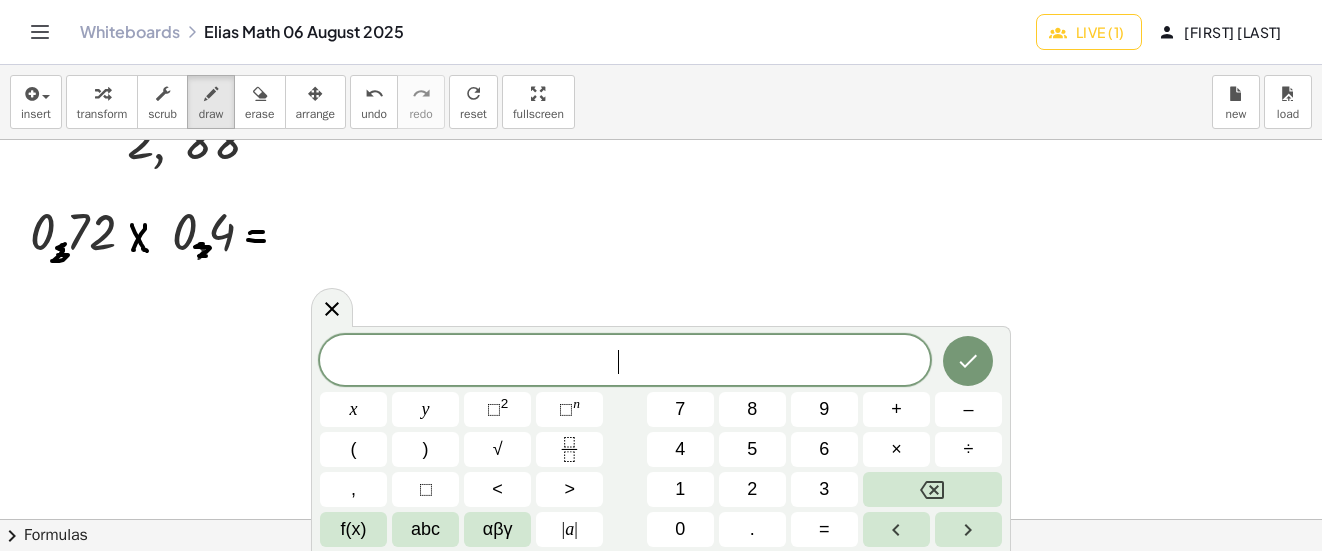 drag, startPoint x: 203, startPoint y: 244, endPoint x: 203, endPoint y: 257, distance: 13 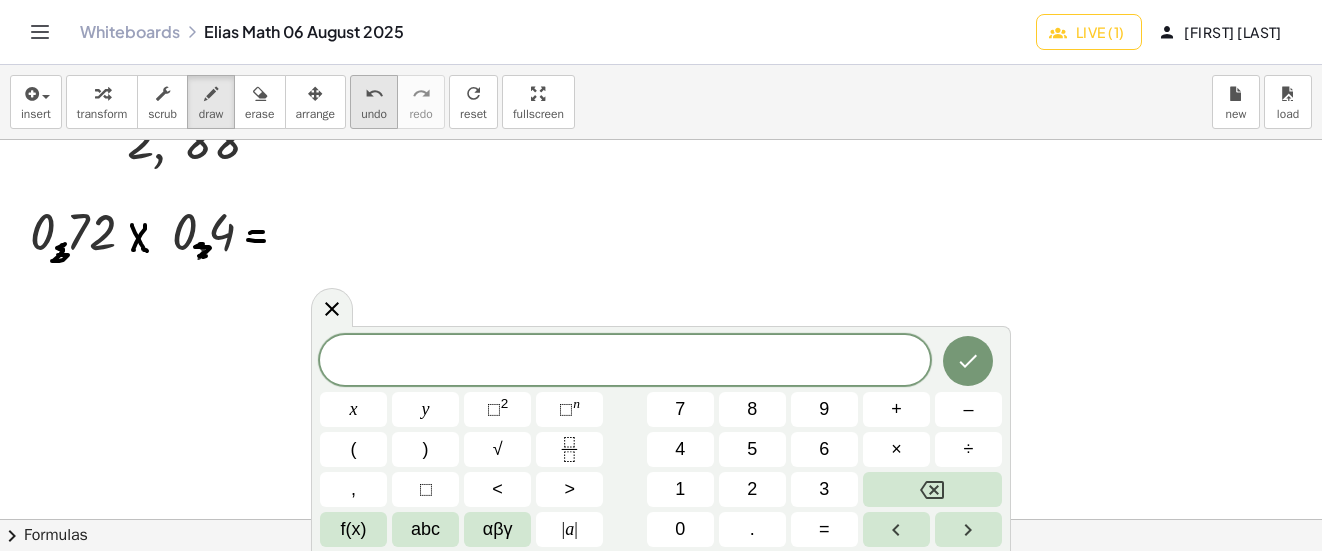 click on "undo undo" at bounding box center (374, 102) 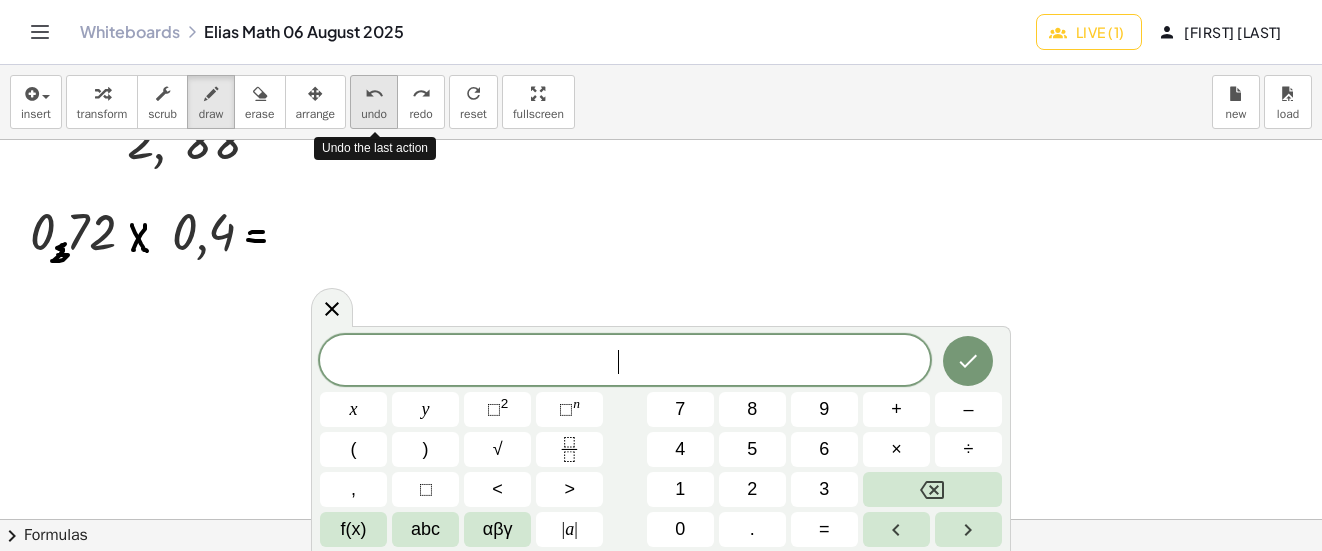 click on "undo undo" at bounding box center [374, 102] 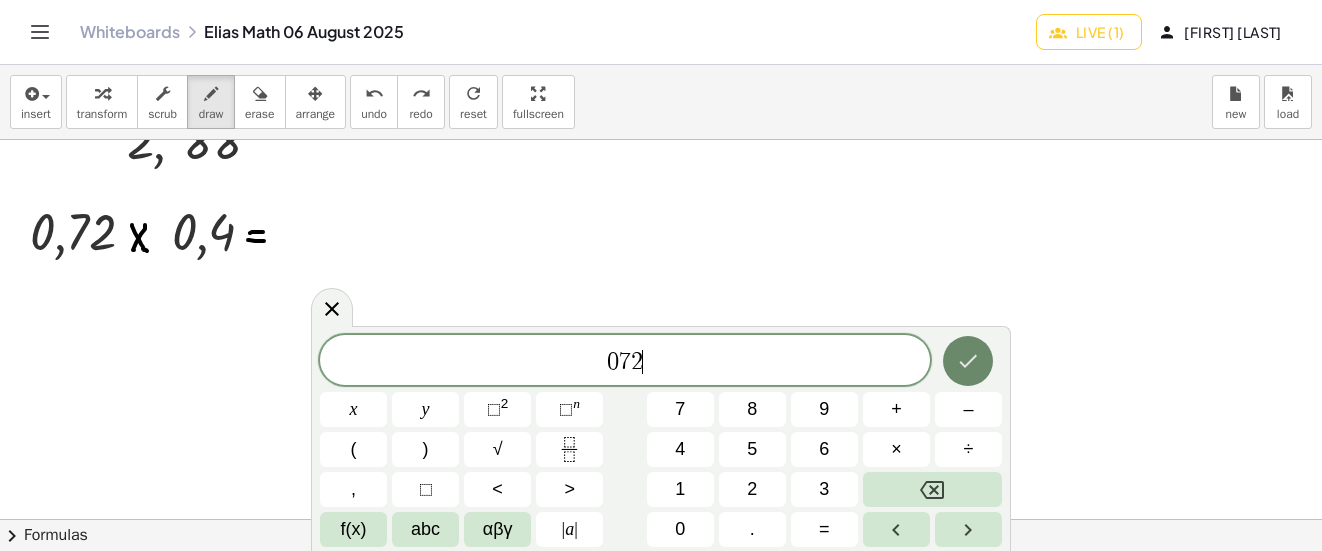 click 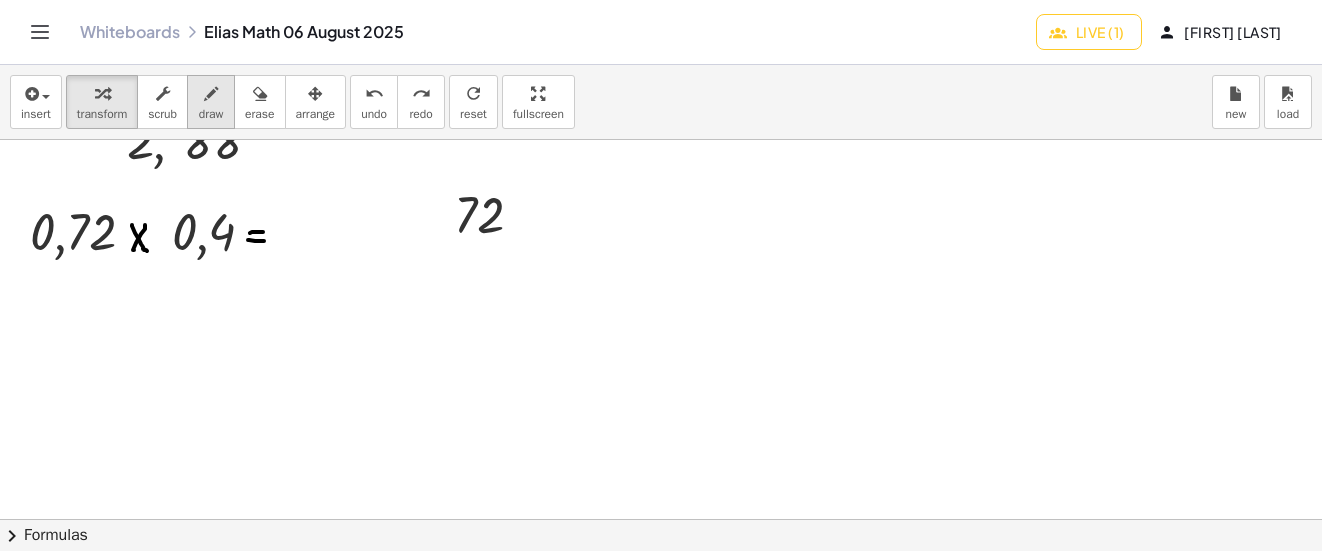 click at bounding box center [211, 93] 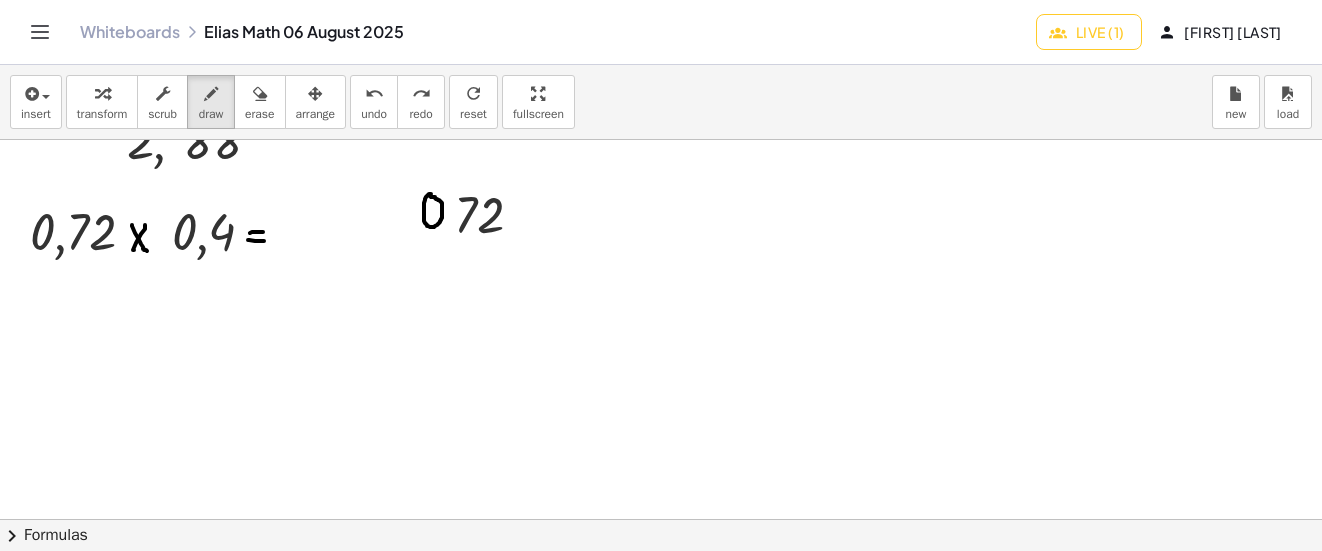 click at bounding box center [674, -1281] 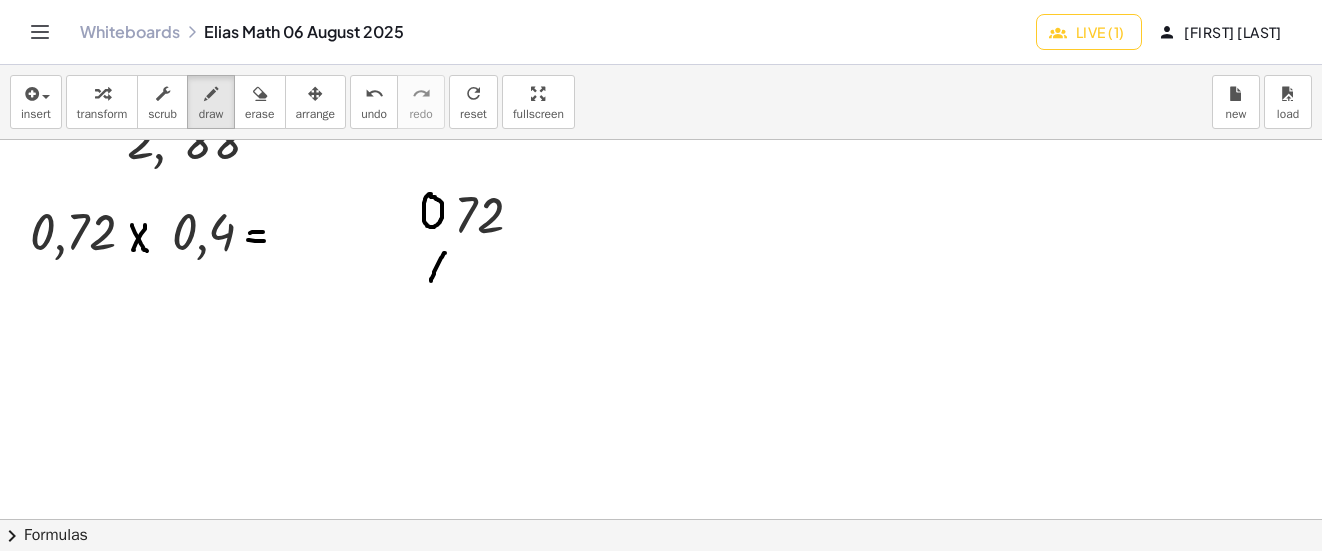 drag, startPoint x: 445, startPoint y: 253, endPoint x: 431, endPoint y: 281, distance: 31.304953 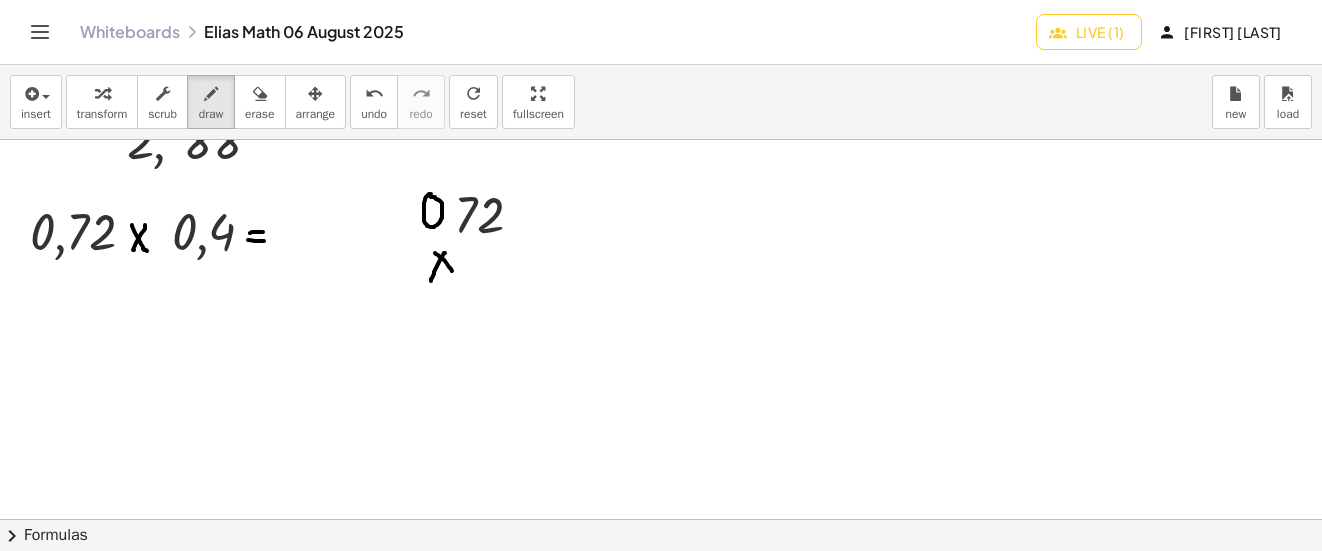 drag, startPoint x: 435, startPoint y: 253, endPoint x: 452, endPoint y: 271, distance: 24.758837 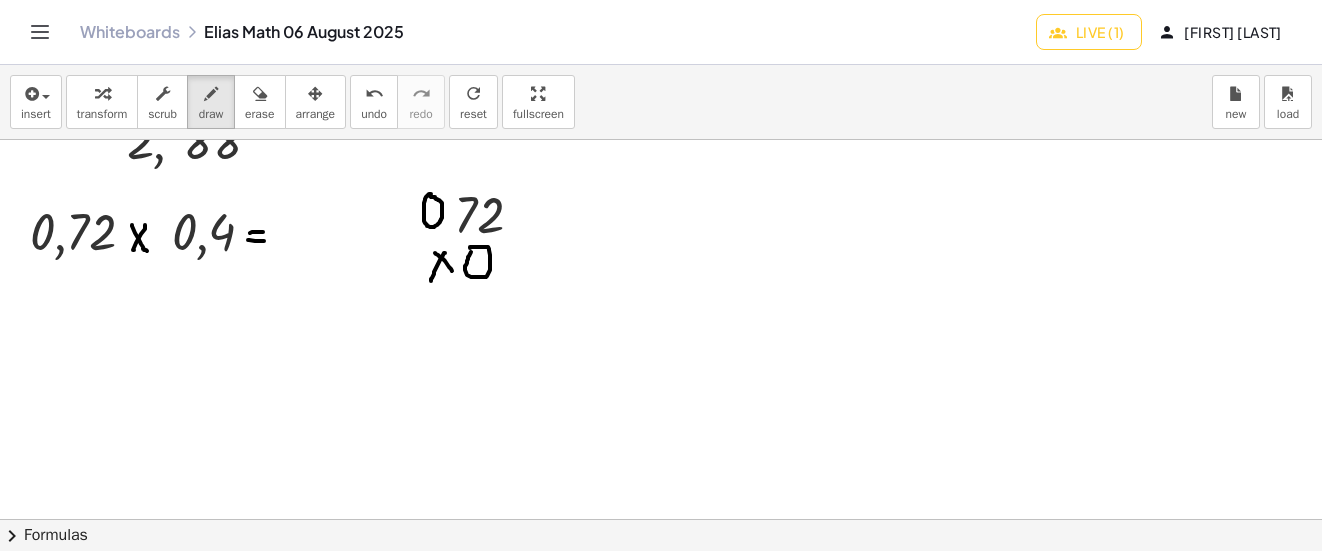 drag, startPoint x: 471, startPoint y: 252, endPoint x: 441, endPoint y: 251, distance: 30.016663 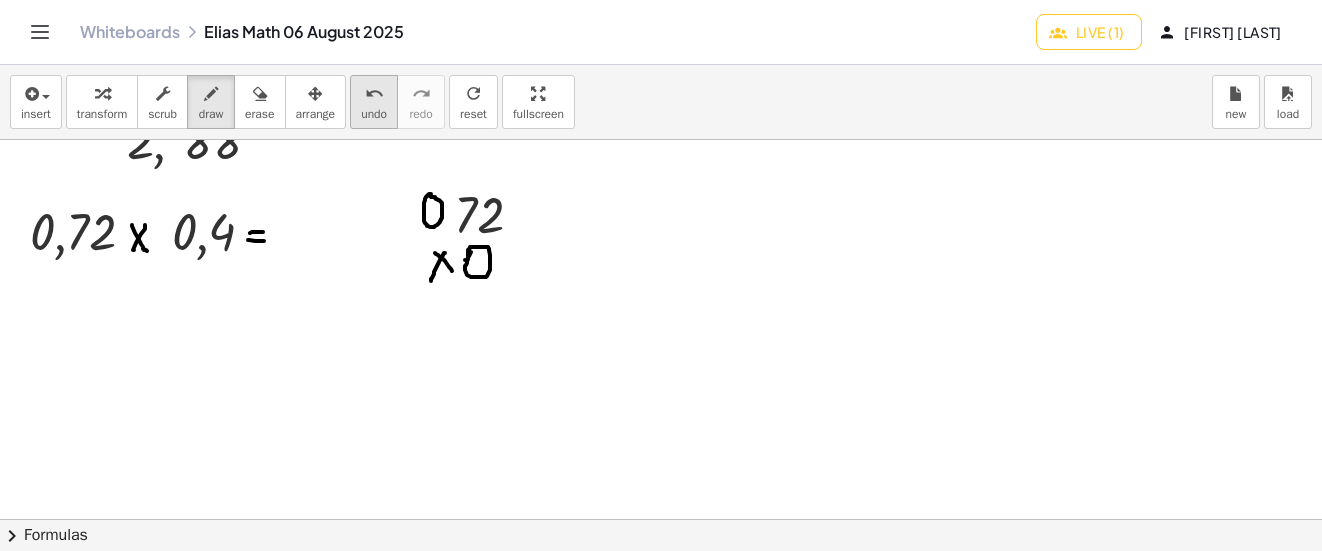 click on "undo undo" at bounding box center [374, 102] 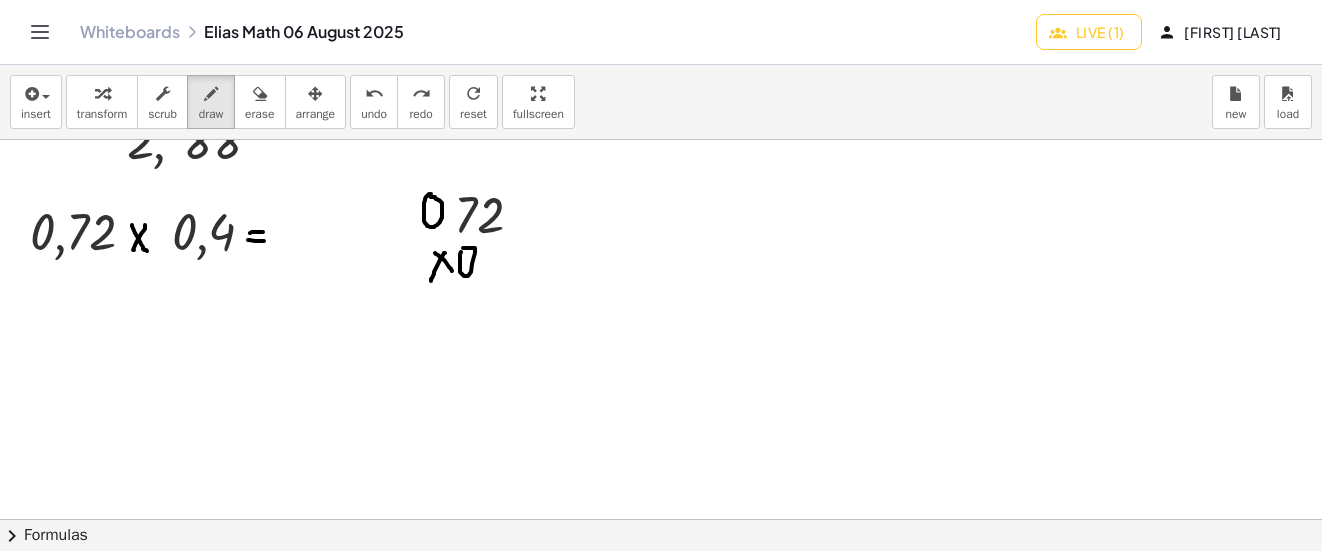 drag, startPoint x: 461, startPoint y: 252, endPoint x: 475, endPoint y: 251, distance: 14.035668 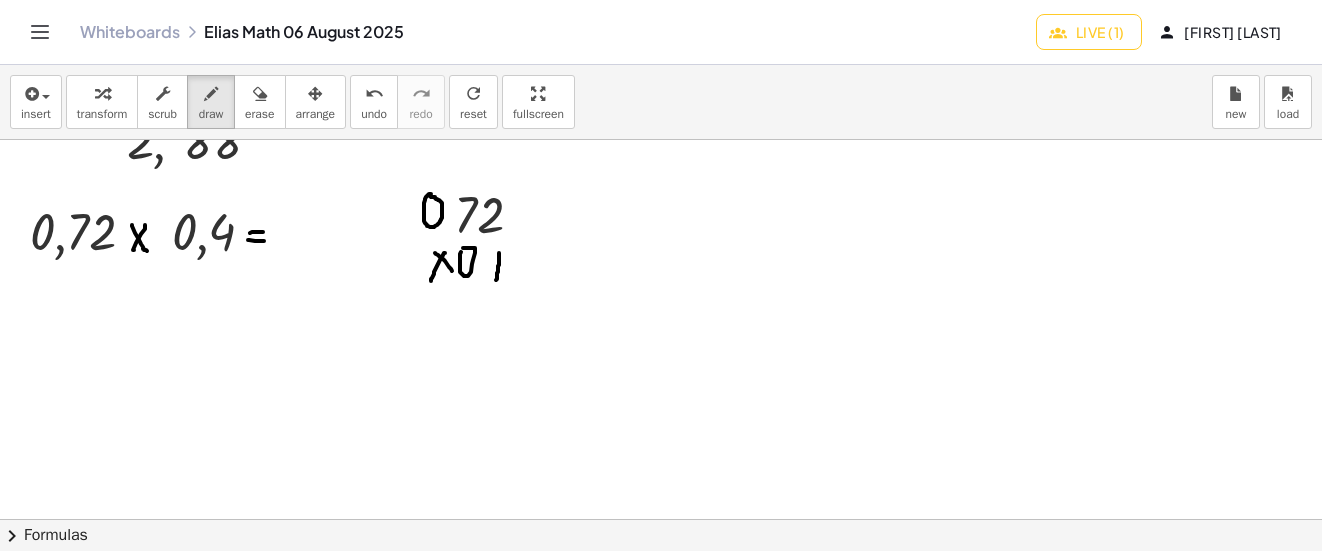 drag, startPoint x: 499, startPoint y: 253, endPoint x: 494, endPoint y: 278, distance: 25.495098 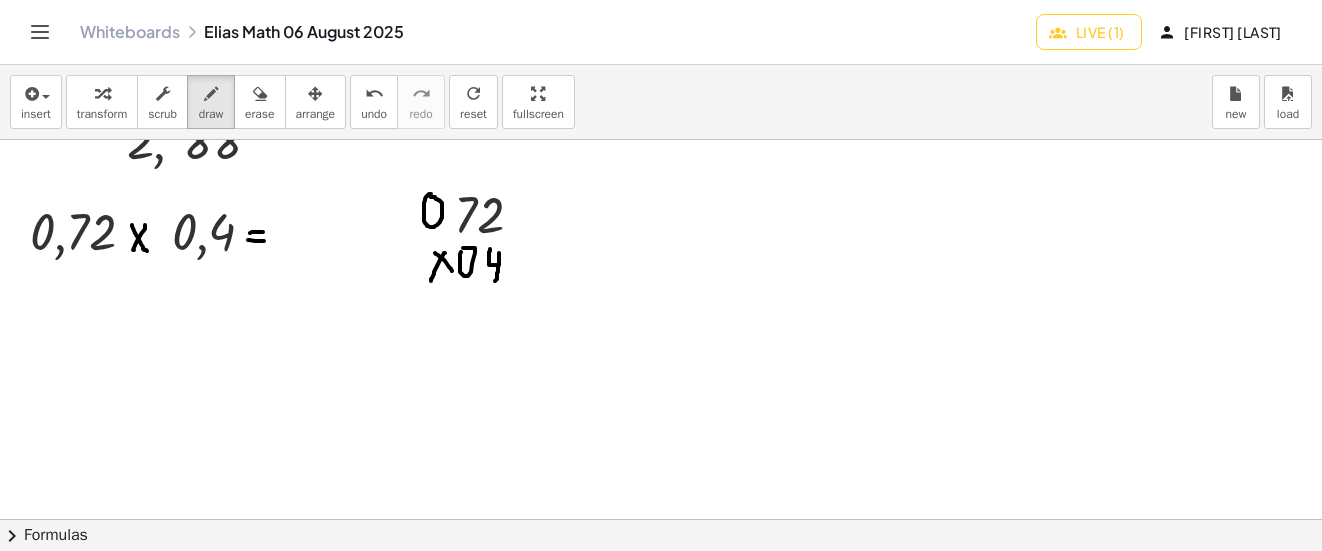 drag, startPoint x: 498, startPoint y: 265, endPoint x: 490, endPoint y: 249, distance: 17.888544 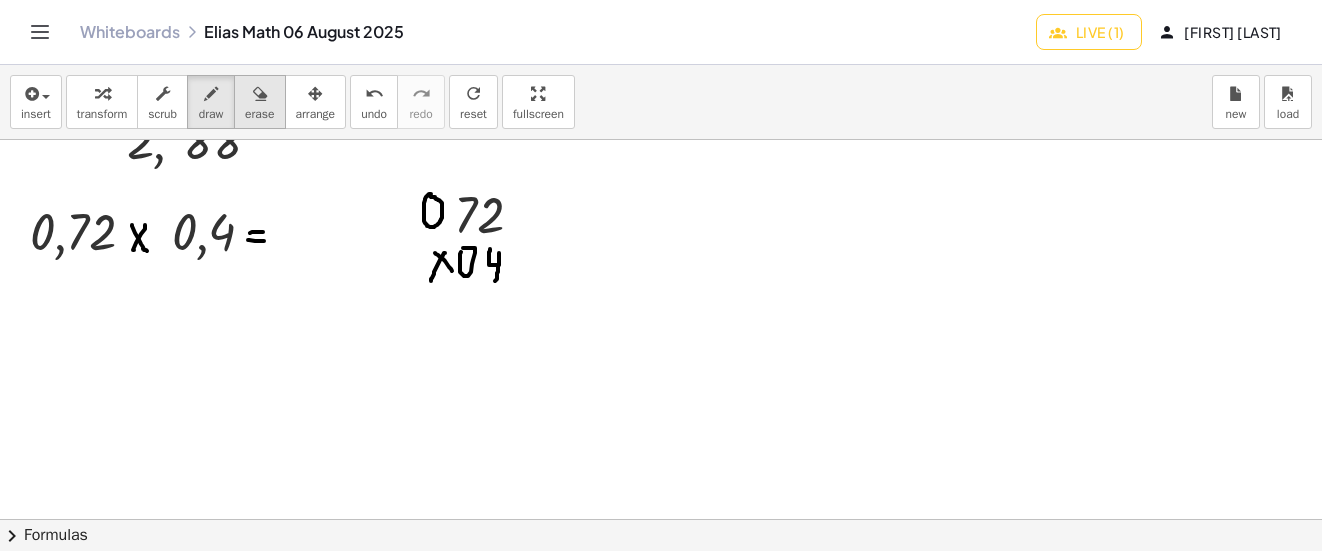 click at bounding box center [259, 93] 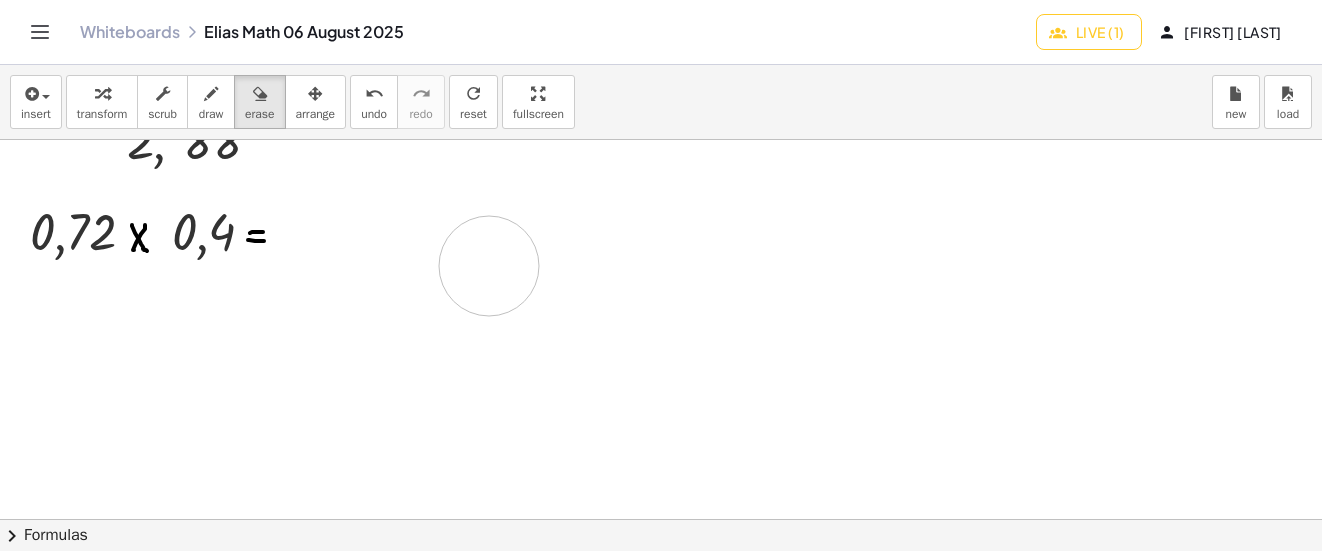 drag, startPoint x: 438, startPoint y: 188, endPoint x: 0, endPoint y: 307, distance: 453.87775 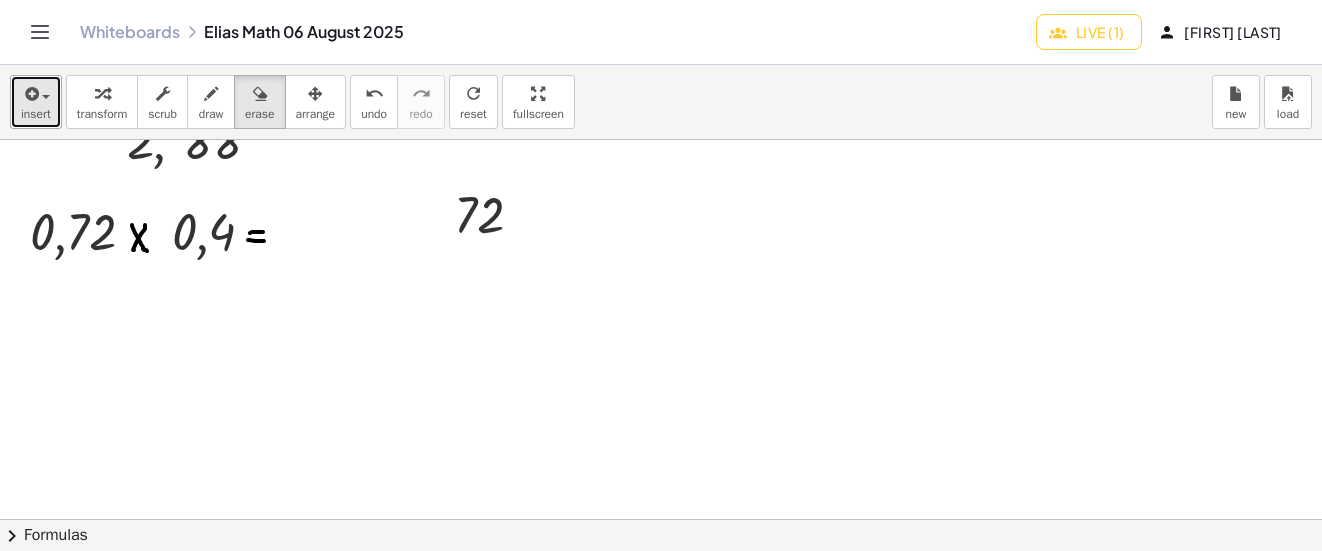 click on "insert" at bounding box center [36, 102] 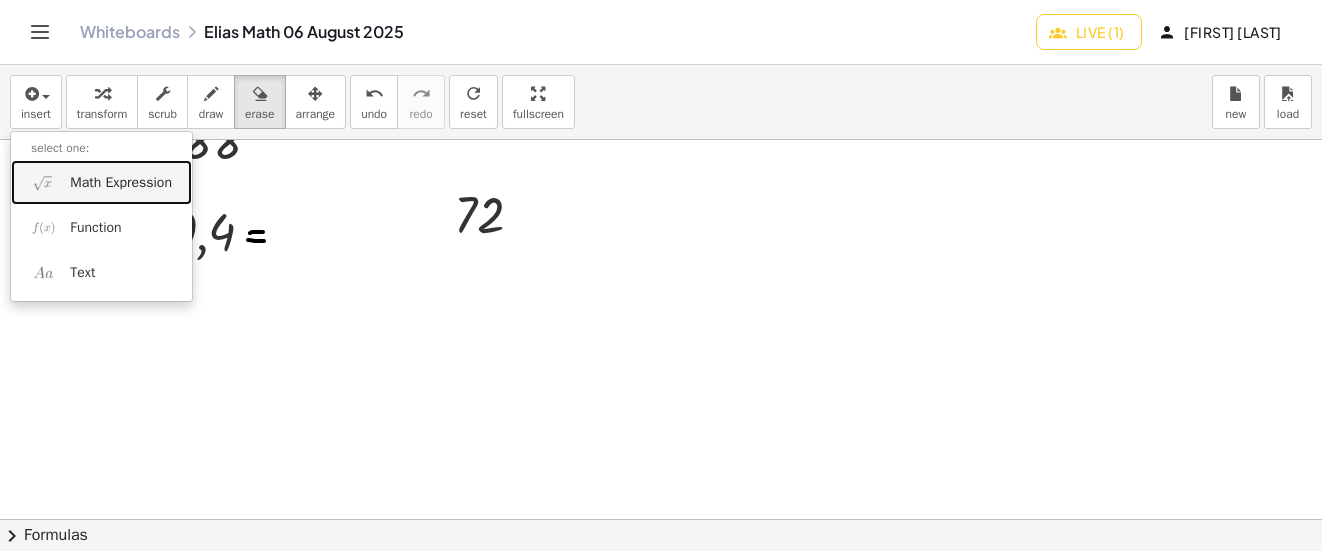 click on "Math Expression" at bounding box center (121, 183) 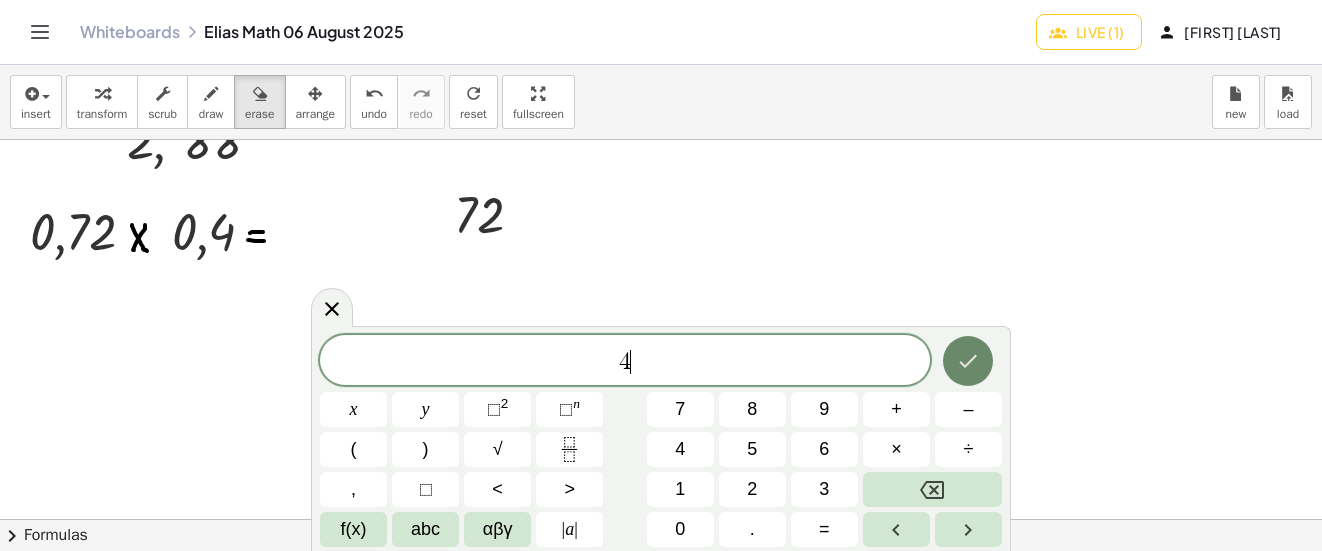 click at bounding box center (968, 361) 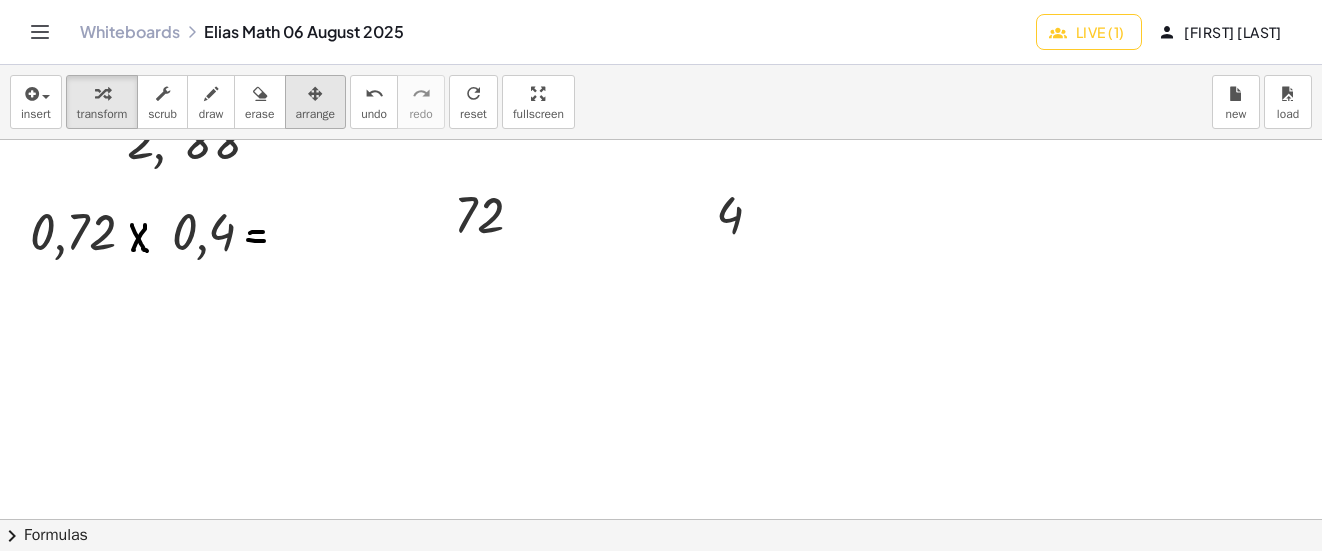 click at bounding box center [315, 94] 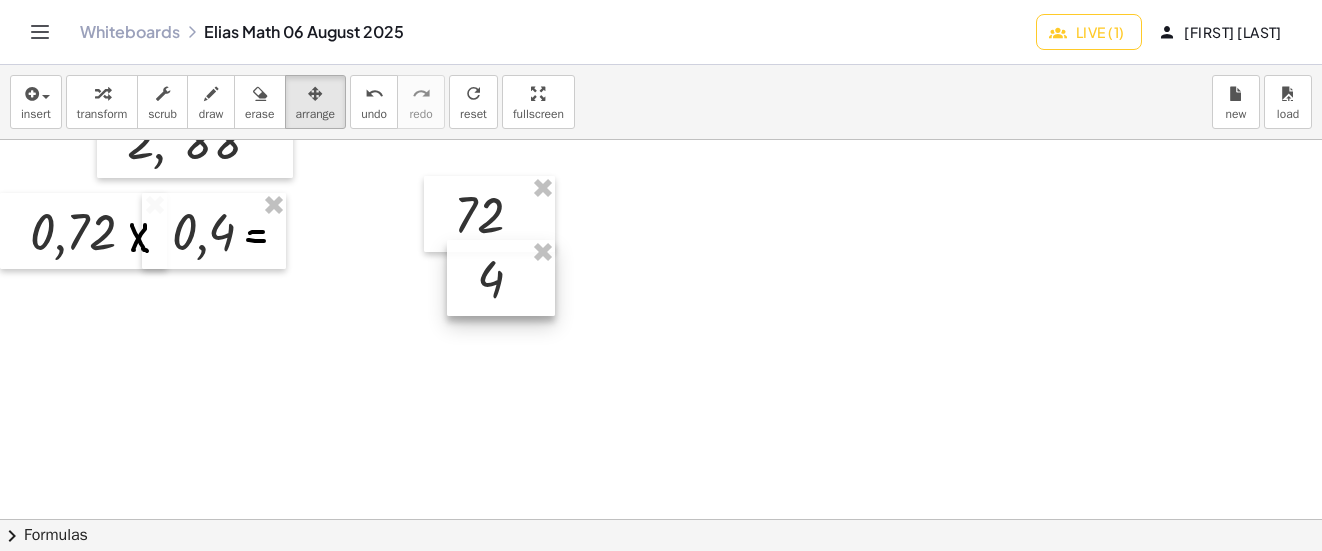 drag, startPoint x: 732, startPoint y: 211, endPoint x: 495, endPoint y: 272, distance: 244.72433 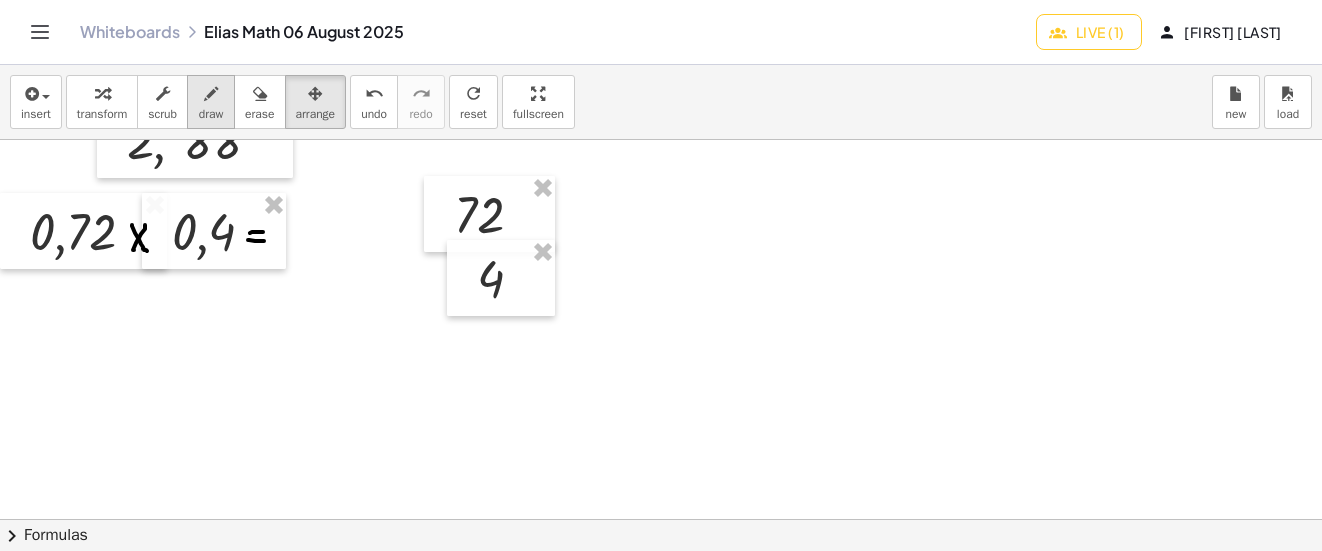 click on "draw" at bounding box center (211, 114) 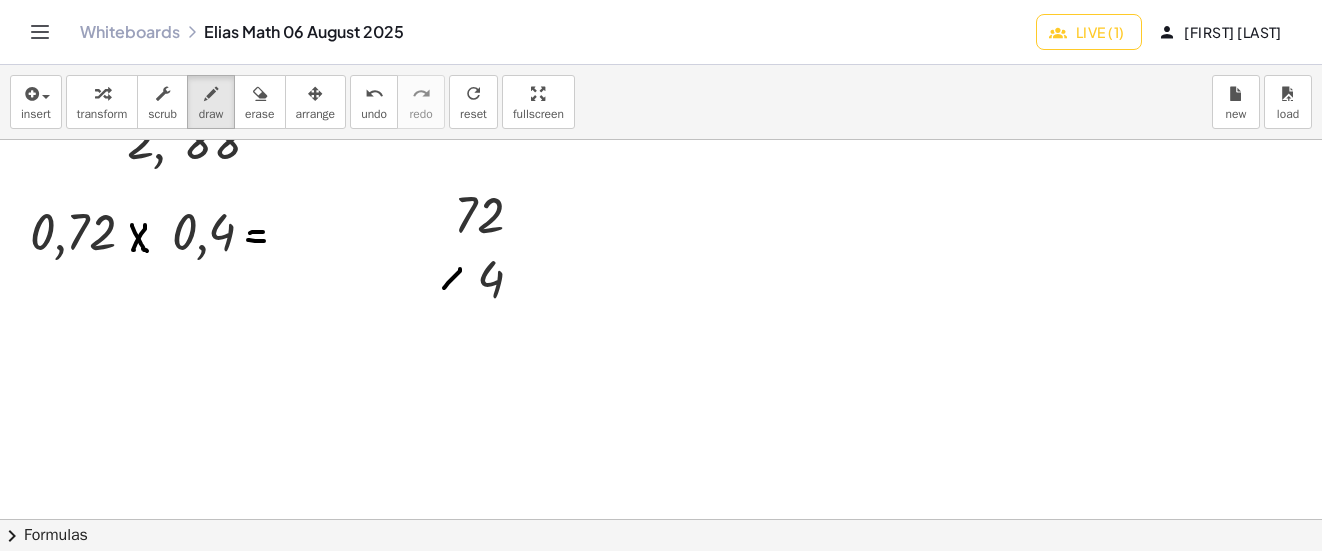 drag, startPoint x: 444, startPoint y: 288, endPoint x: 448, endPoint y: 265, distance: 23.345236 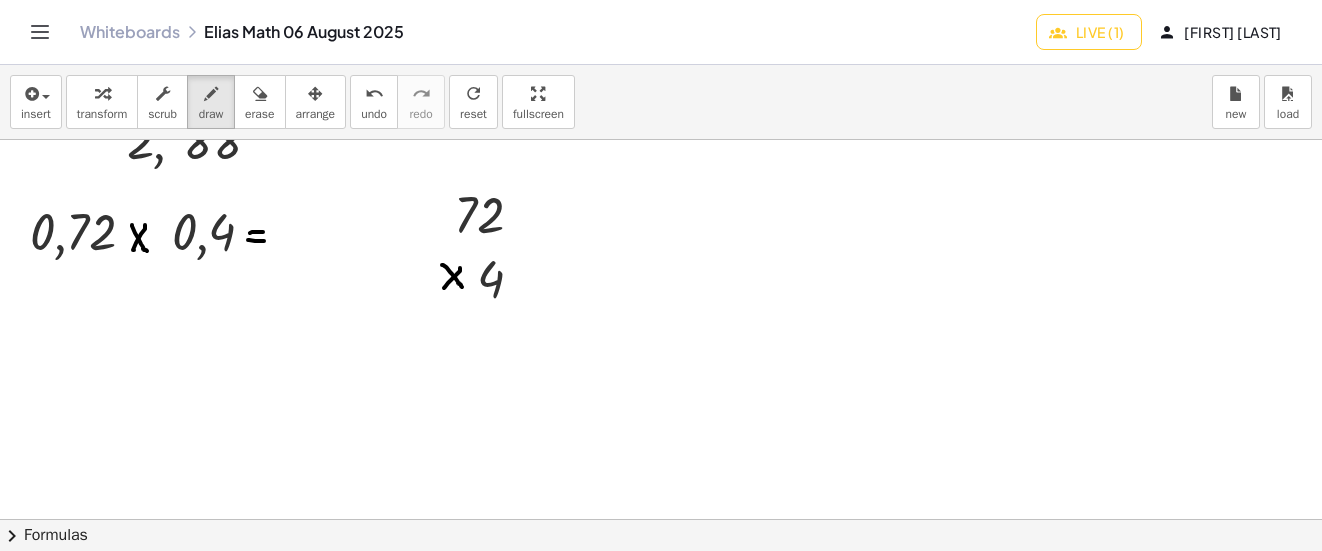 drag, startPoint x: 442, startPoint y: 265, endPoint x: 462, endPoint y: 287, distance: 29.732138 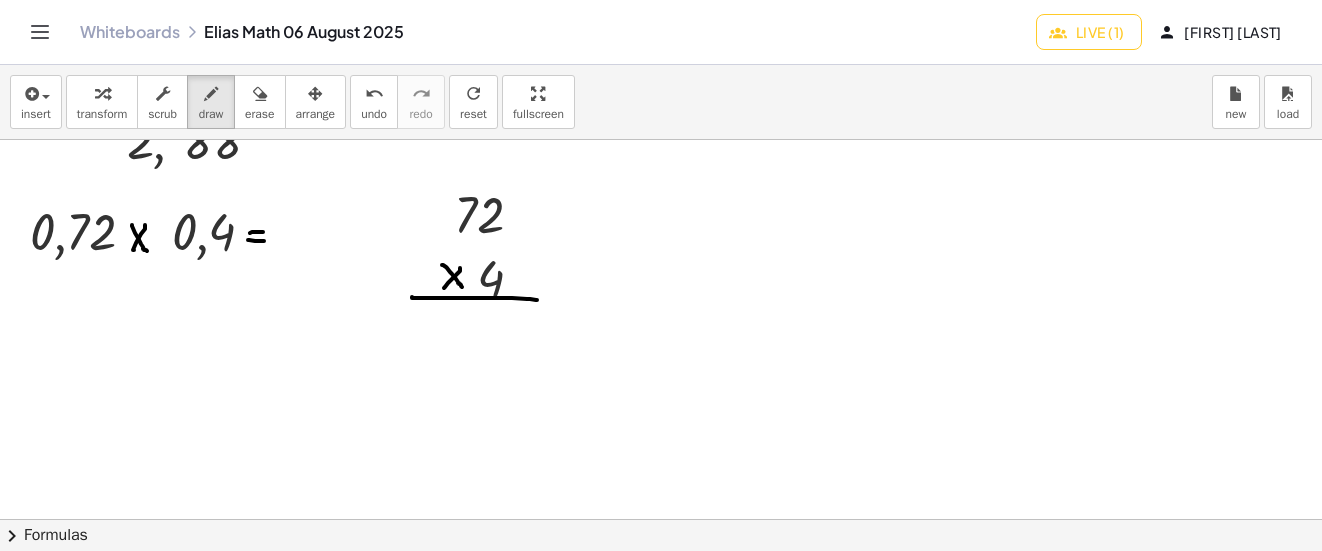 drag, startPoint x: 412, startPoint y: 297, endPoint x: 537, endPoint y: 300, distance: 125.035995 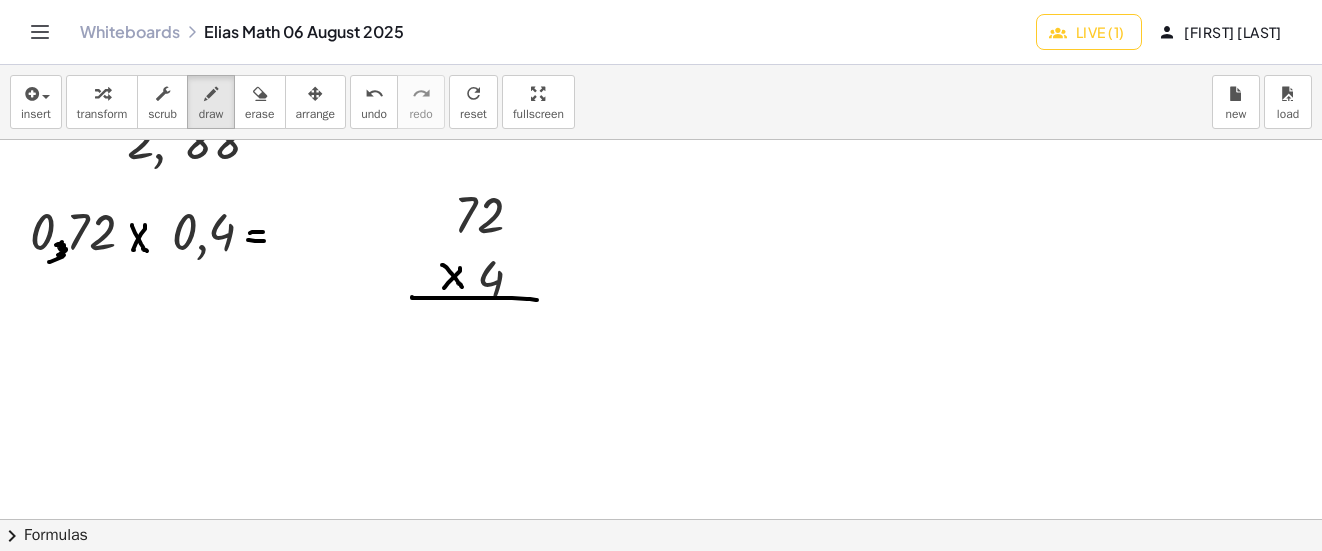 drag, startPoint x: 62, startPoint y: 242, endPoint x: 49, endPoint y: 262, distance: 23.853722 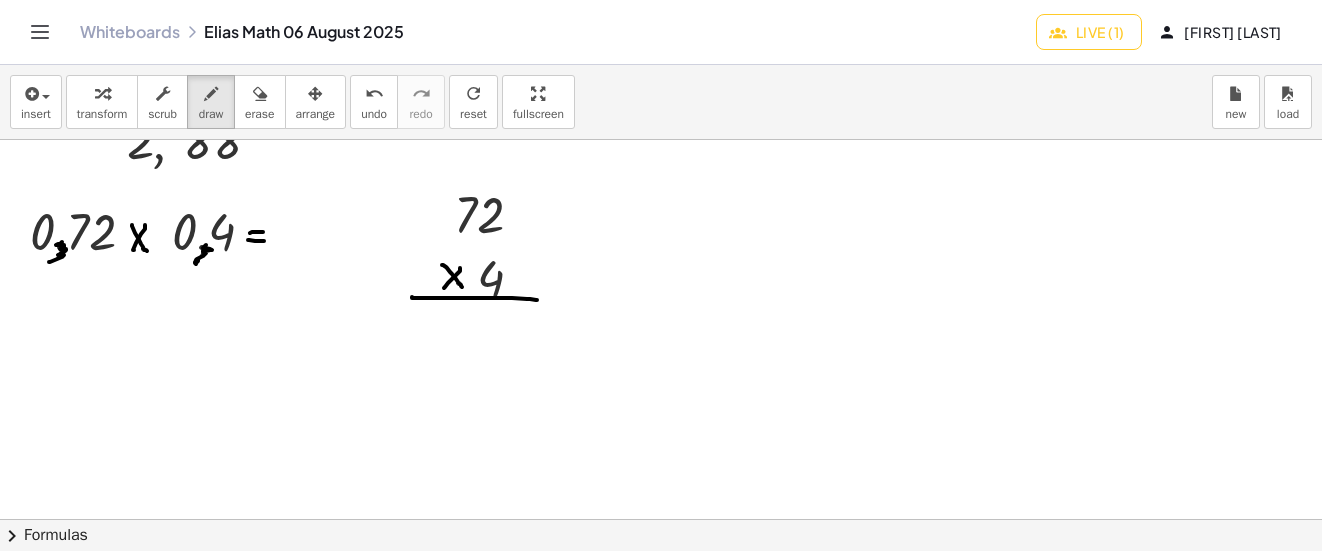 drag, startPoint x: 206, startPoint y: 245, endPoint x: 203, endPoint y: 276, distance: 31.144823 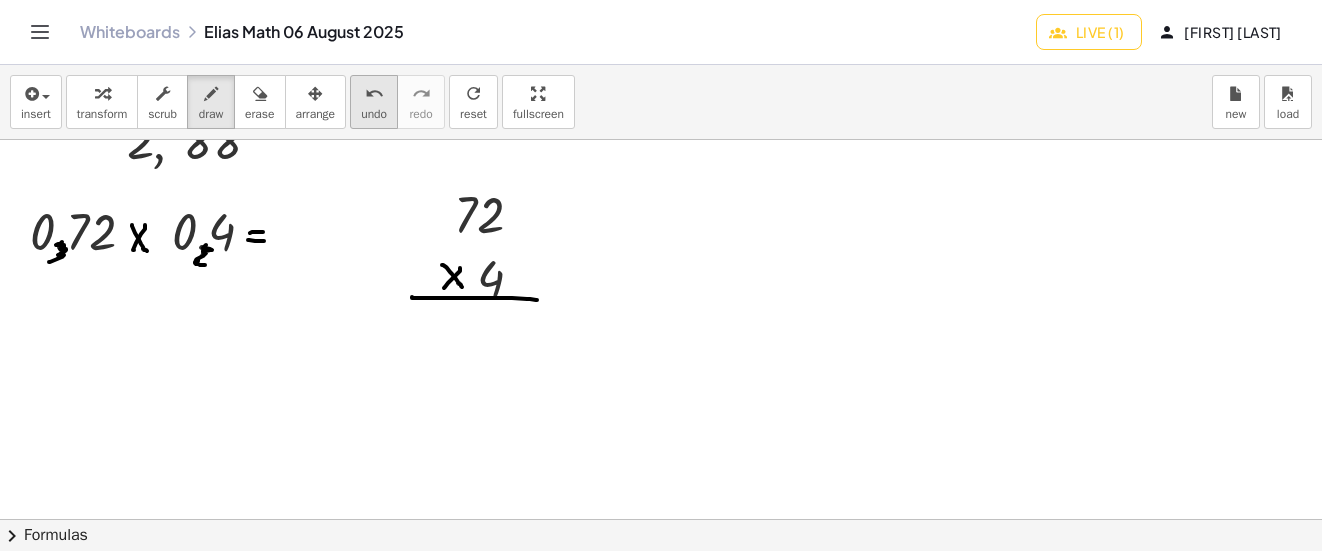 click on "undo" at bounding box center (374, 94) 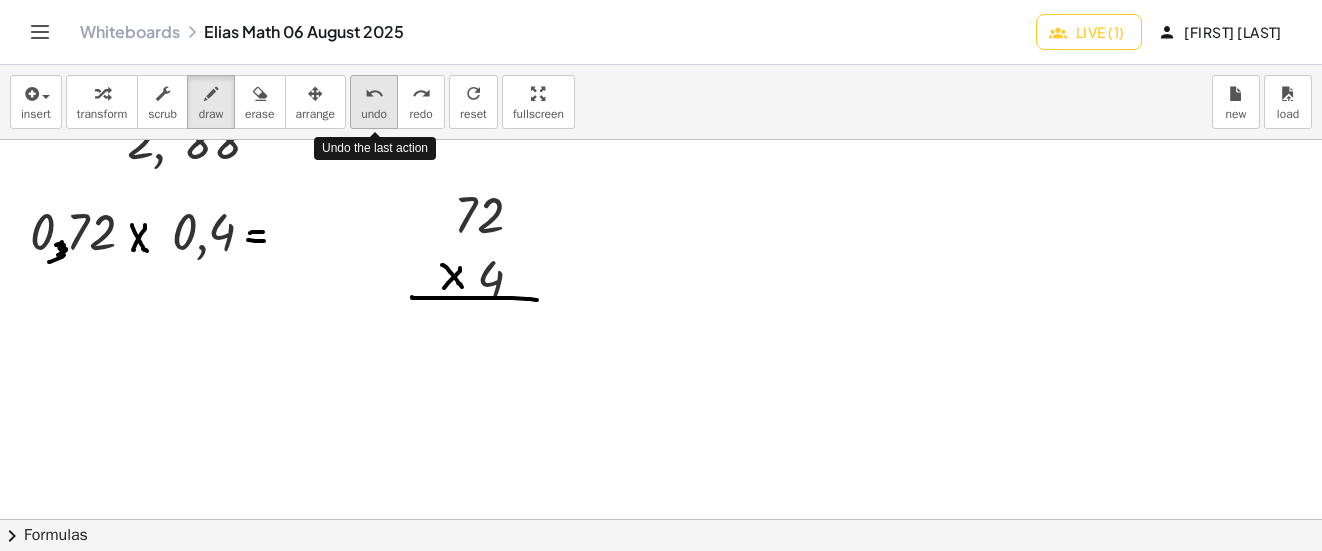 click on "undo" at bounding box center (374, 94) 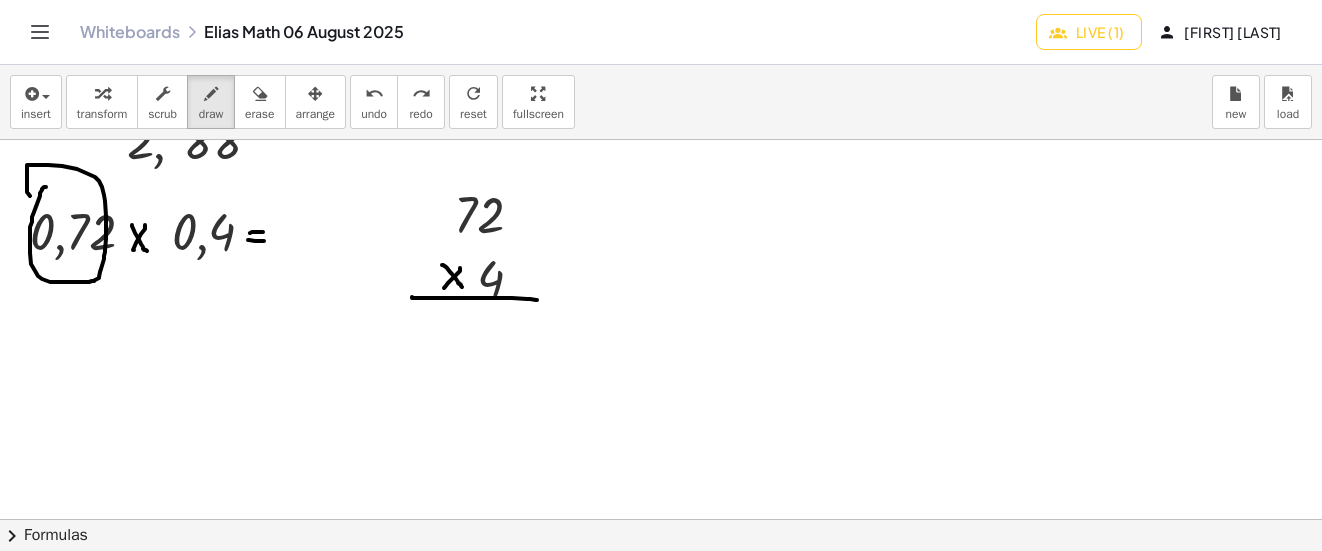 drag, startPoint x: 46, startPoint y: 187, endPoint x: 30, endPoint y: 196, distance: 18.35756 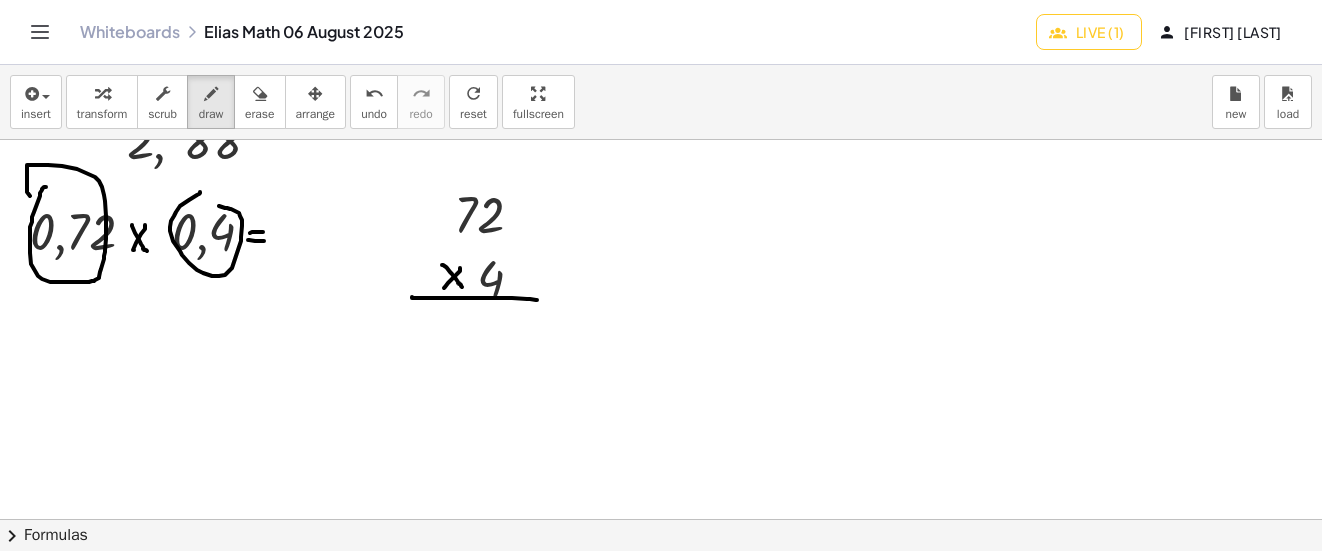 drag, startPoint x: 200, startPoint y: 193, endPoint x: 206, endPoint y: 202, distance: 10.816654 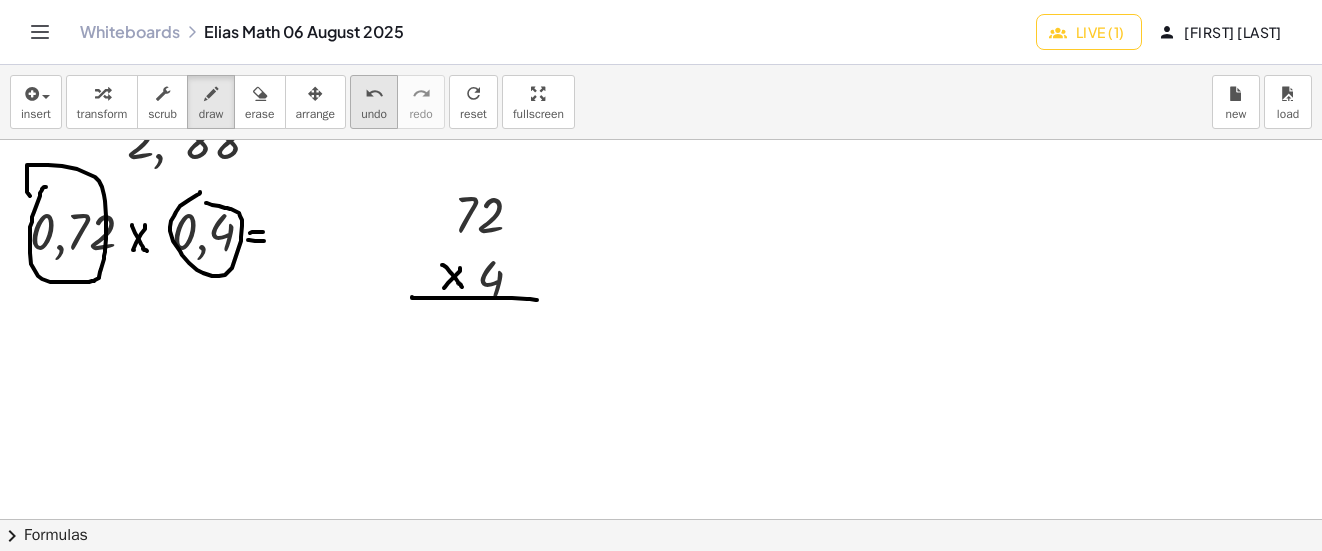 click on "undo" at bounding box center (374, 94) 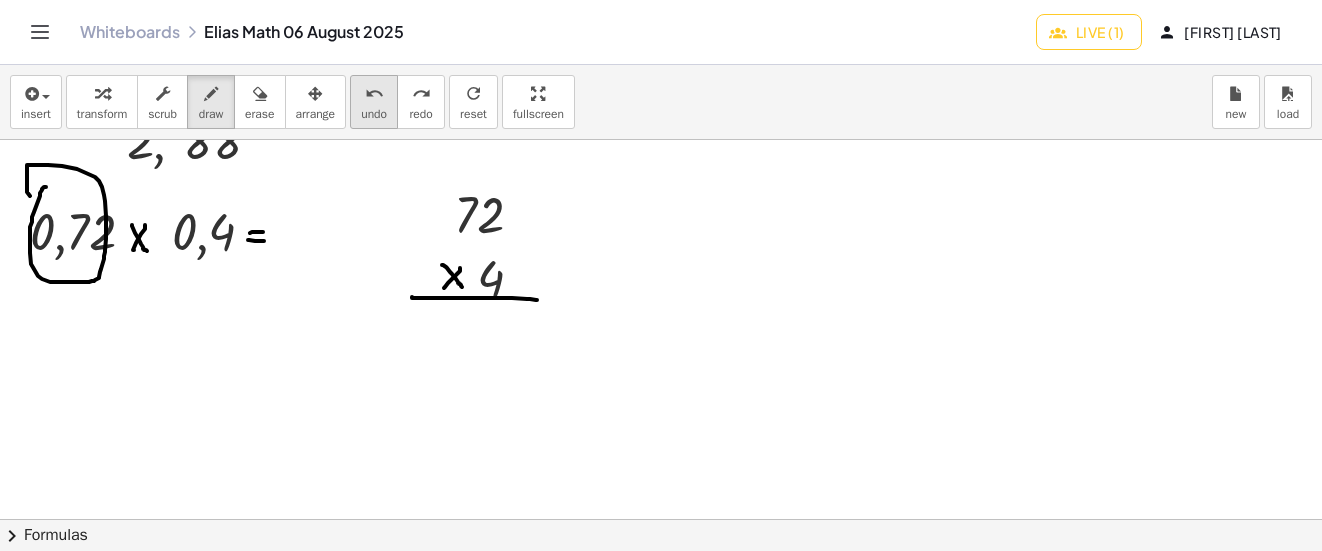 click on "undo" at bounding box center [374, 94] 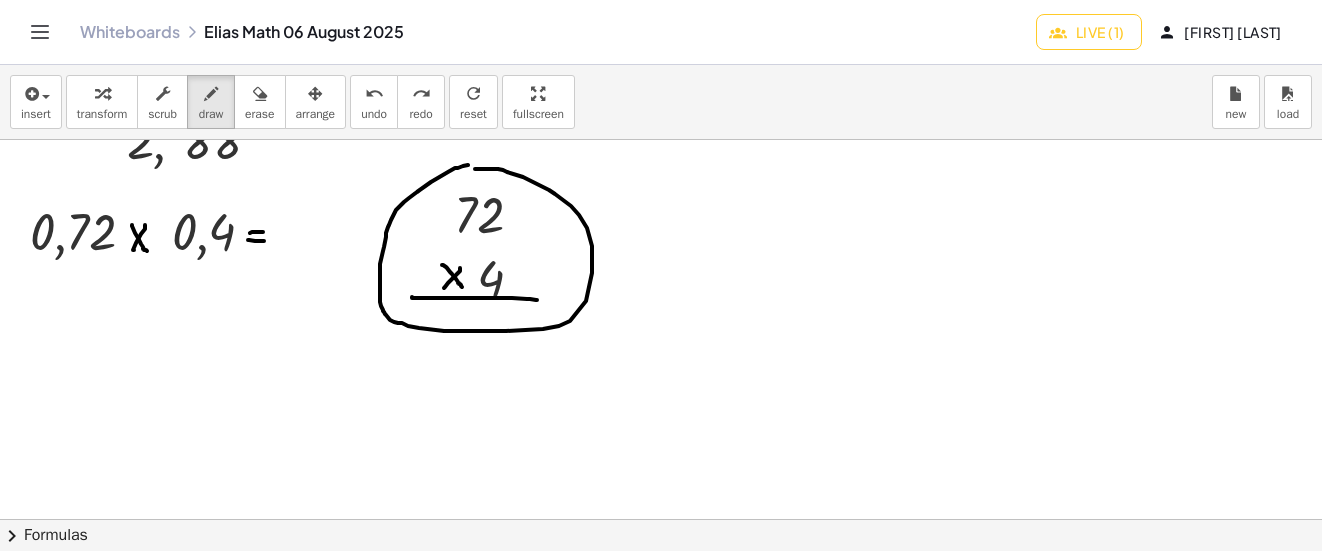 click at bounding box center [674, -1281] 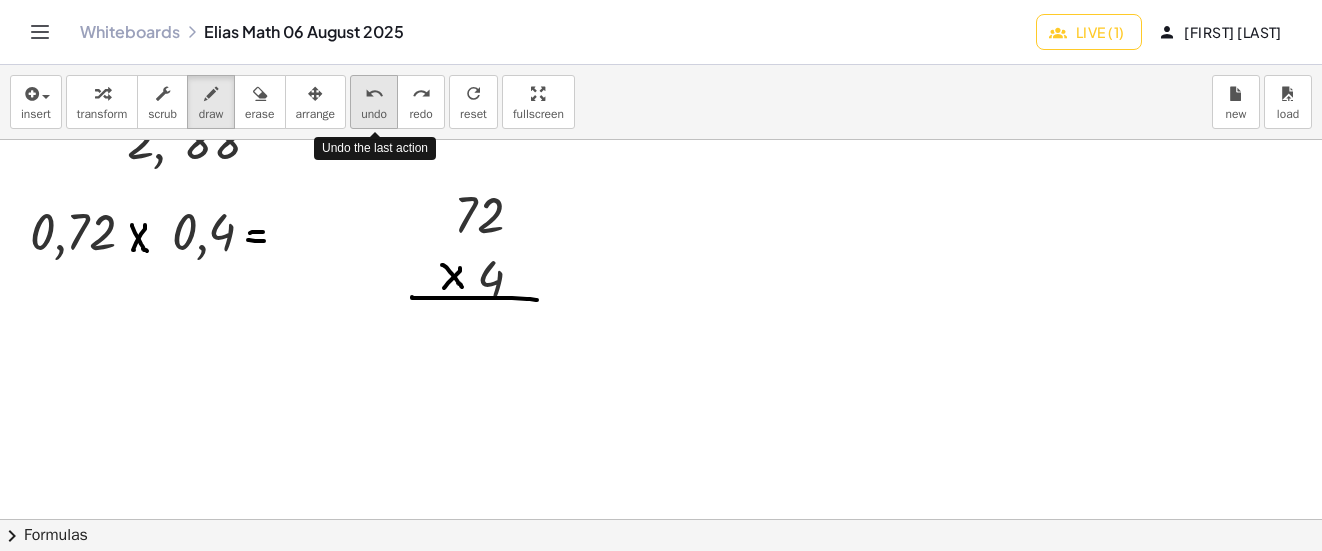 click on "undo" at bounding box center (374, 94) 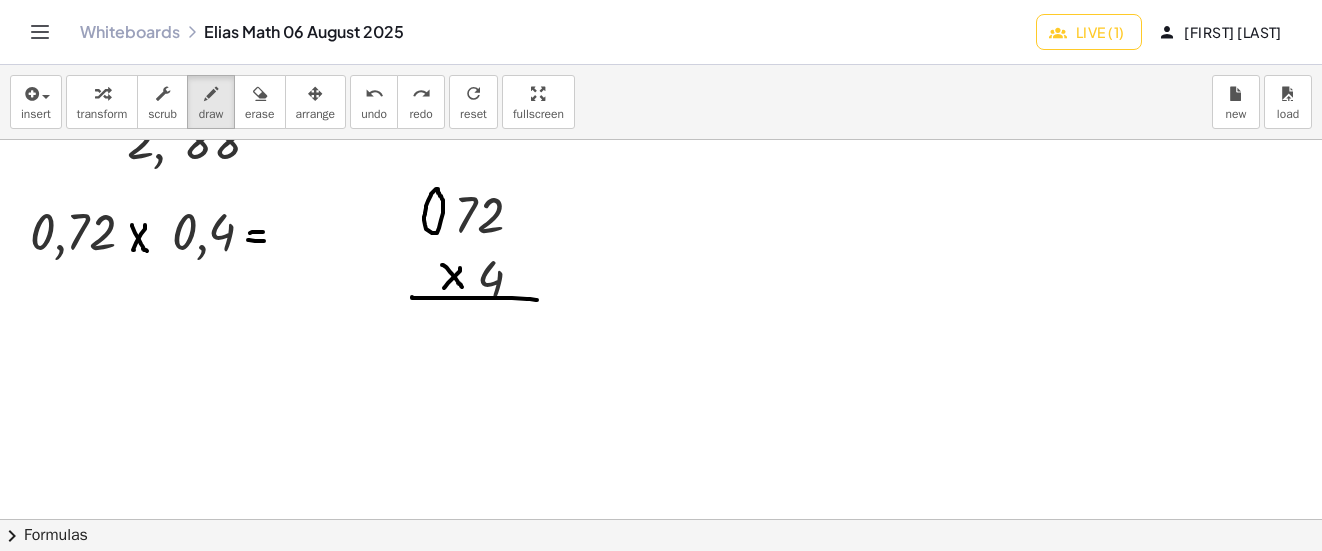 drag, startPoint x: 434, startPoint y: 191, endPoint x: 435, endPoint y: 211, distance: 20.024984 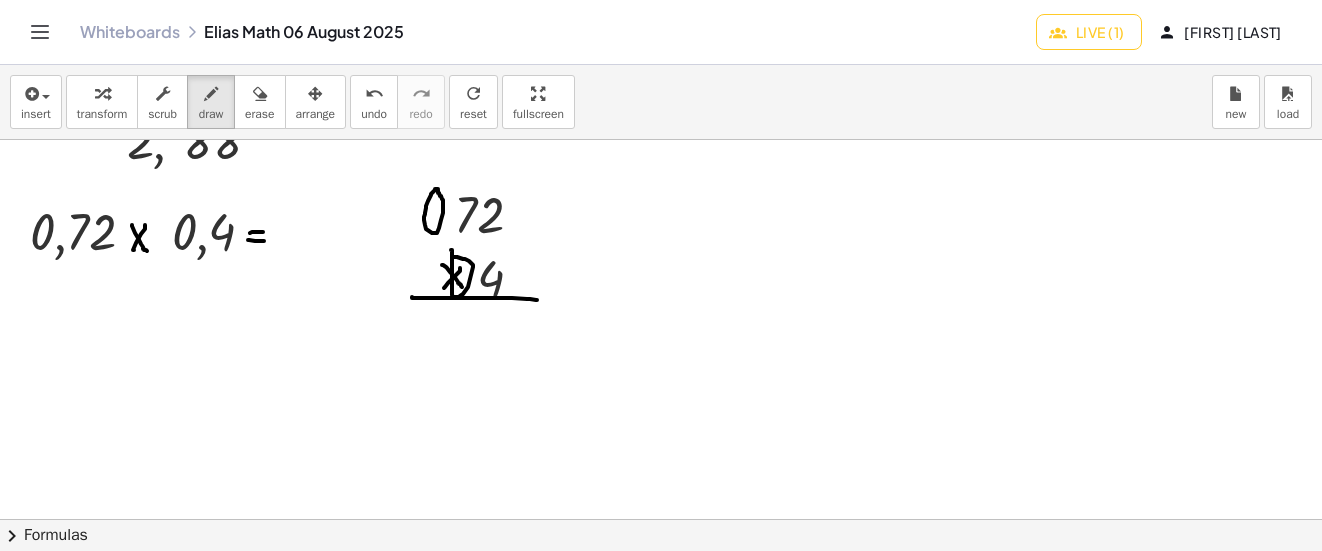 drag, startPoint x: 451, startPoint y: 250, endPoint x: 429, endPoint y: 358, distance: 110.217964 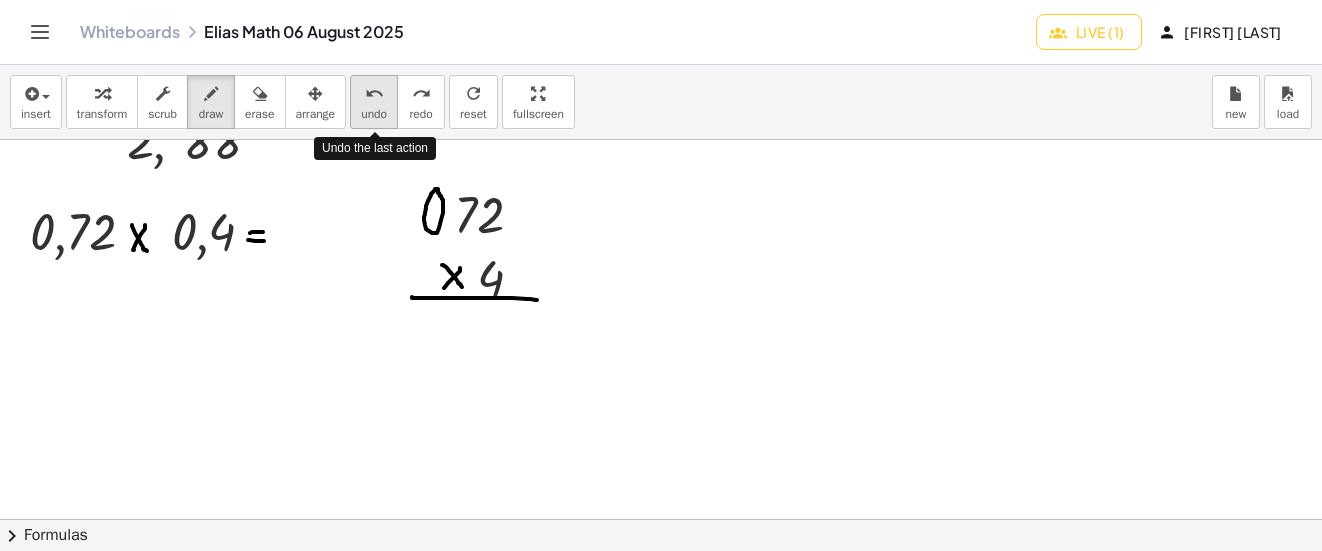 click on "undo" at bounding box center [374, 114] 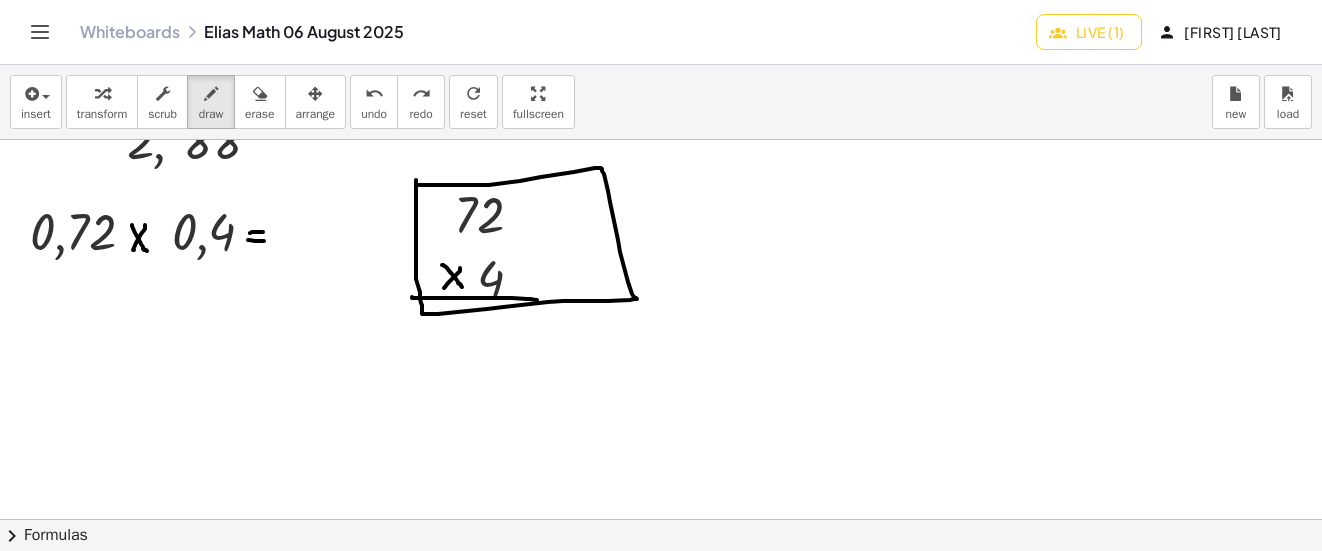 click at bounding box center [674, -1281] 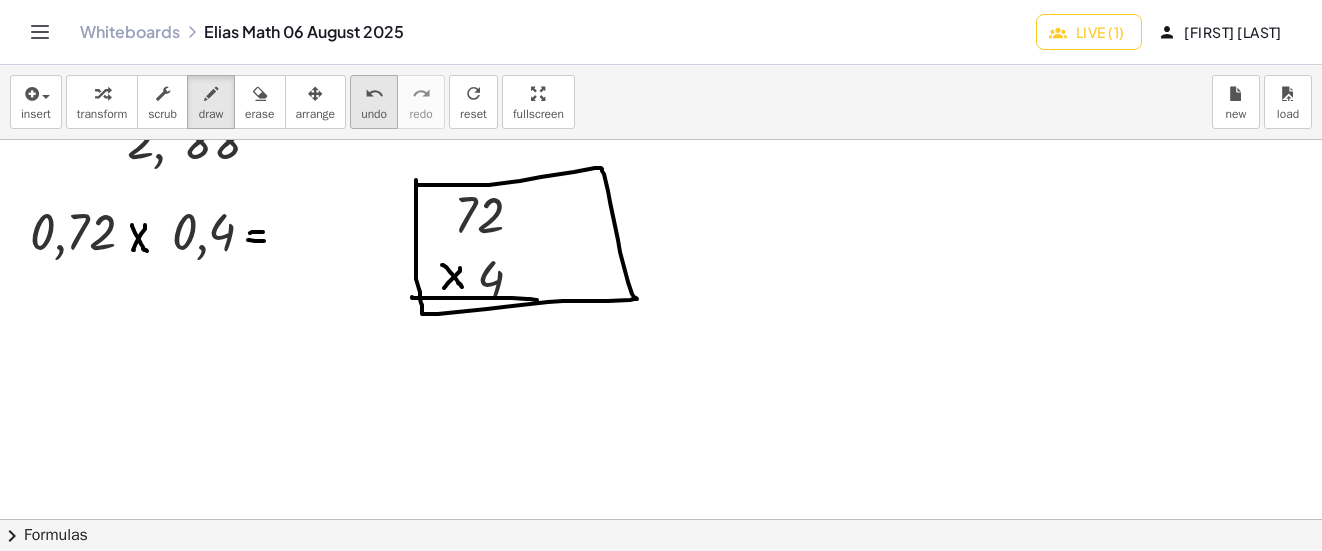 click on "undo" at bounding box center (374, 94) 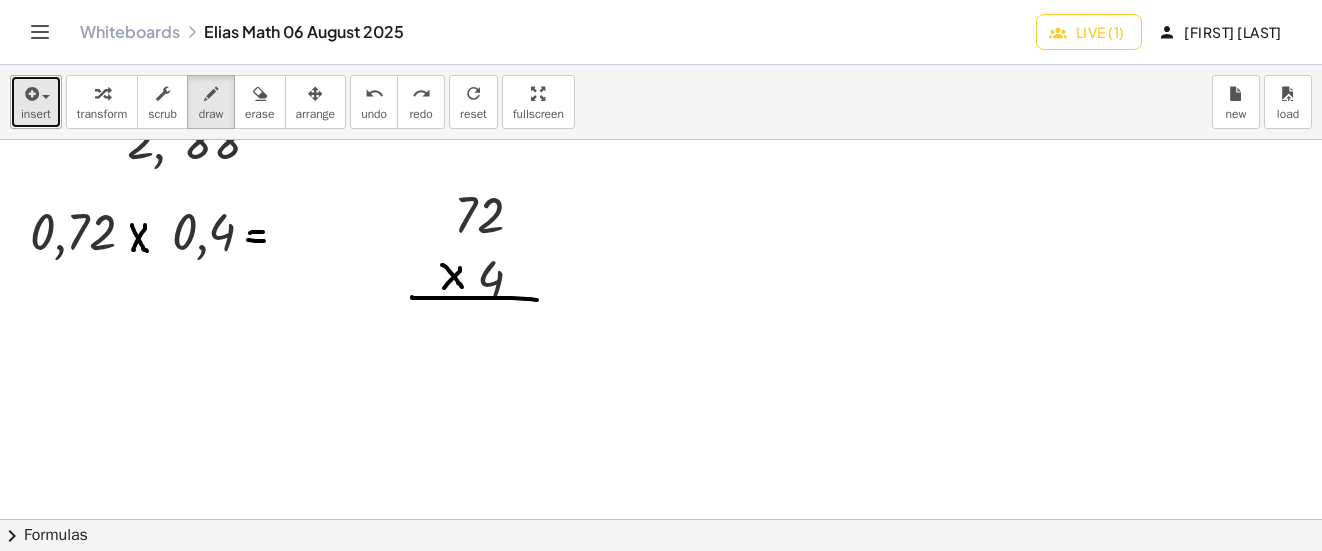 click at bounding box center (30, 94) 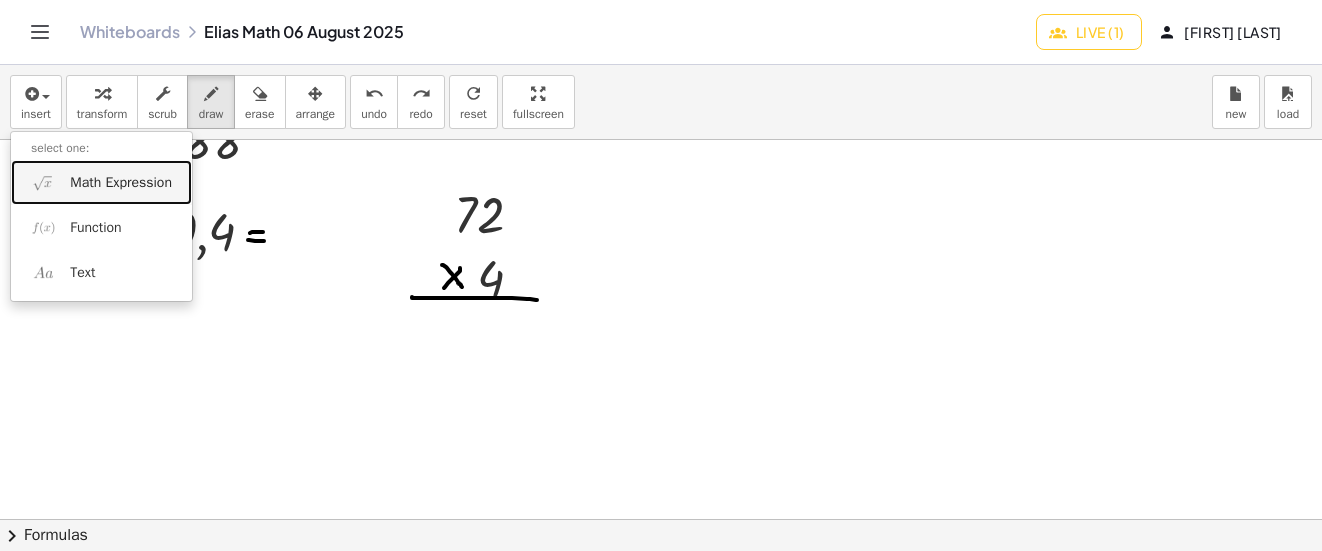click on "Math Expression" at bounding box center (121, 183) 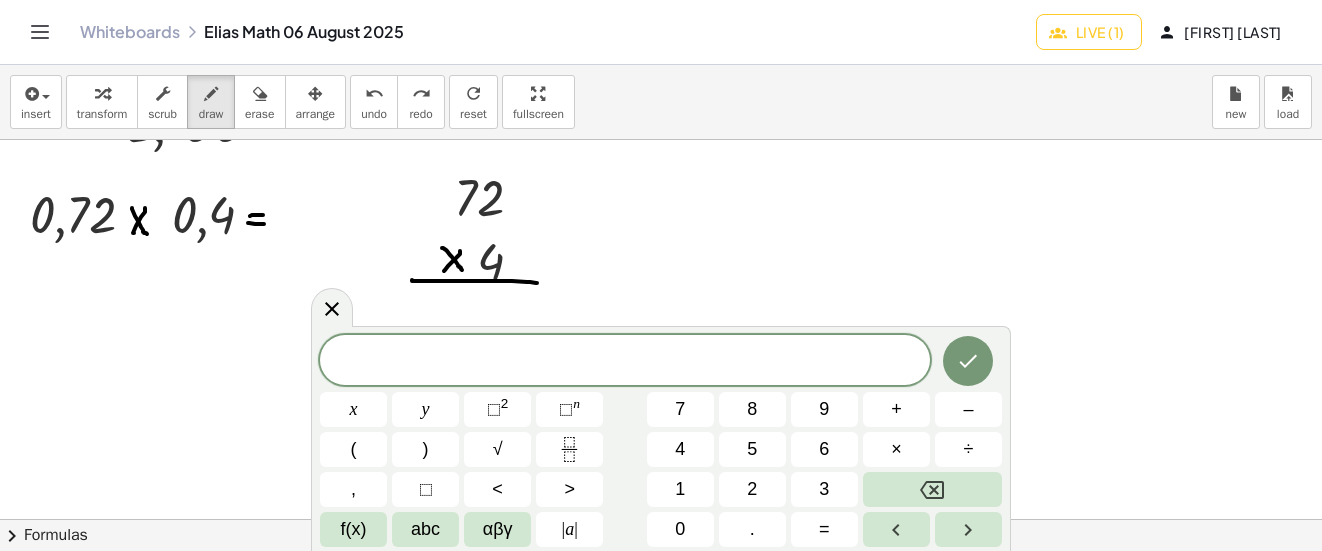 scroll, scrollTop: 3505, scrollLeft: 0, axis: vertical 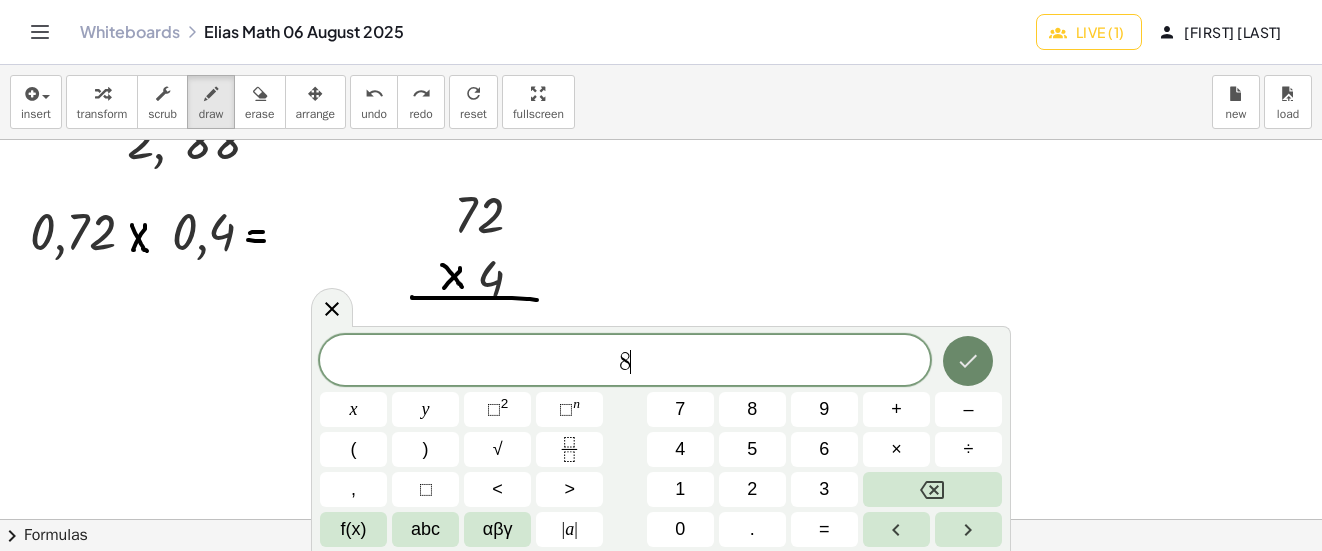 click 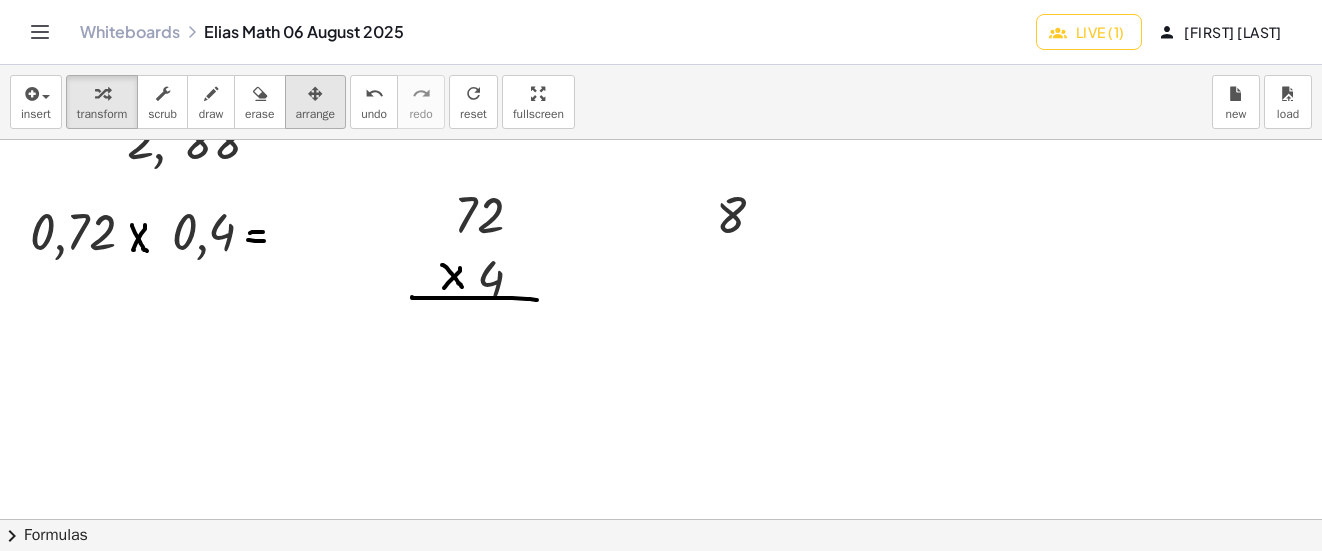 click on "arrange" at bounding box center [316, 114] 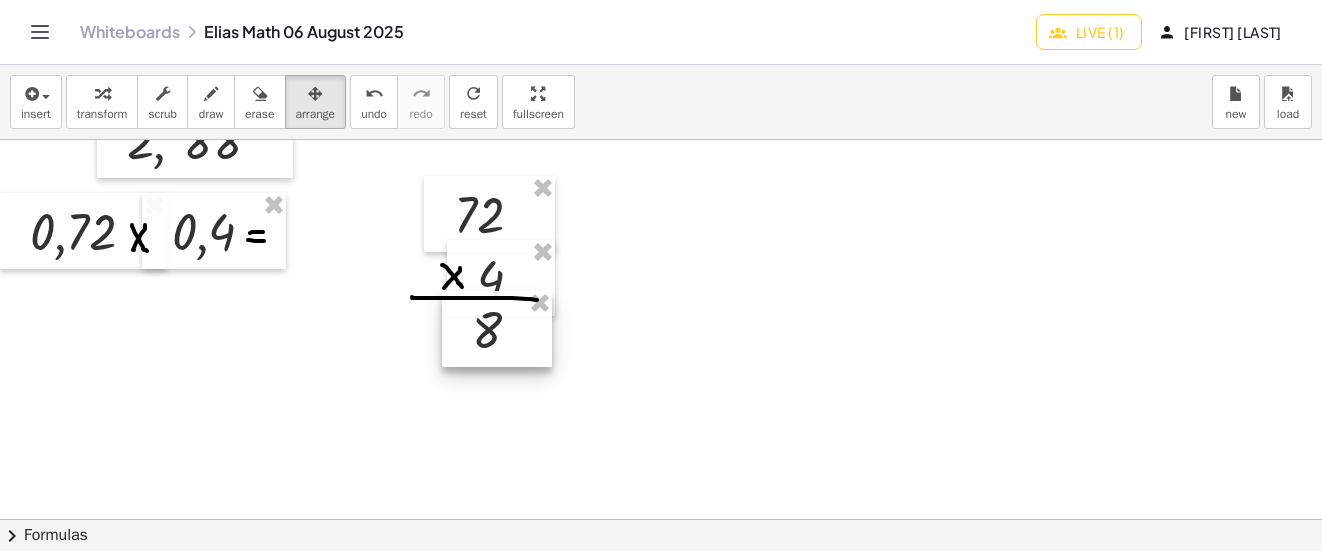 drag, startPoint x: 736, startPoint y: 220, endPoint x: 491, endPoint y: 335, distance: 270.64737 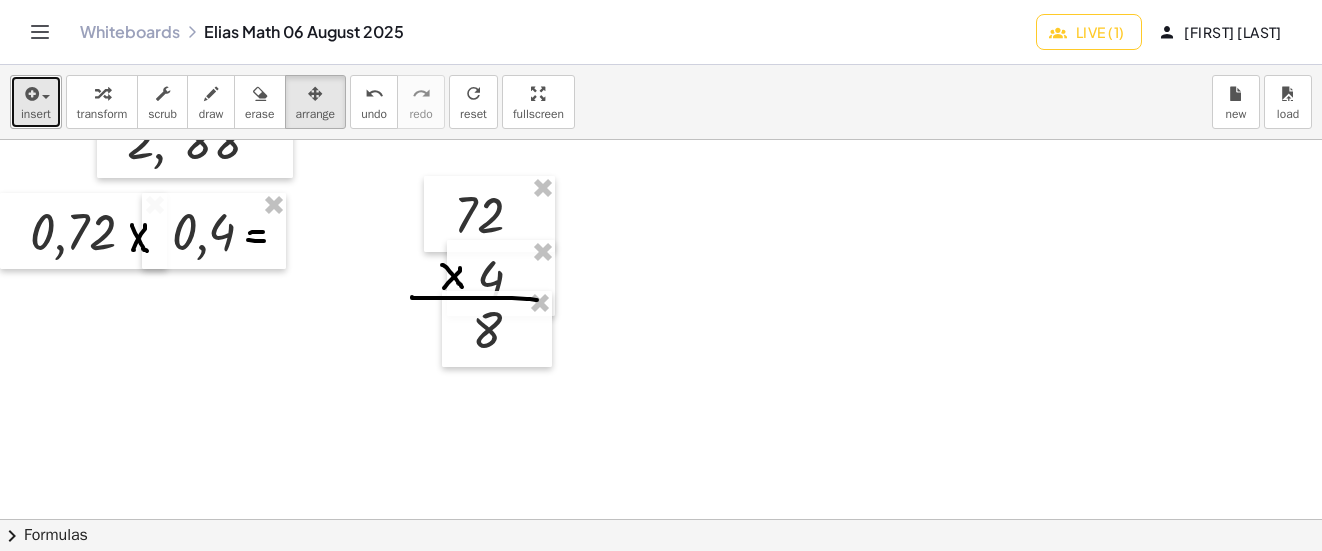click on "insert" at bounding box center (36, 102) 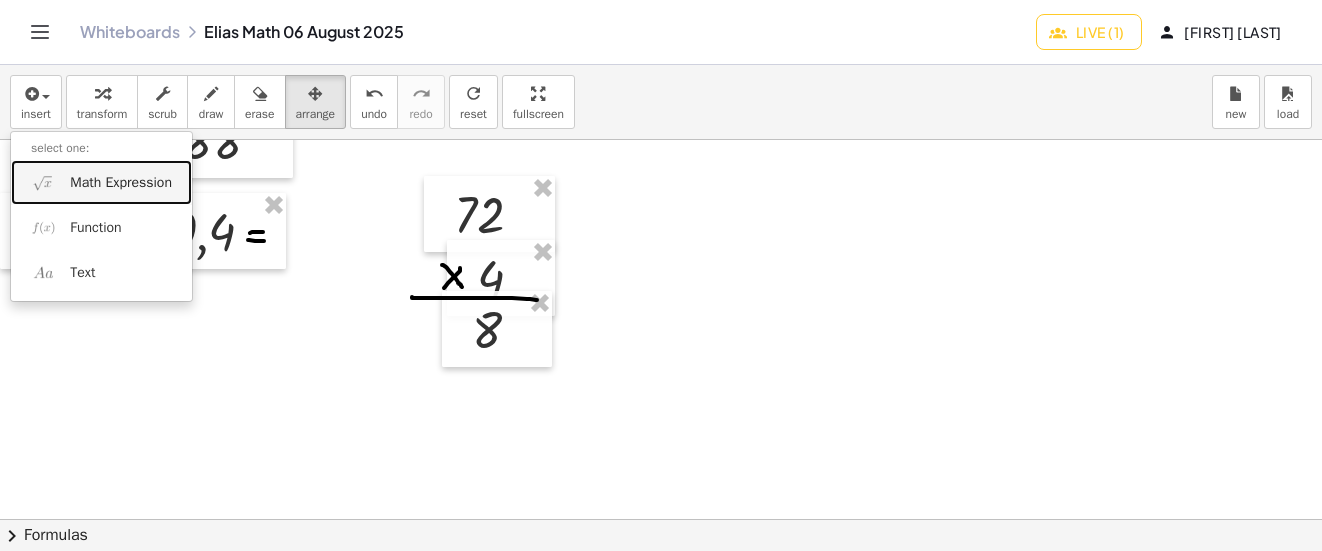 click on "Math Expression" at bounding box center (121, 183) 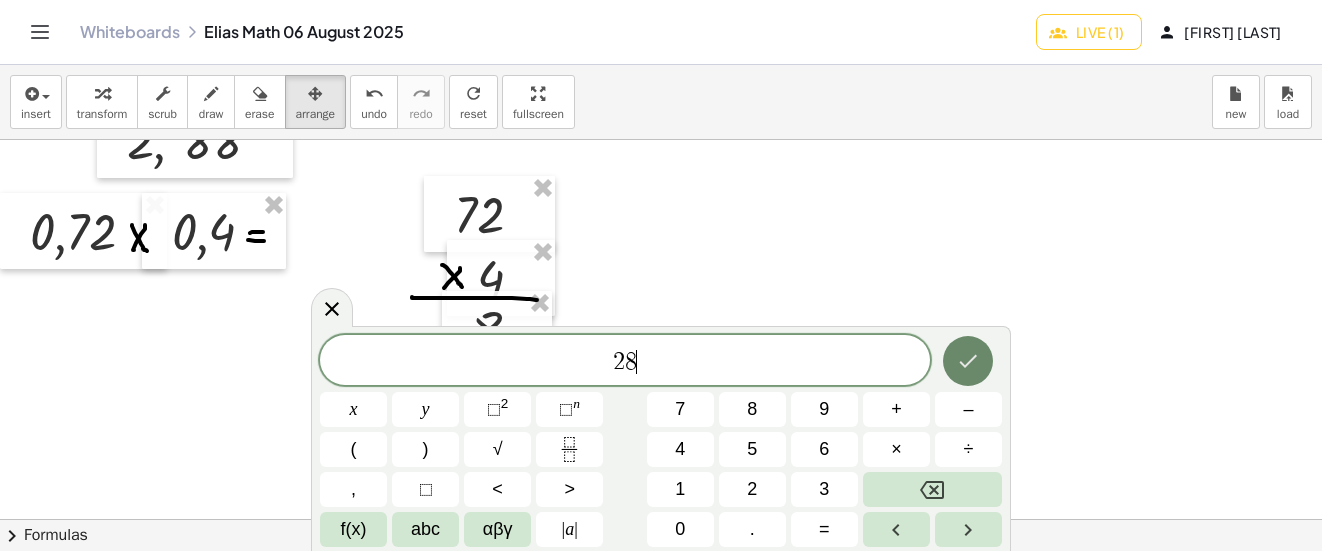 click at bounding box center (968, 361) 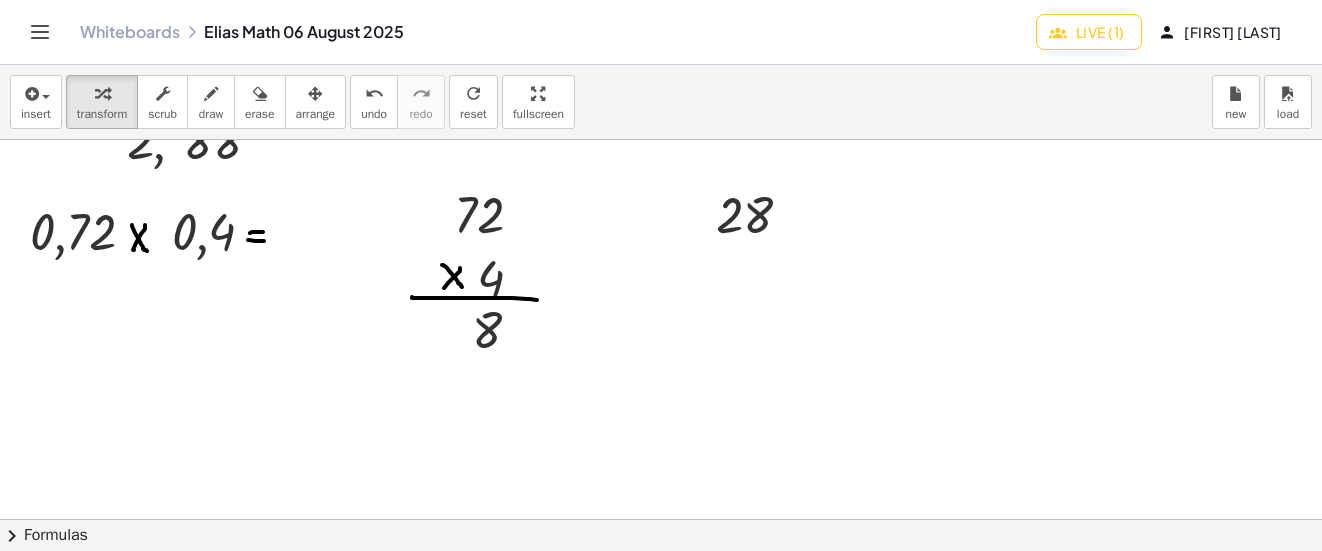 click at bounding box center (674, -1281) 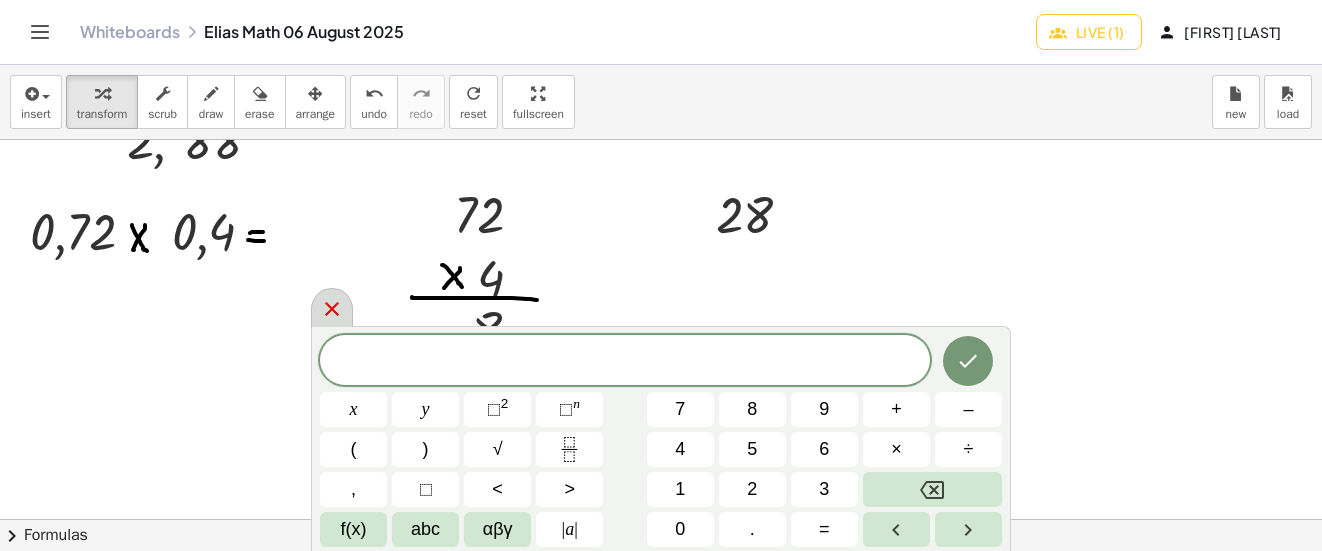 click at bounding box center (332, 307) 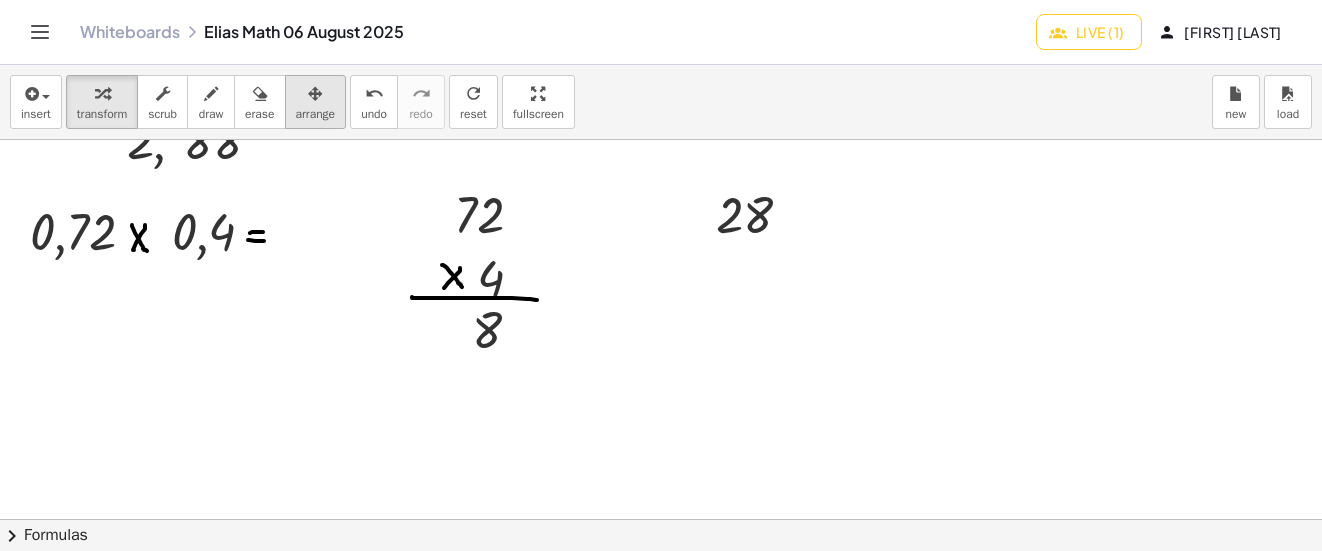 click at bounding box center (316, 93) 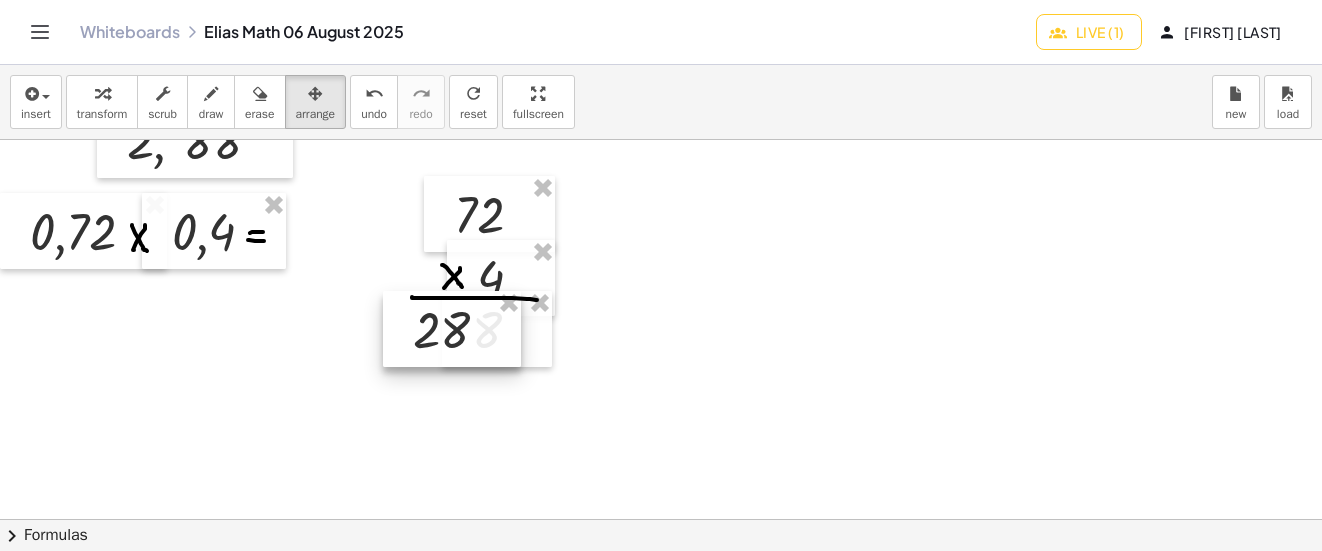 drag, startPoint x: 743, startPoint y: 202, endPoint x: 441, endPoint y: 316, distance: 322.80026 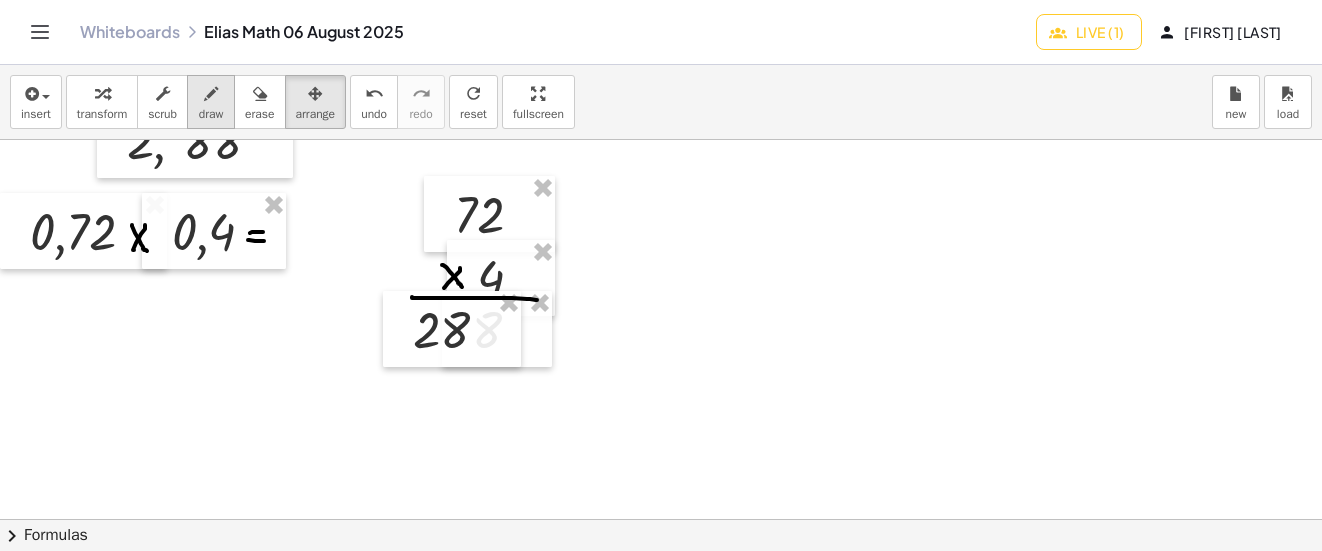 click at bounding box center [211, 93] 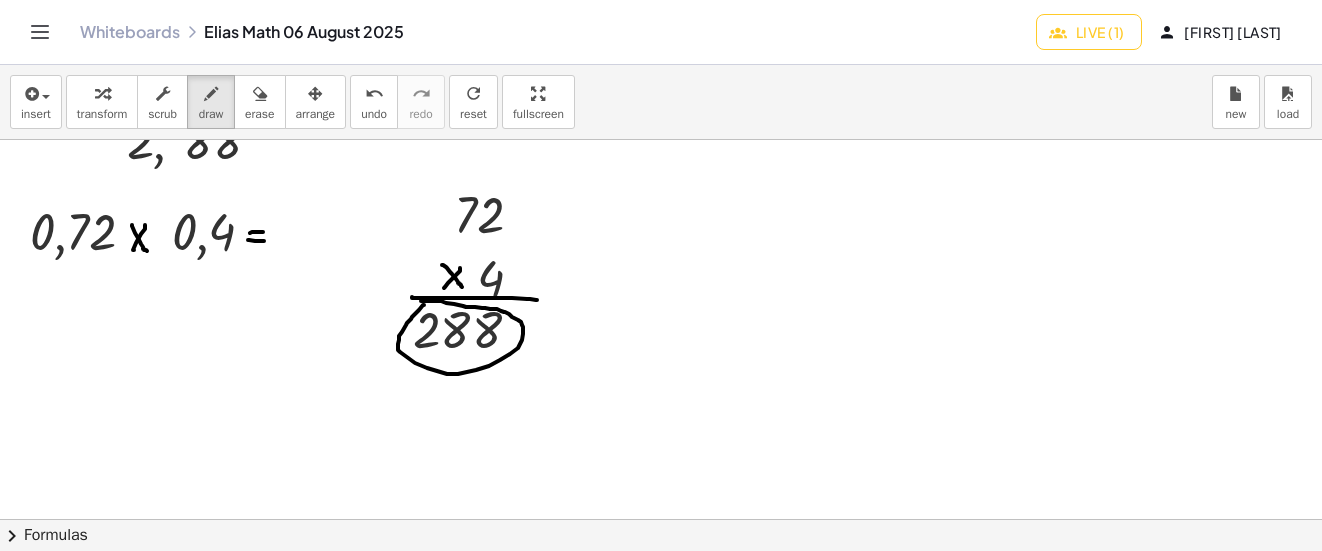 click at bounding box center [674, -1281] 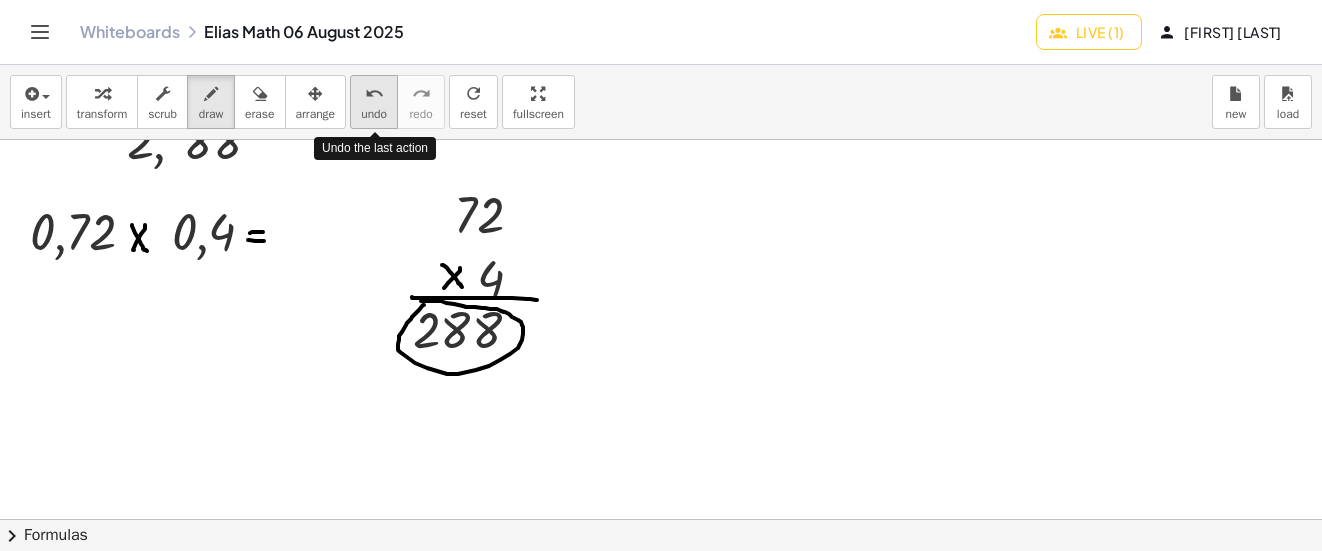 click on "undo" at bounding box center (374, 114) 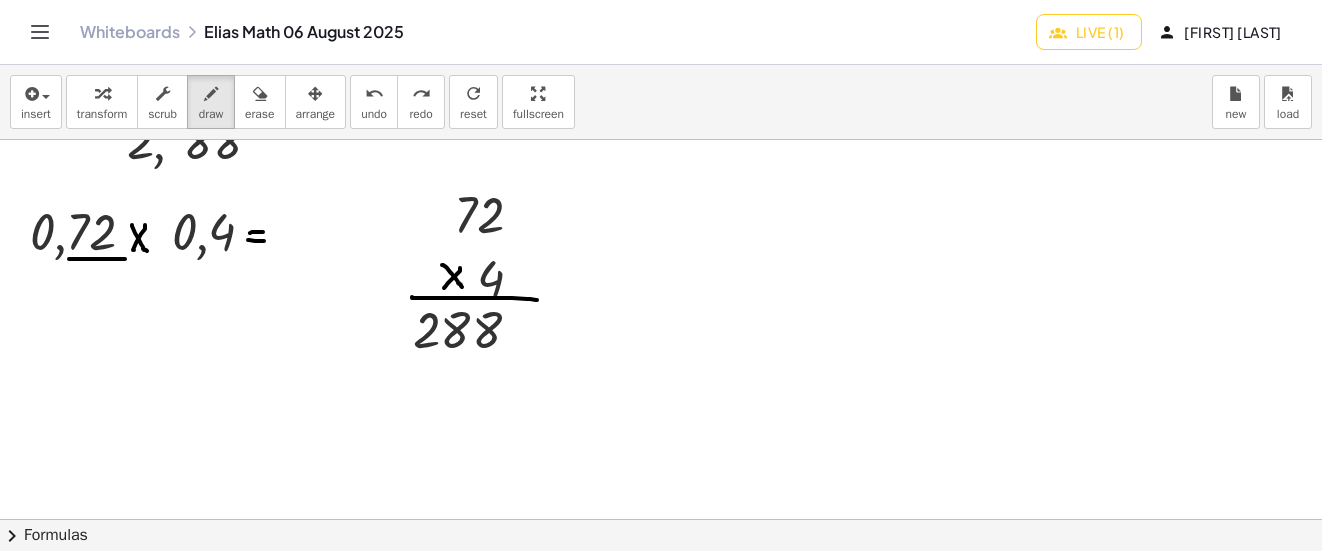 drag, startPoint x: 69, startPoint y: 259, endPoint x: 125, endPoint y: 259, distance: 56 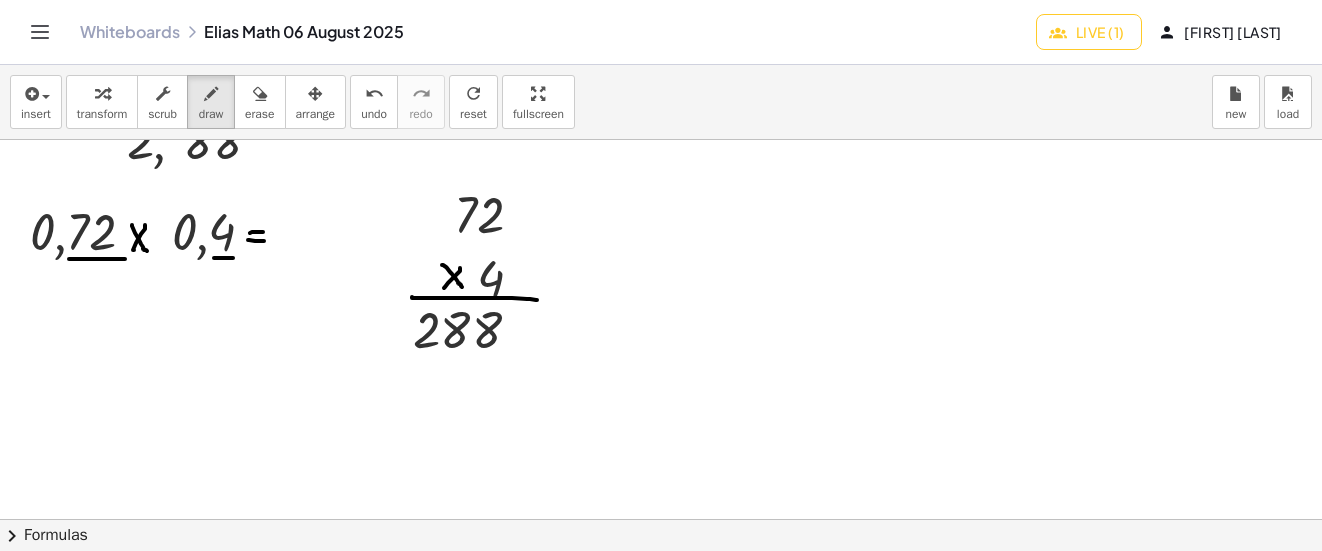 drag, startPoint x: 214, startPoint y: 258, endPoint x: 233, endPoint y: 258, distance: 19 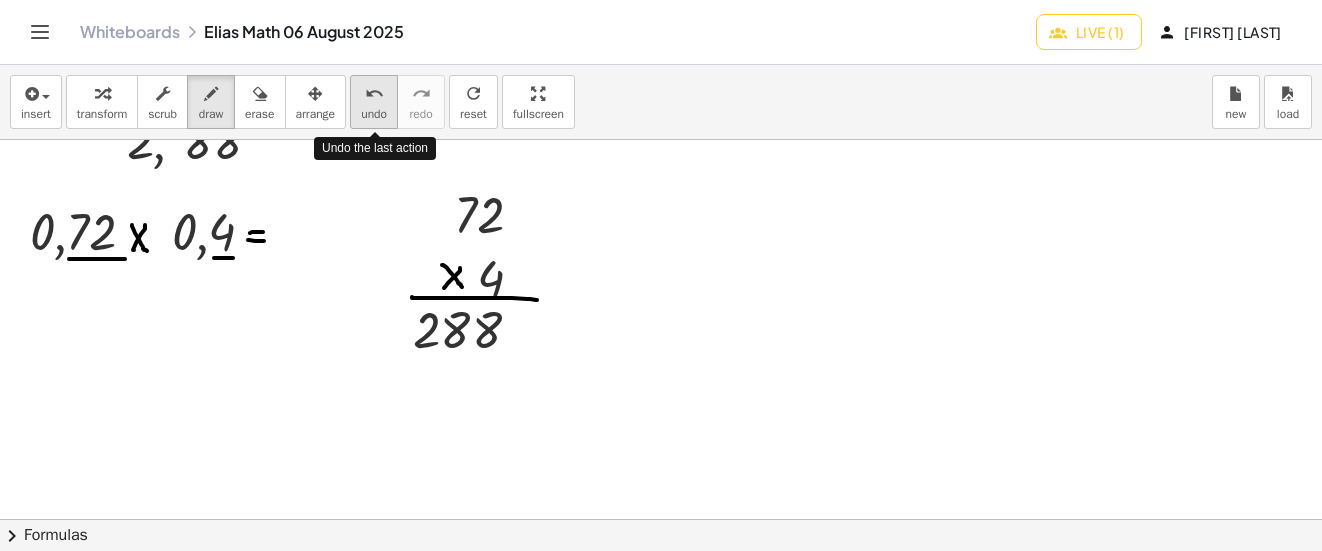 click on "undo" at bounding box center (374, 114) 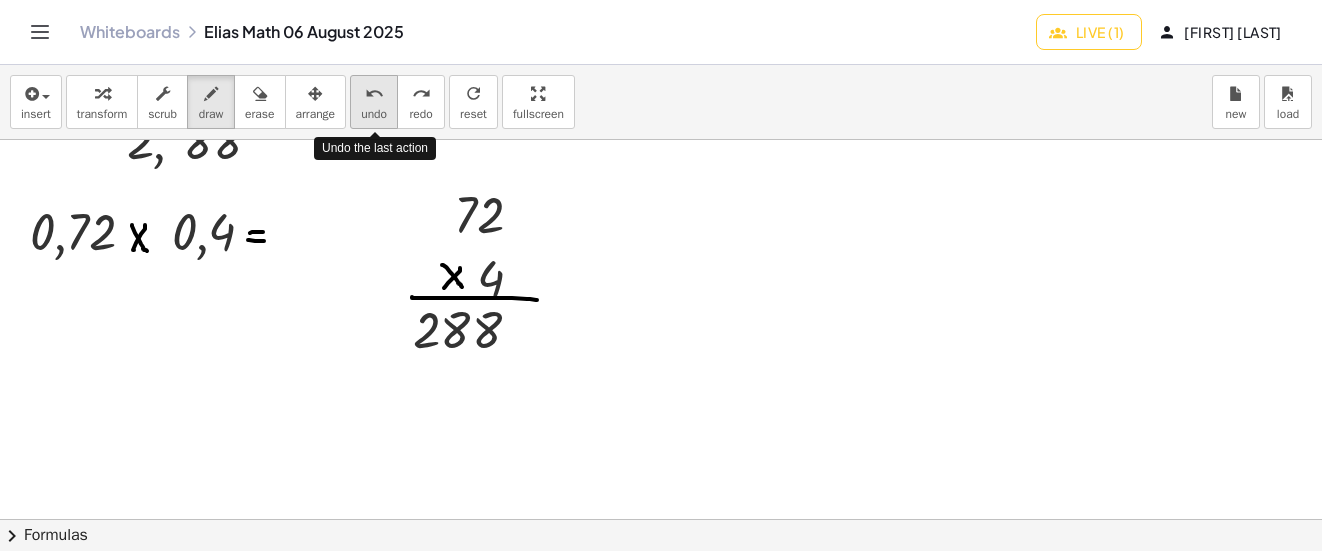 click on "undo" at bounding box center [374, 114] 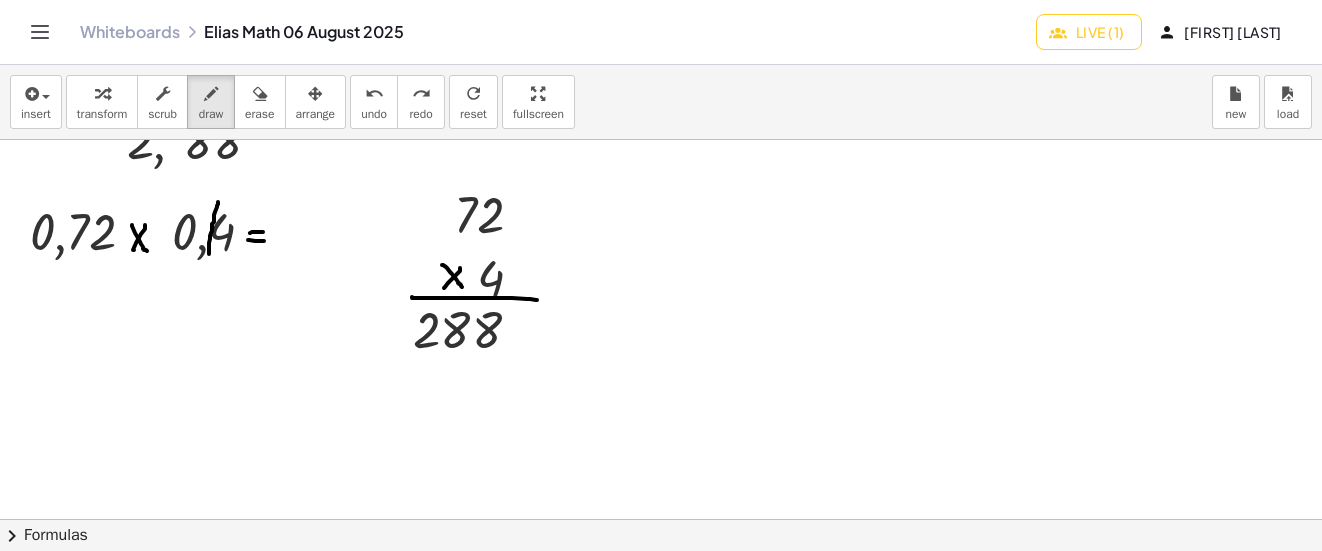 drag, startPoint x: 218, startPoint y: 202, endPoint x: 215, endPoint y: 261, distance: 59.07622 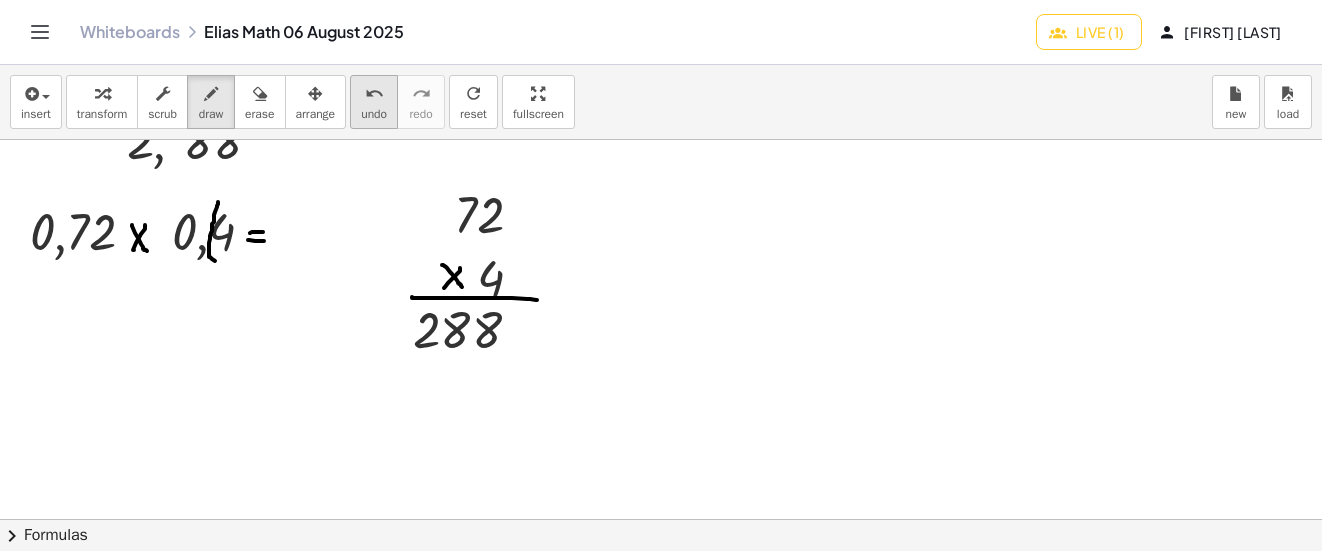 click on "undo" at bounding box center (374, 94) 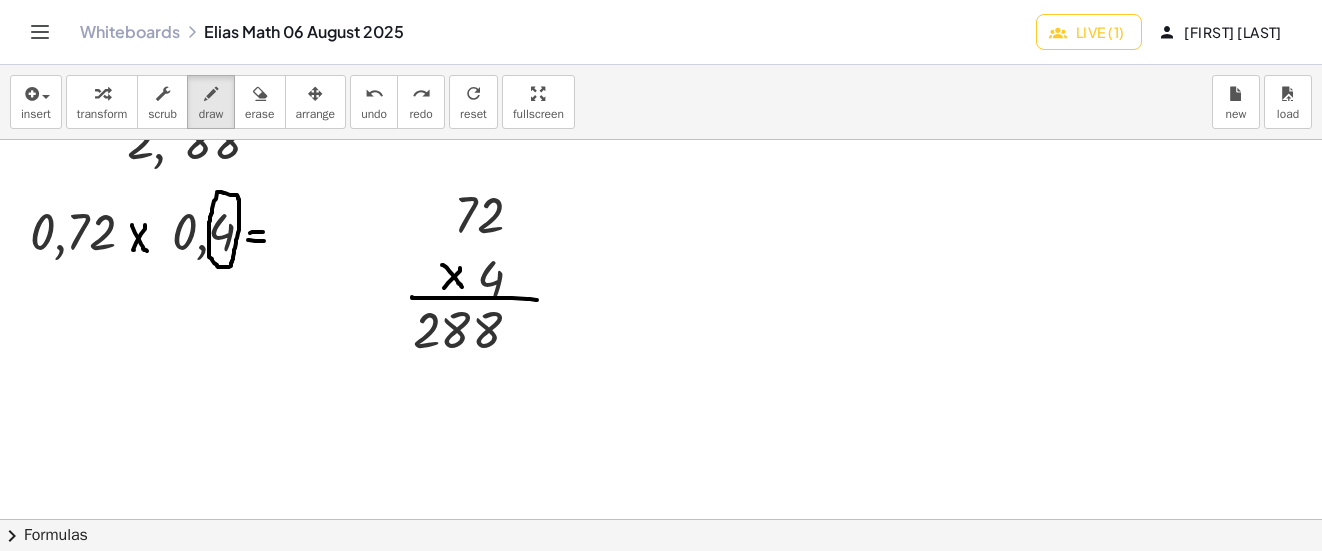 click at bounding box center [674, -1281] 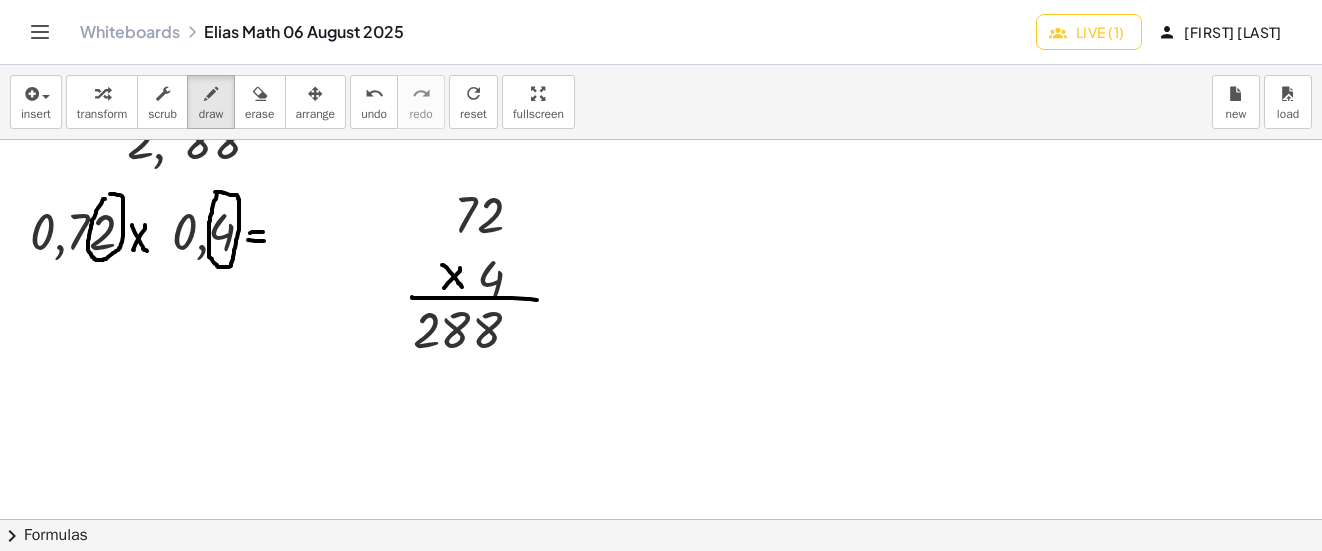 drag, startPoint x: 105, startPoint y: 199, endPoint x: 90, endPoint y: 200, distance: 15.033297 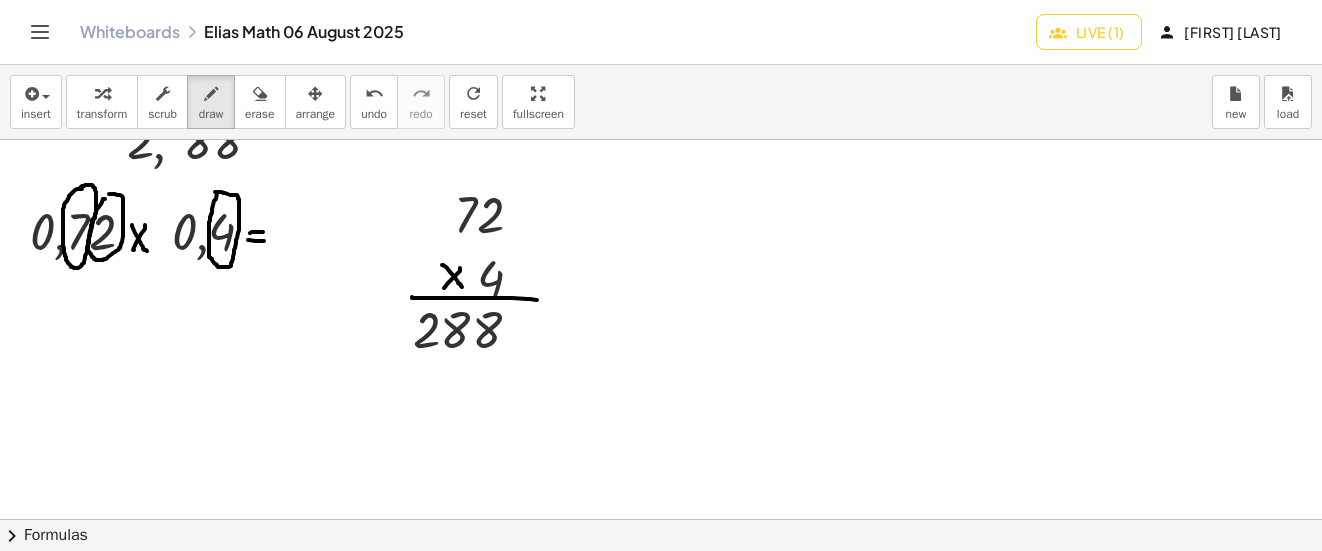 click at bounding box center (674, -1281) 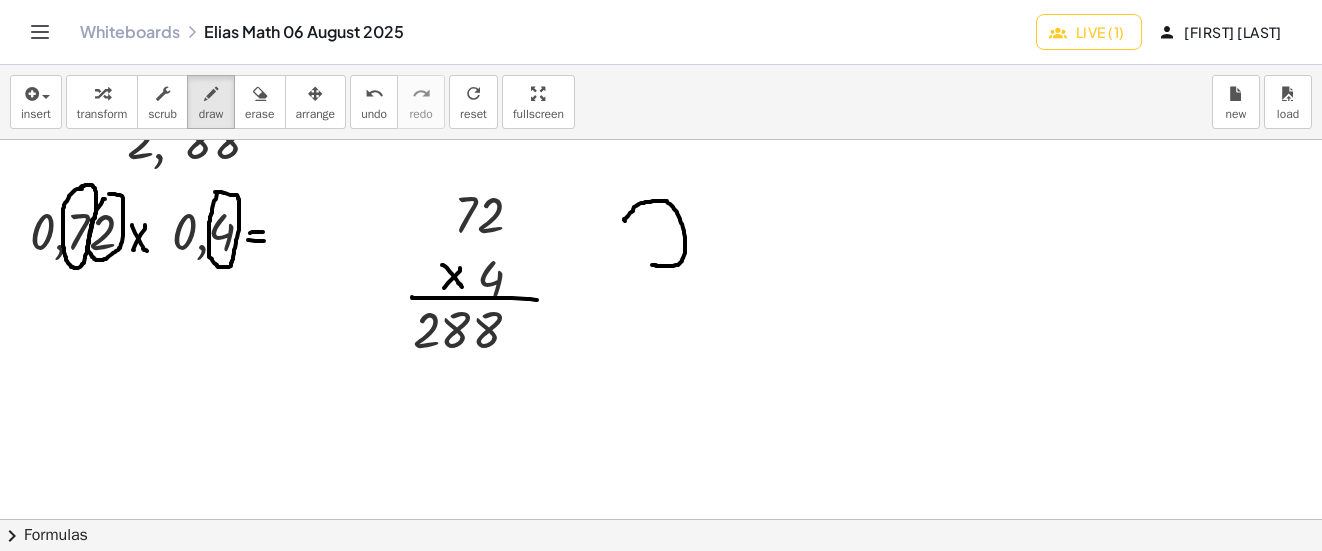 drag, startPoint x: 625, startPoint y: 221, endPoint x: 652, endPoint y: 265, distance: 51.62364 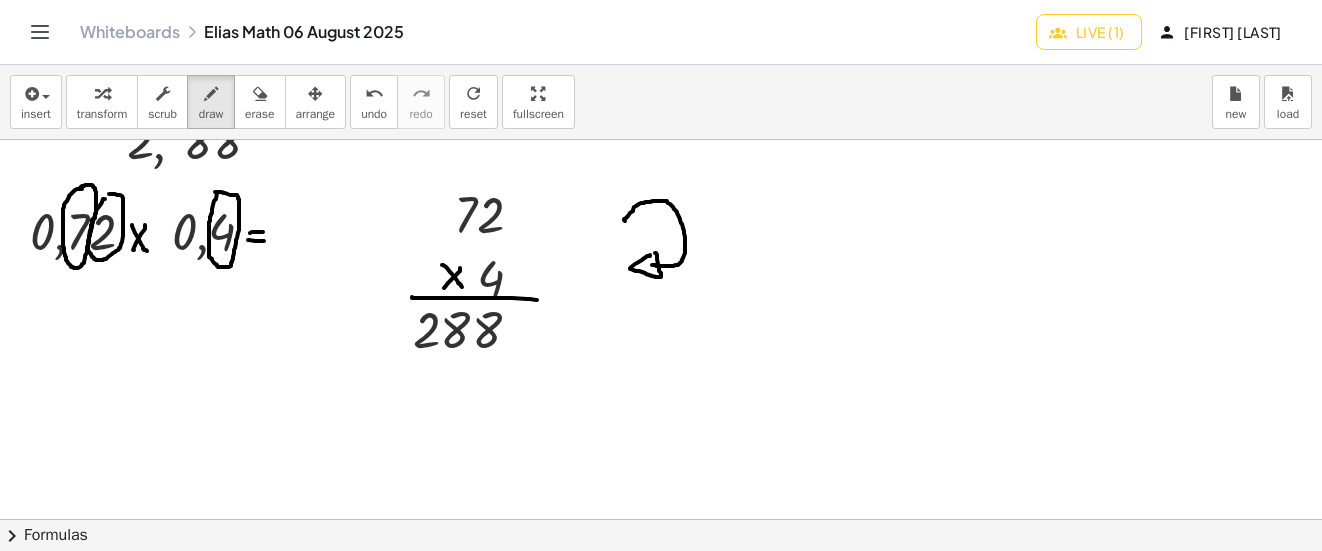 click at bounding box center (674, -1281) 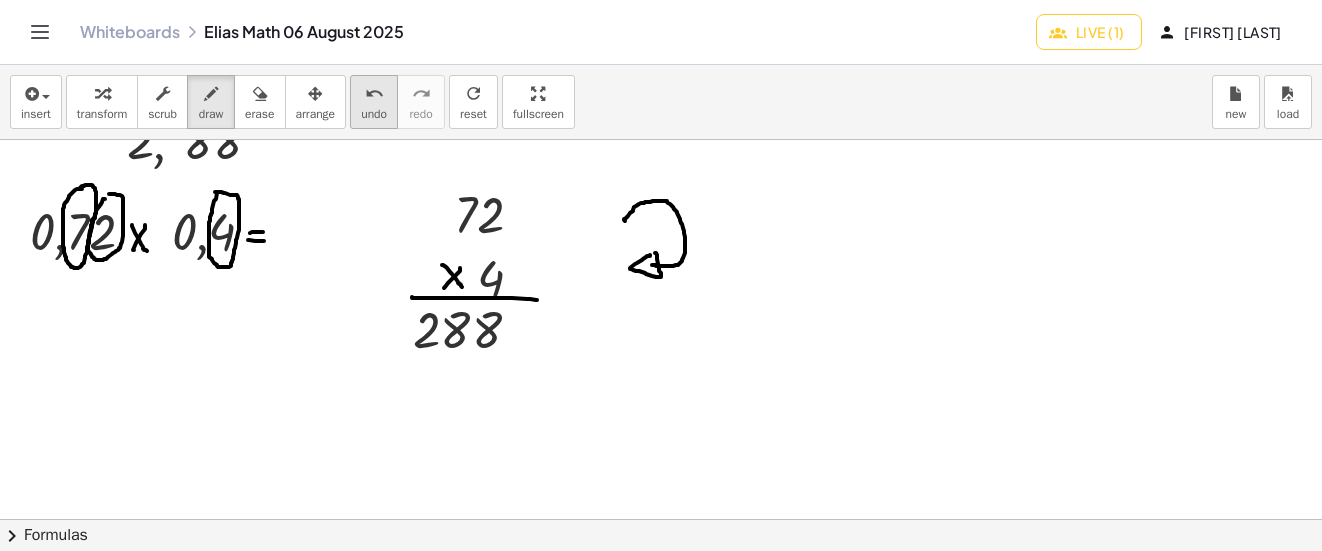 click on "undo" at bounding box center [374, 114] 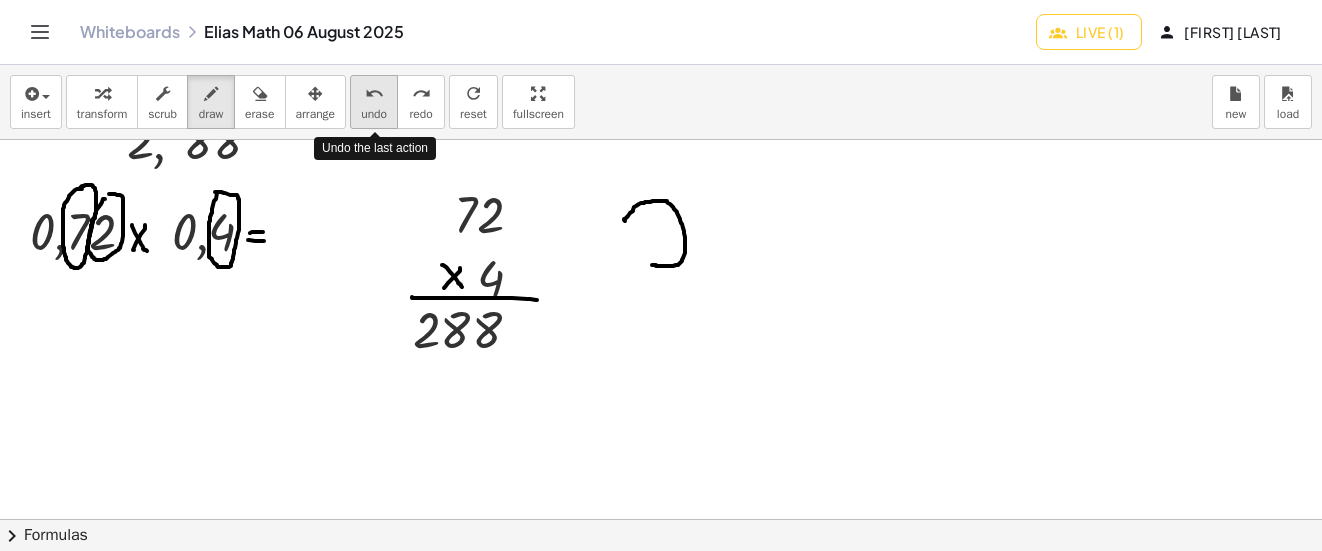 click on "undo" at bounding box center [374, 114] 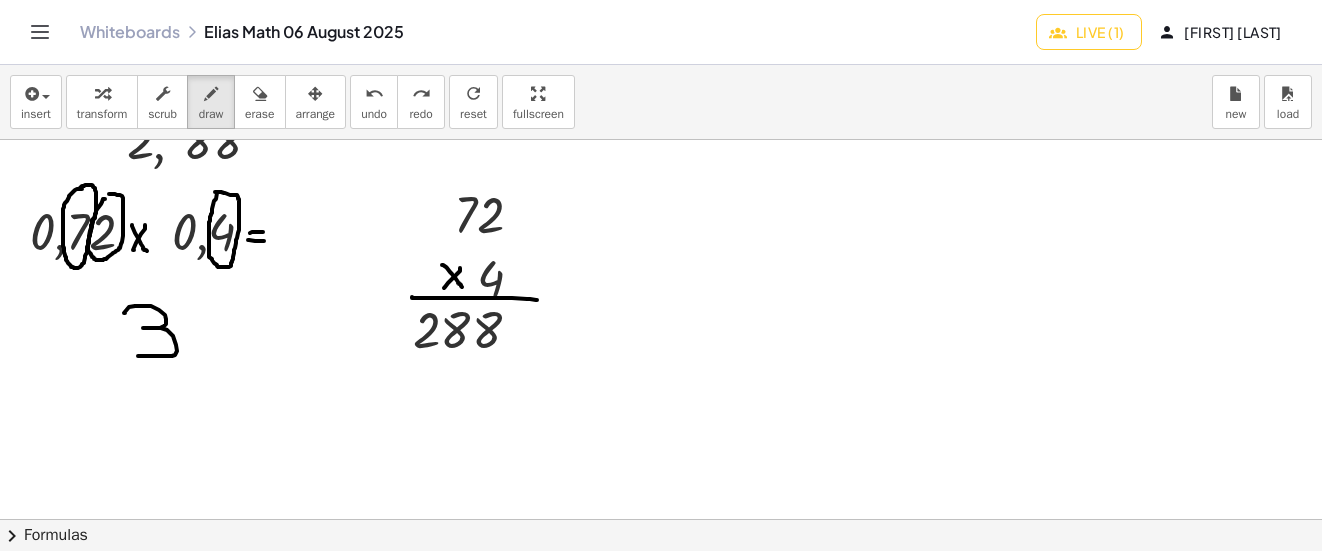 drag, startPoint x: 125, startPoint y: 313, endPoint x: 138, endPoint y: 356, distance: 44.922153 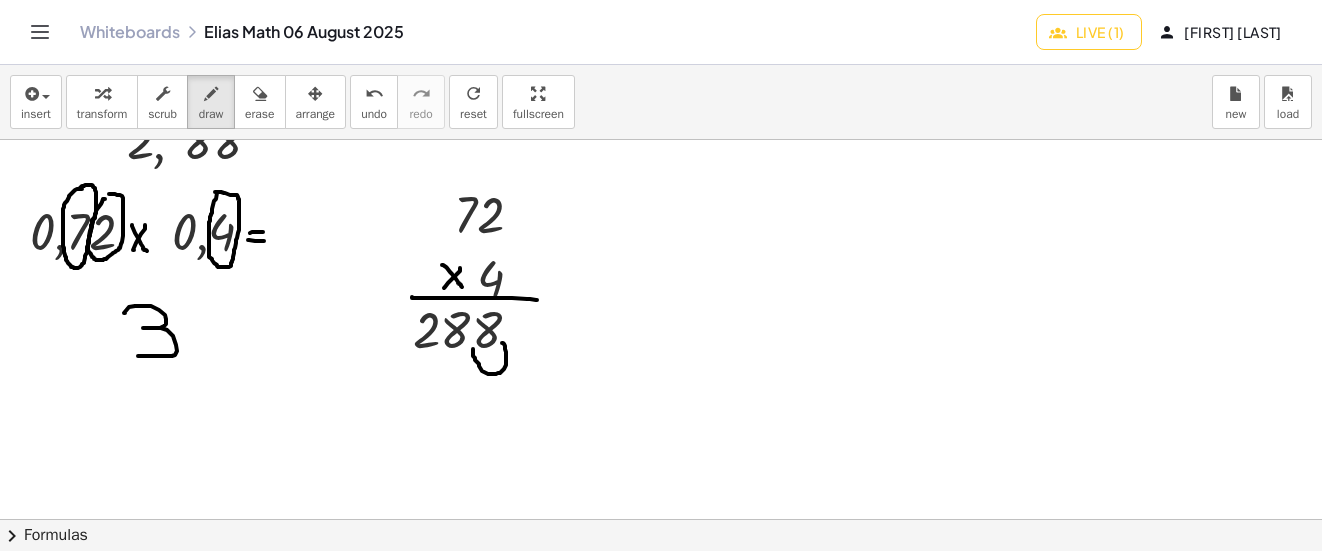 drag, startPoint x: 505, startPoint y: 349, endPoint x: 473, endPoint y: 349, distance: 32 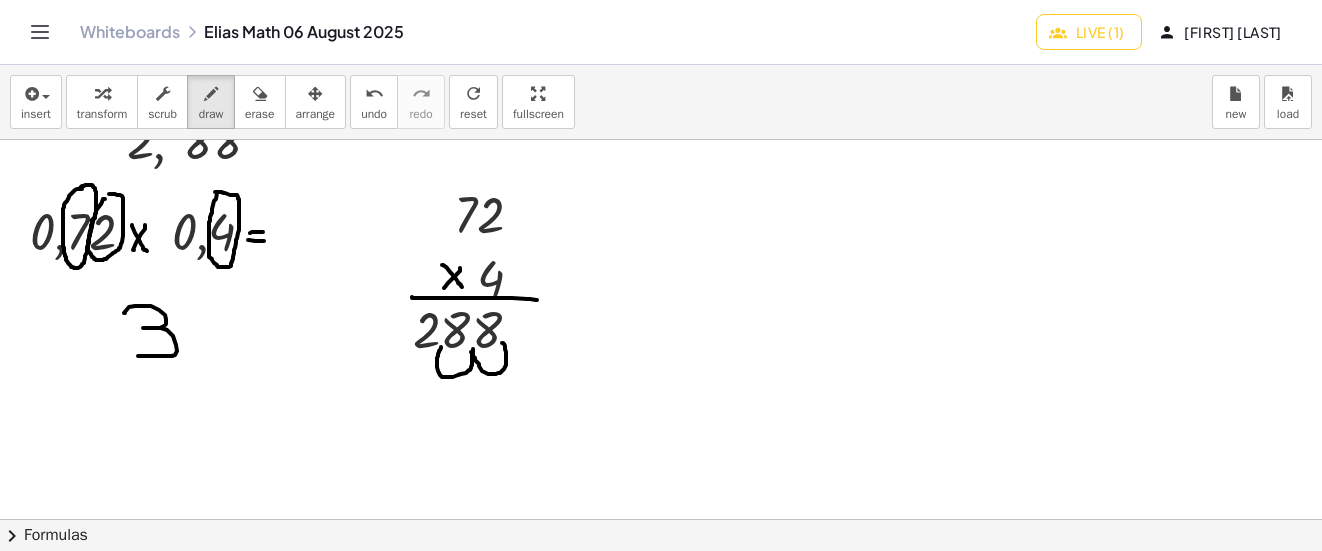 drag, startPoint x: 471, startPoint y: 352, endPoint x: 441, endPoint y: 347, distance: 30.413813 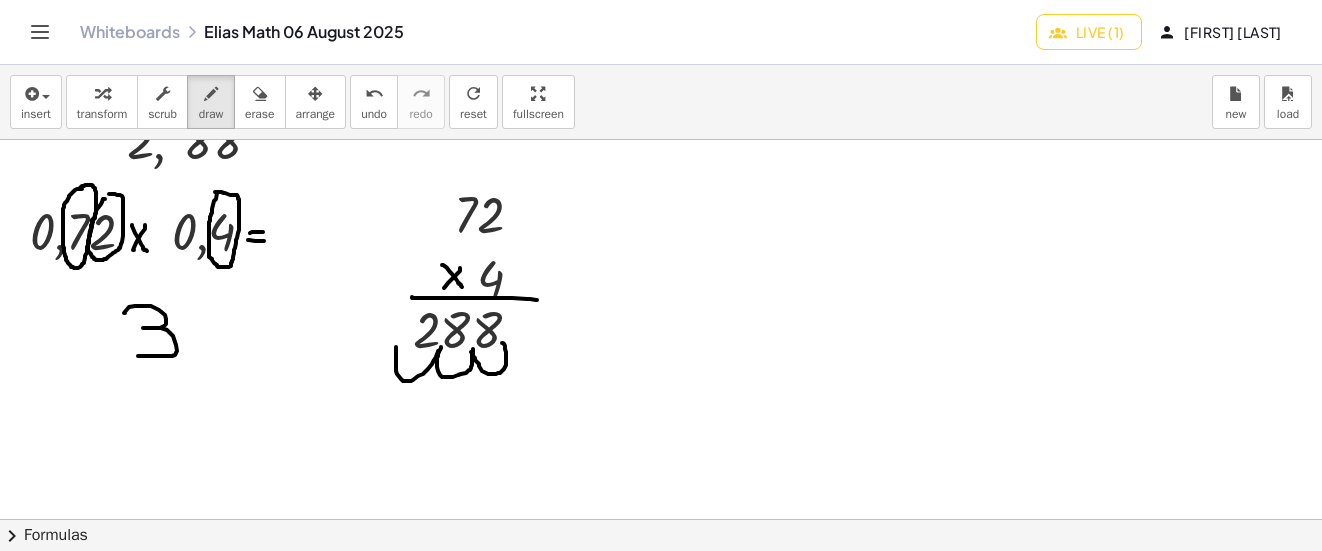 drag, startPoint x: 438, startPoint y: 351, endPoint x: 398, endPoint y: 343, distance: 40.792156 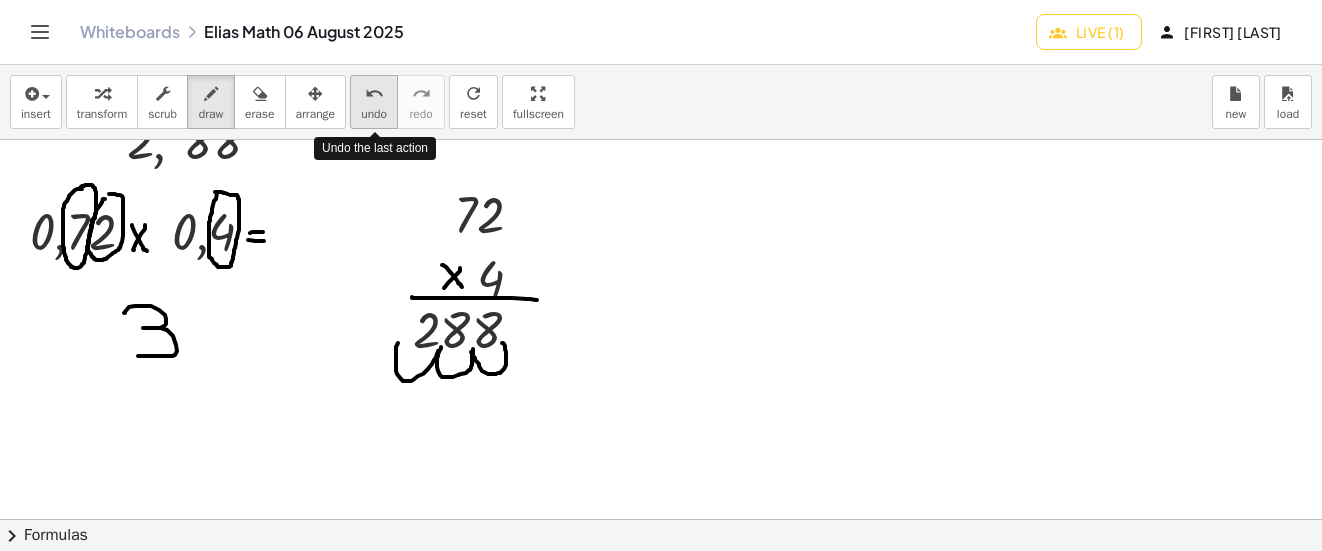 click on "undo" at bounding box center (374, 93) 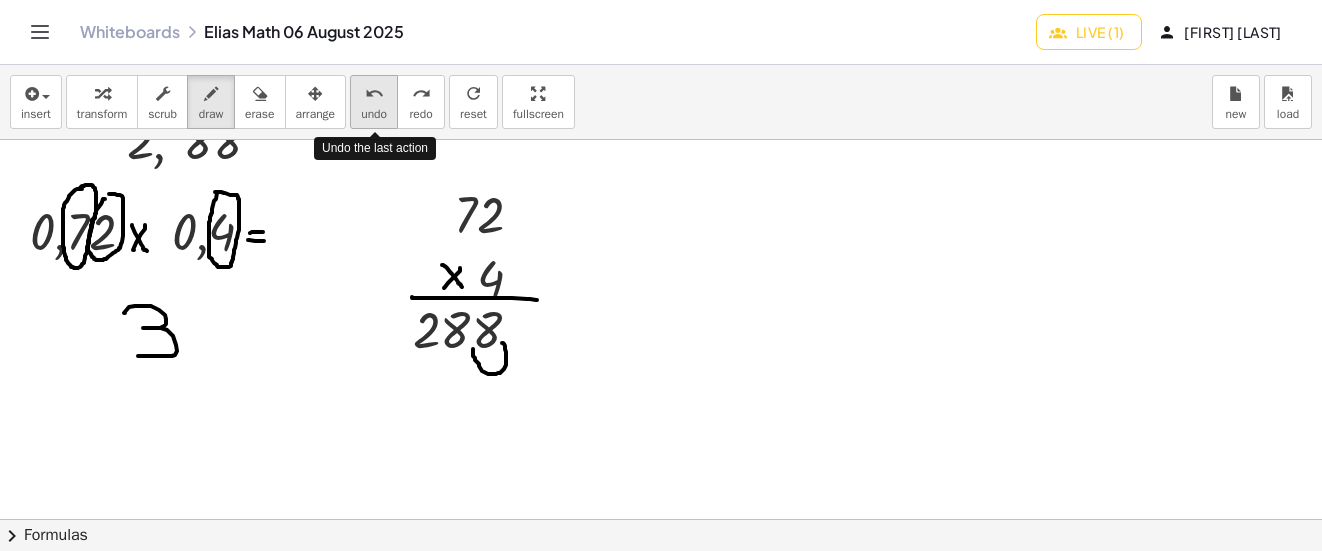 click on "undo" at bounding box center [374, 93] 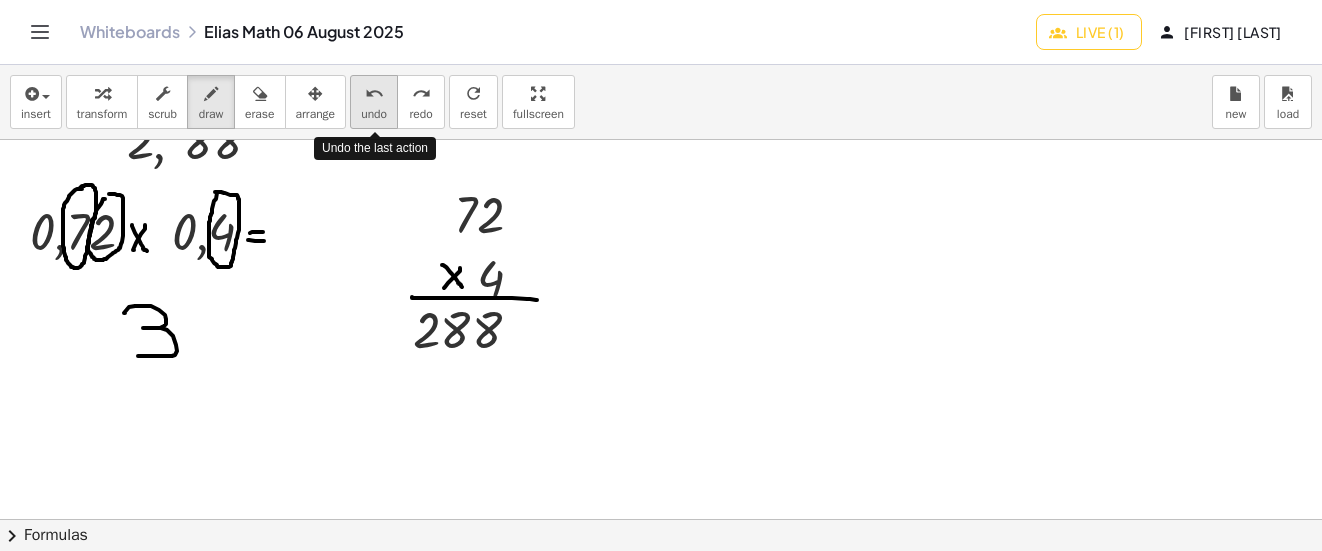 click on "undo" at bounding box center [374, 93] 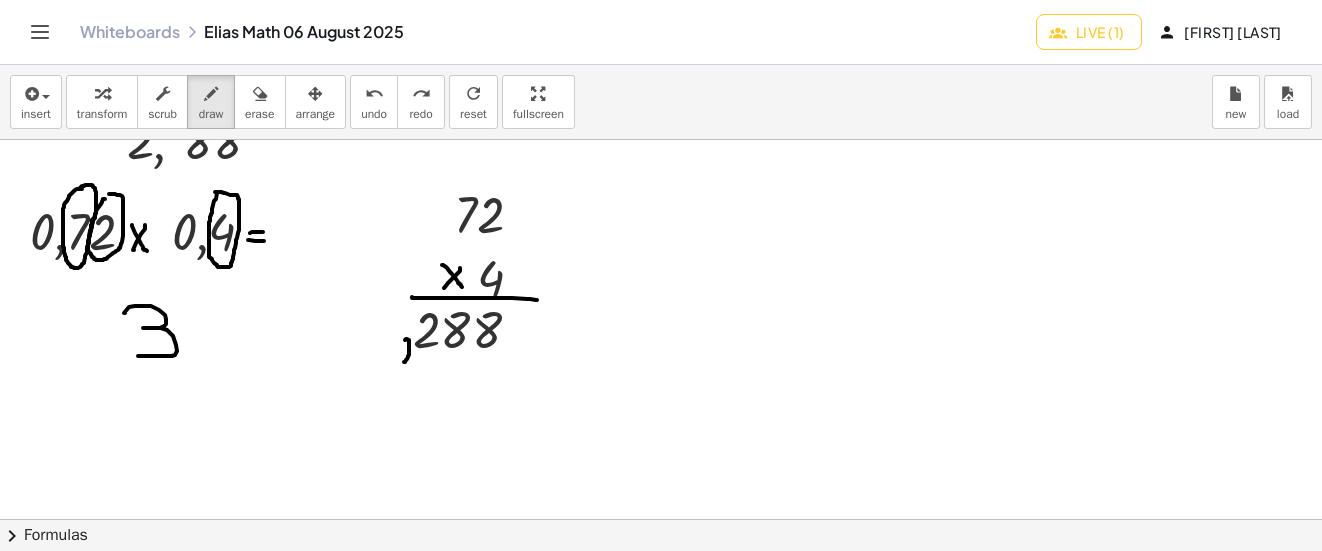 drag, startPoint x: 405, startPoint y: 340, endPoint x: 404, endPoint y: 362, distance: 22.022715 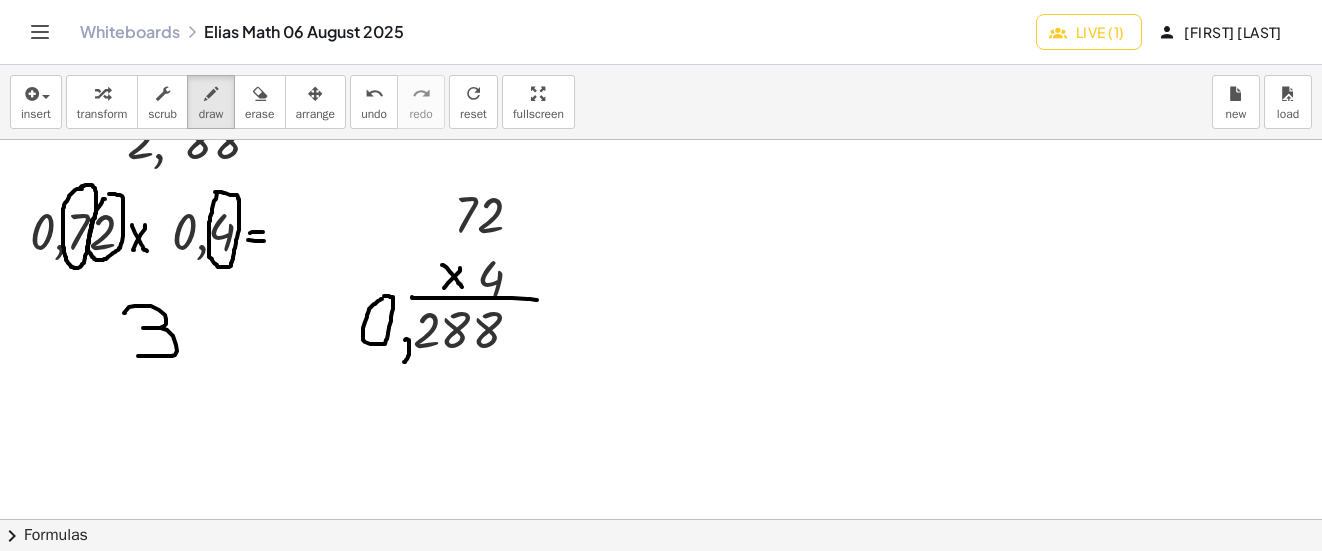 click at bounding box center [674, -1281] 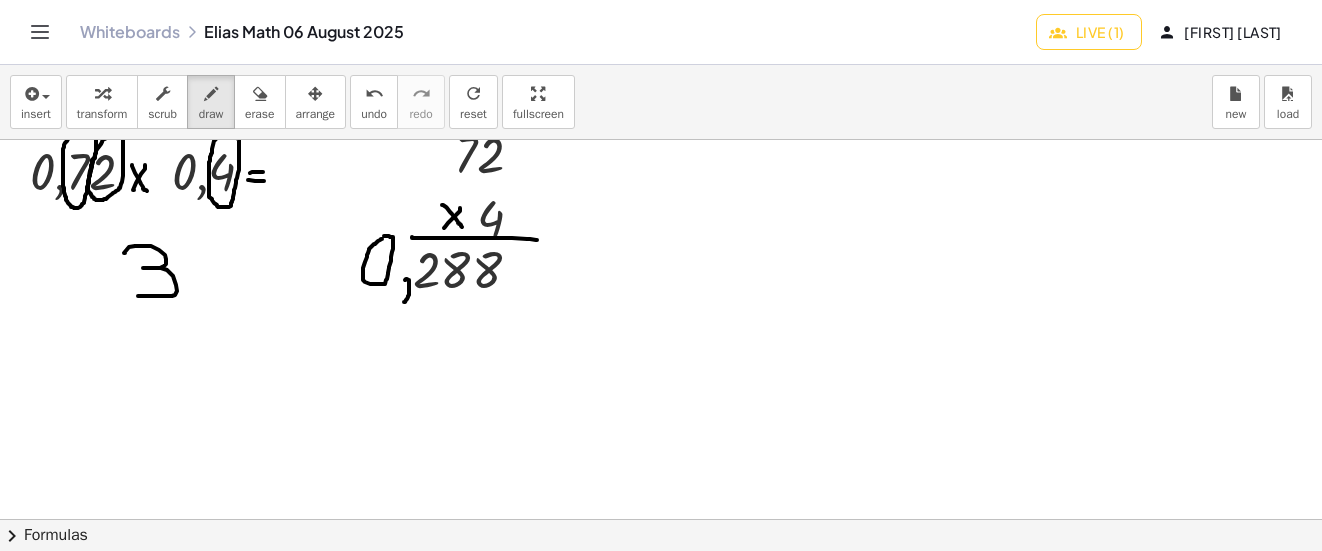 scroll, scrollTop: 3605, scrollLeft: 0, axis: vertical 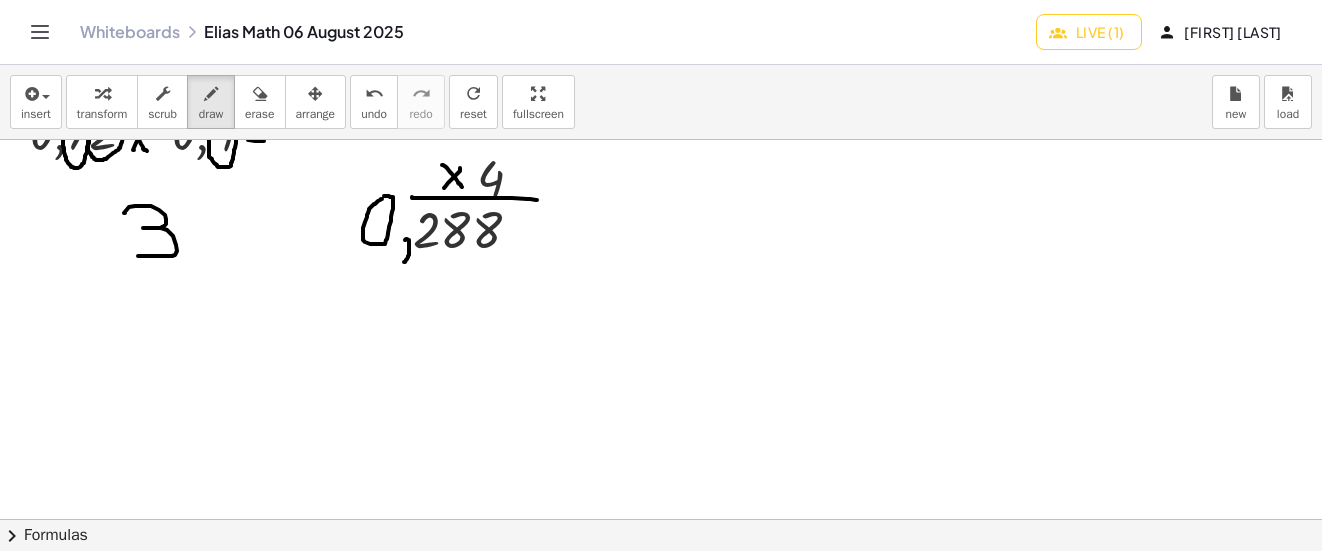 click on "insert select one: Math Expression Function Text transform scrub draw erase arrange undo undo redo redo refresh reset fullscreen load new" at bounding box center (661, 102) 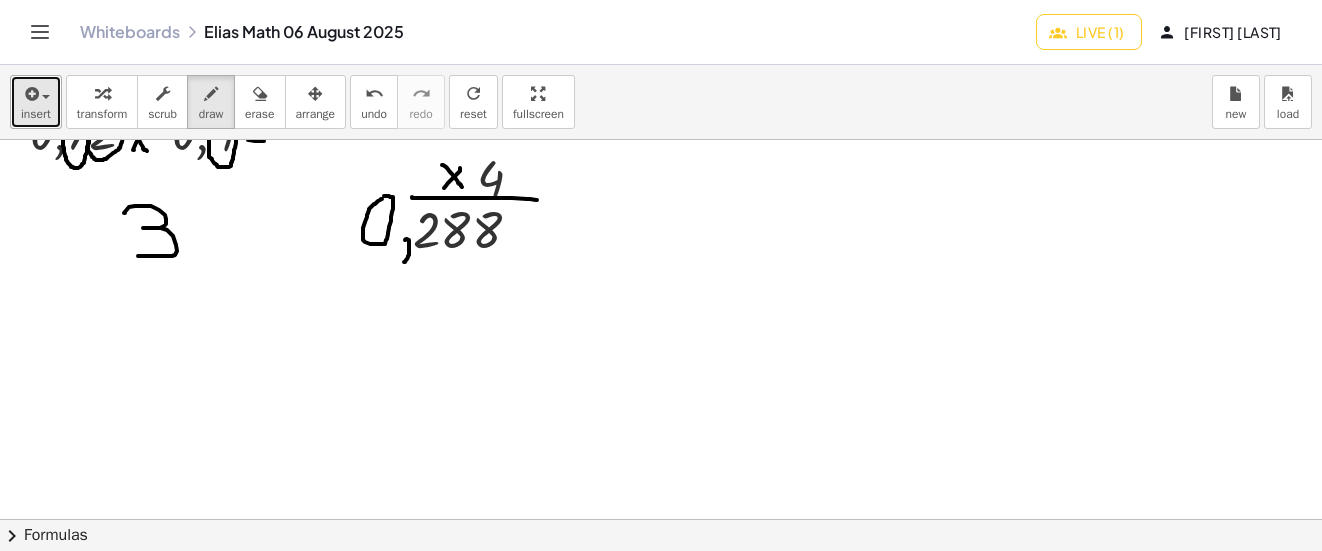 click on "insert" at bounding box center [36, 102] 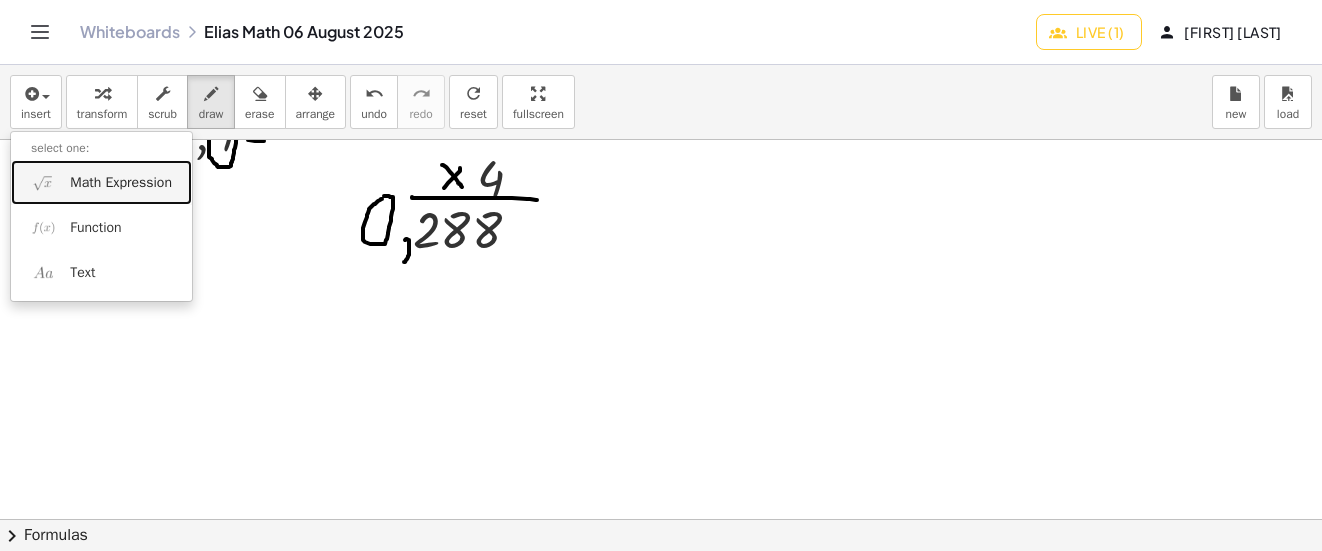 click on "Math Expression" at bounding box center (121, 183) 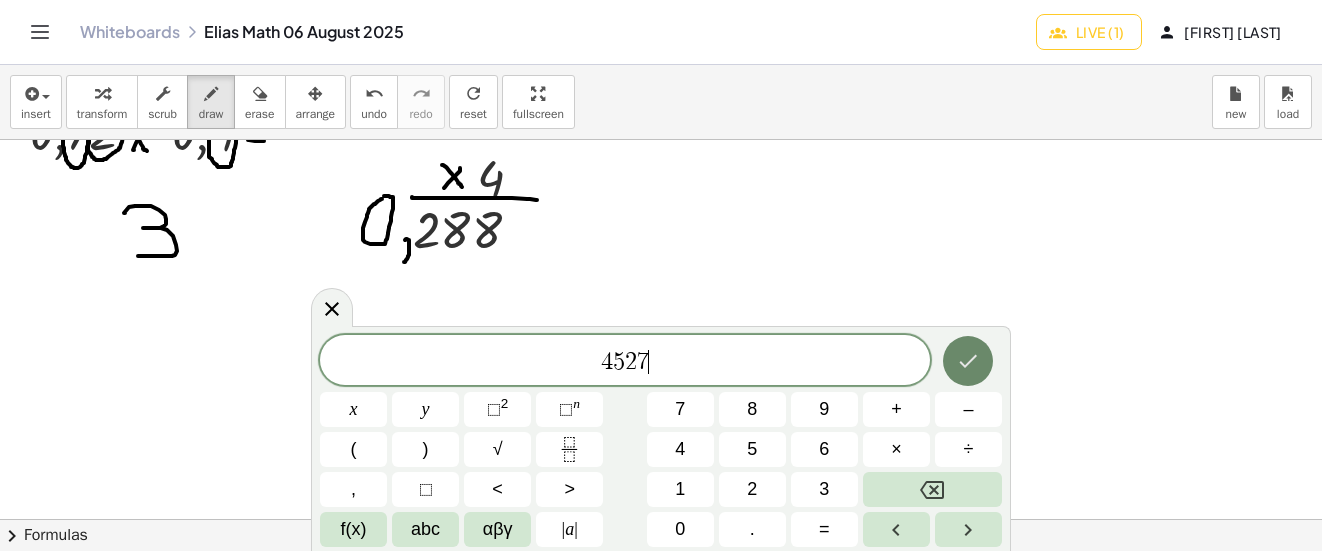 click at bounding box center (968, 361) 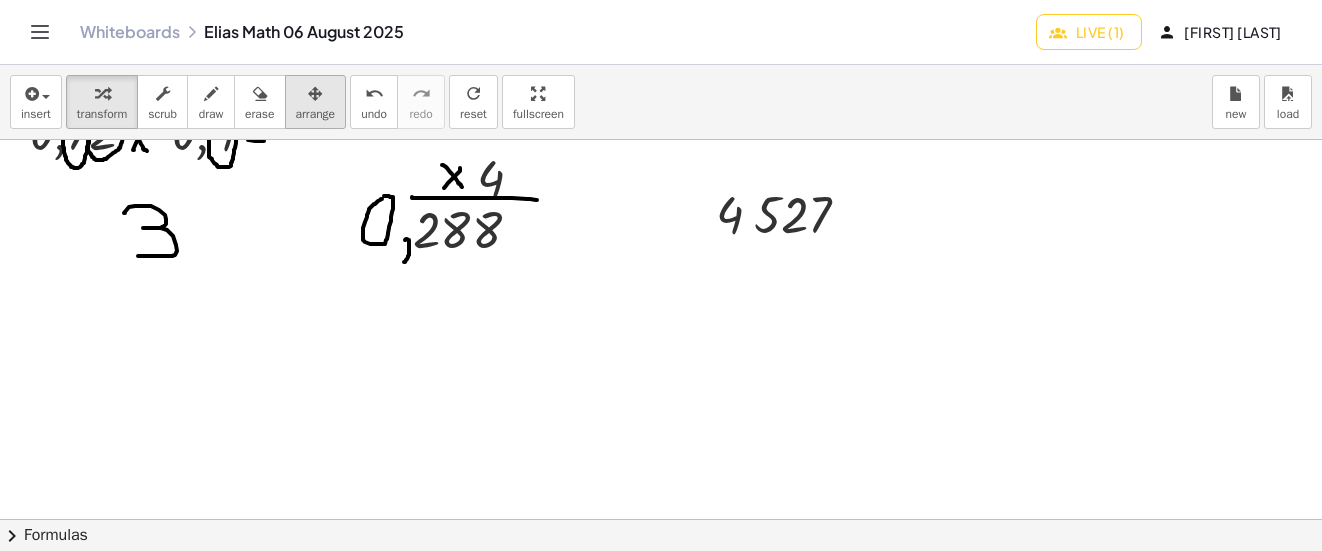 click on "arrange" at bounding box center (316, 102) 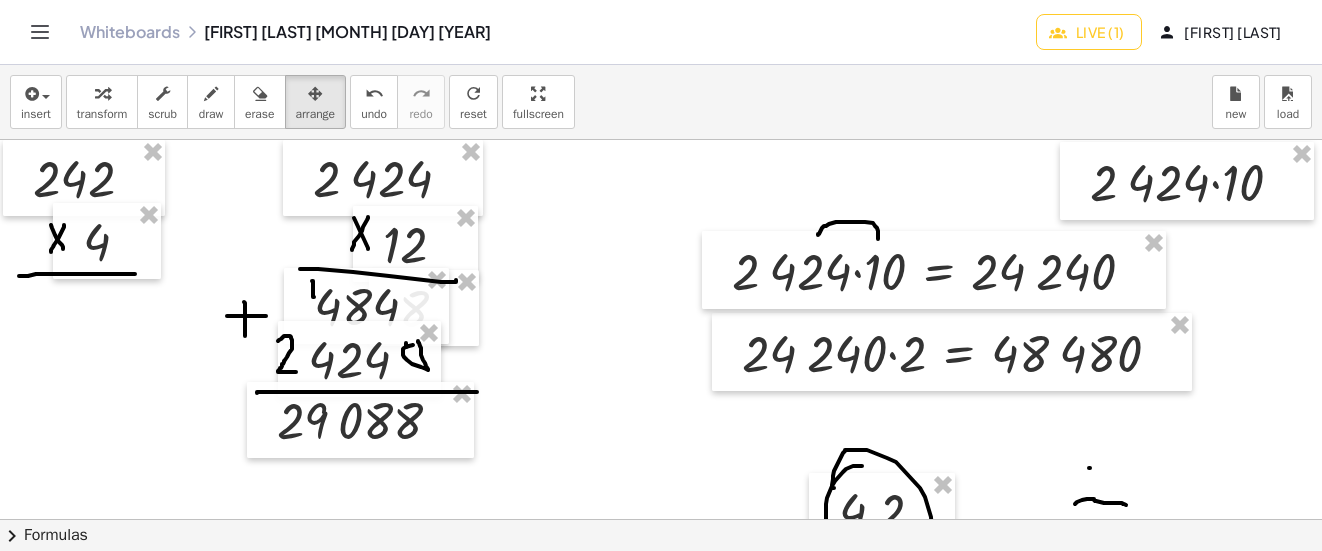 scroll, scrollTop: 0, scrollLeft: 0, axis: both 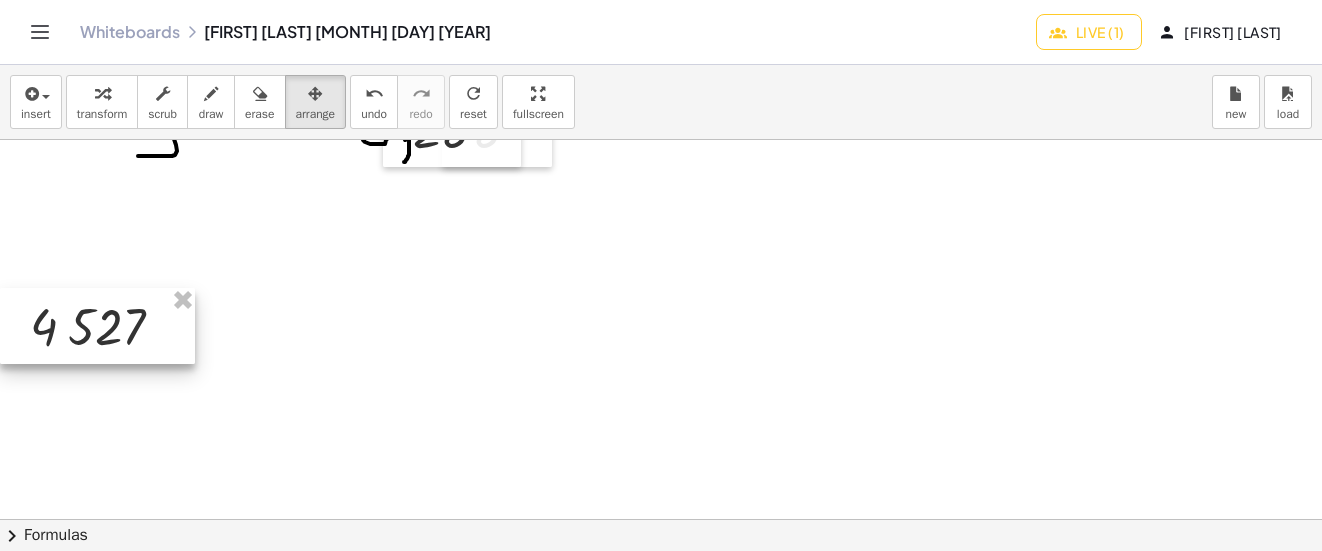 drag, startPoint x: 125, startPoint y: 296, endPoint x: 114, endPoint y: 327, distance: 32.89377 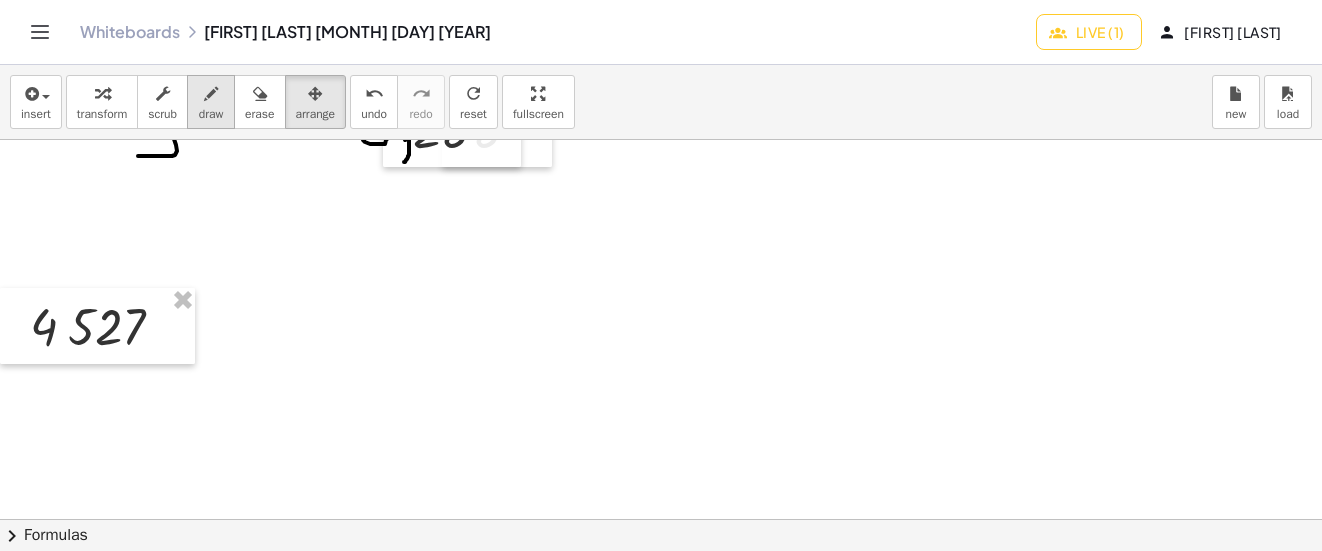 click on "draw" at bounding box center (211, 114) 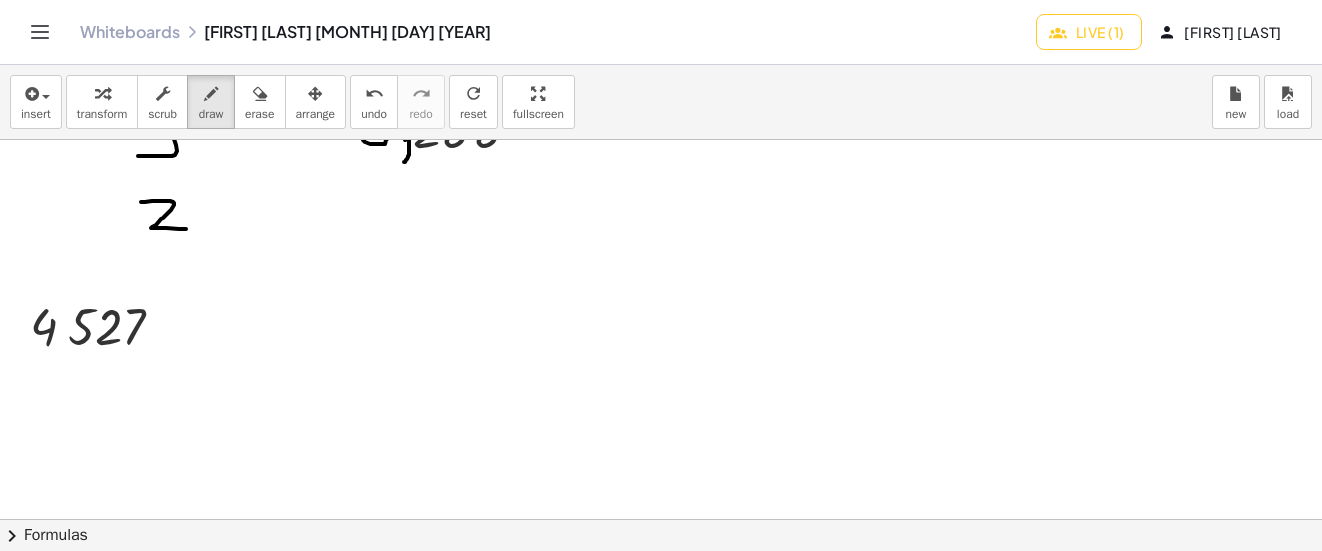 drag, startPoint x: 142, startPoint y: 202, endPoint x: 186, endPoint y: 229, distance: 51.62364 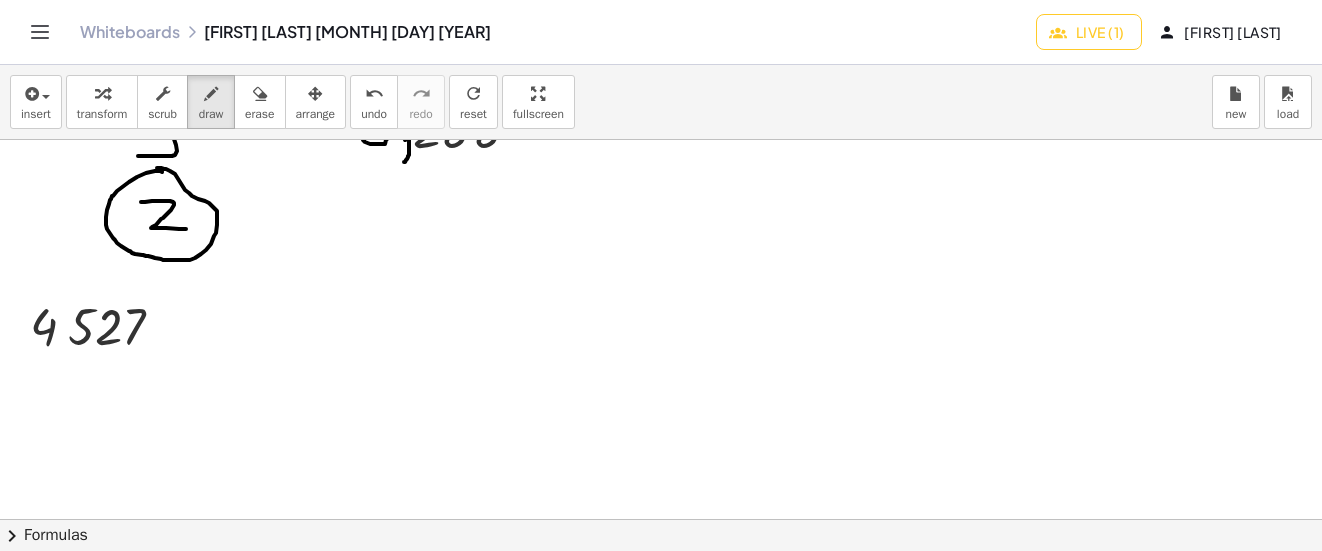 click at bounding box center [674, -1481] 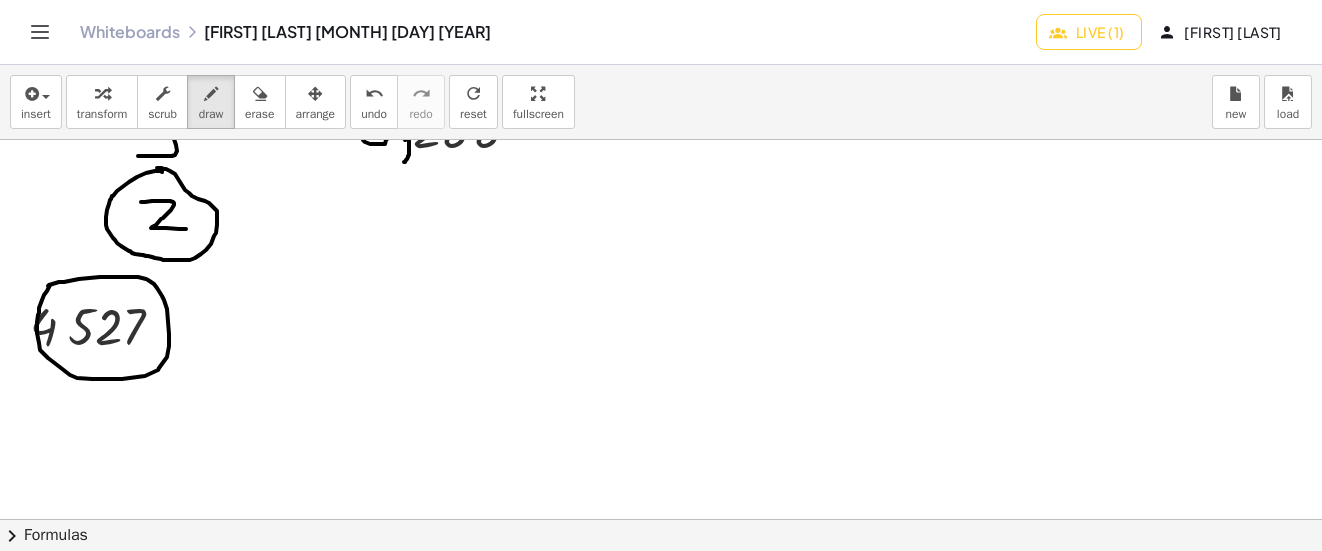 drag, startPoint x: 64, startPoint y: 282, endPoint x: 51, endPoint y: 285, distance: 13.341664 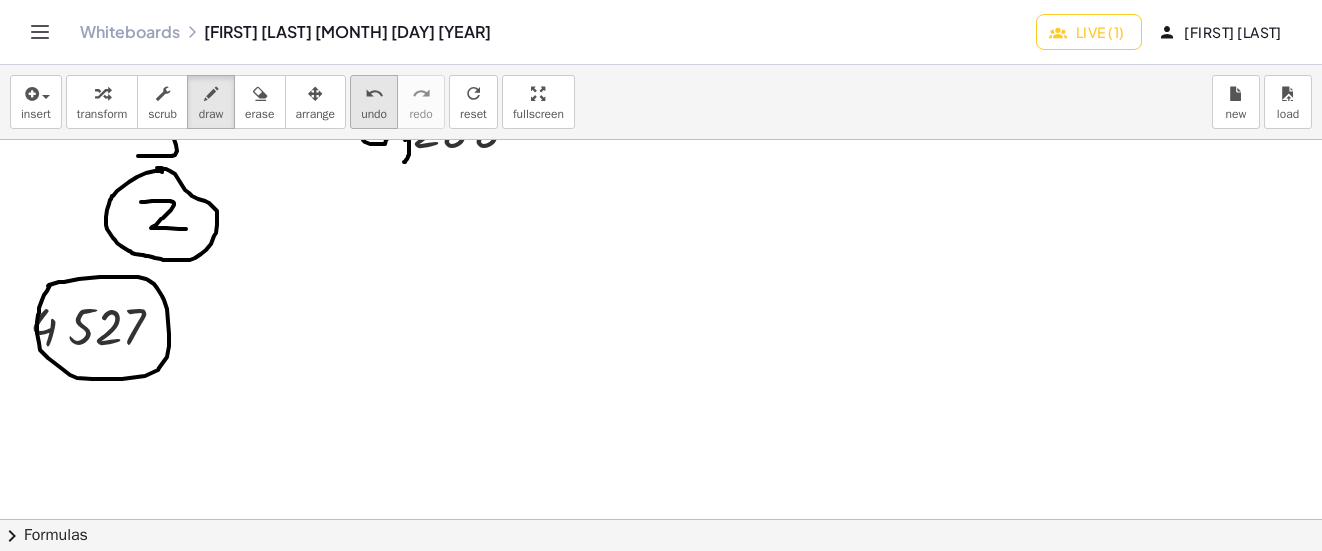 click on "undo" at bounding box center (374, 114) 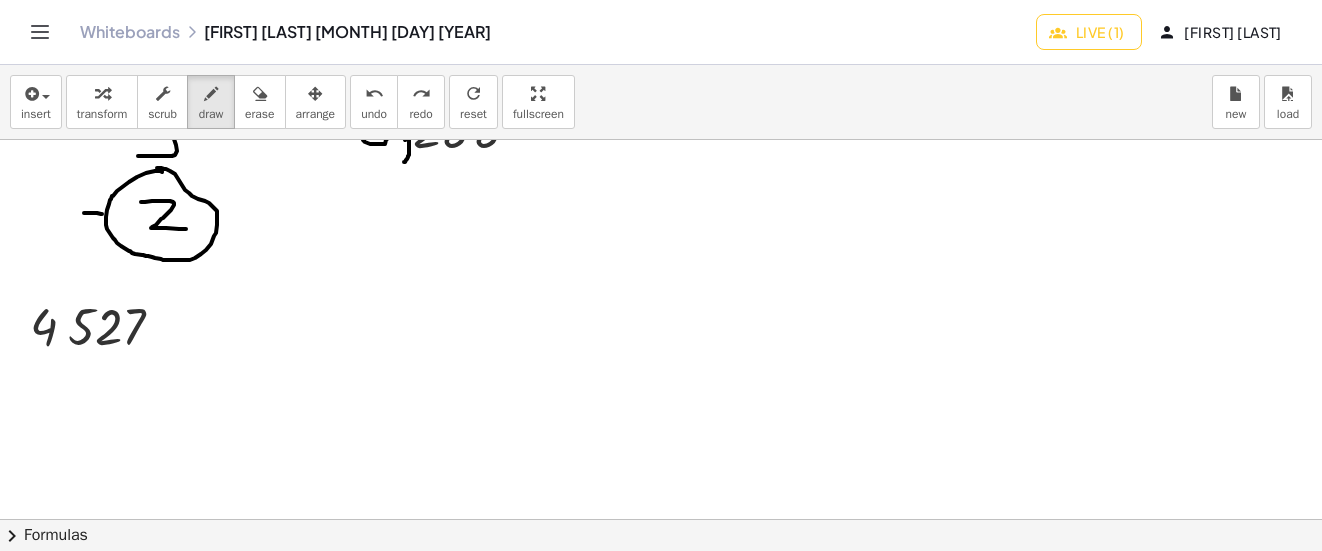 drag, startPoint x: 102, startPoint y: 214, endPoint x: 84, endPoint y: 213, distance: 18.027756 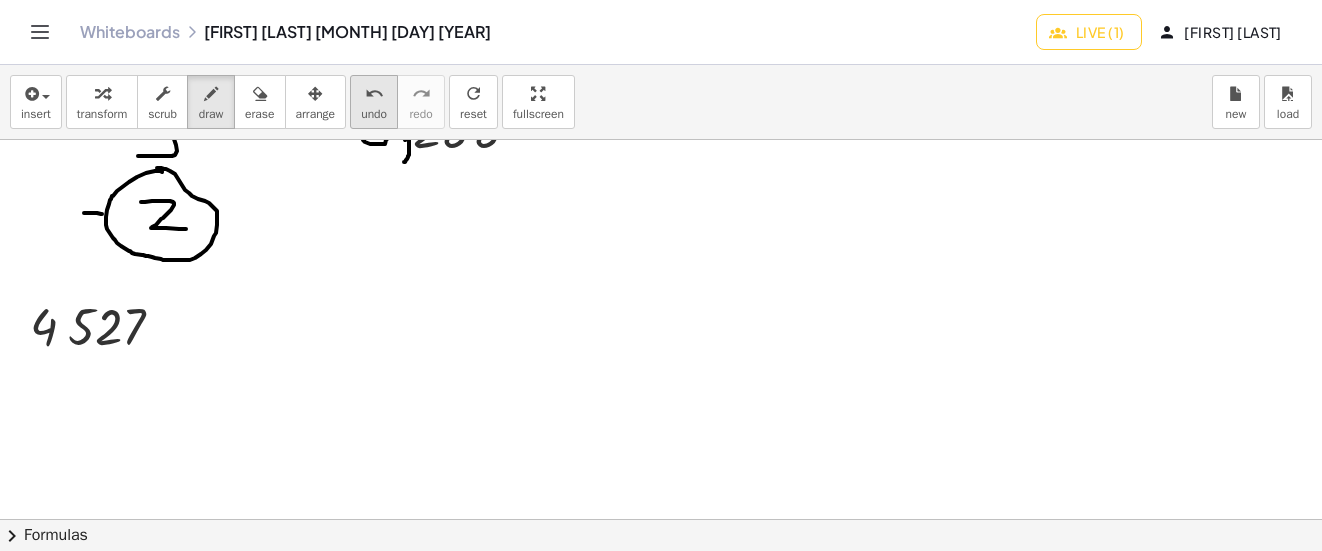 drag, startPoint x: 370, startPoint y: 96, endPoint x: 387, endPoint y: 116, distance: 26.24881 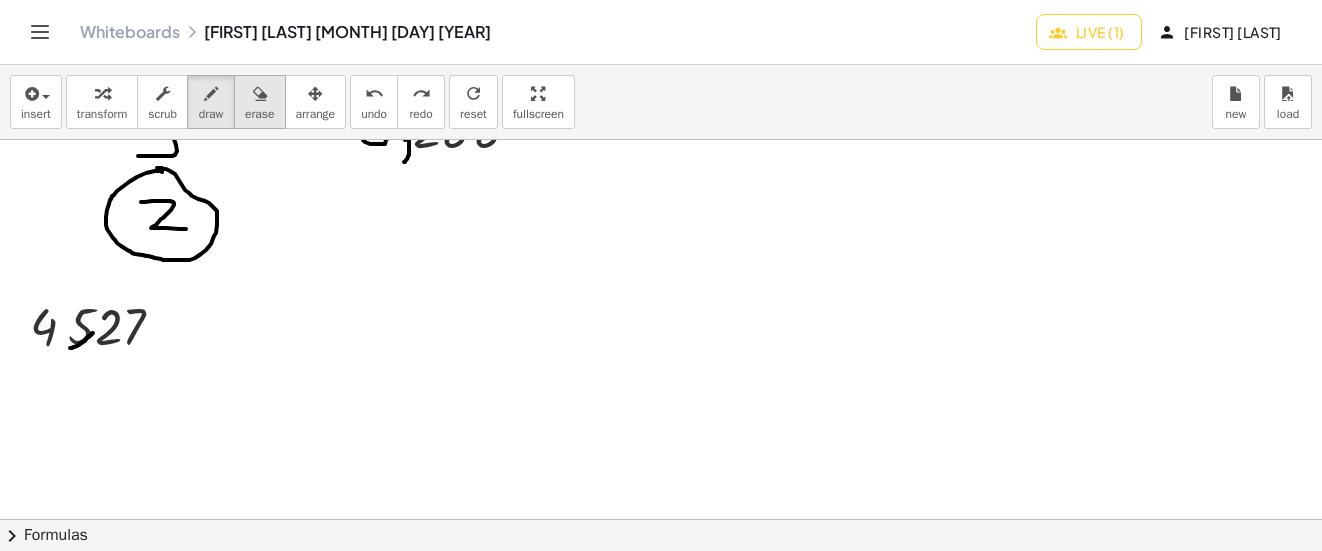 click at bounding box center (259, 93) 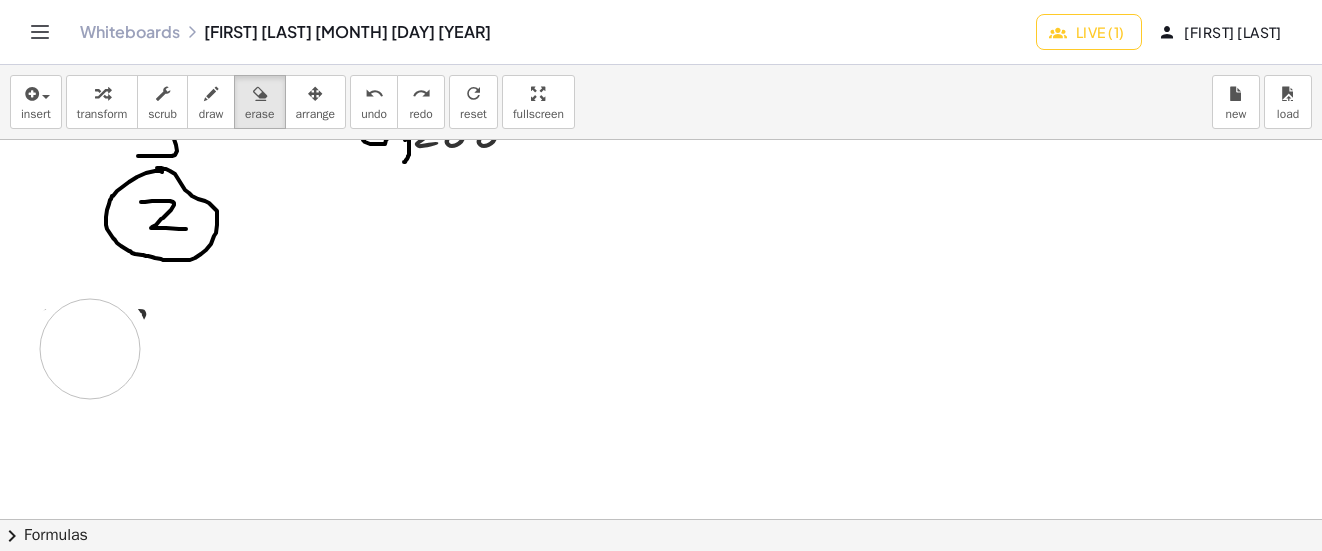 drag, startPoint x: 70, startPoint y: 353, endPoint x: 90, endPoint y: 349, distance: 20.396078 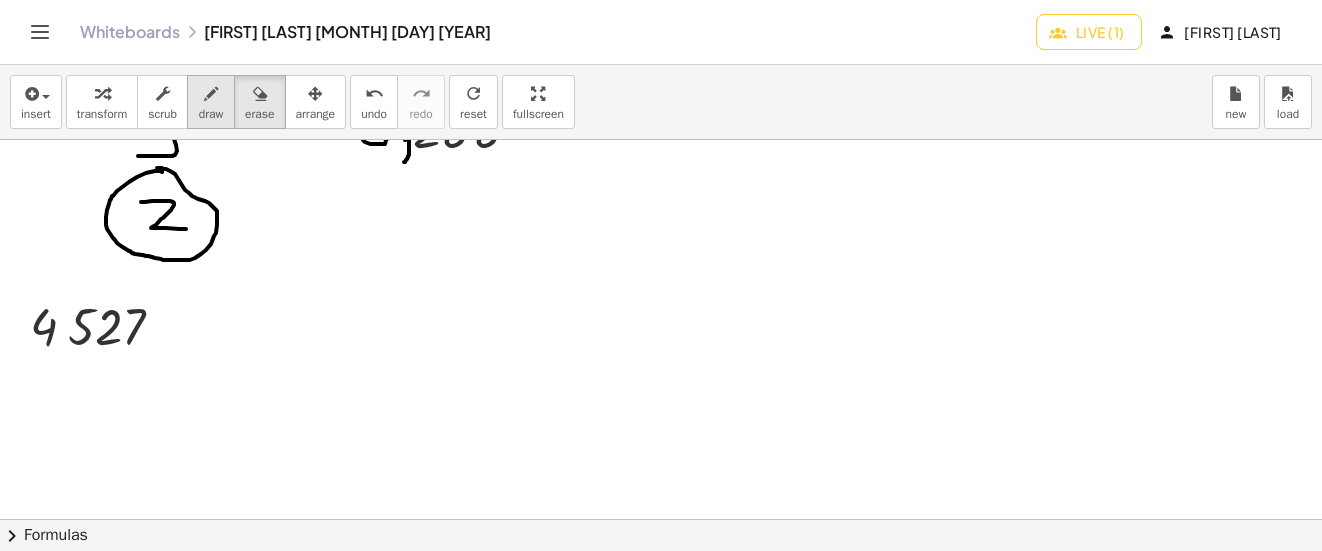click at bounding box center (211, 94) 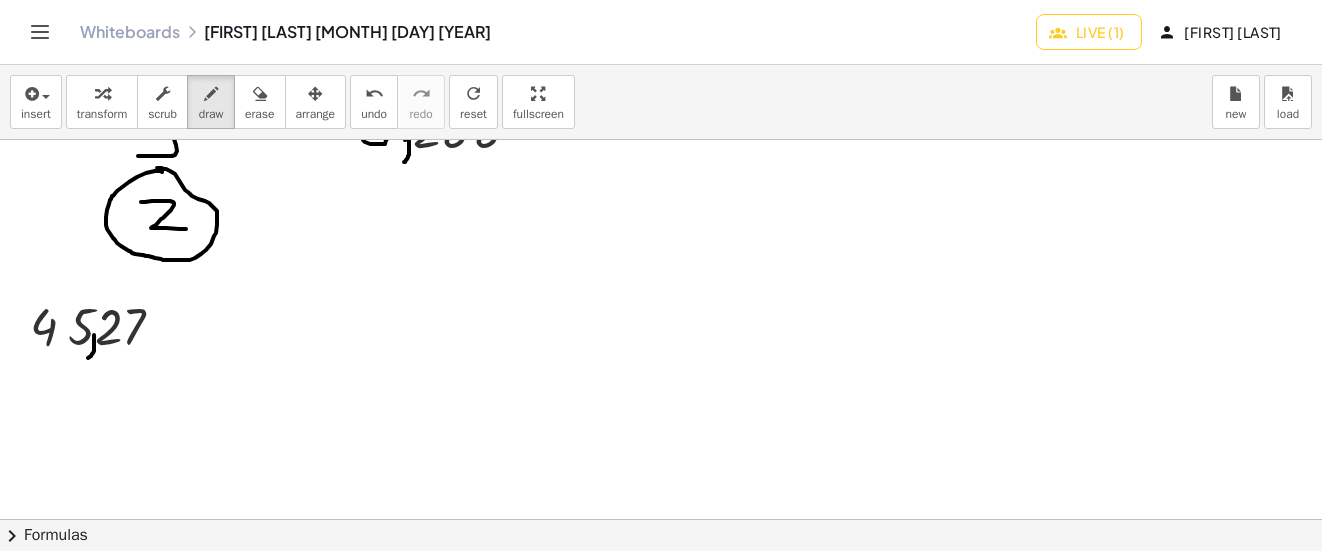 drag, startPoint x: 94, startPoint y: 335, endPoint x: 88, endPoint y: 358, distance: 23.769728 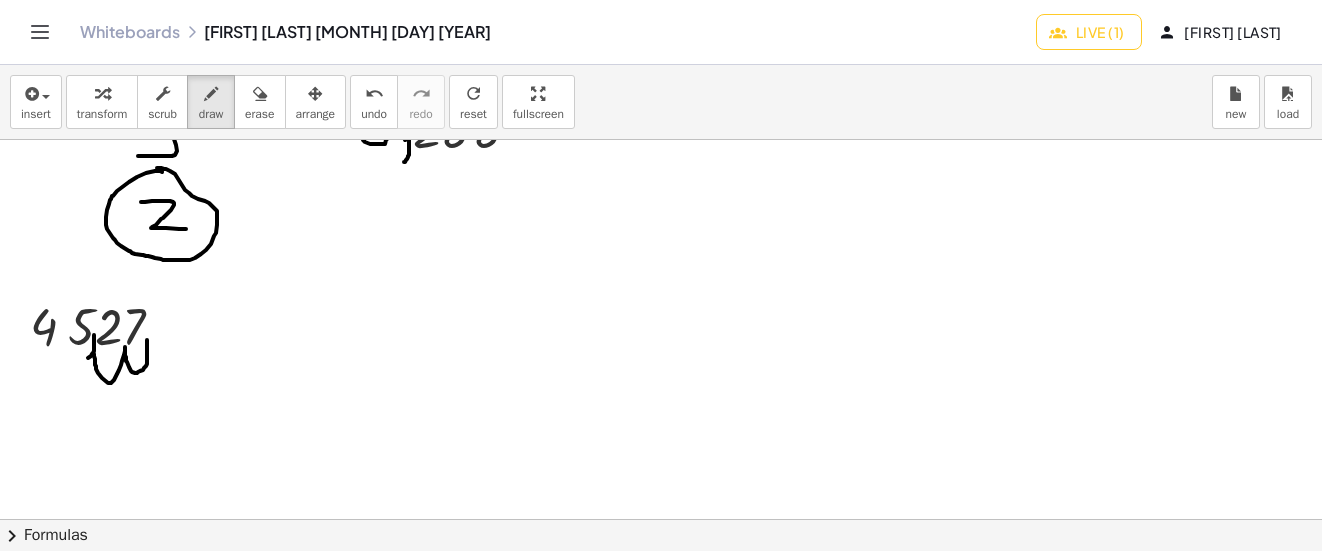 drag, startPoint x: 147, startPoint y: 340, endPoint x: 91, endPoint y: 365, distance: 61.326992 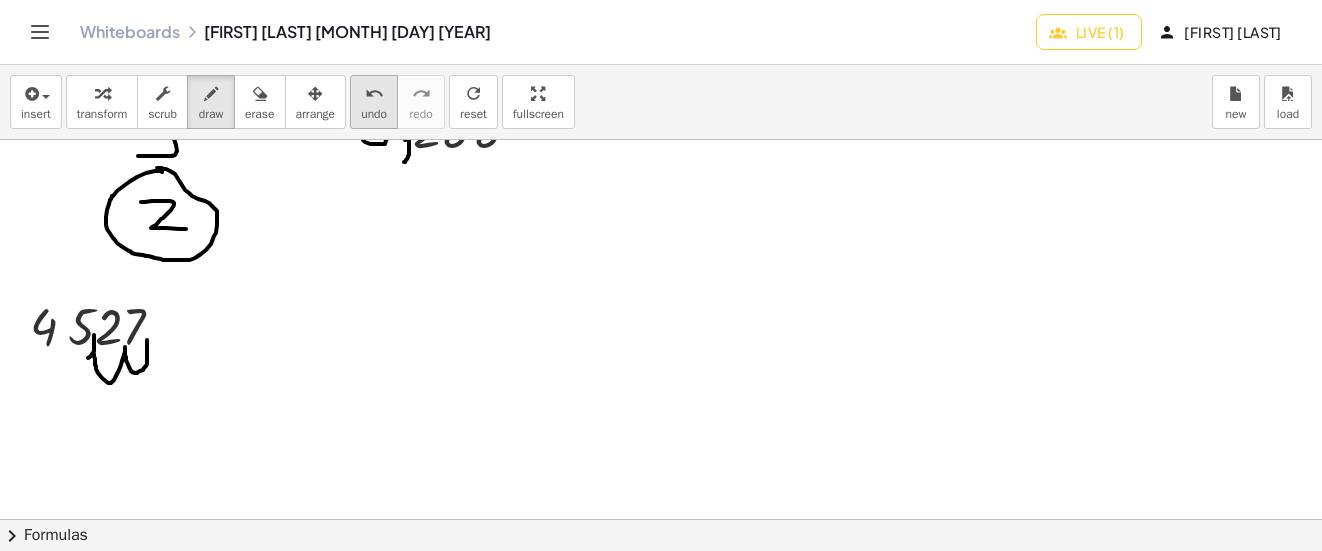 click on "undo undo" at bounding box center (374, 102) 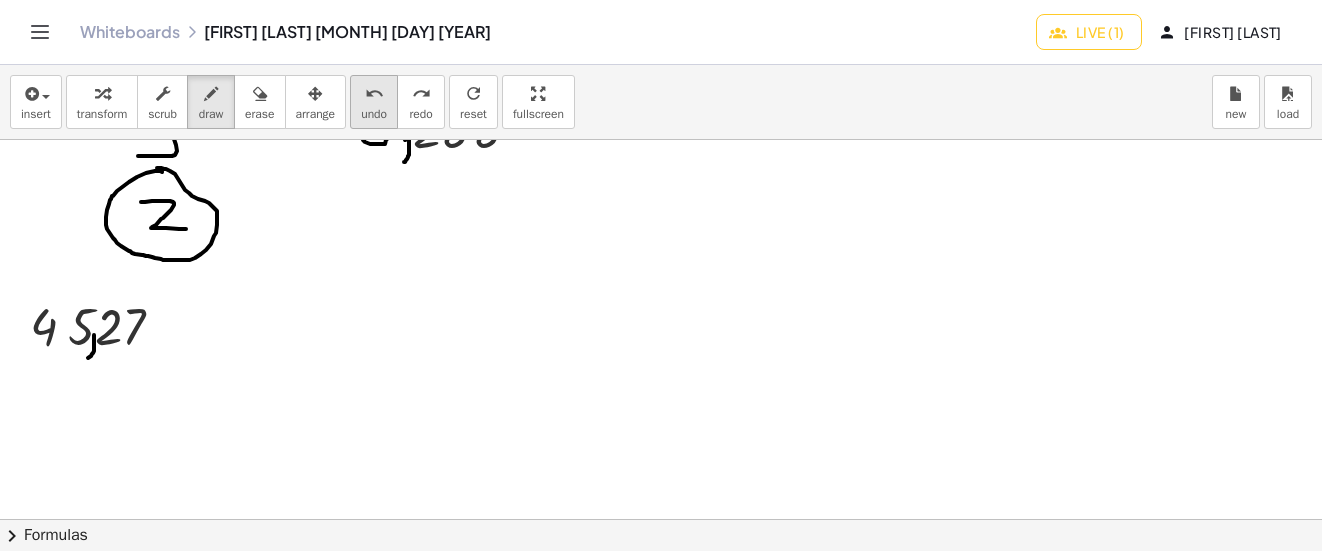 click on "undo undo" at bounding box center [374, 102] 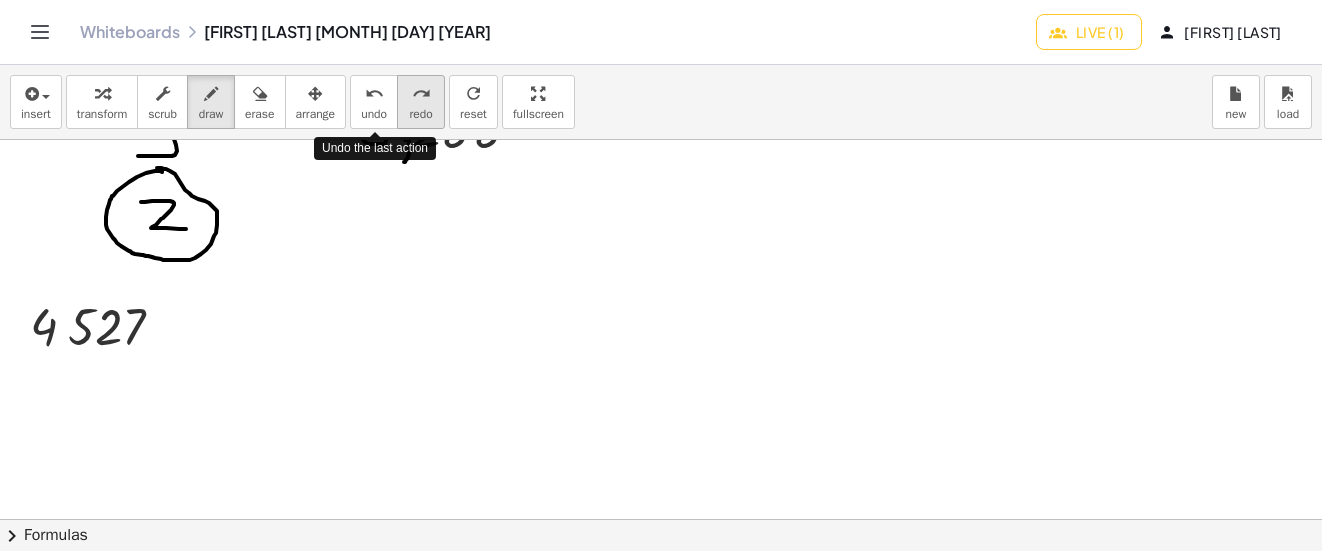 click on "redo" at bounding box center [421, 94] 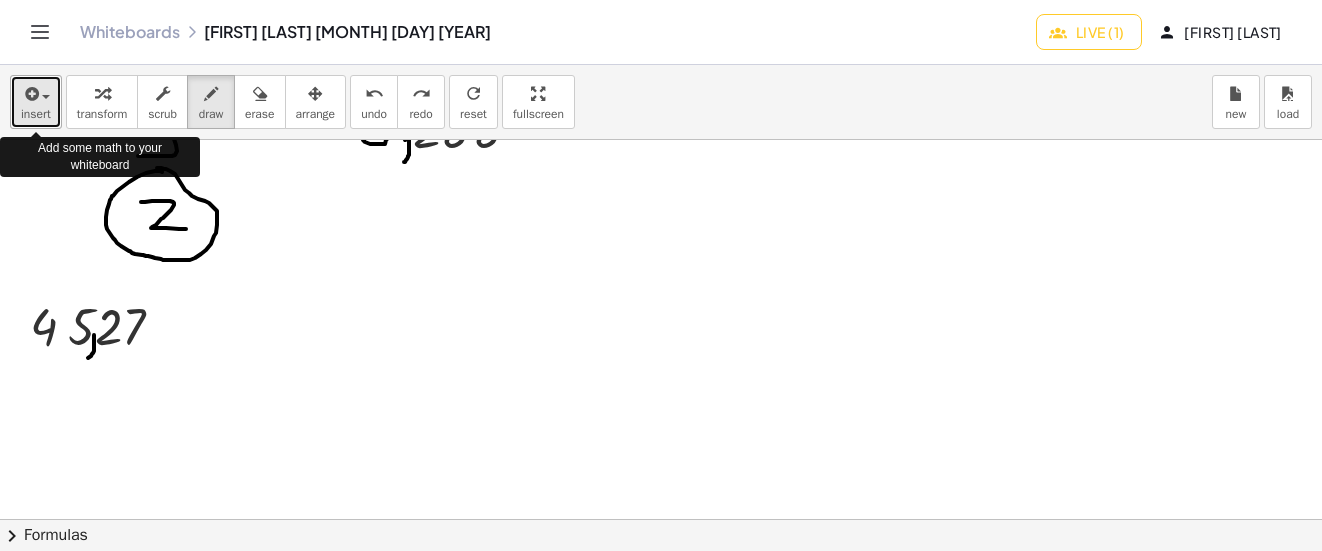 click at bounding box center (36, 93) 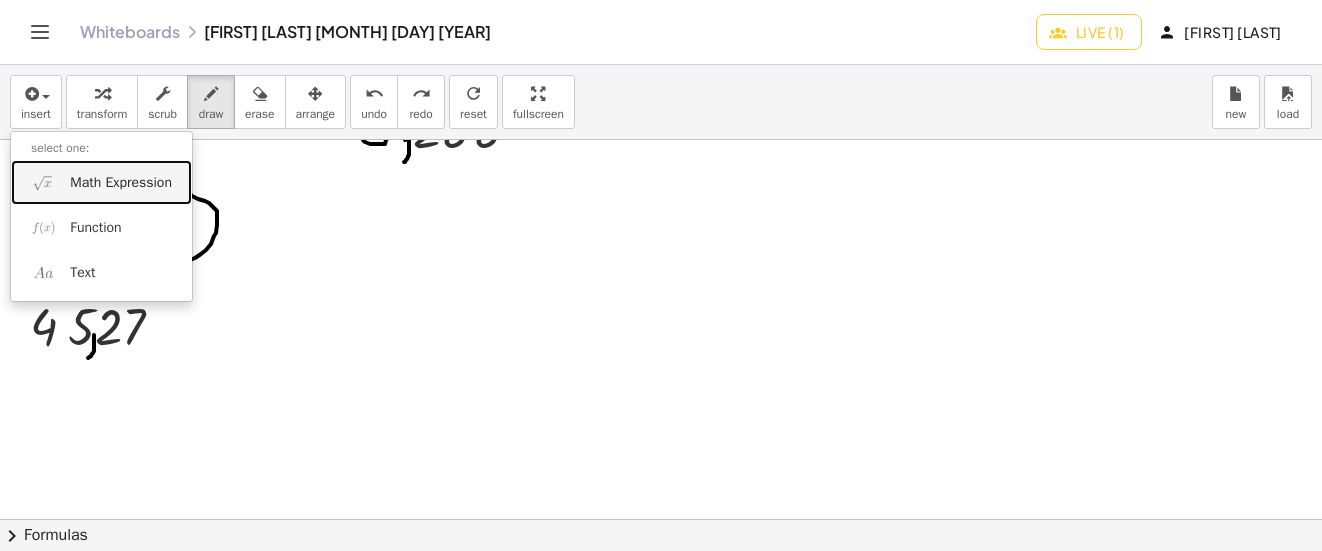 click on "Math Expression" at bounding box center [121, 183] 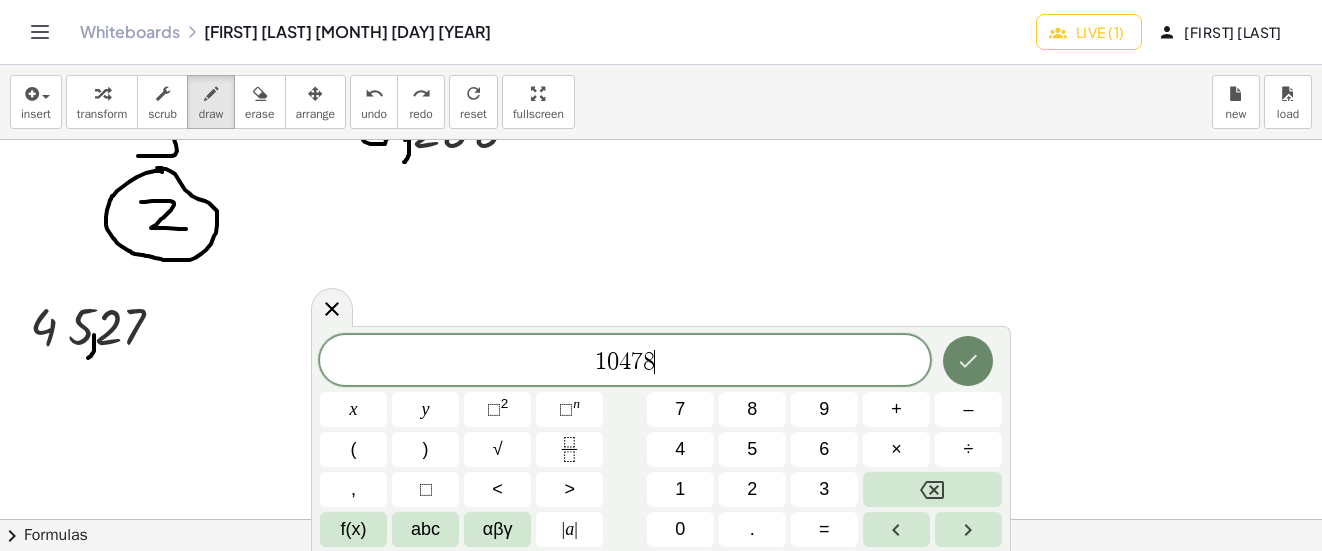 click at bounding box center (968, 361) 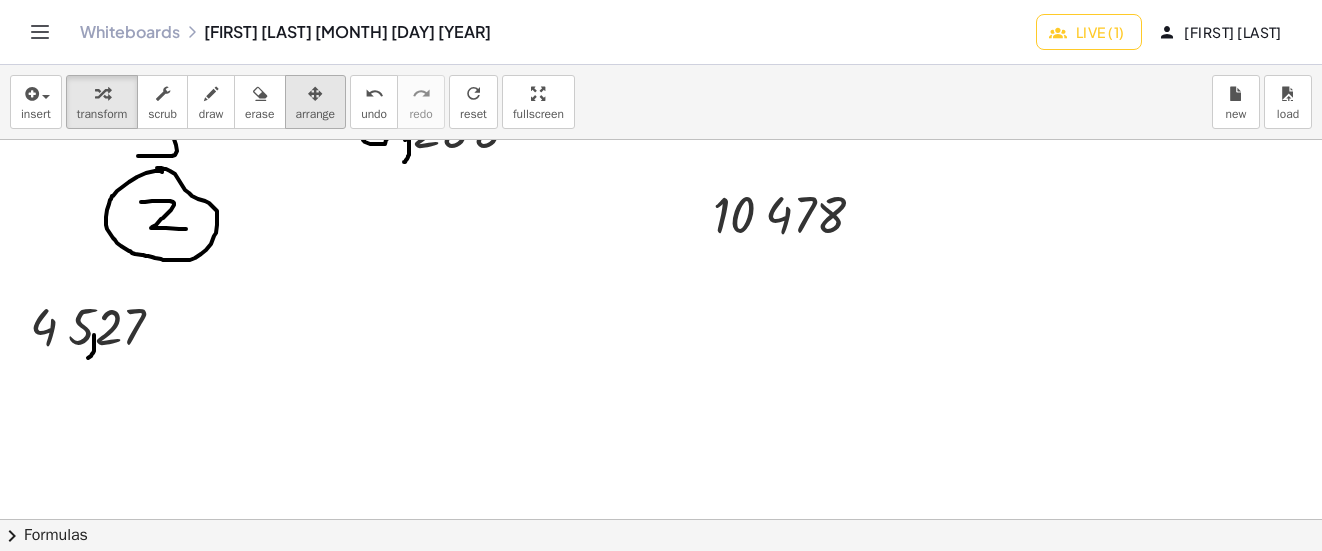 click on "arrange" at bounding box center [316, 102] 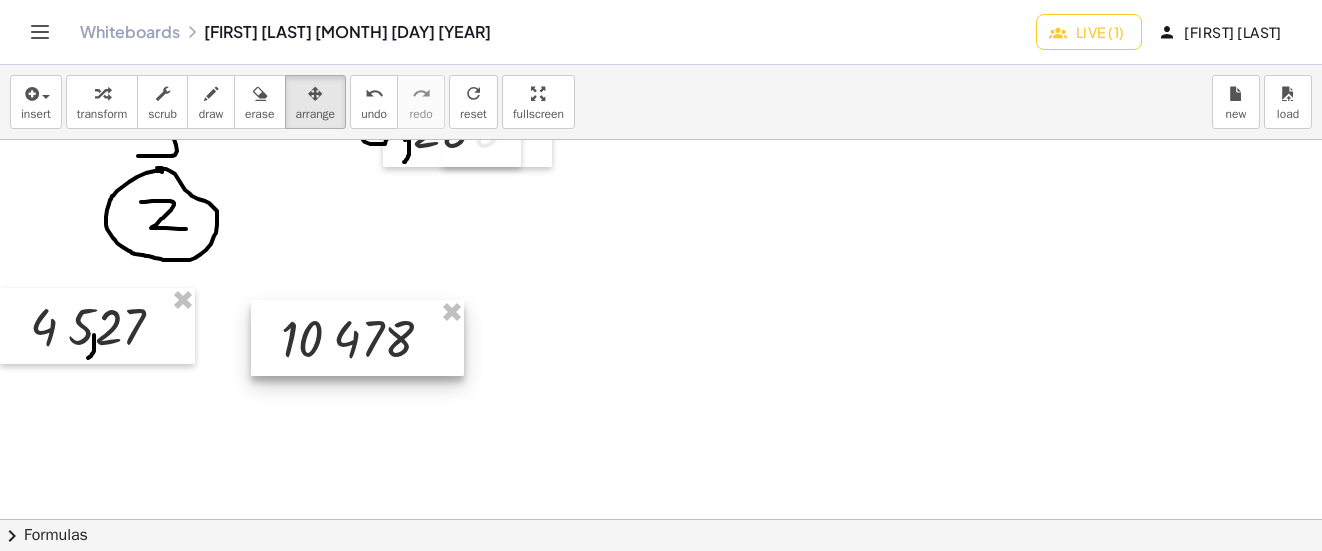 drag, startPoint x: 777, startPoint y: 216, endPoint x: 344, endPoint y: 340, distance: 450.40536 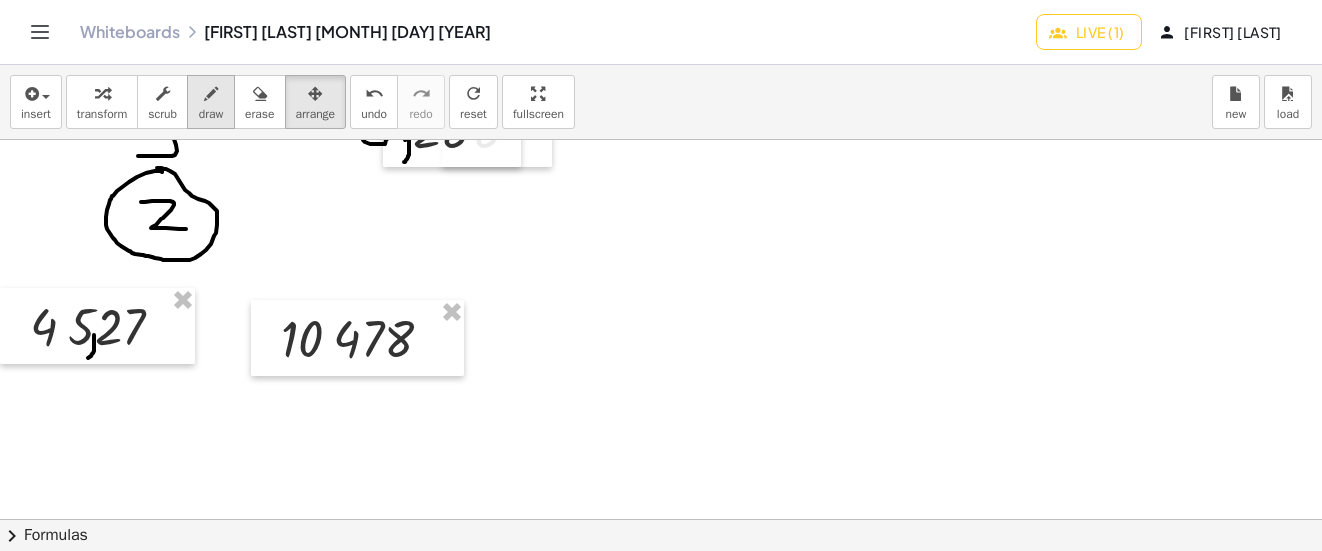 click on "draw" at bounding box center [211, 114] 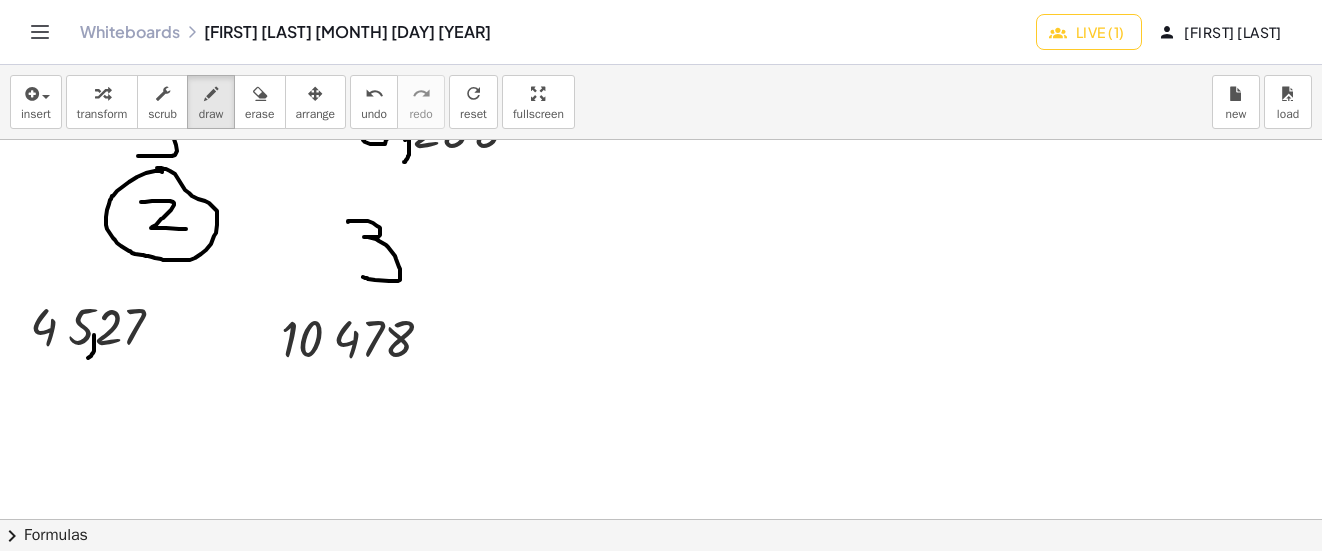 drag, startPoint x: 357, startPoint y: 221, endPoint x: 363, endPoint y: 277, distance: 56.32051 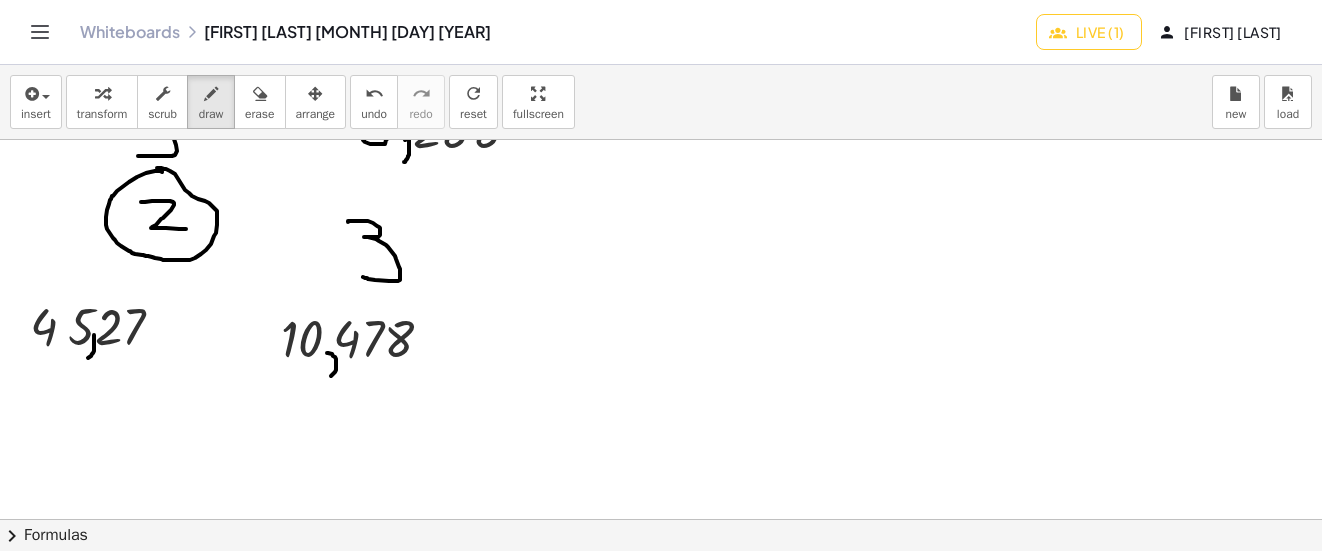 drag, startPoint x: 327, startPoint y: 353, endPoint x: 328, endPoint y: 378, distance: 25.019993 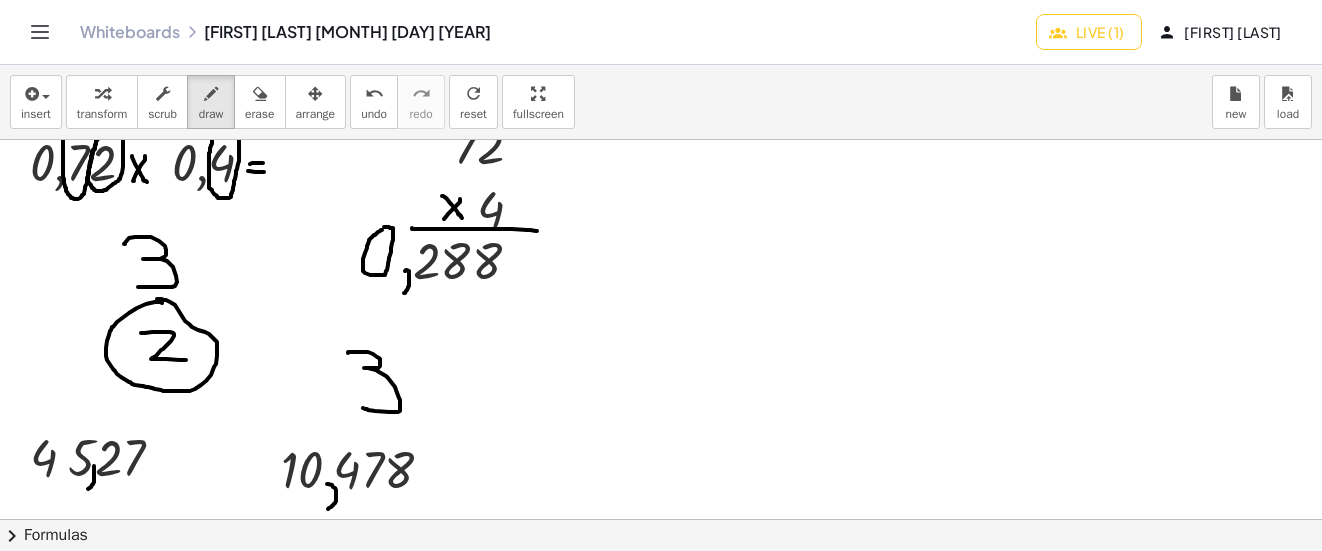 scroll, scrollTop: 3705, scrollLeft: 0, axis: vertical 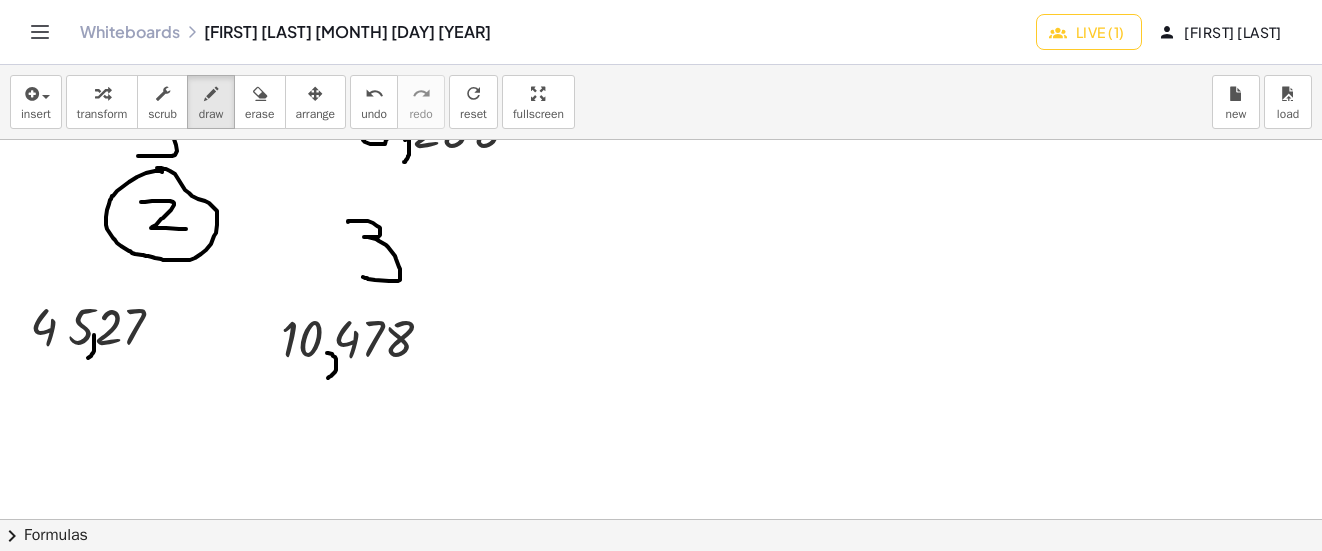 click on "insert select one: Math Expression Function Text transform scrub draw erase arrange undo undo redo redo refresh reset fullscreen load new" at bounding box center (661, 102) 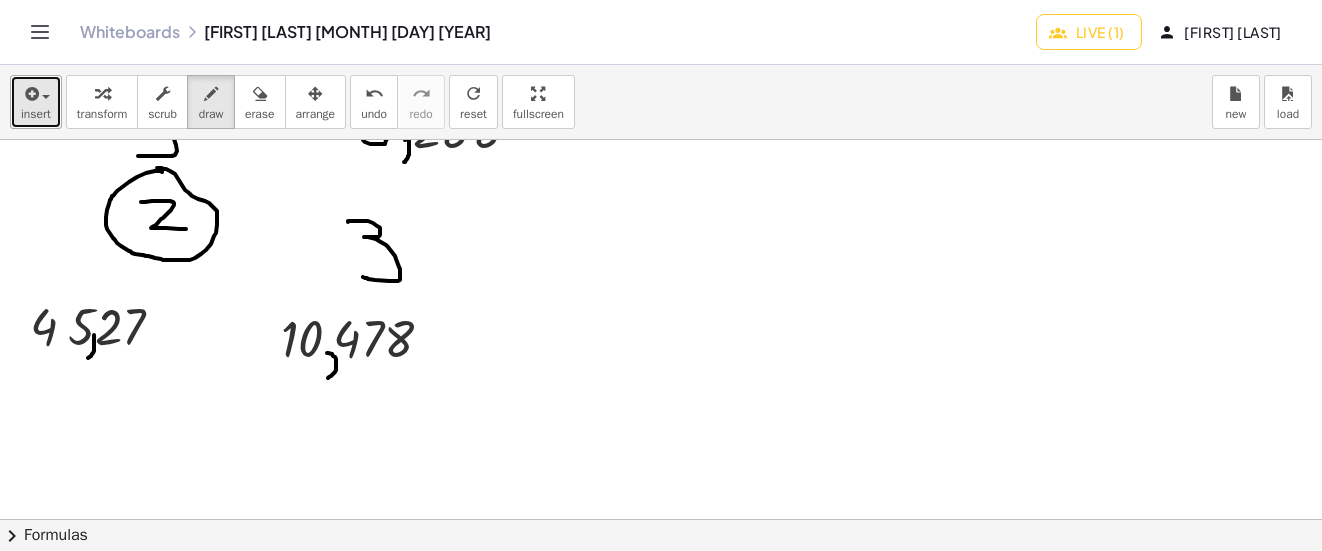 click on "insert" at bounding box center [36, 102] 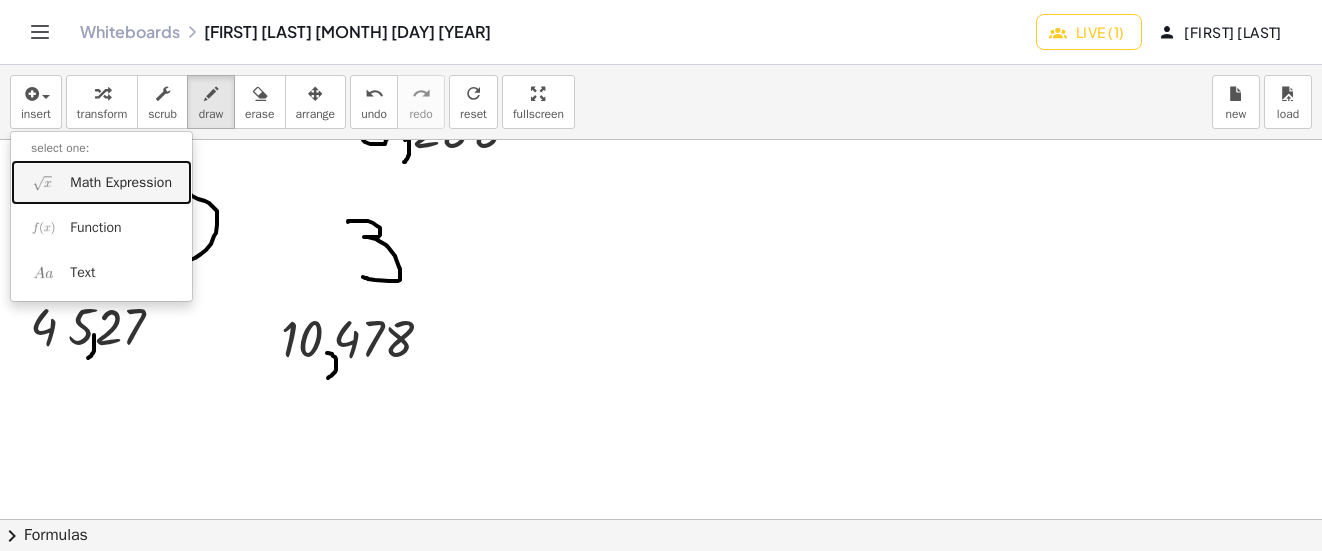 click on "Math Expression" at bounding box center (101, 182) 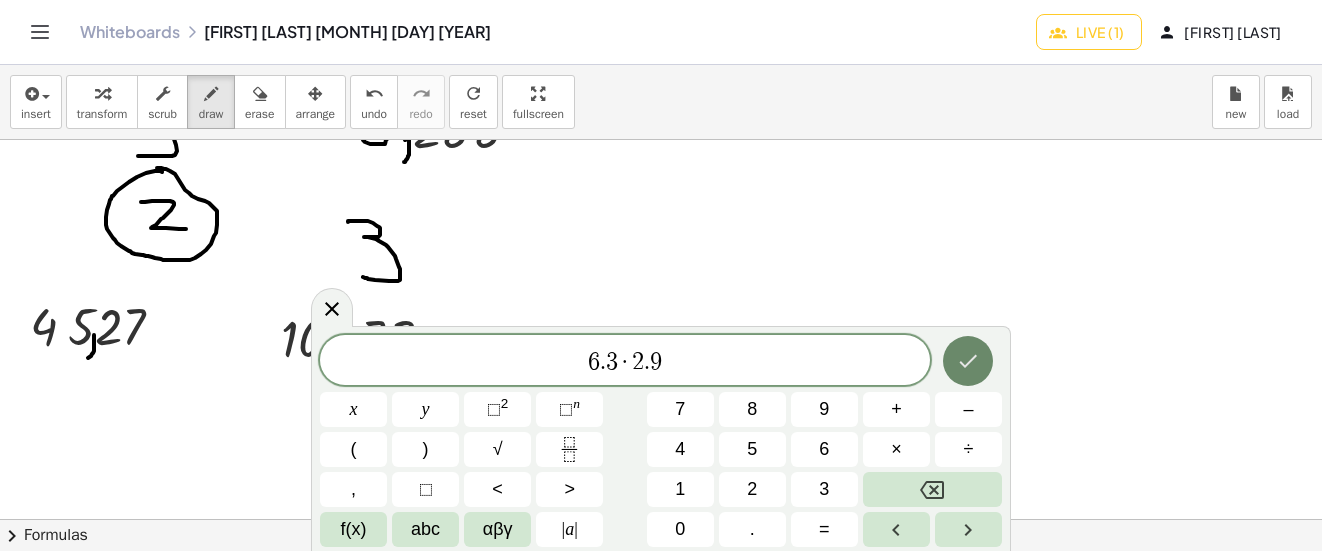 click 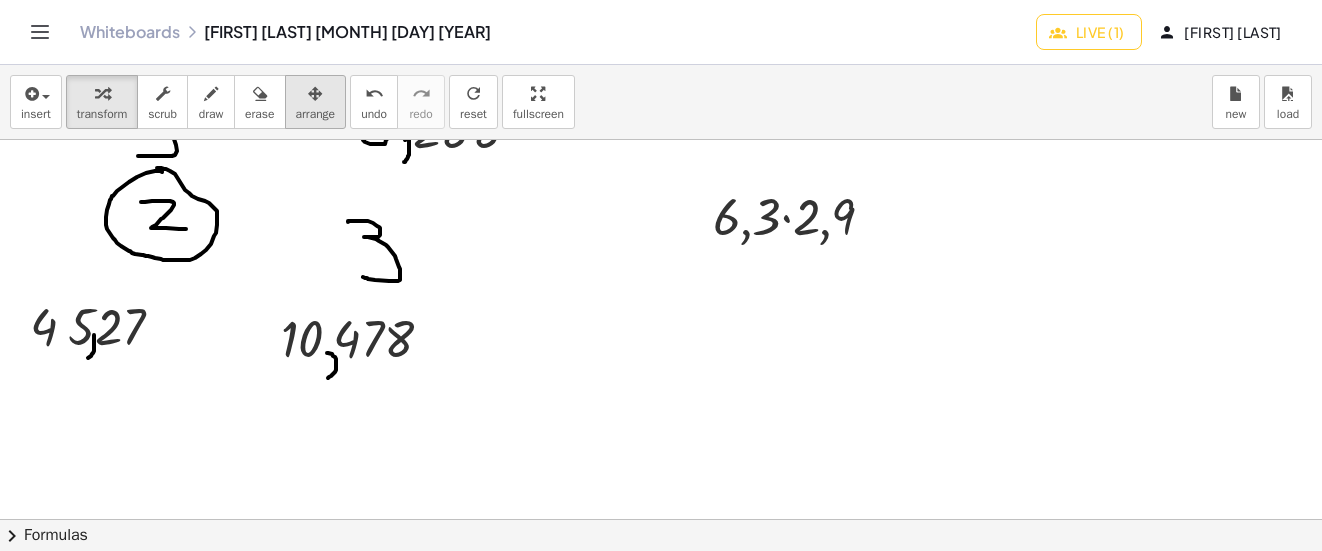 click at bounding box center [316, 93] 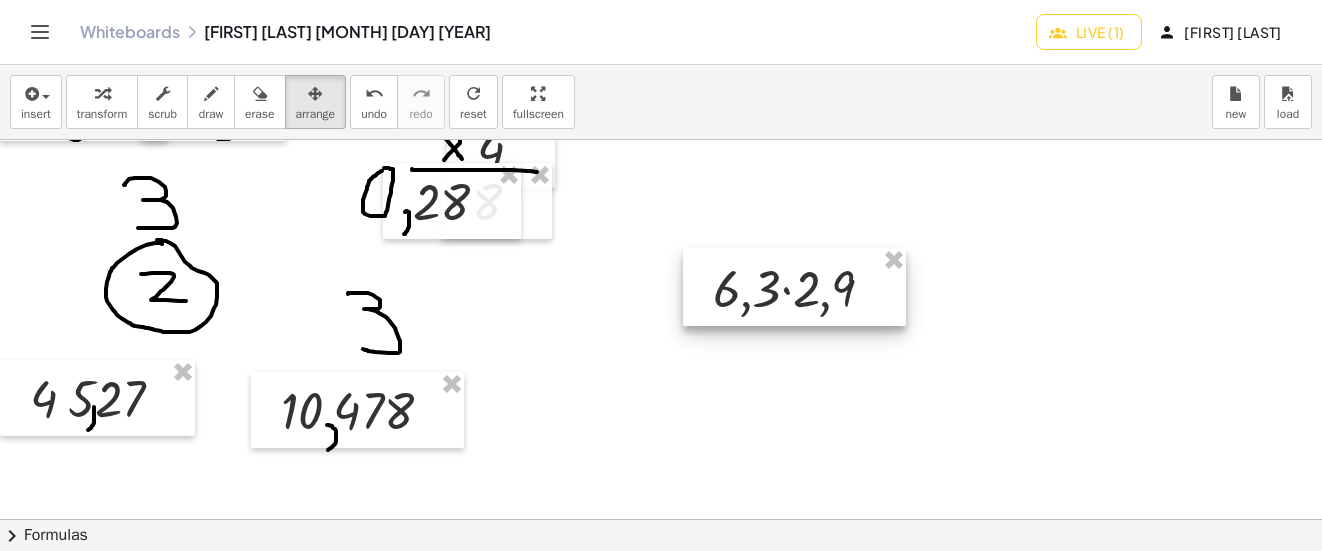 scroll, scrollTop: 3605, scrollLeft: 0, axis: vertical 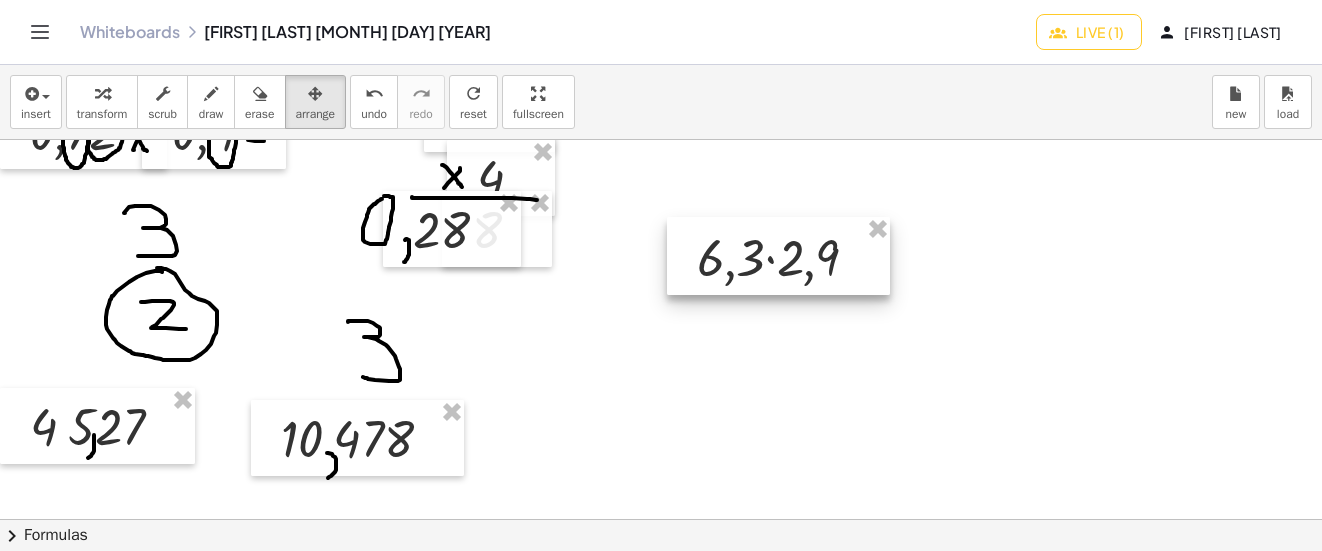 drag, startPoint x: 812, startPoint y: 345, endPoint x: 797, endPoint y: 250, distance: 96.17692 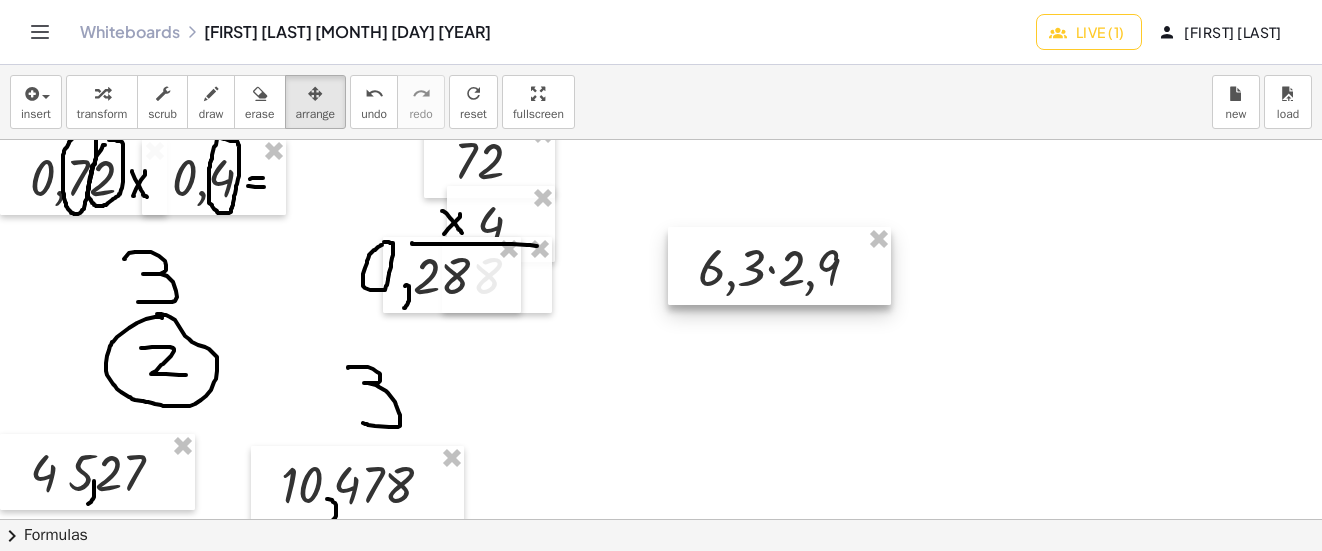 scroll, scrollTop: 3505, scrollLeft: 0, axis: vertical 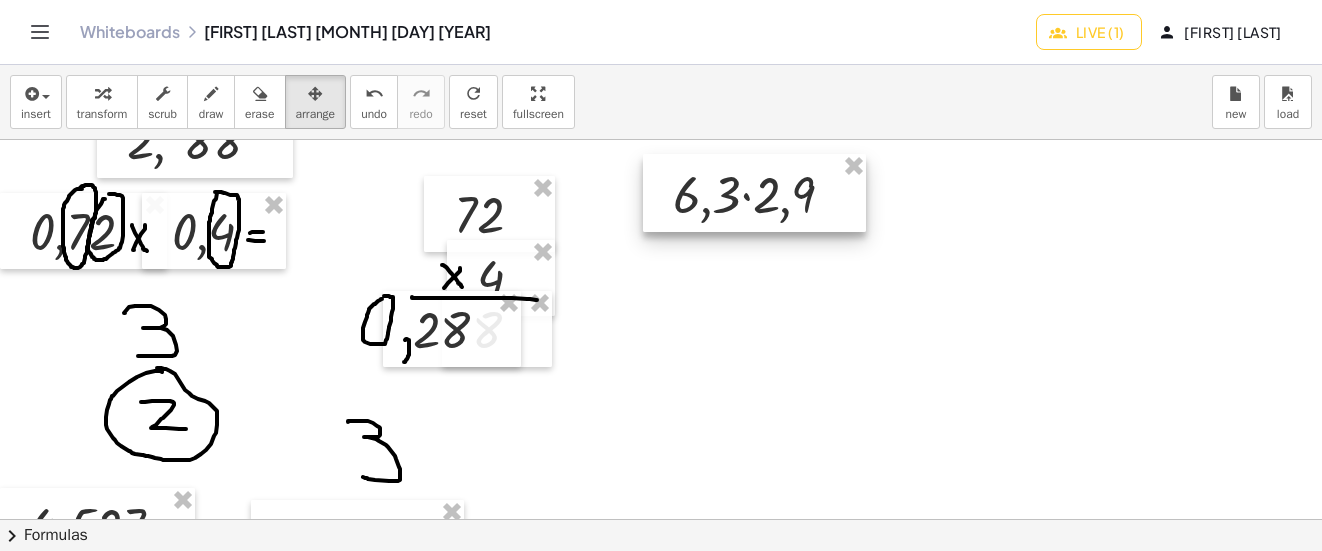 drag, startPoint x: 792, startPoint y: 274, endPoint x: 773, endPoint y: 189, distance: 87.09765 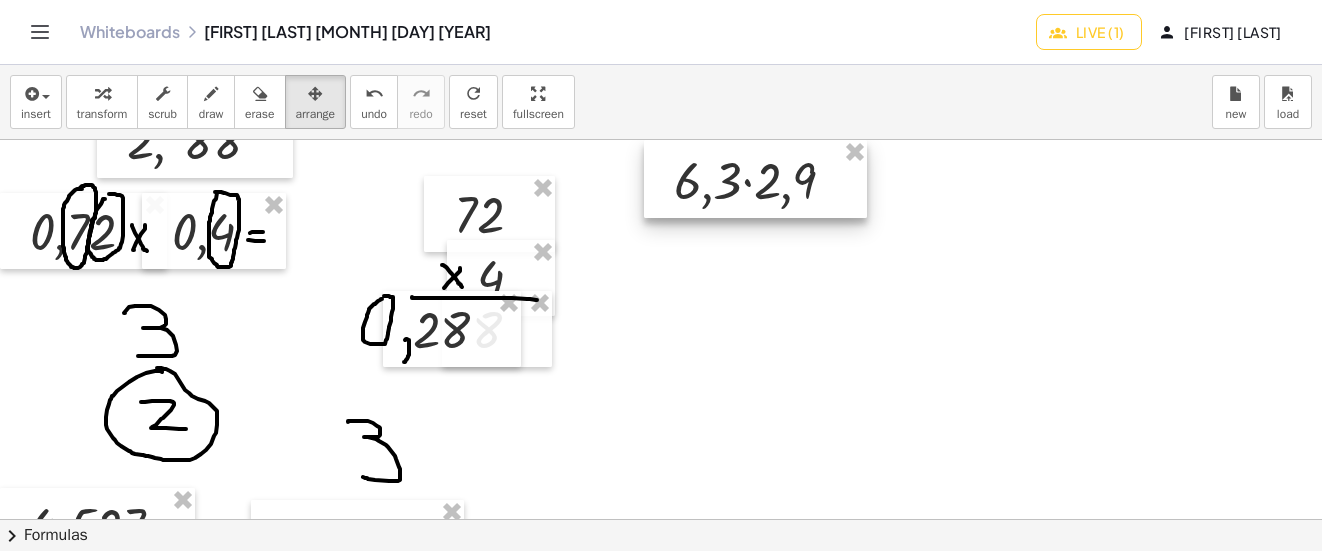 click at bounding box center (755, 179) 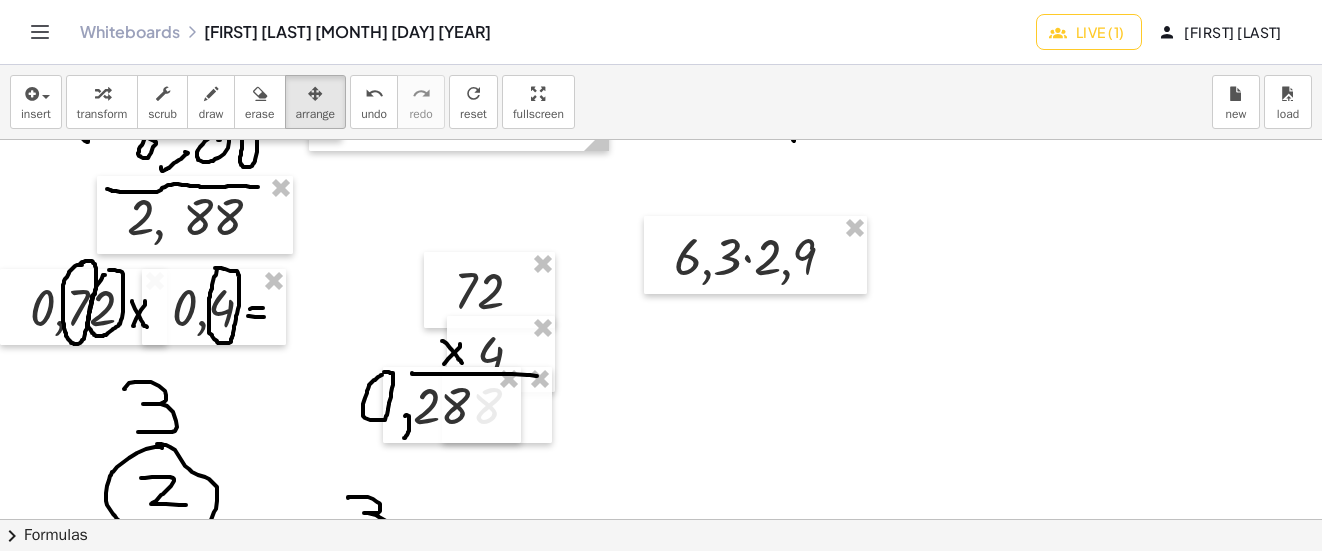 scroll, scrollTop: 3305, scrollLeft: 0, axis: vertical 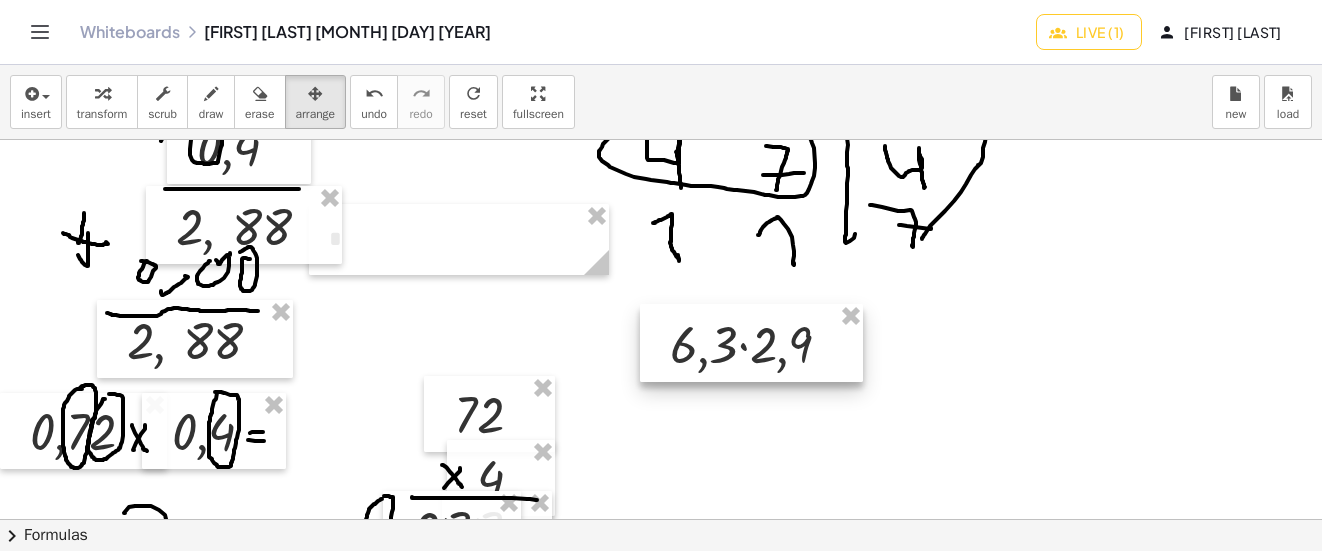 drag, startPoint x: 787, startPoint y: 373, endPoint x: 783, endPoint y: 337, distance: 36.221542 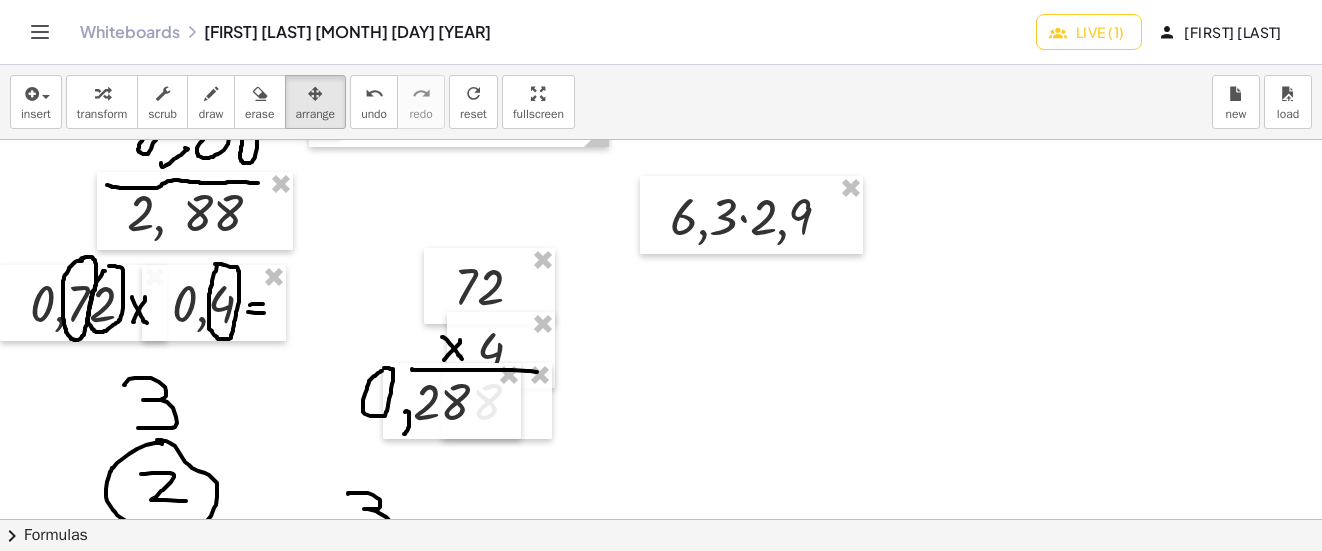 scroll, scrollTop: 3405, scrollLeft: 0, axis: vertical 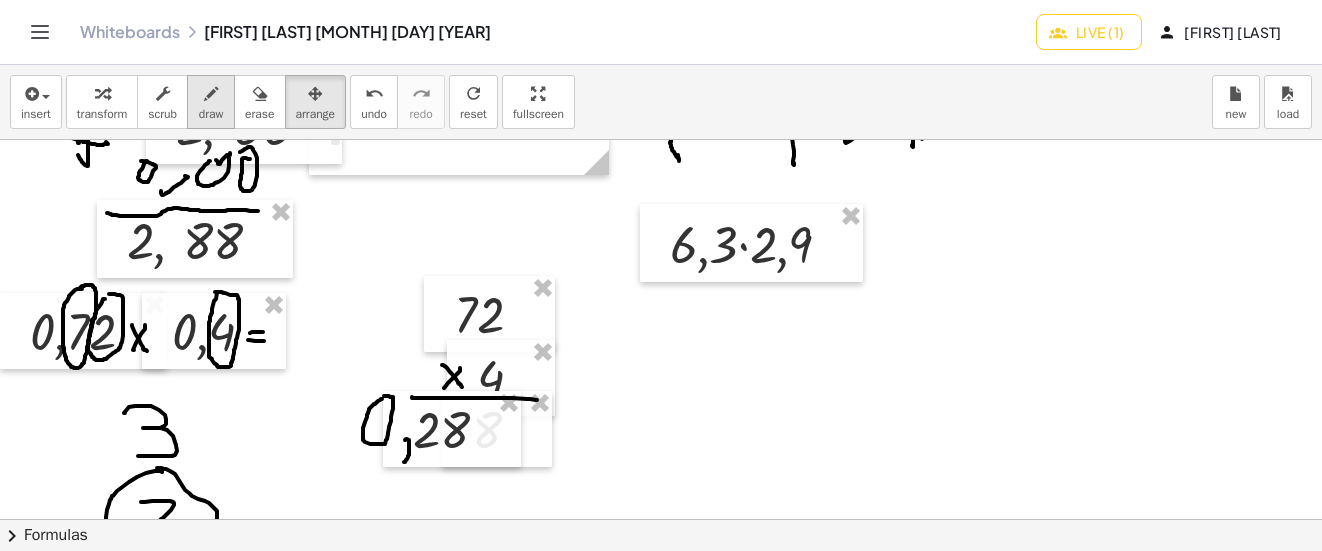 click at bounding box center (211, 93) 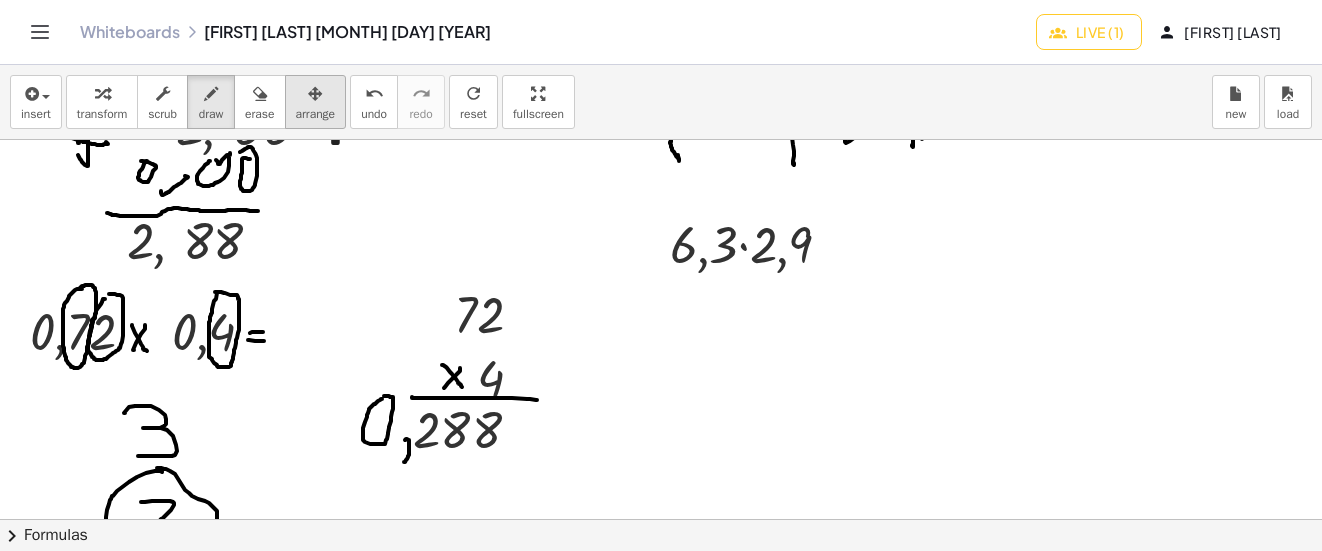 click on "arrange" at bounding box center (316, 114) 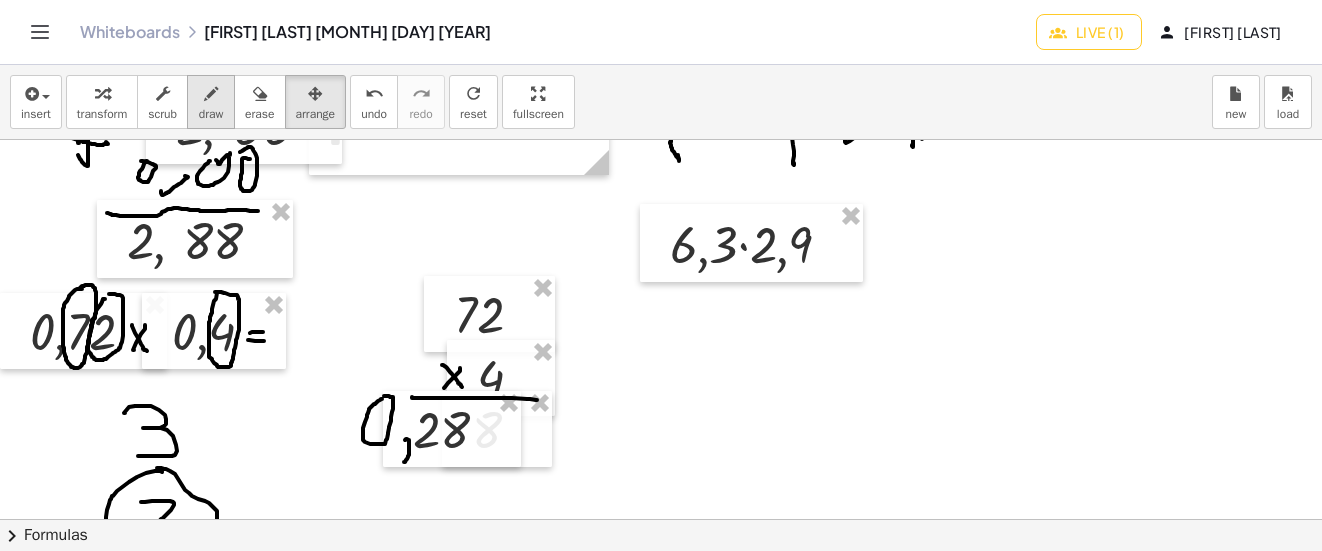 click at bounding box center [211, 94] 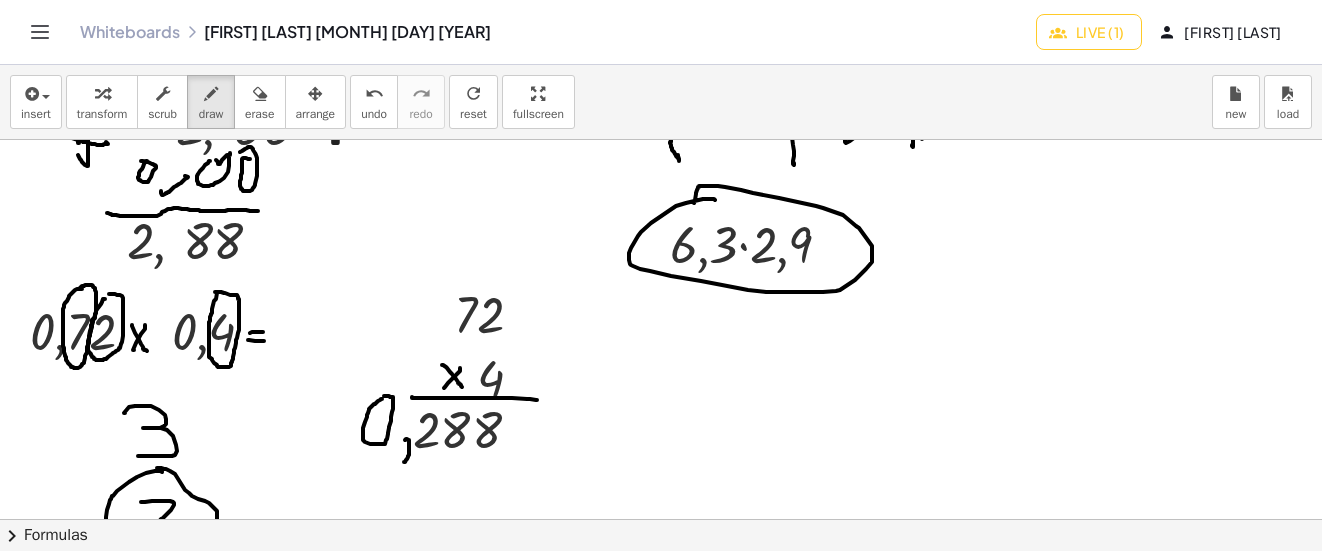 drag, startPoint x: 715, startPoint y: 200, endPoint x: 694, endPoint y: 203, distance: 21.213203 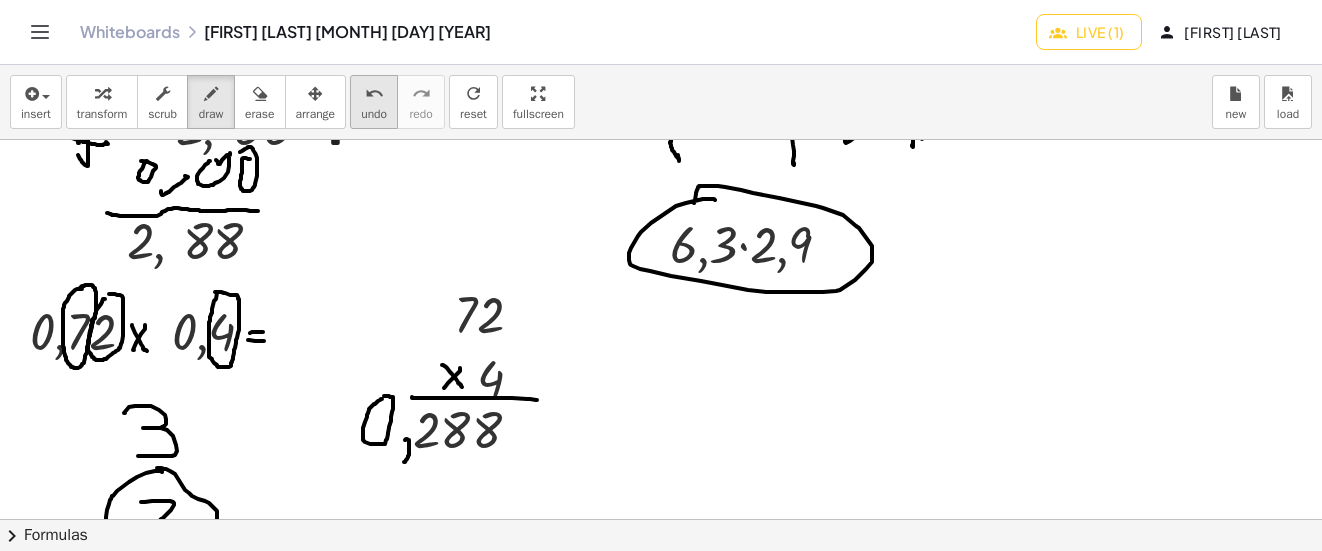 click on "undo undo" at bounding box center (374, 102) 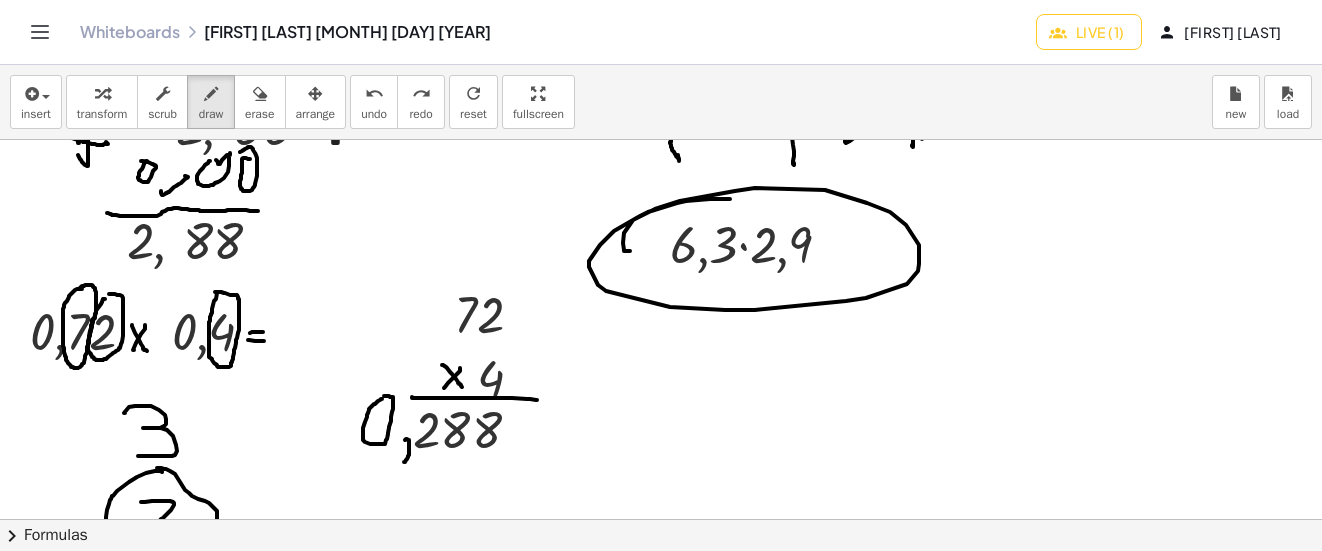 drag, startPoint x: 728, startPoint y: 199, endPoint x: 630, endPoint y: 251, distance: 110.94143 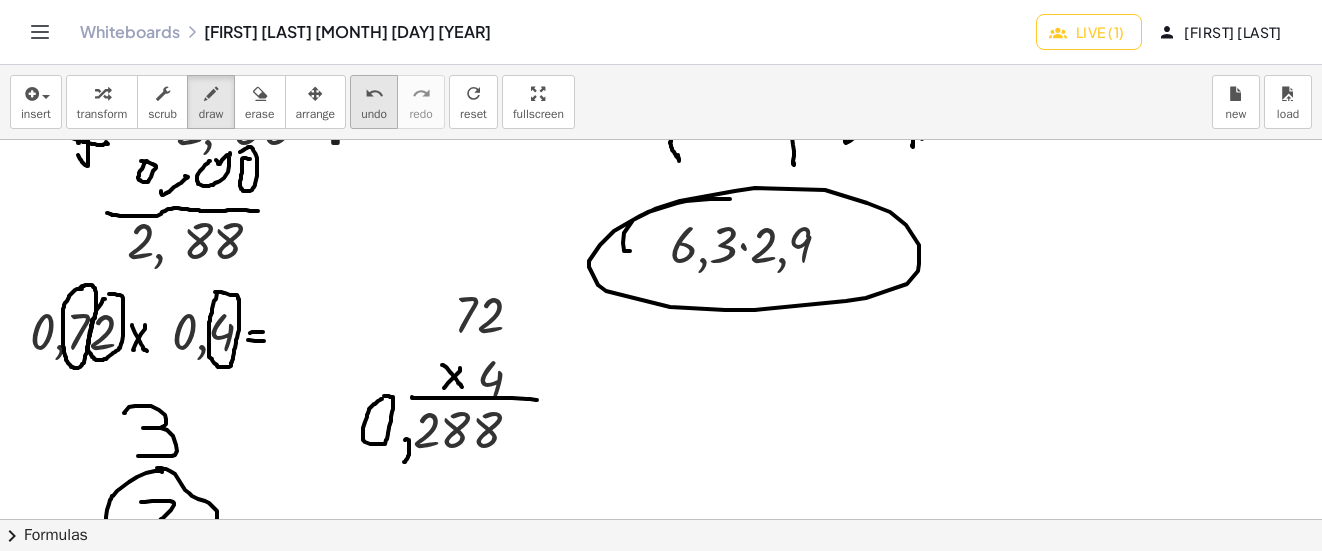 click on "undo" at bounding box center (374, 114) 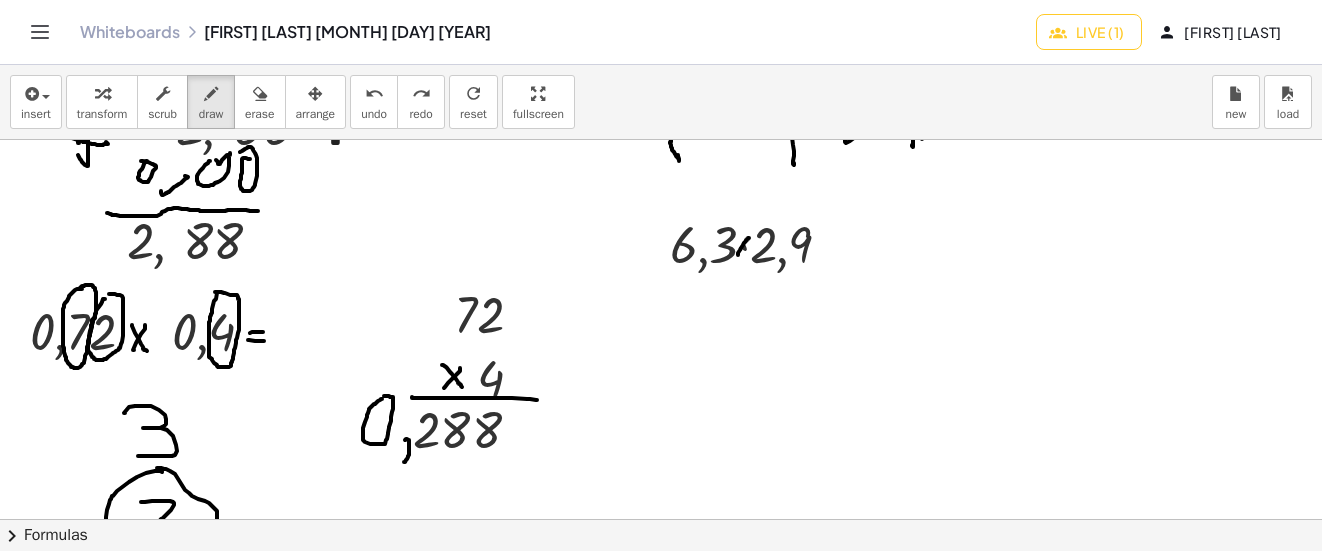 drag, startPoint x: 738, startPoint y: 255, endPoint x: 749, endPoint y: 238, distance: 20.248457 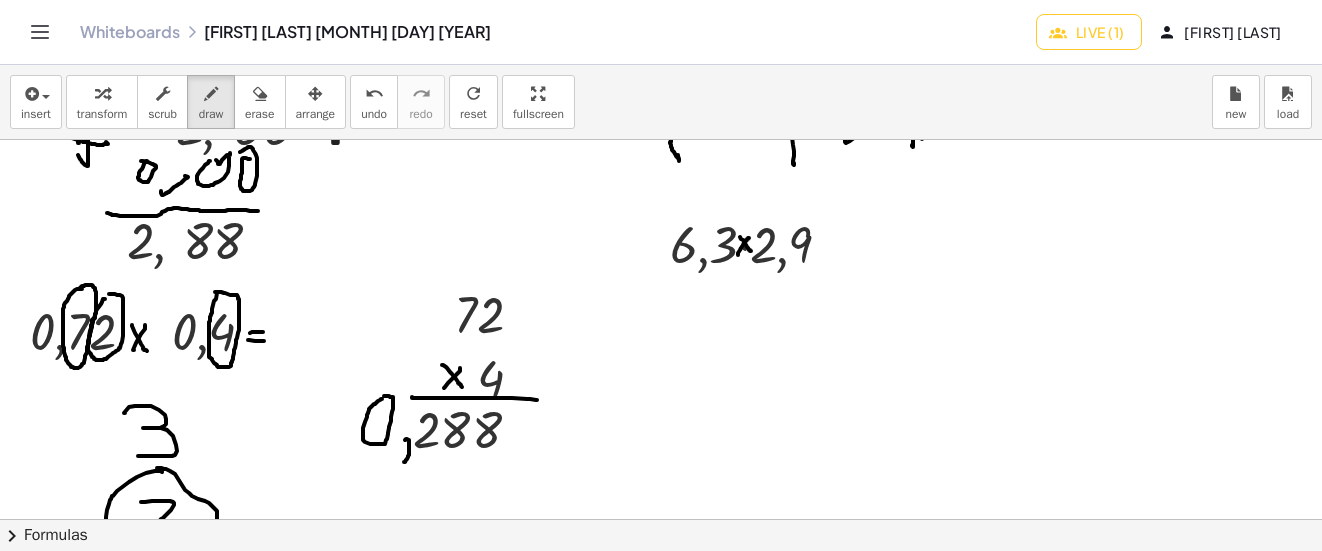 drag, startPoint x: 740, startPoint y: 237, endPoint x: 751, endPoint y: 251, distance: 17.804493 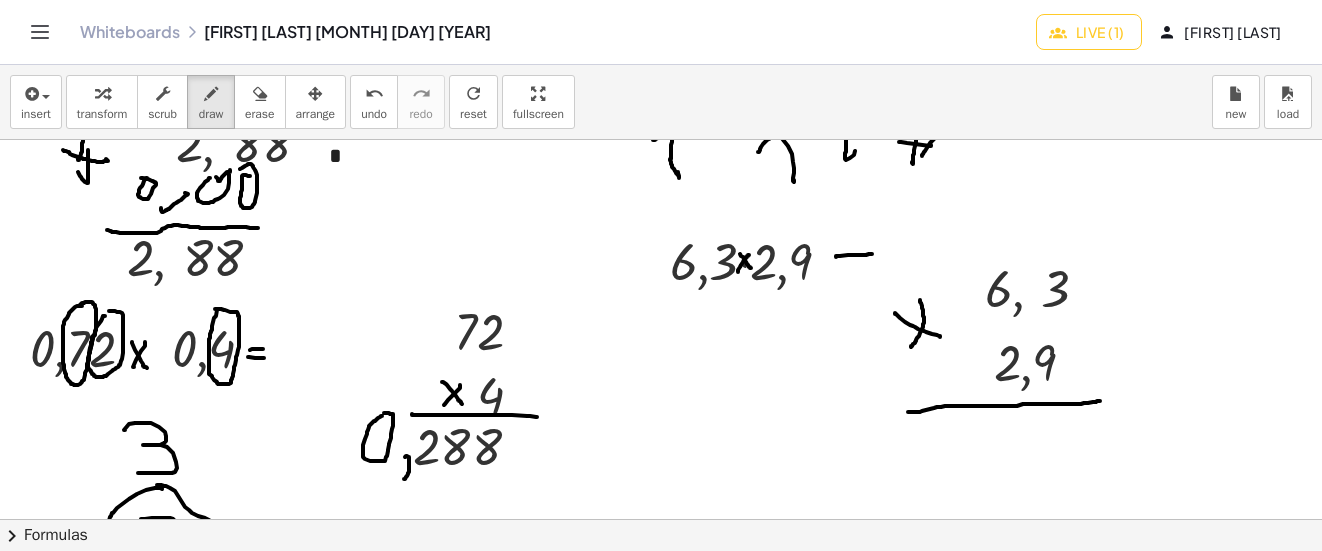 scroll, scrollTop: 3405, scrollLeft: 0, axis: vertical 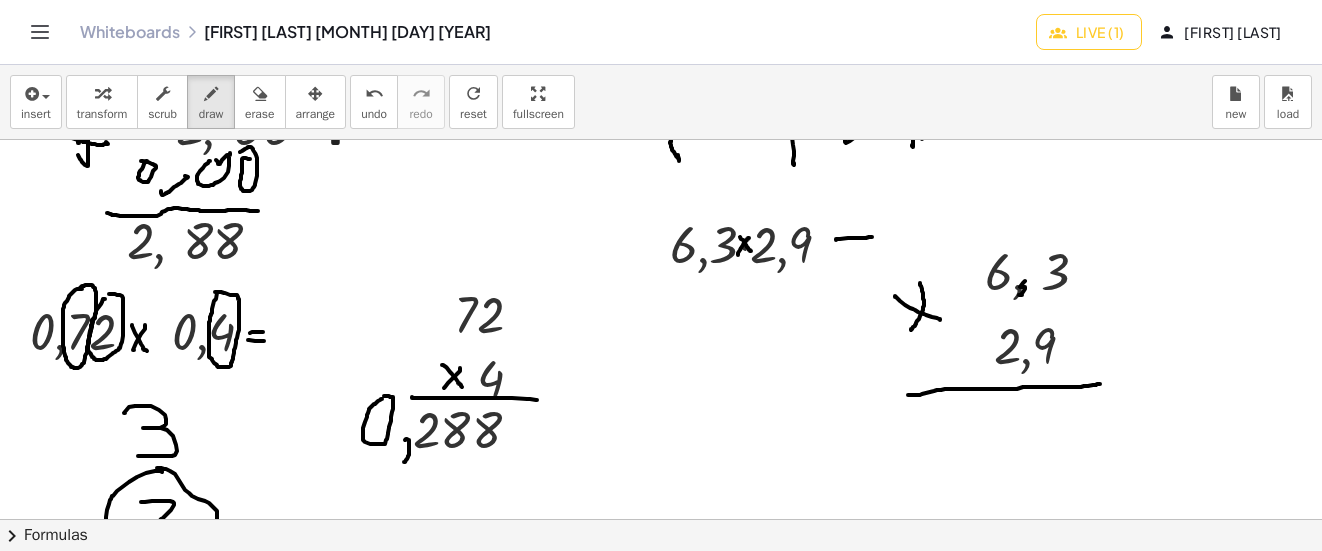 drag, startPoint x: 1025, startPoint y: 281, endPoint x: 1019, endPoint y: 293, distance: 13.416408 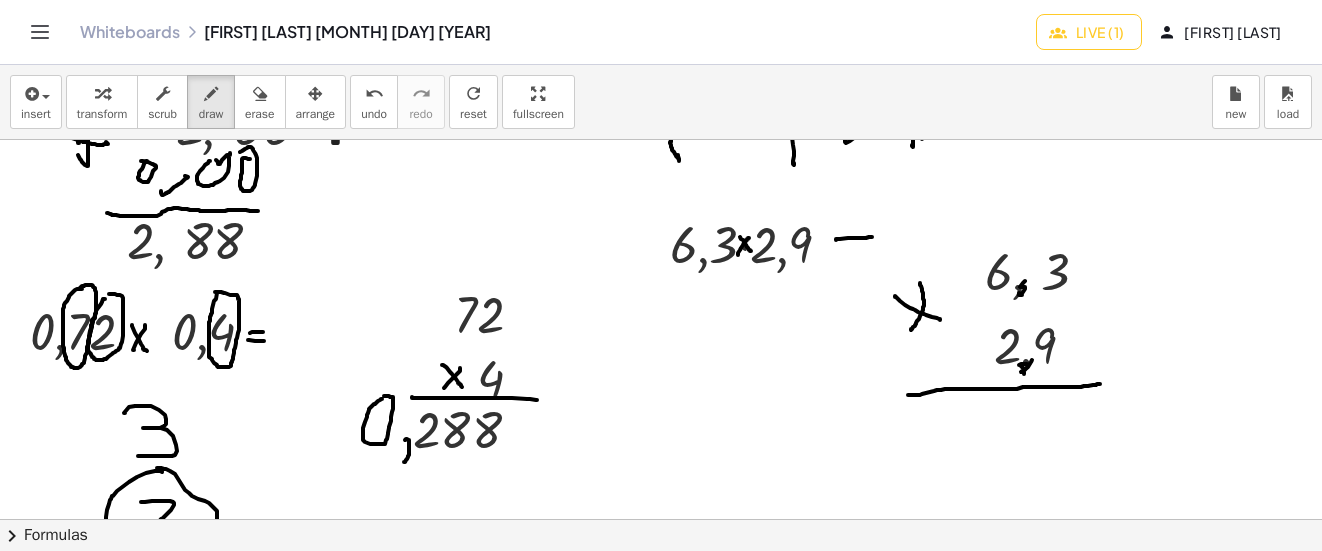 drag, startPoint x: 1032, startPoint y: 360, endPoint x: 912, endPoint y: 406, distance: 128.51459 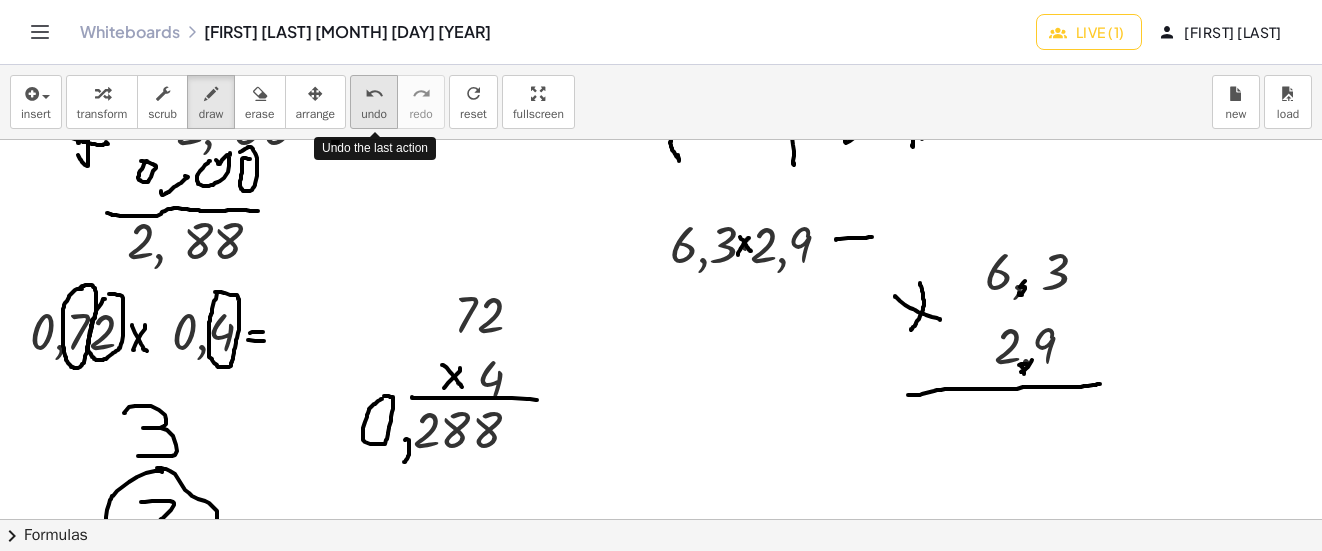 click on "undo" at bounding box center [374, 114] 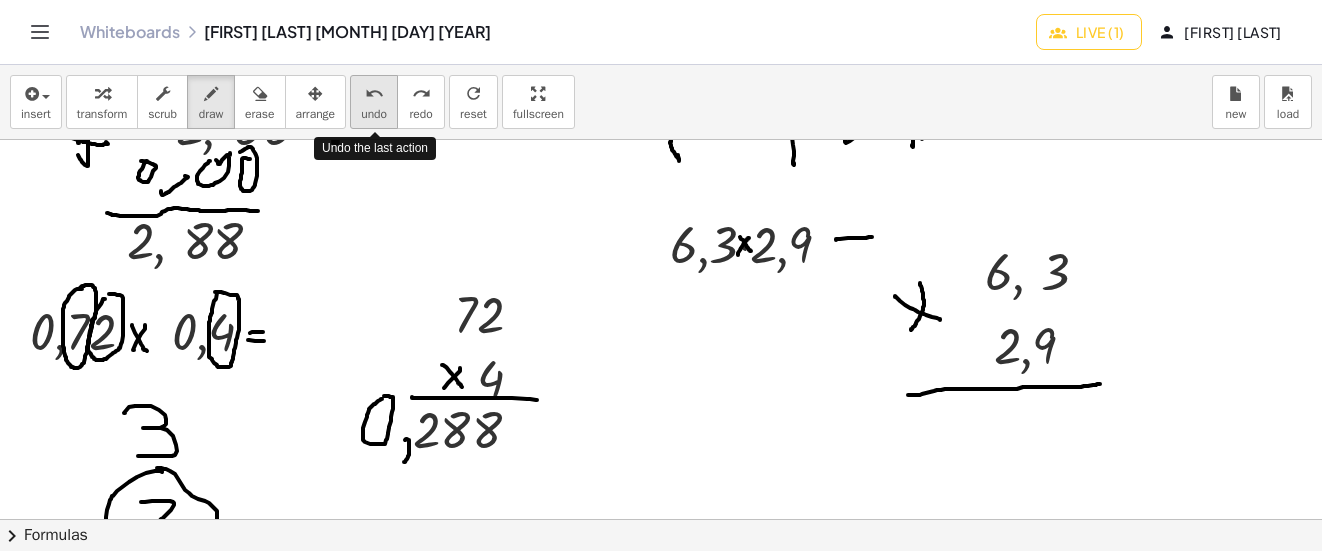 click on "undo" at bounding box center (374, 114) 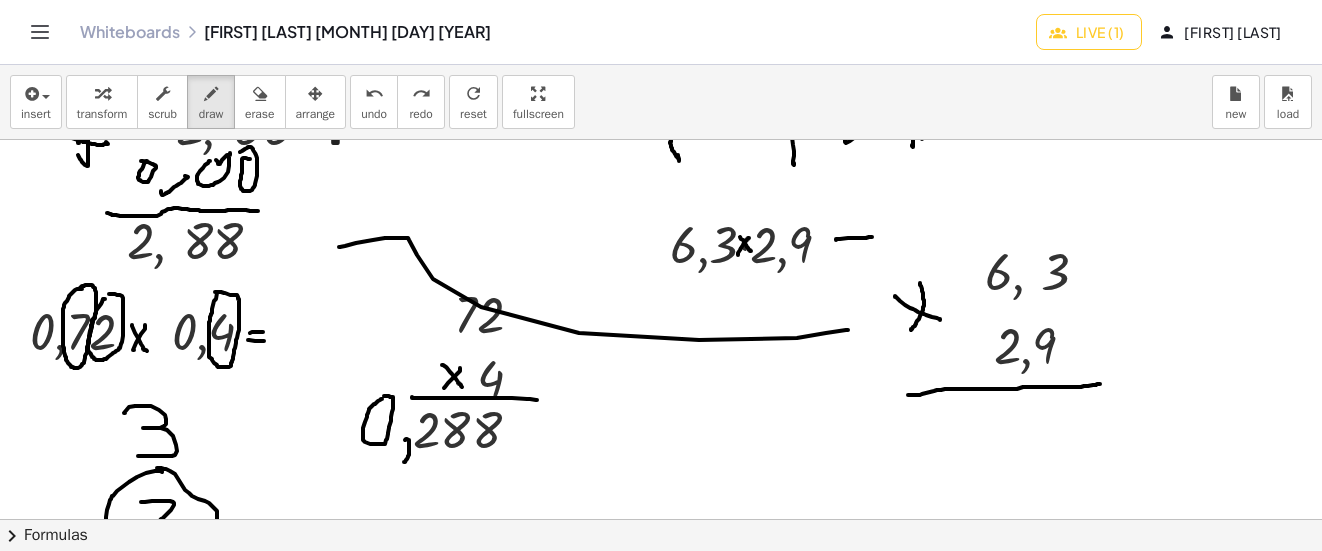 drag, startPoint x: 848, startPoint y: 330, endPoint x: 329, endPoint y: 241, distance: 526.57574 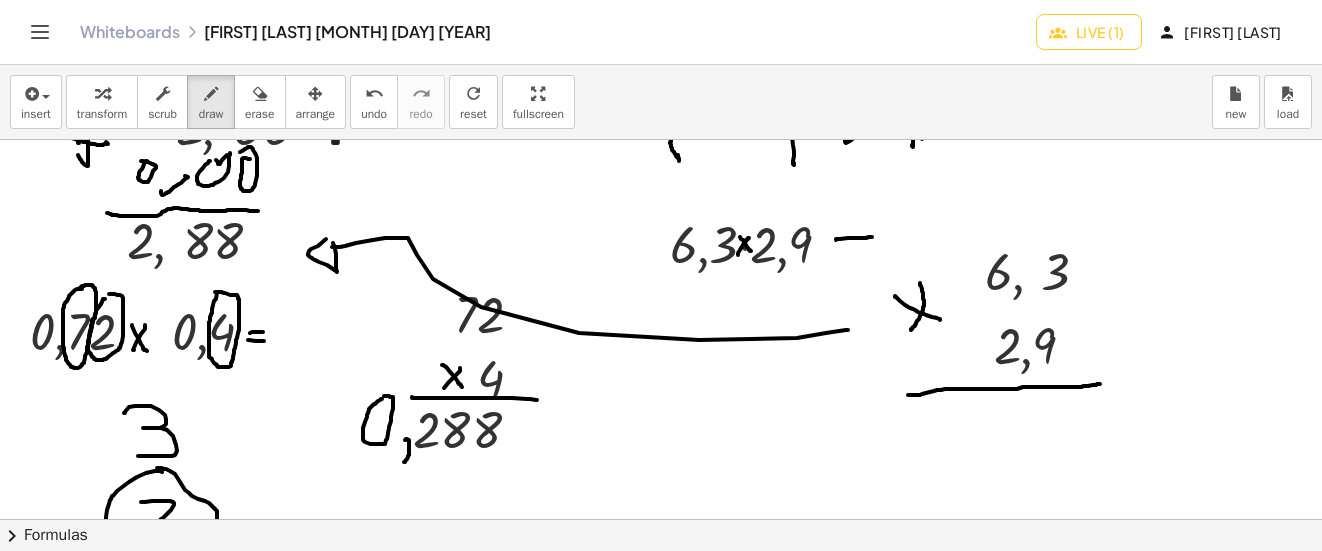 drag, startPoint x: 336, startPoint y: 271, endPoint x: 326, endPoint y: 239, distance: 33.526108 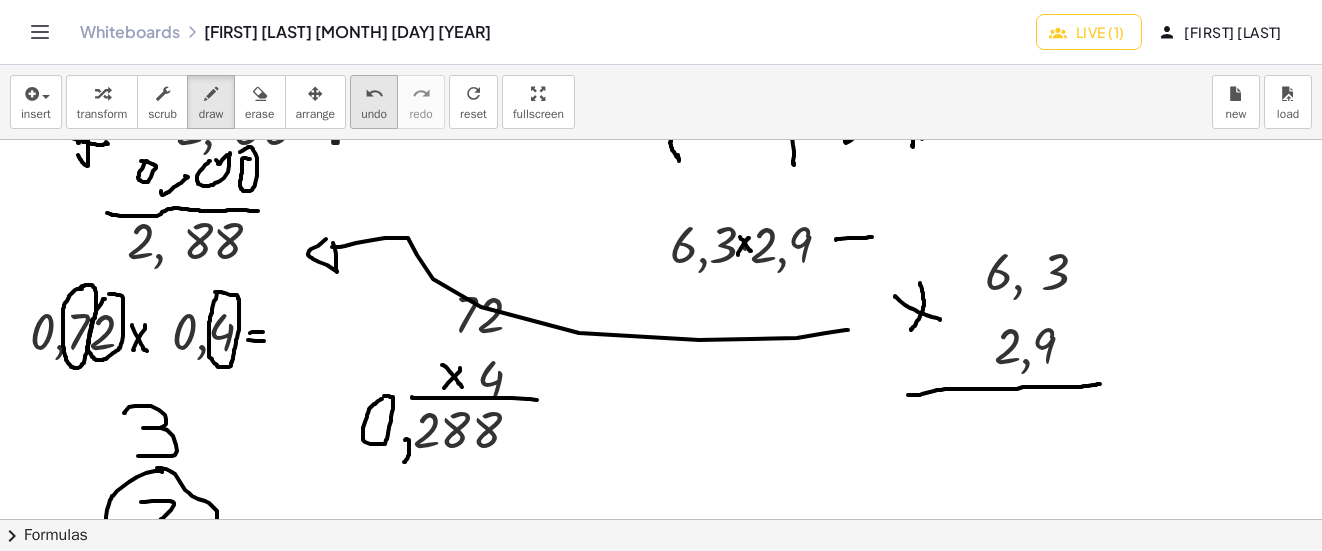 click on "undo" at bounding box center [374, 93] 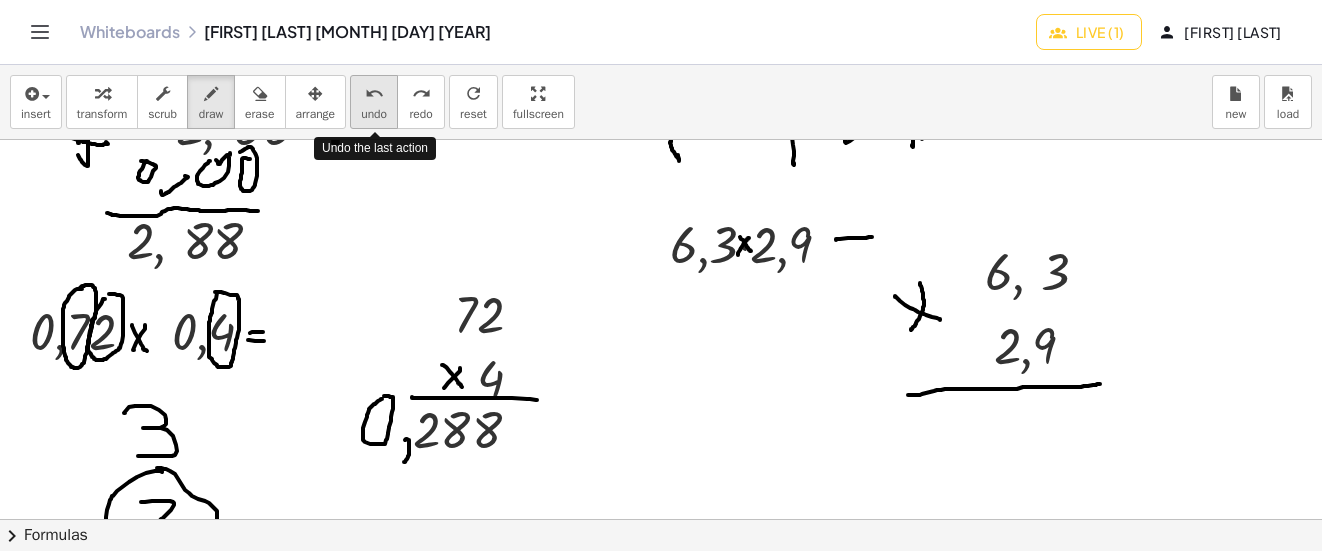 click on "undo" at bounding box center [374, 93] 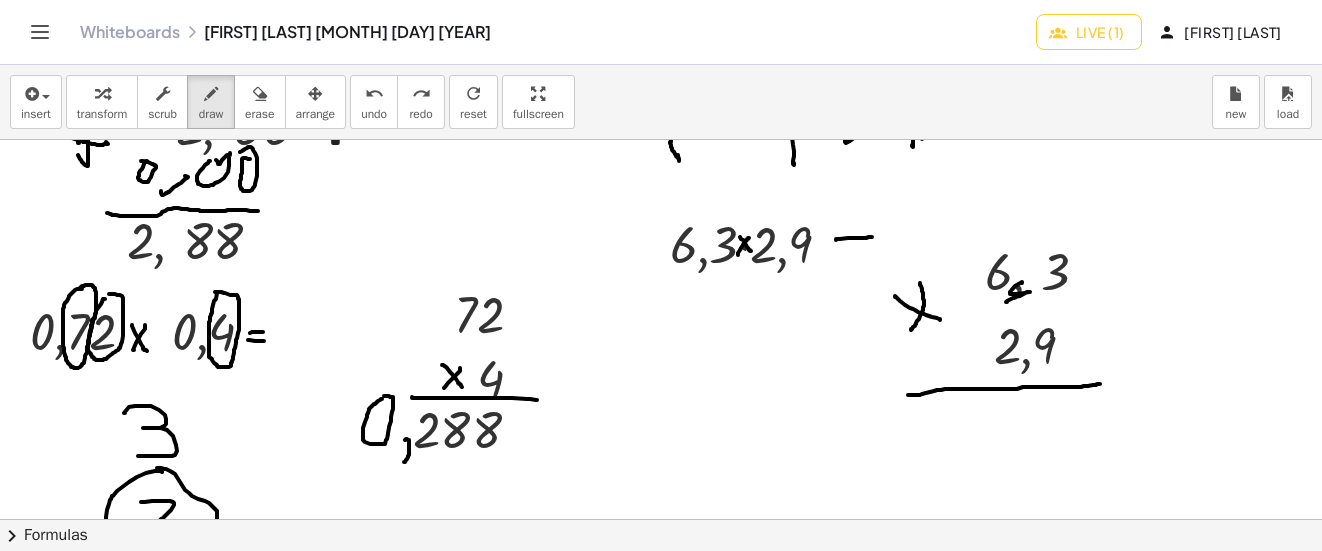 drag, startPoint x: 1022, startPoint y: 283, endPoint x: 1010, endPoint y: 309, distance: 28.635643 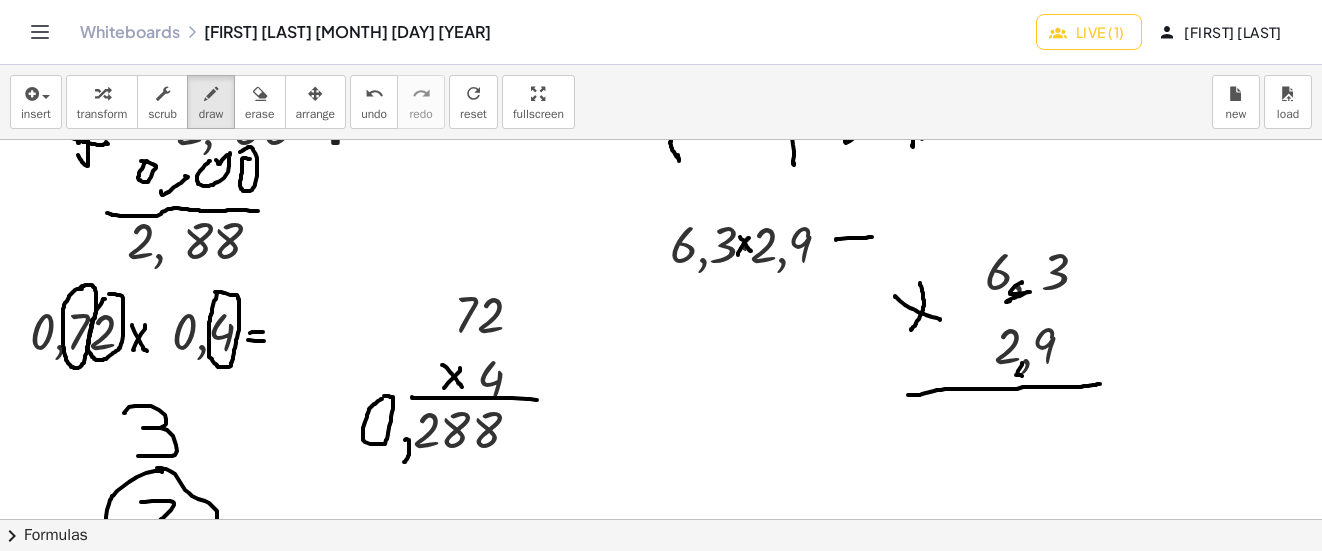 drag, startPoint x: 1022, startPoint y: 363, endPoint x: 1022, endPoint y: 376, distance: 13 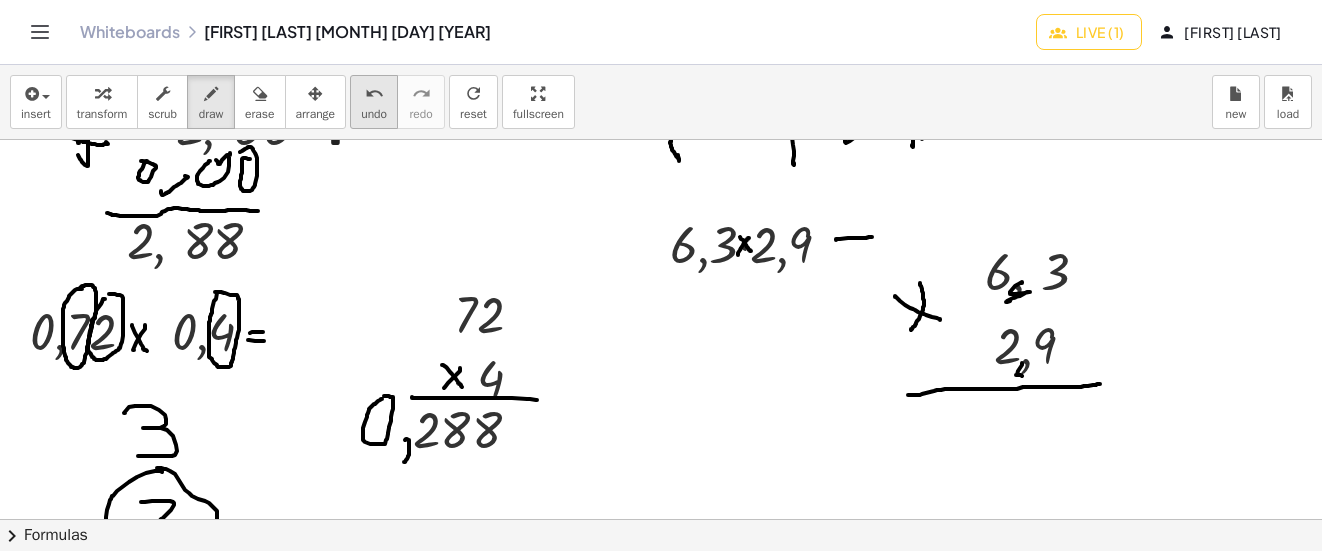 click on "undo" at bounding box center [374, 93] 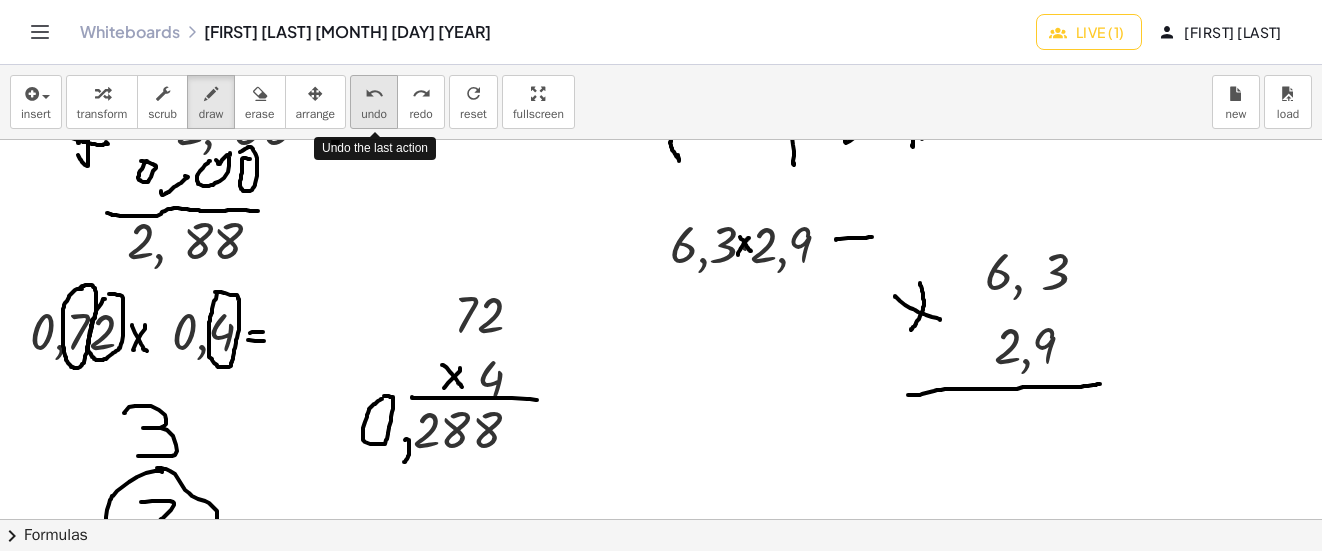 click on "undo" at bounding box center [374, 93] 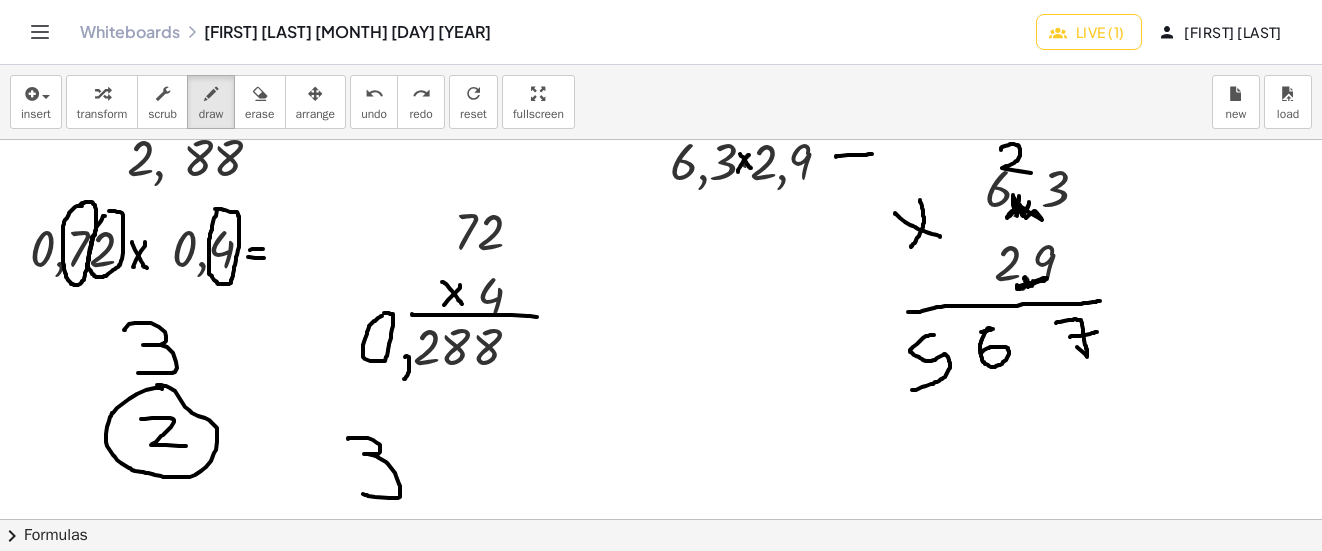 scroll, scrollTop: 3505, scrollLeft: 0, axis: vertical 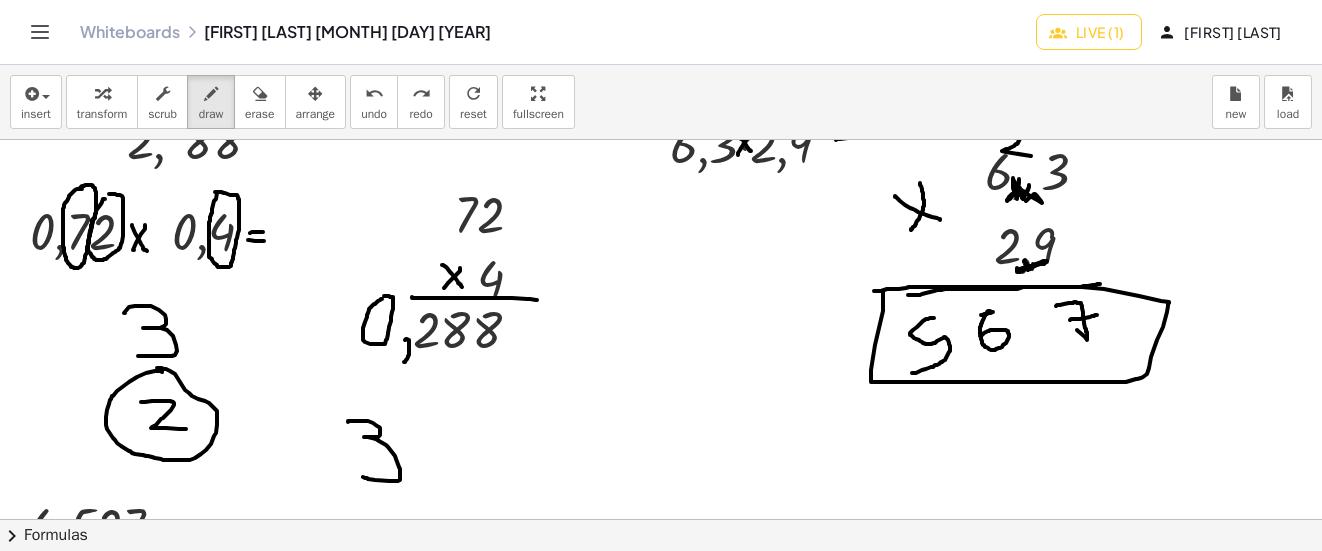 drag, startPoint x: 871, startPoint y: 370, endPoint x: 874, endPoint y: 291, distance: 79.05694 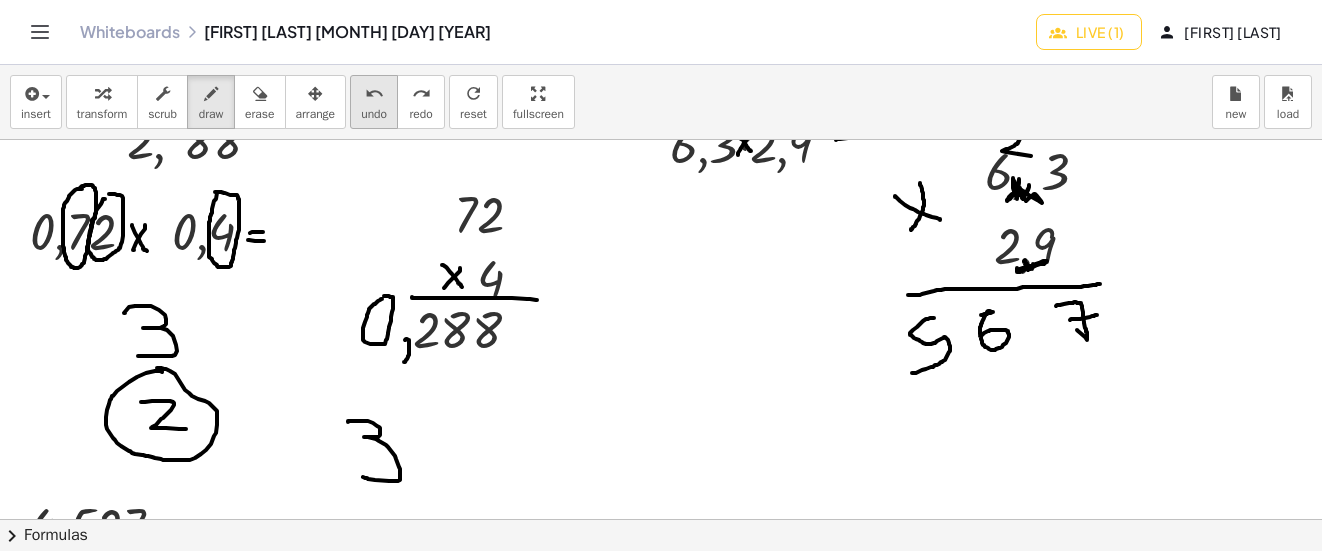 click on "undo undo" at bounding box center [374, 102] 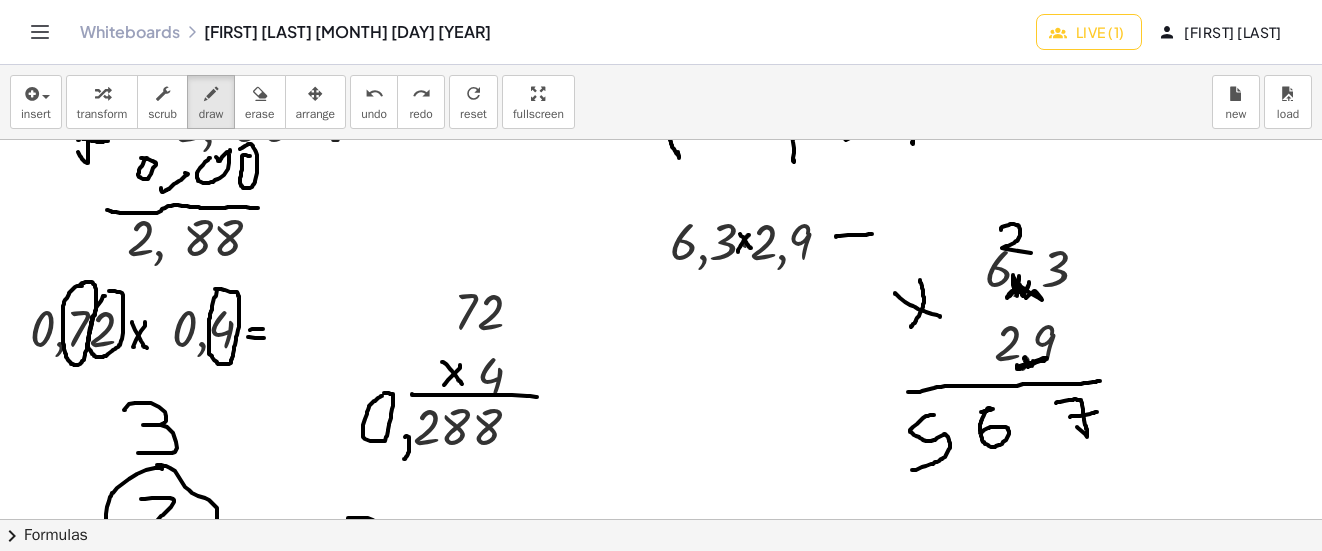 scroll, scrollTop: 3405, scrollLeft: 0, axis: vertical 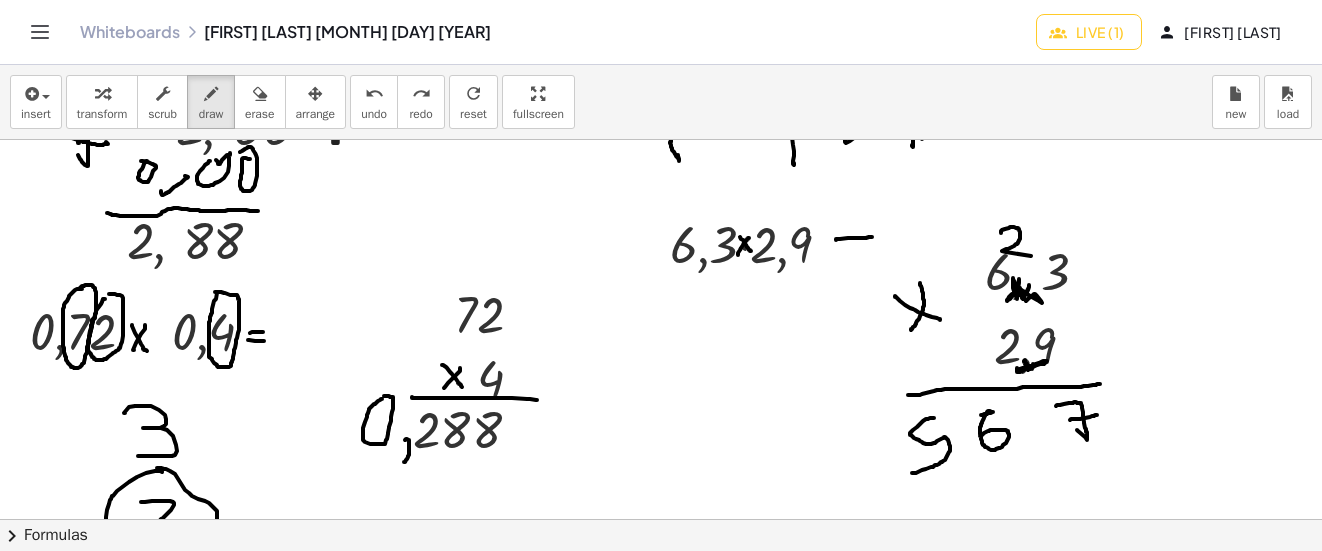 click at bounding box center [674, -1181] 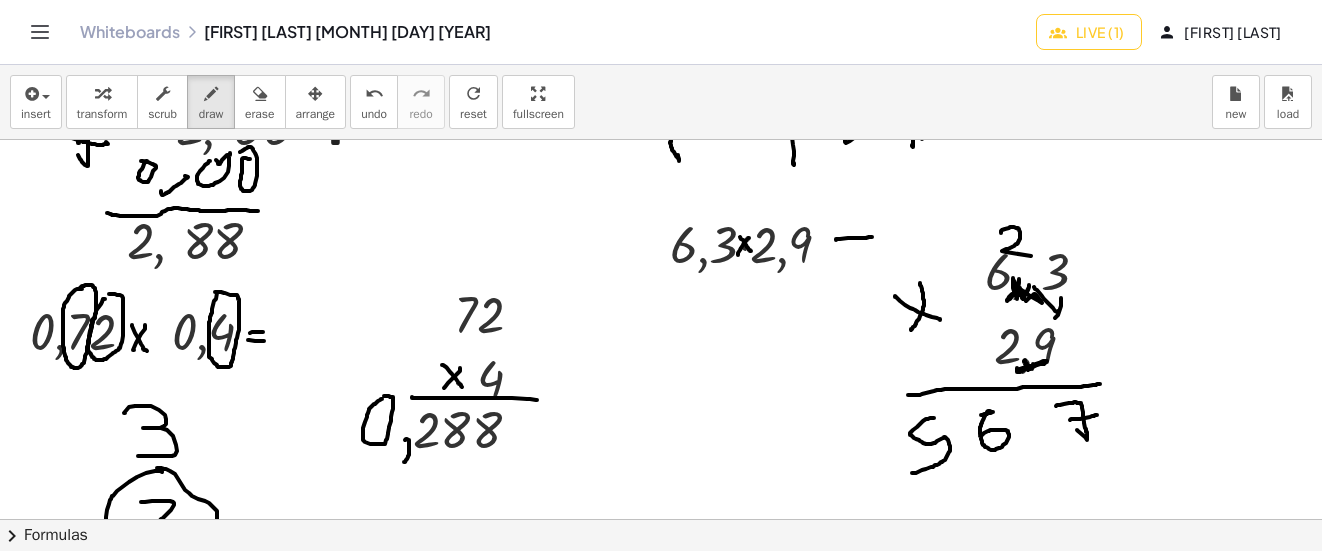 drag, startPoint x: 1058, startPoint y: 311, endPoint x: 1034, endPoint y: 287, distance: 33.941124 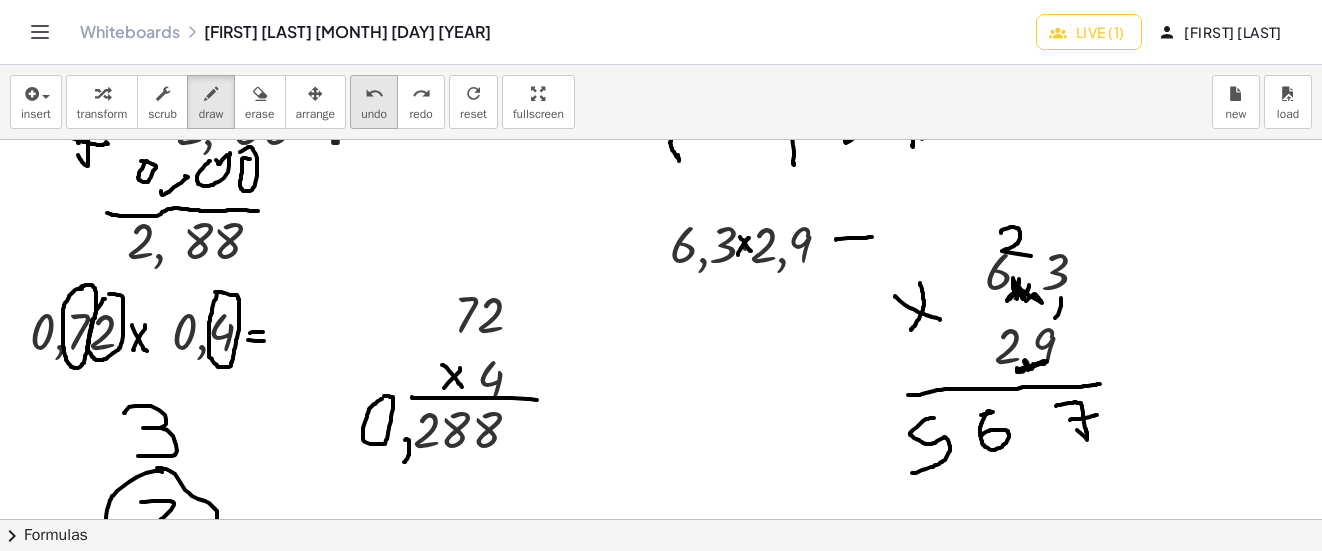 click on "undo" at bounding box center [374, 114] 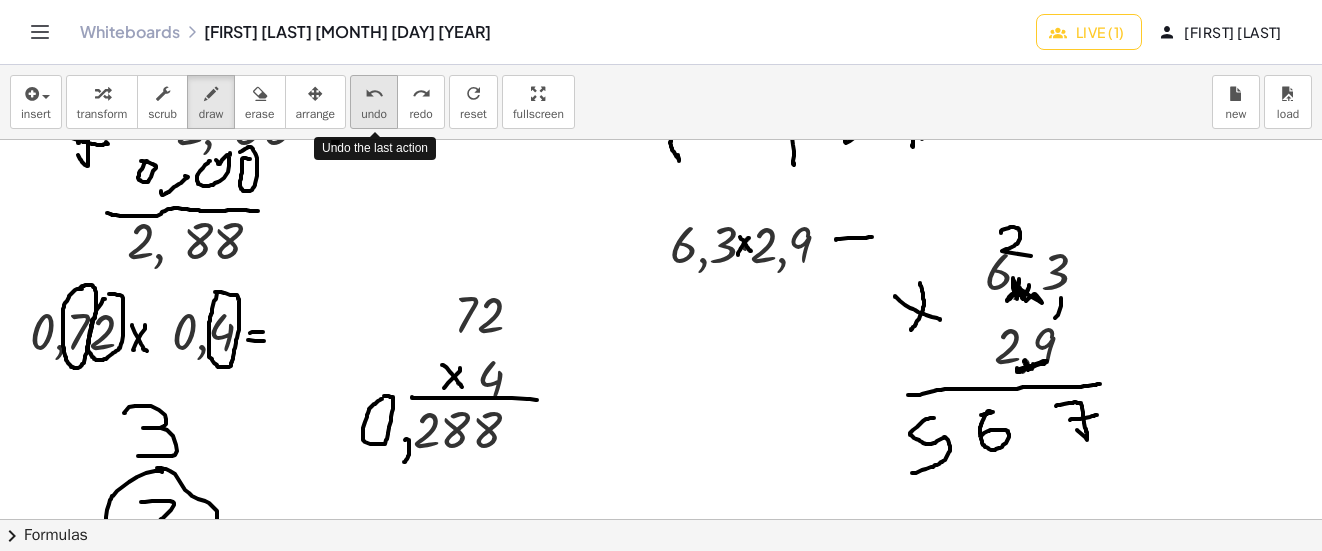 click on "undo" at bounding box center (374, 114) 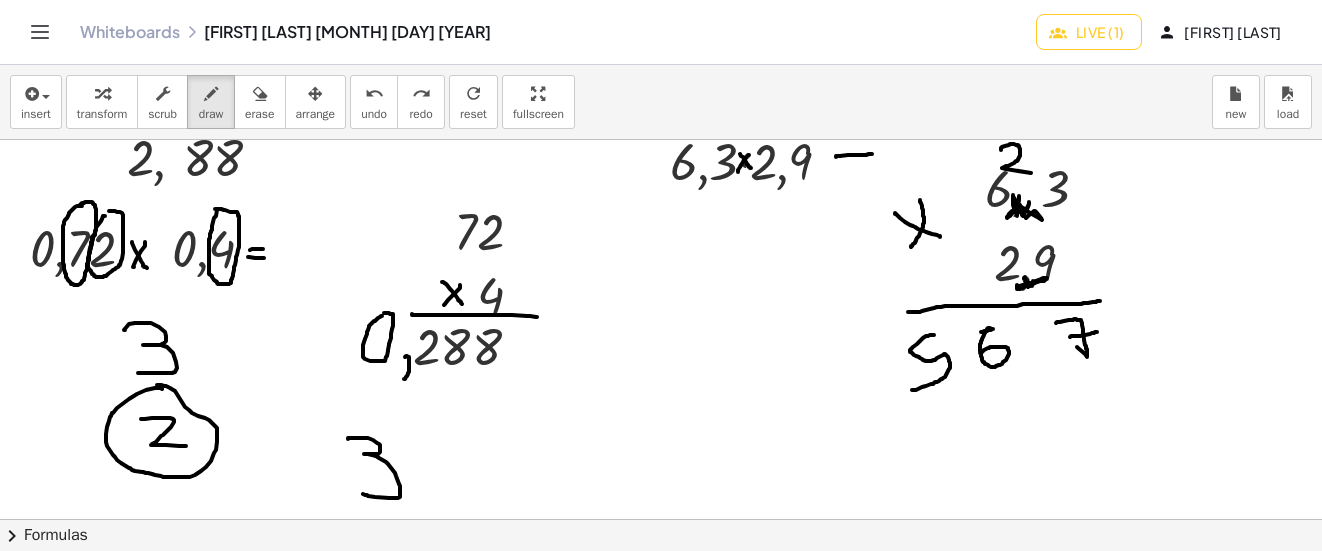 scroll, scrollTop: 3505, scrollLeft: 0, axis: vertical 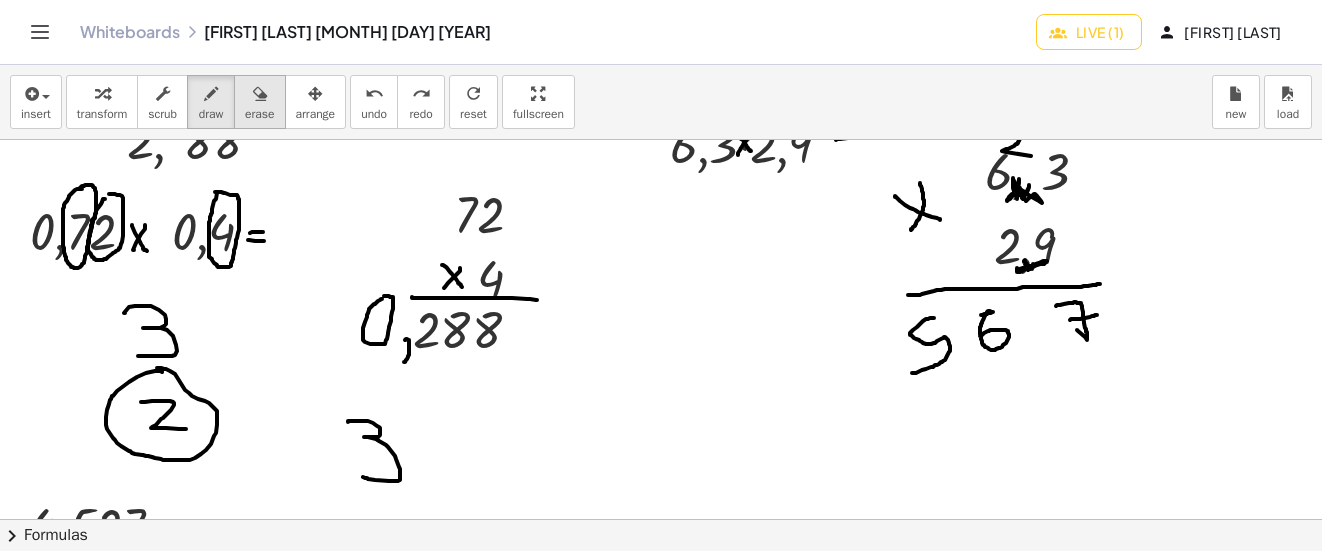 click at bounding box center (259, 93) 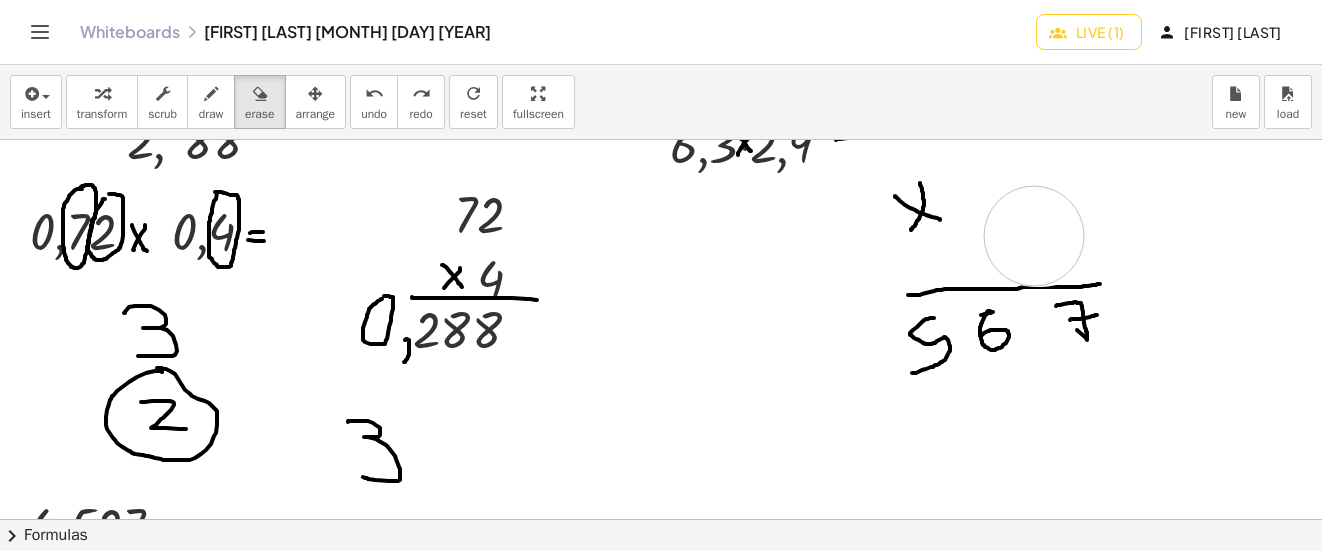 drag, startPoint x: 1049, startPoint y: 185, endPoint x: 1321, endPoint y: 190, distance: 272.04596 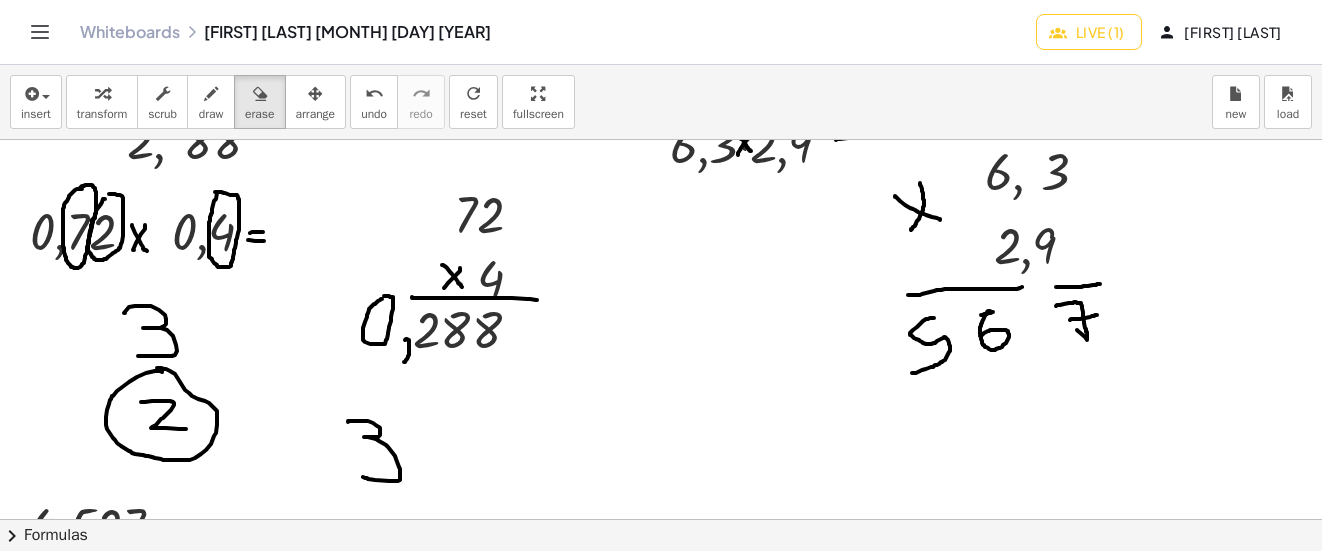 drag, startPoint x: 222, startPoint y: 109, endPoint x: 1186, endPoint y: 330, distance: 989.0081 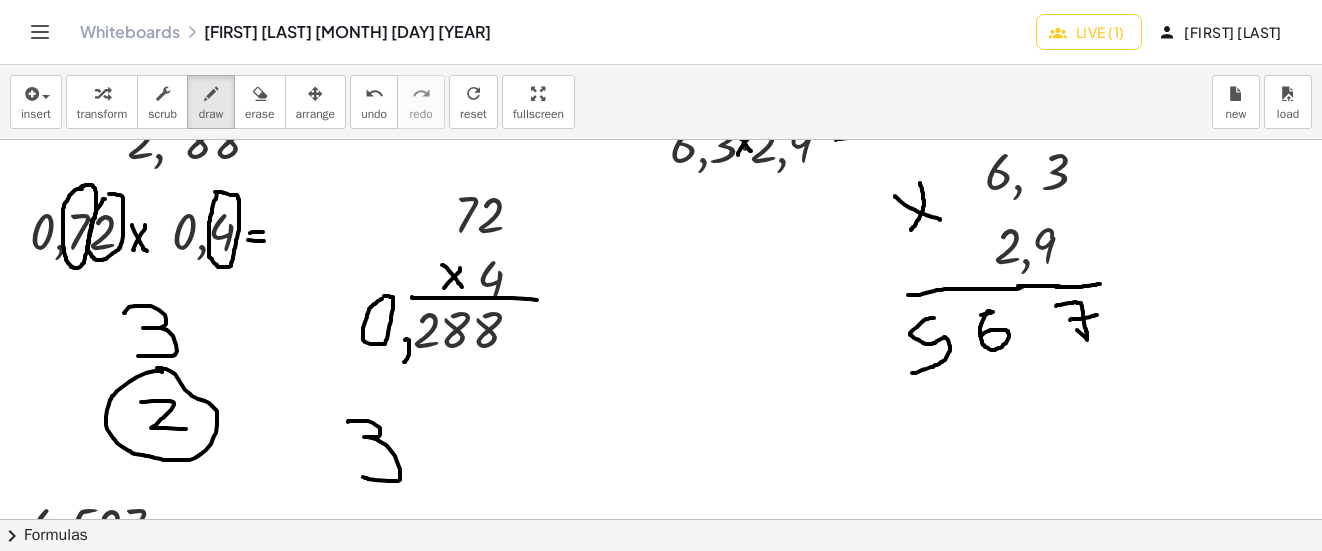 drag, startPoint x: 1018, startPoint y: 286, endPoint x: 1061, endPoint y: 286, distance: 43 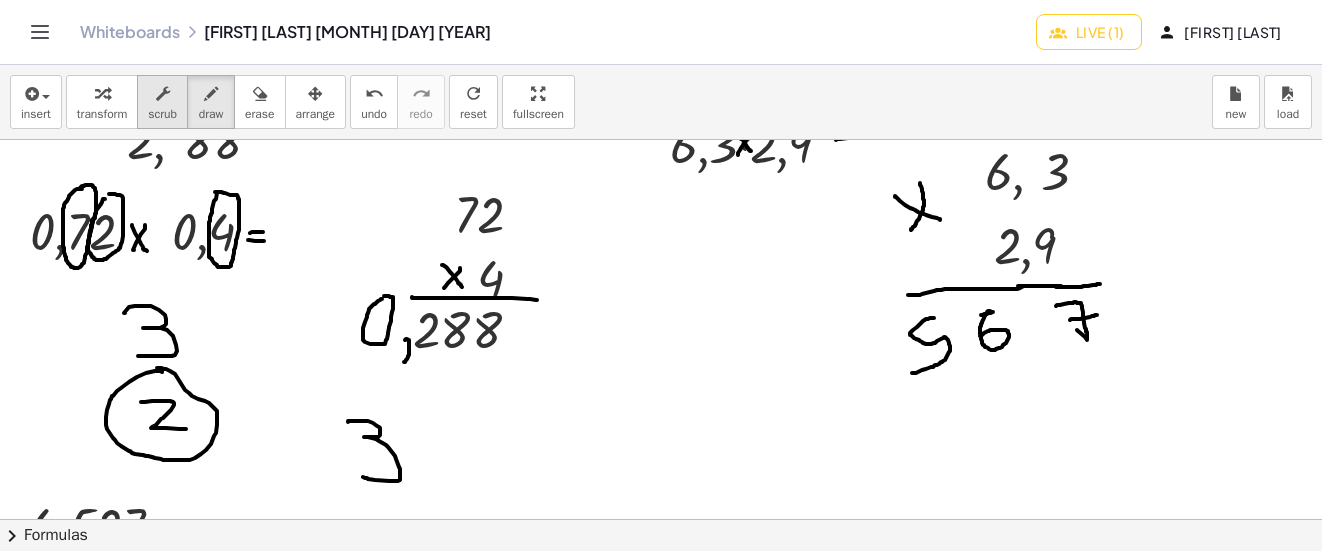 click at bounding box center (162, 93) 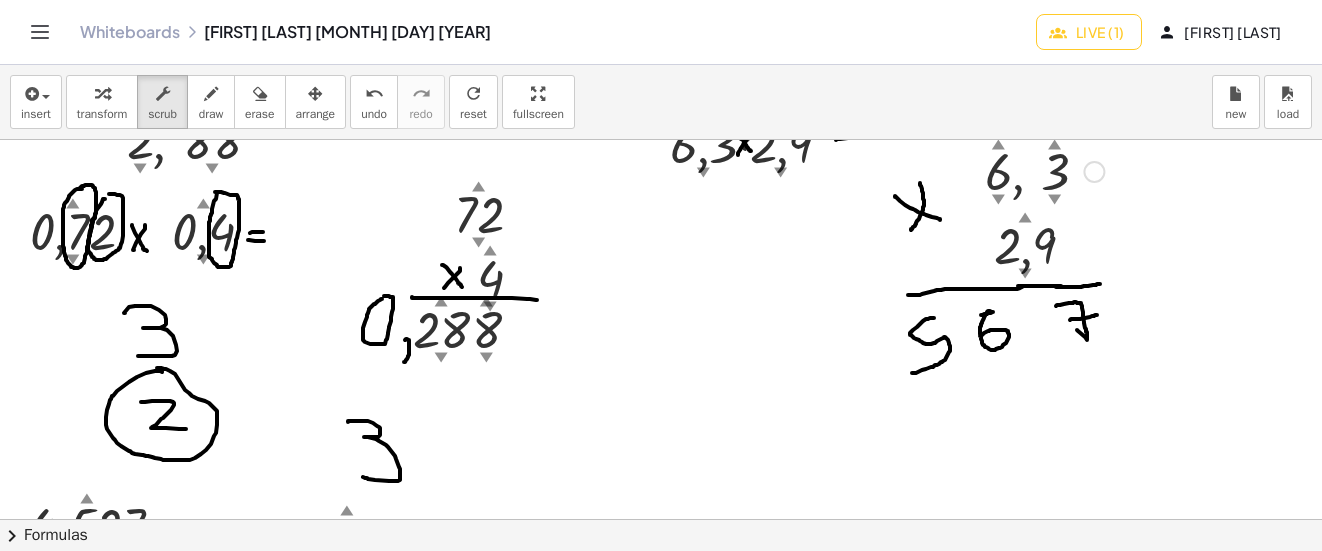 click at bounding box center [1094, 172] 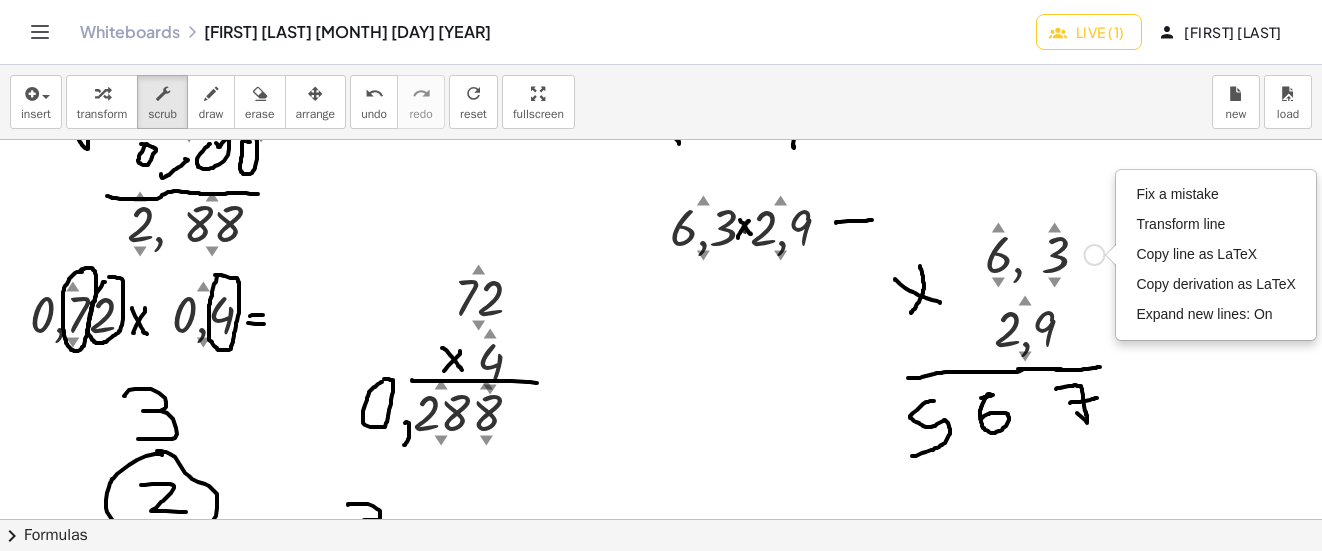 scroll, scrollTop: 3405, scrollLeft: 0, axis: vertical 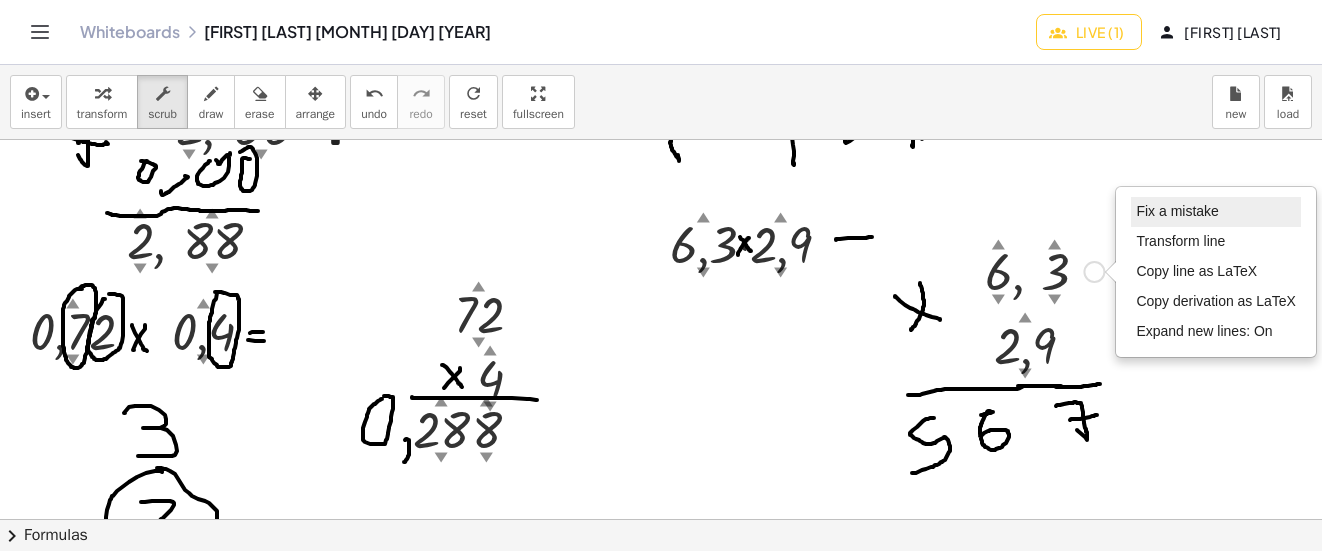 click on "Fix a mistake" at bounding box center [1177, 211] 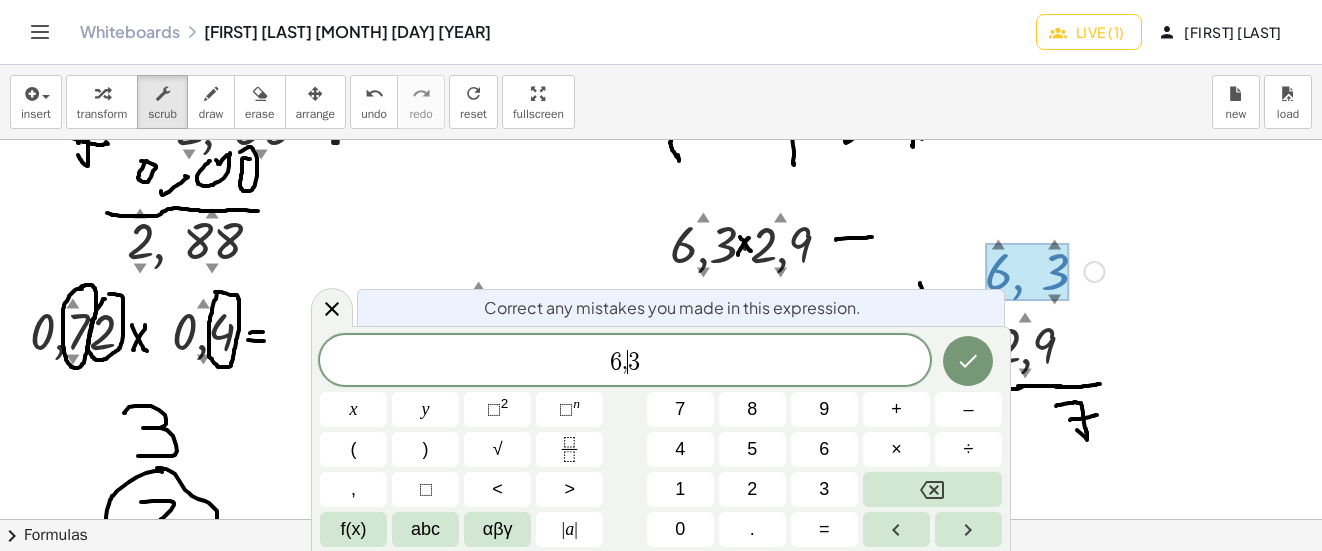 drag, startPoint x: 625, startPoint y: 369, endPoint x: 635, endPoint y: 363, distance: 11.661903 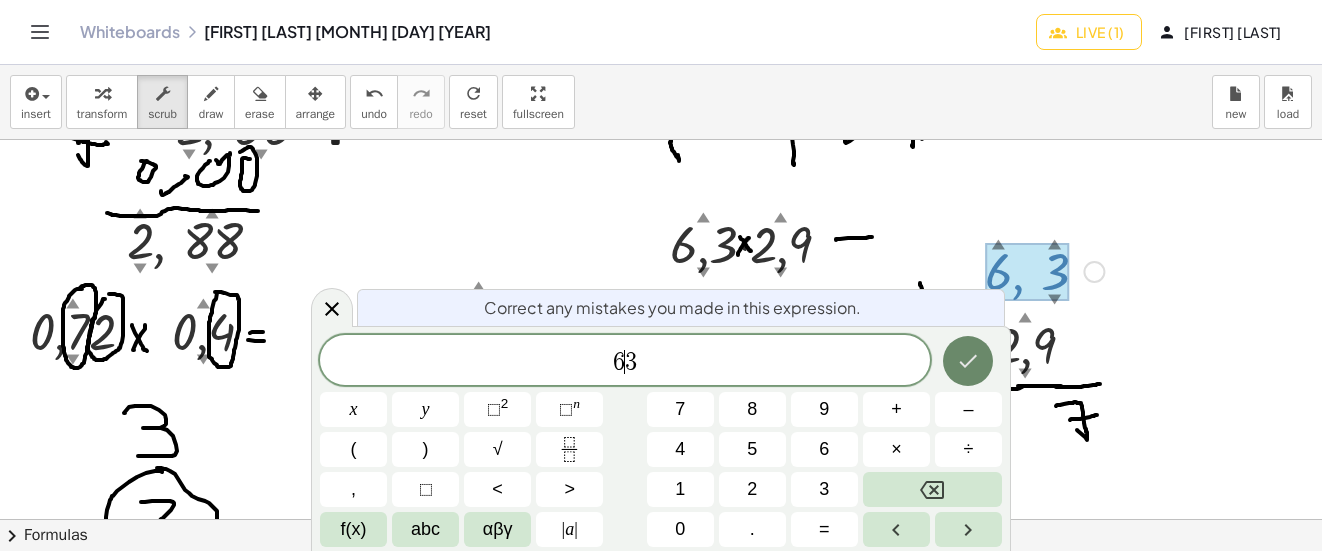 click 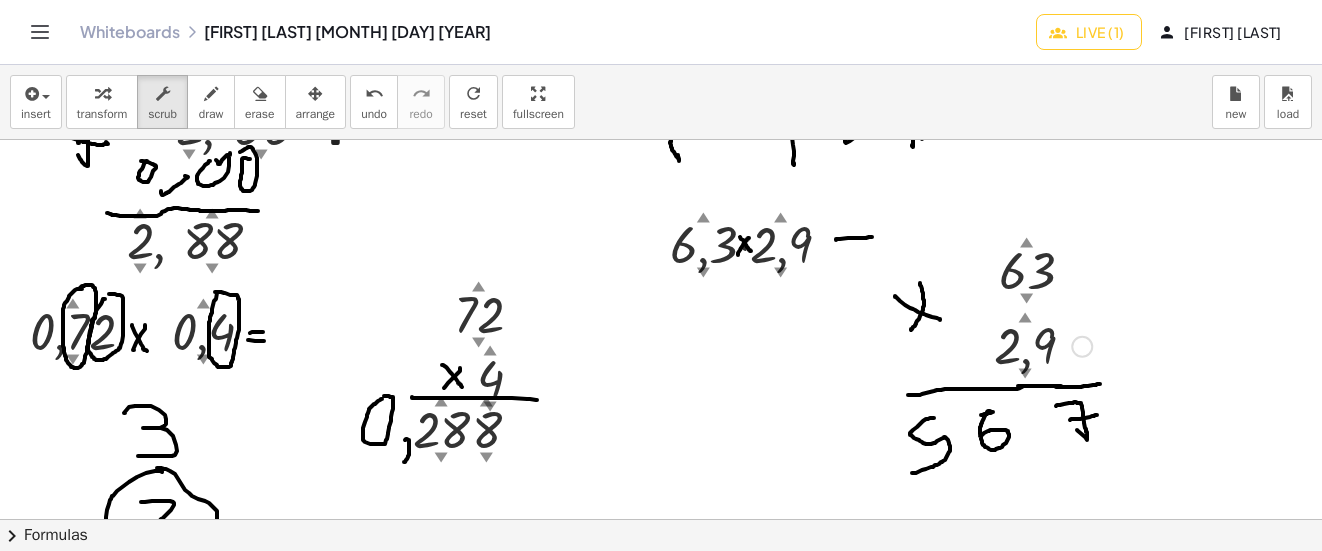 click at bounding box center [1082, 347] 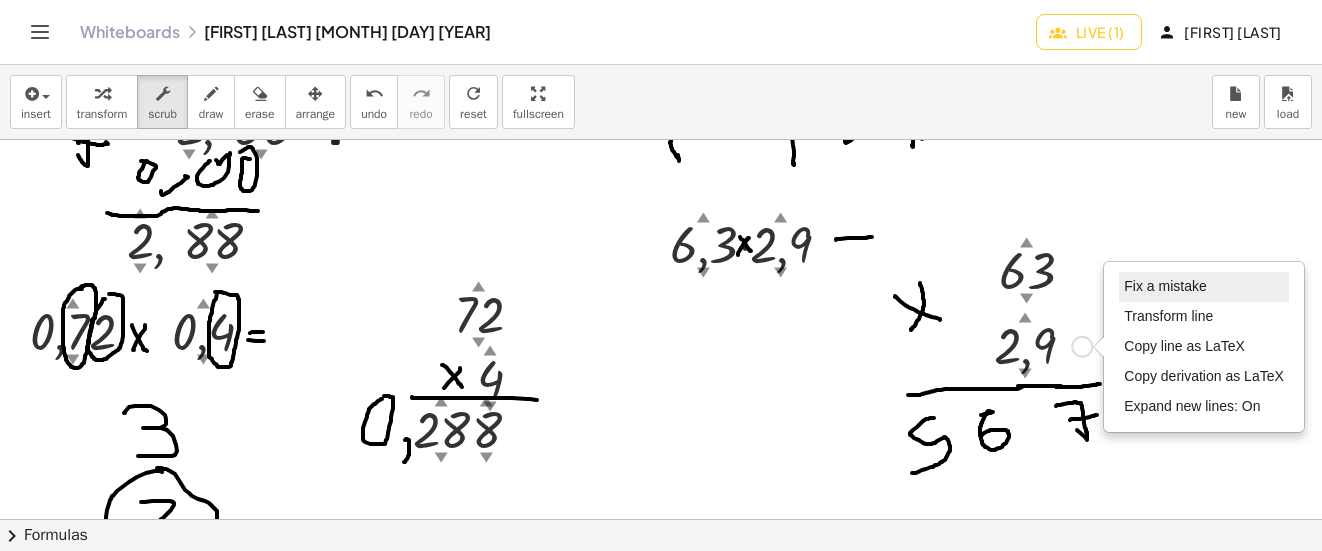 click on "Fix a mistake" at bounding box center [1204, 287] 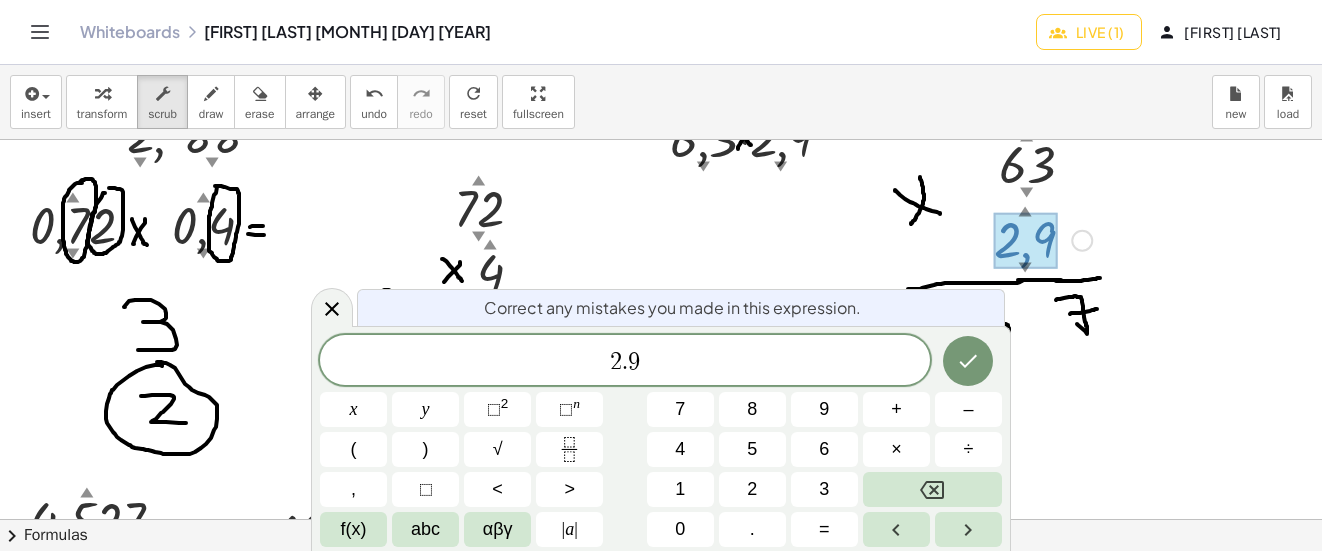 scroll, scrollTop: 3512, scrollLeft: 0, axis: vertical 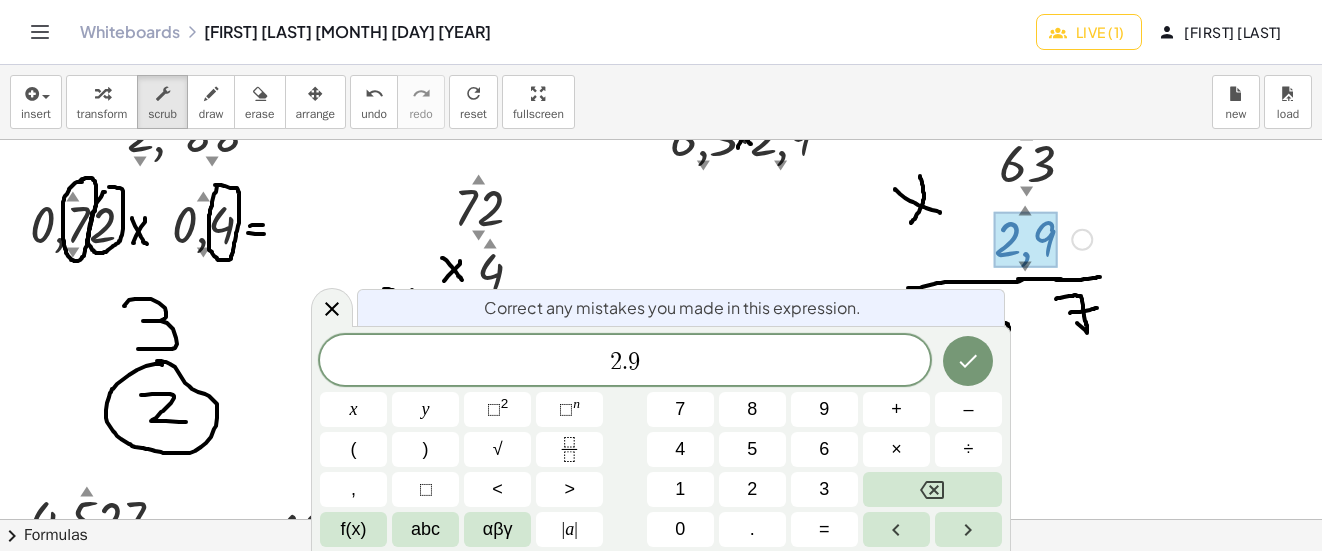 click on "9" at bounding box center [634, 362] 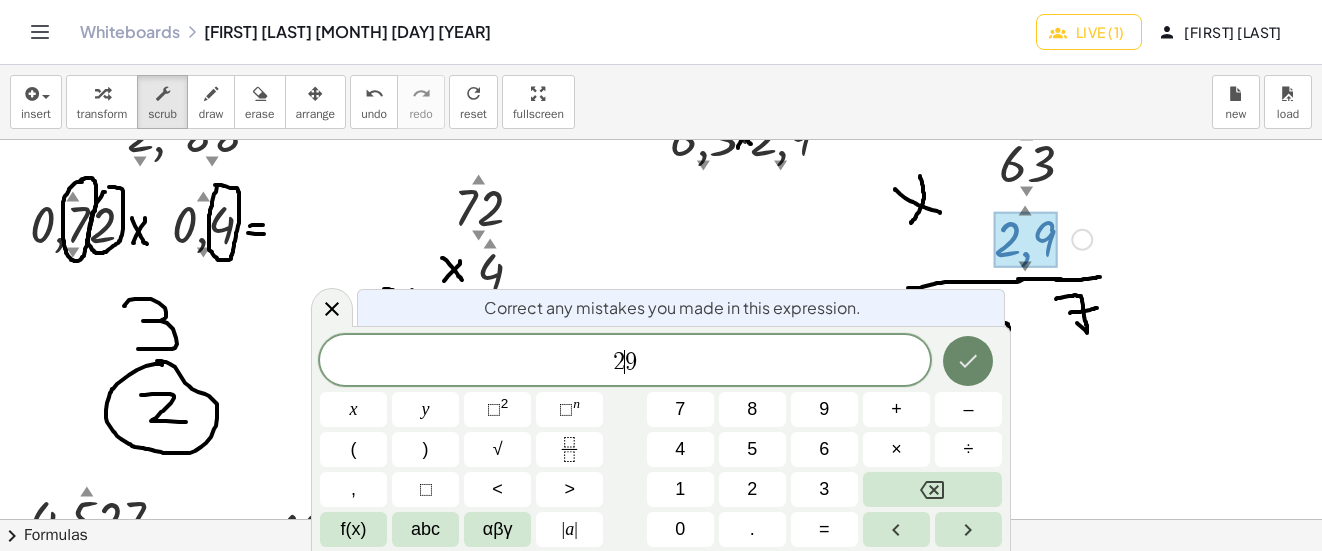 click 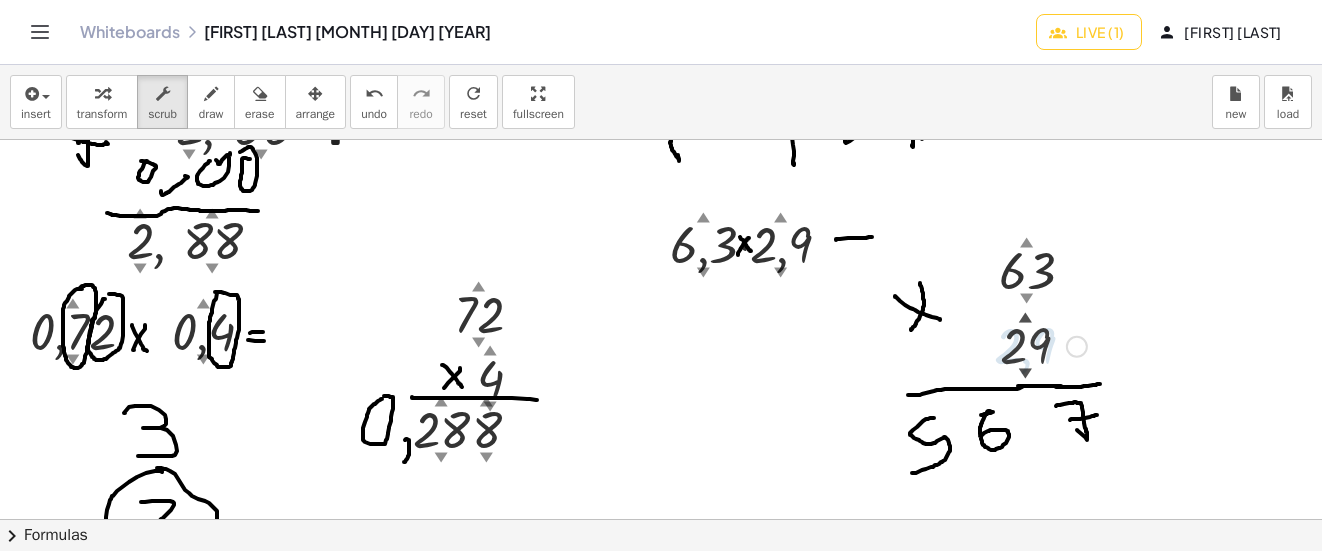 scroll, scrollTop: 3405, scrollLeft: 0, axis: vertical 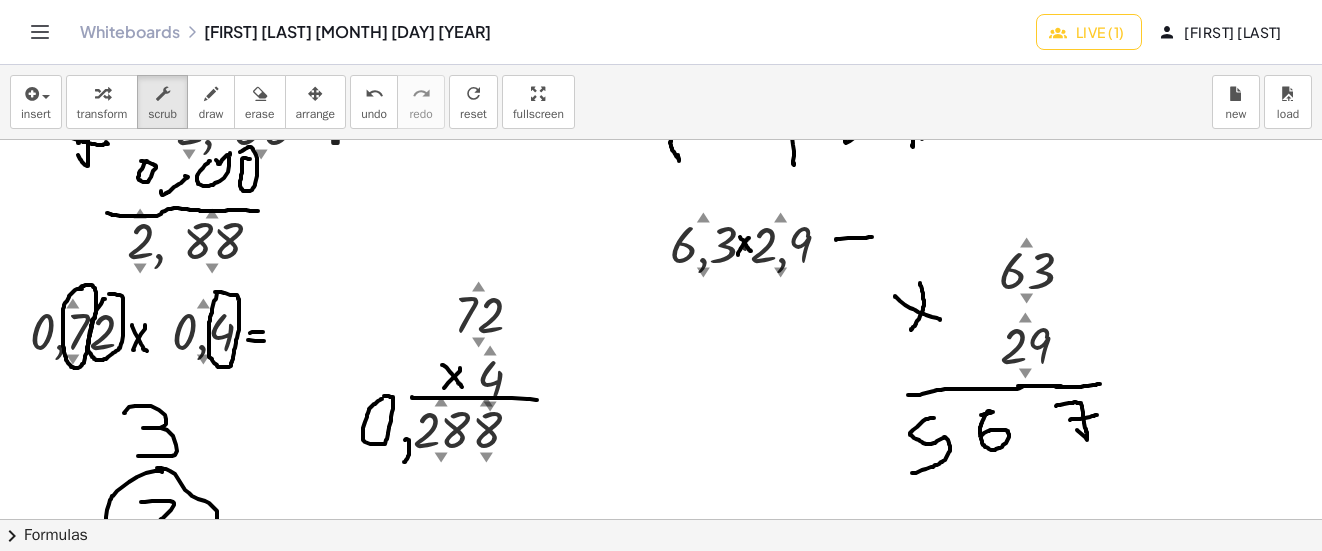 click at bounding box center (211, 93) 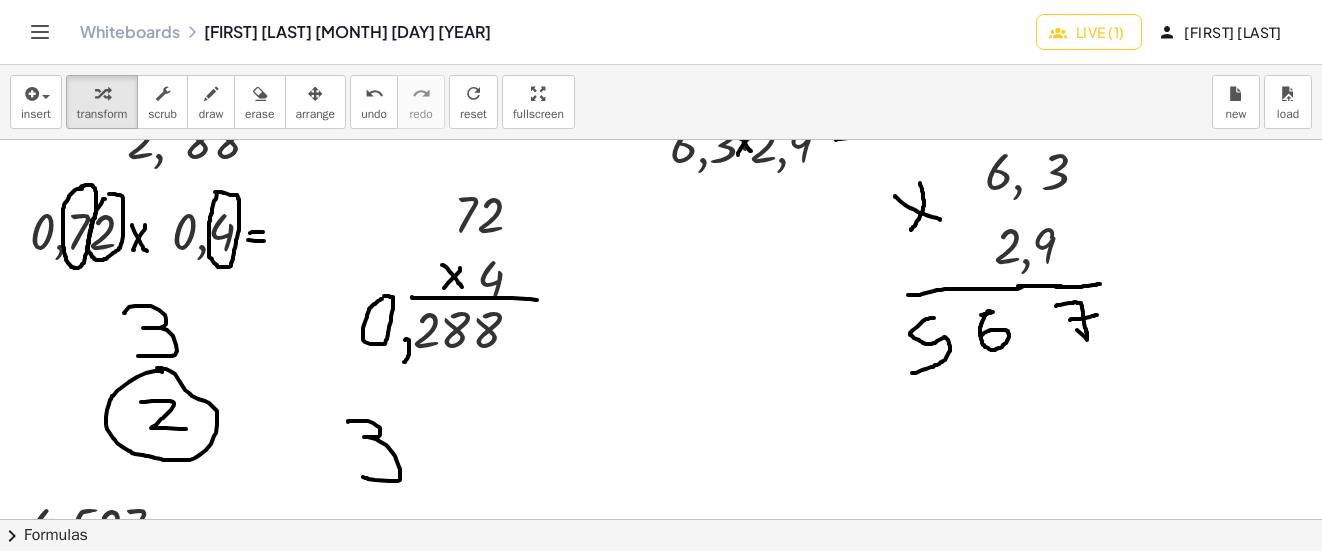 scroll, scrollTop: 0, scrollLeft: 0, axis: both 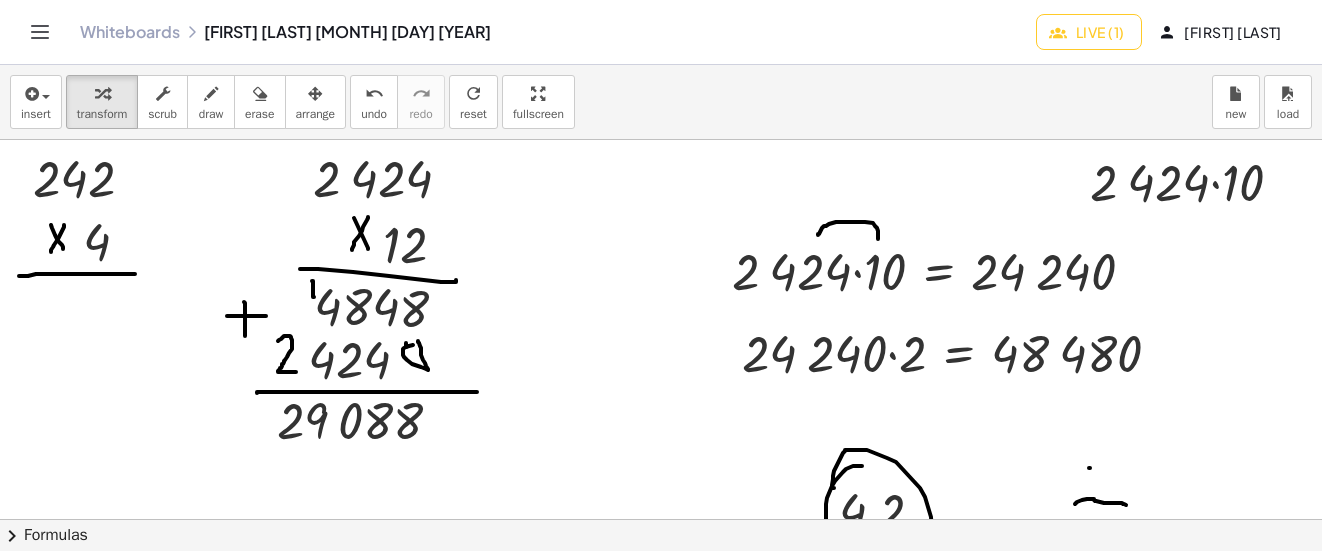 drag, startPoint x: 882, startPoint y: 402, endPoint x: 1101, endPoint y: 395, distance: 219.11185 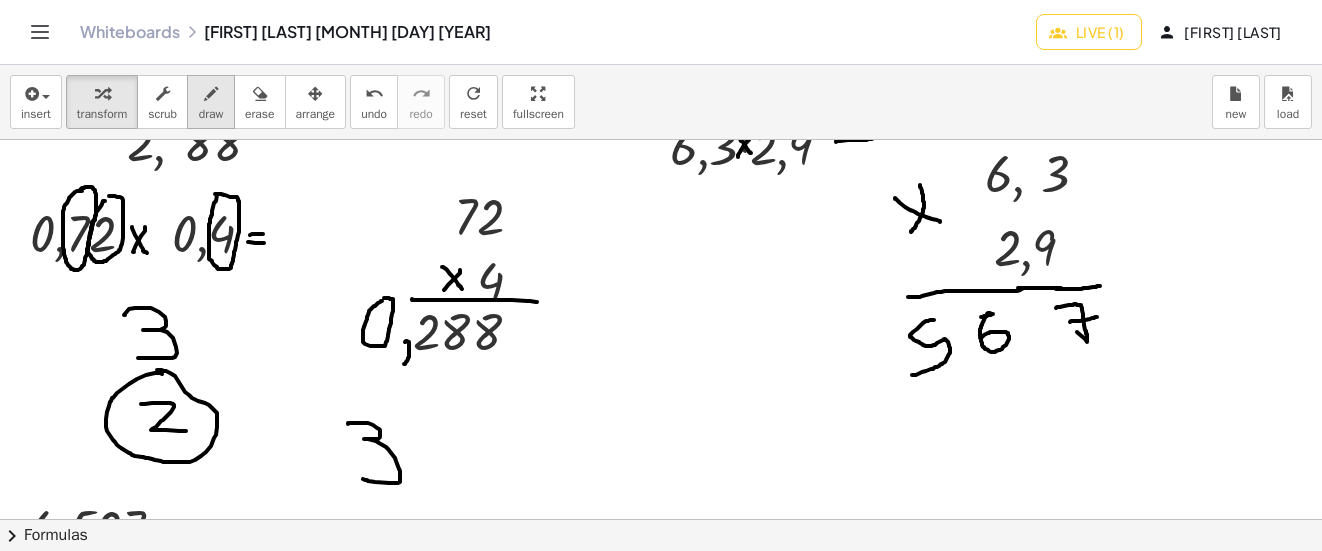 scroll, scrollTop: 3500, scrollLeft: 0, axis: vertical 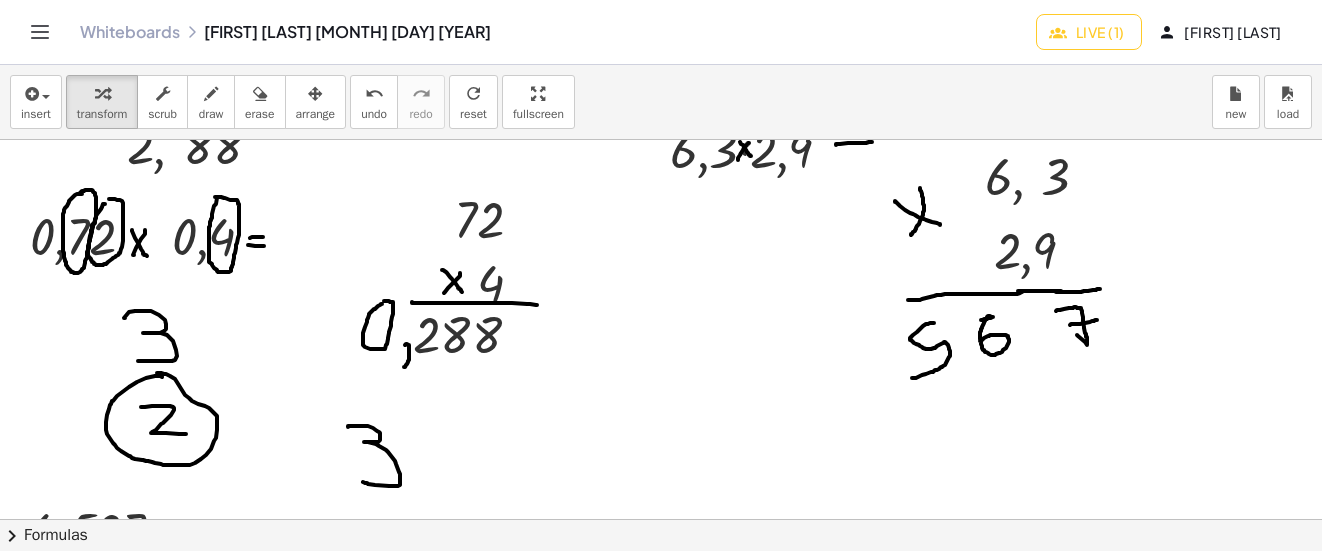 drag, startPoint x: 226, startPoint y: 98, endPoint x: 448, endPoint y: 170, distance: 233.3838 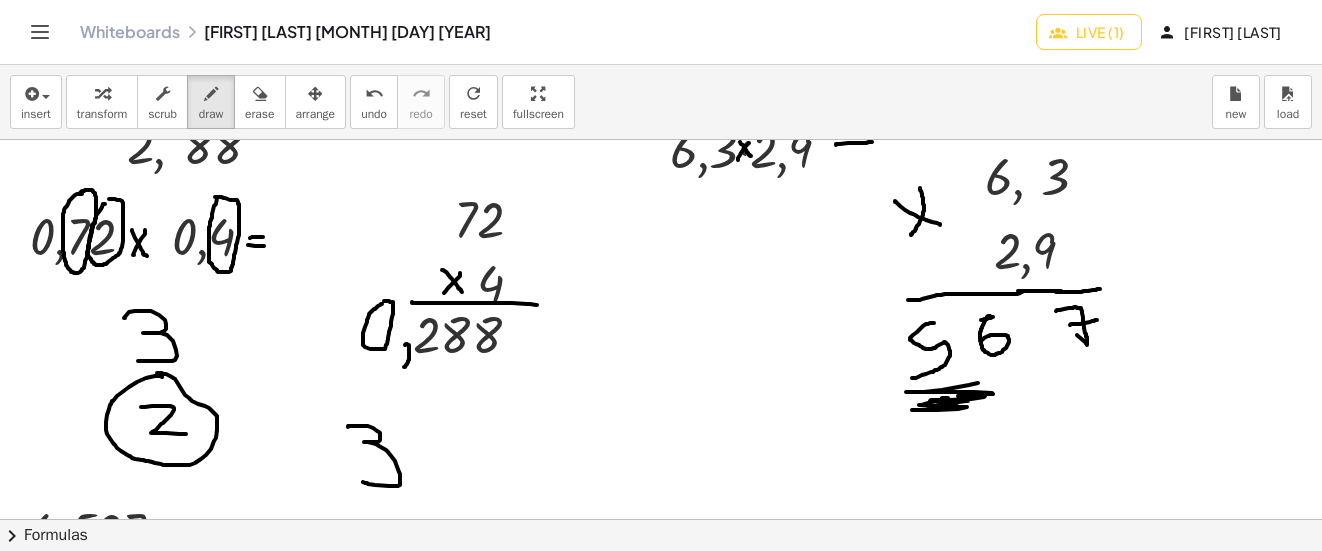 drag, startPoint x: 978, startPoint y: 383, endPoint x: 949, endPoint y: 398, distance: 32.649654 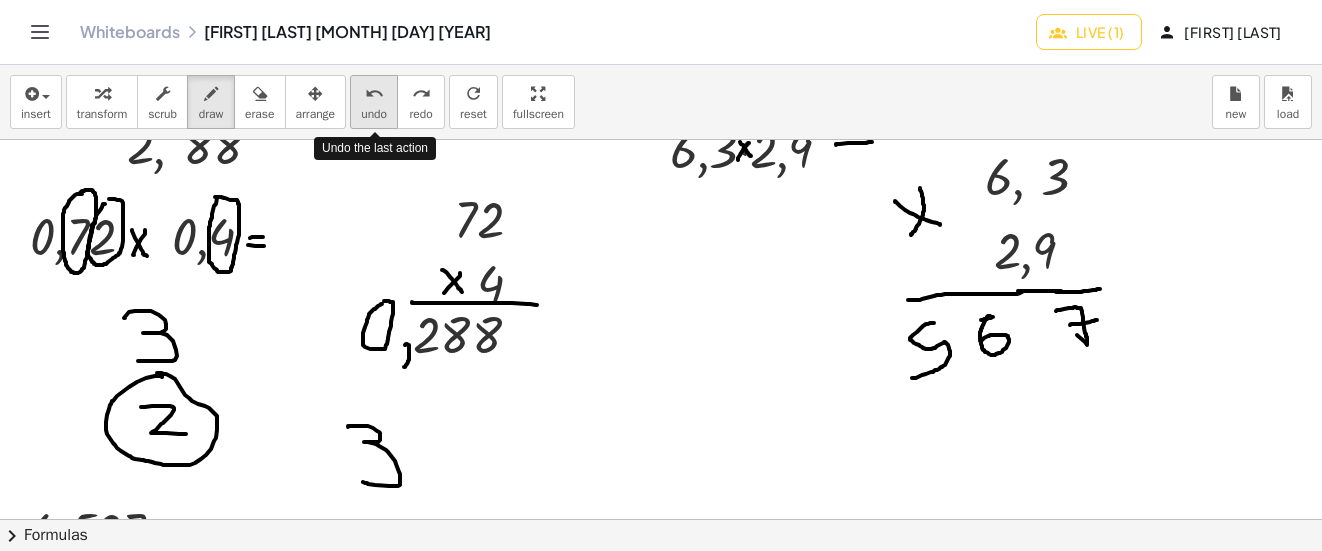 click on "undo undo" at bounding box center [374, 102] 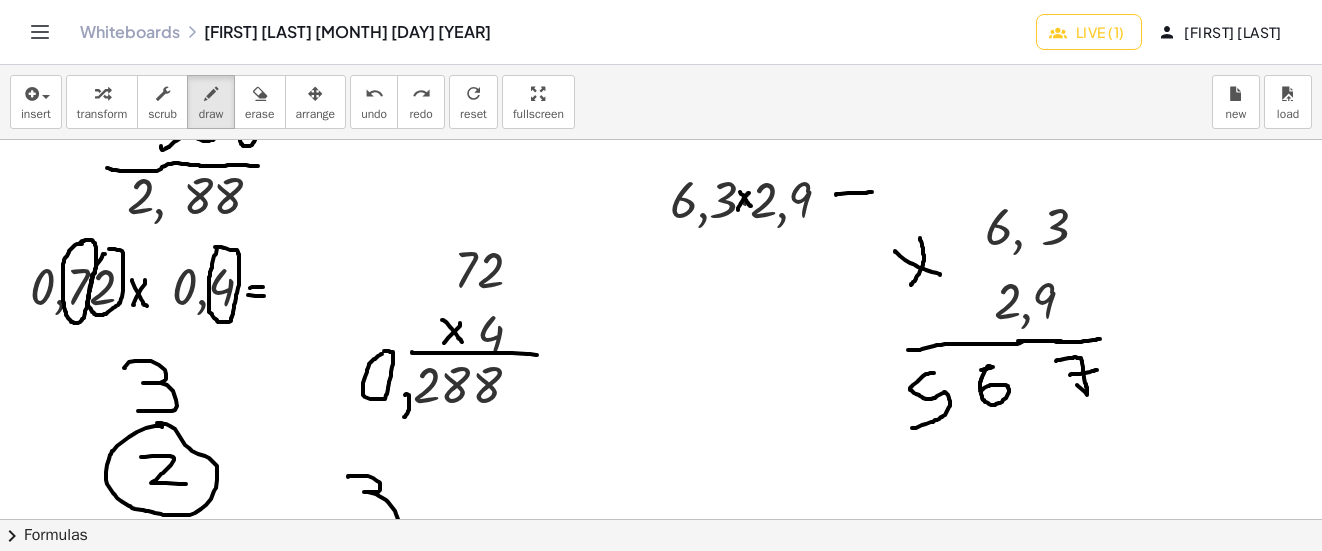 scroll, scrollTop: 3600, scrollLeft: 0, axis: vertical 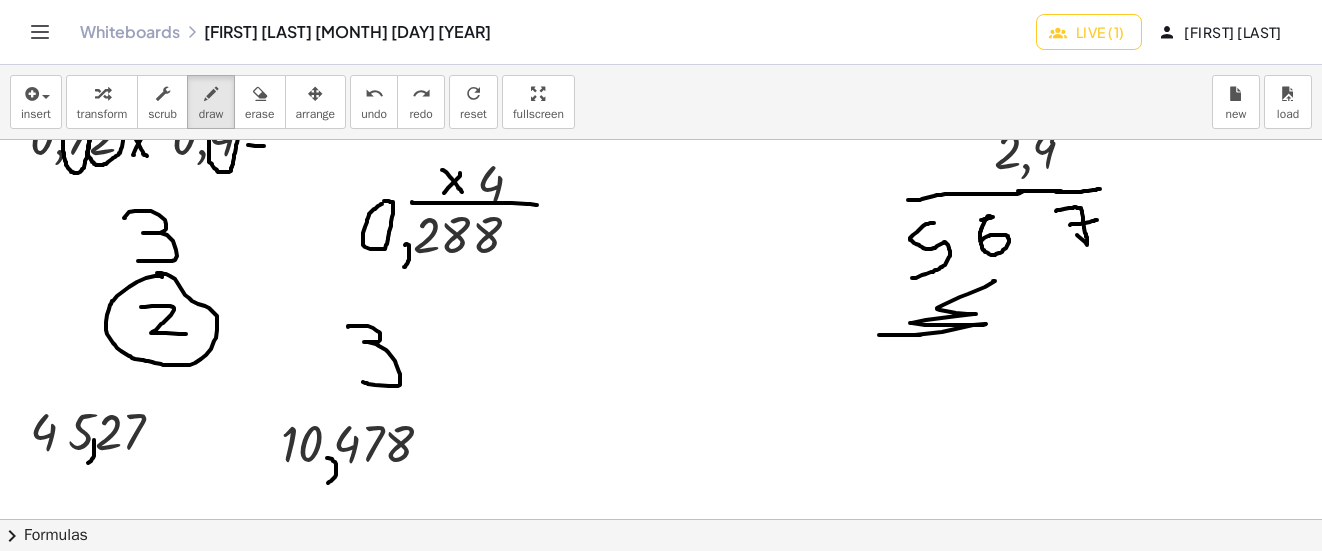 drag, startPoint x: 995, startPoint y: 281, endPoint x: 925, endPoint y: 315, distance: 77.820305 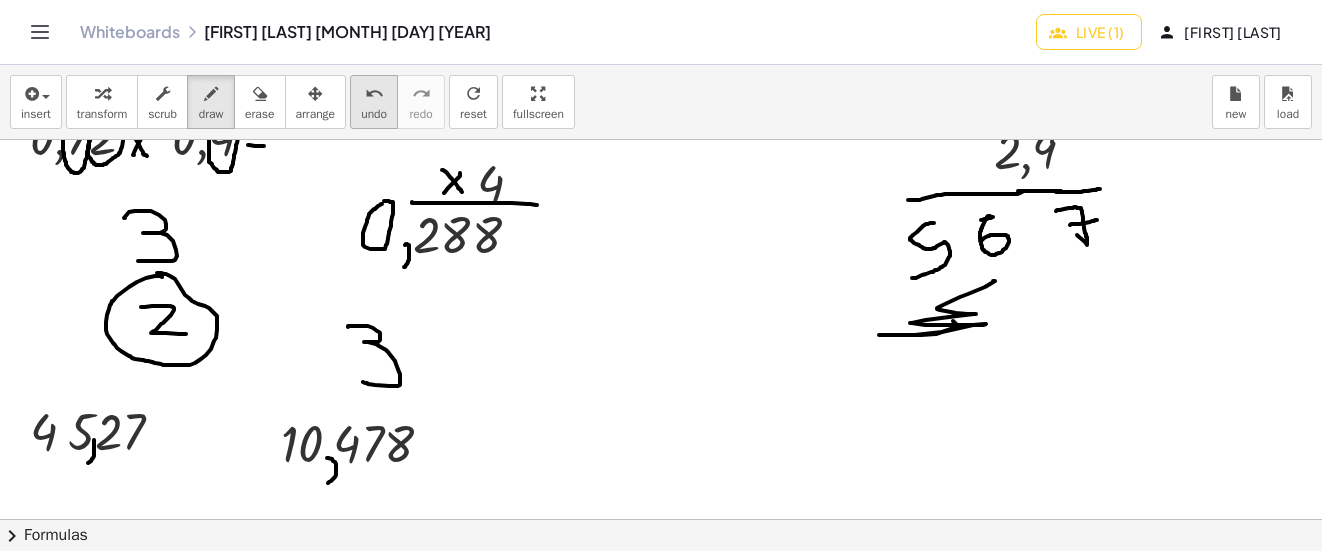 click on "undo" at bounding box center [374, 94] 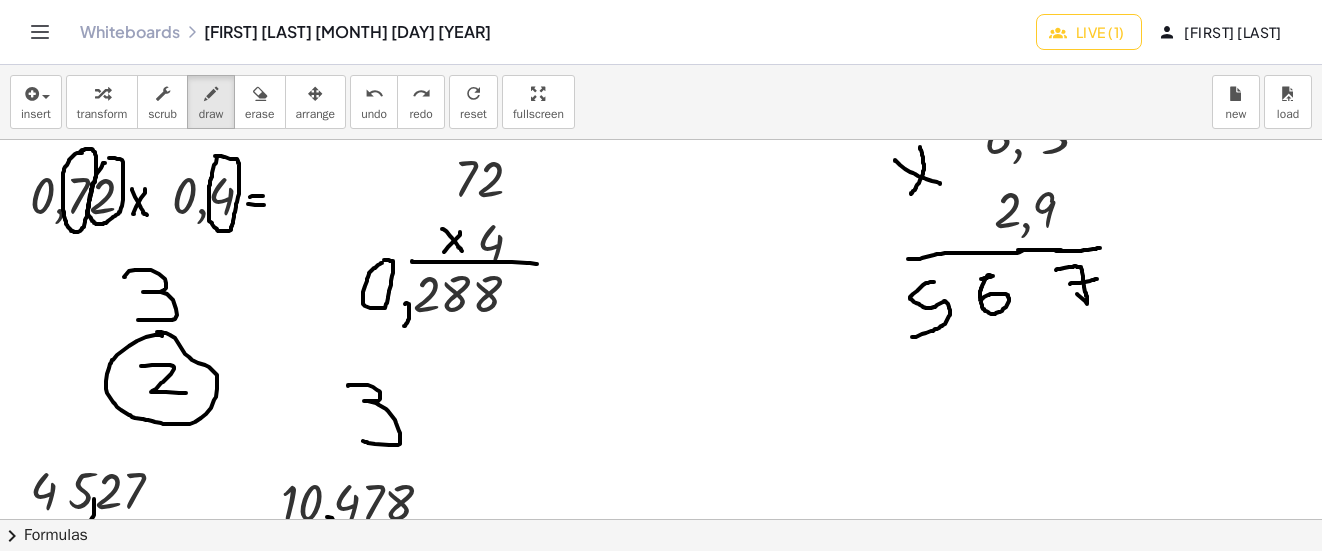 scroll, scrollTop: 3500, scrollLeft: 0, axis: vertical 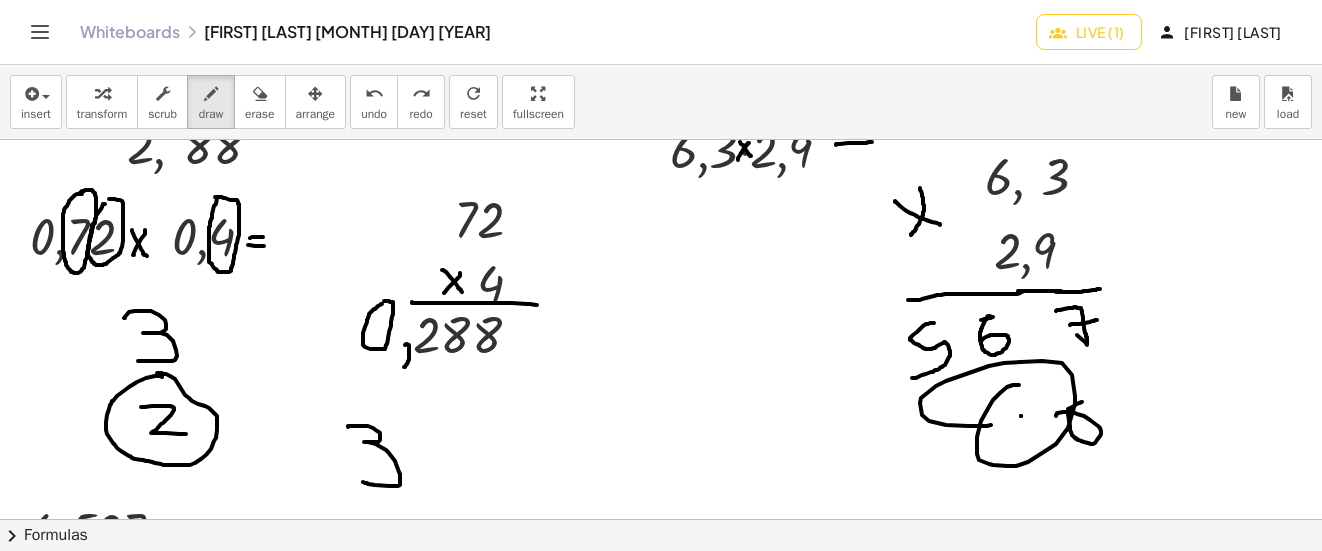 drag, startPoint x: 1018, startPoint y: 385, endPoint x: 991, endPoint y: 425, distance: 48.259712 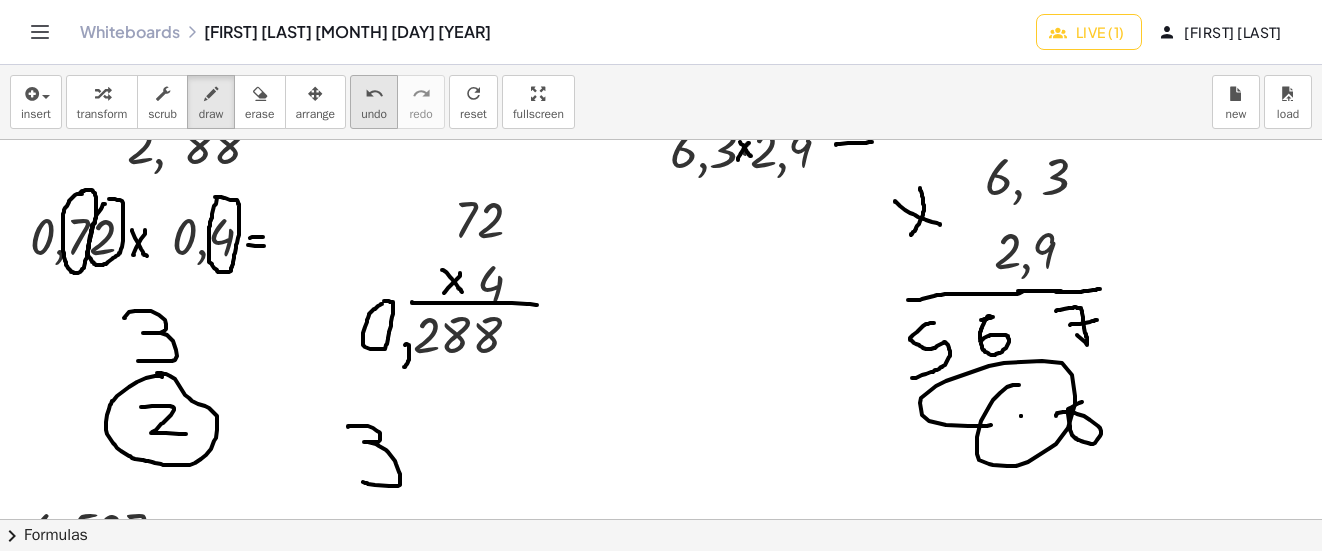 click on "undo" at bounding box center [374, 94] 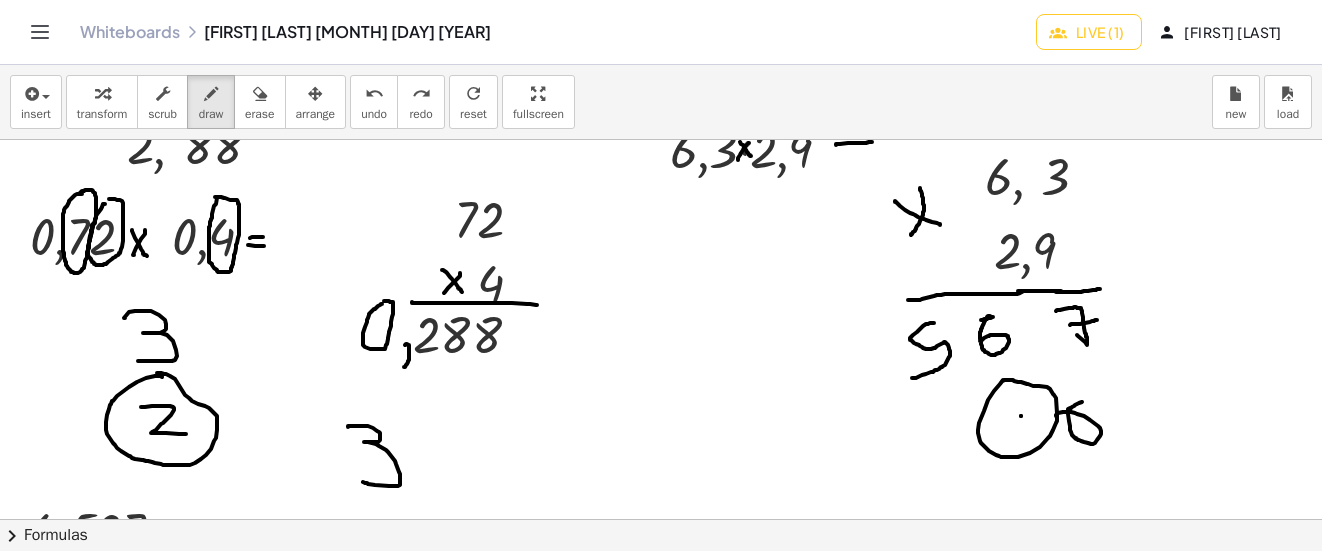 click at bounding box center (674, -1086) 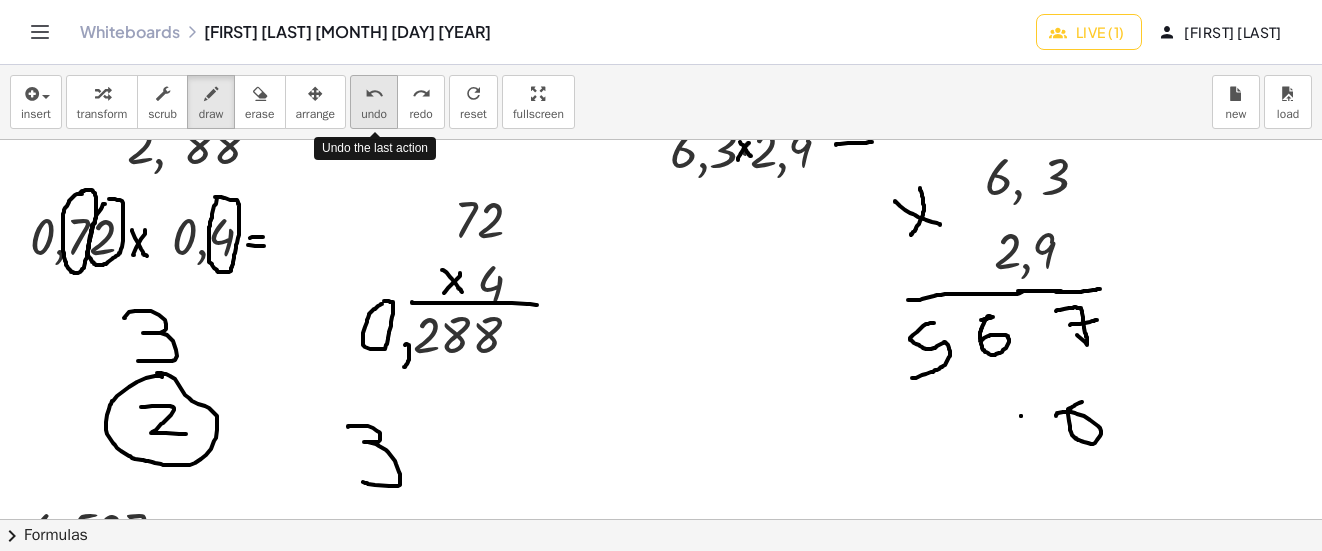 click on "undo" at bounding box center (374, 94) 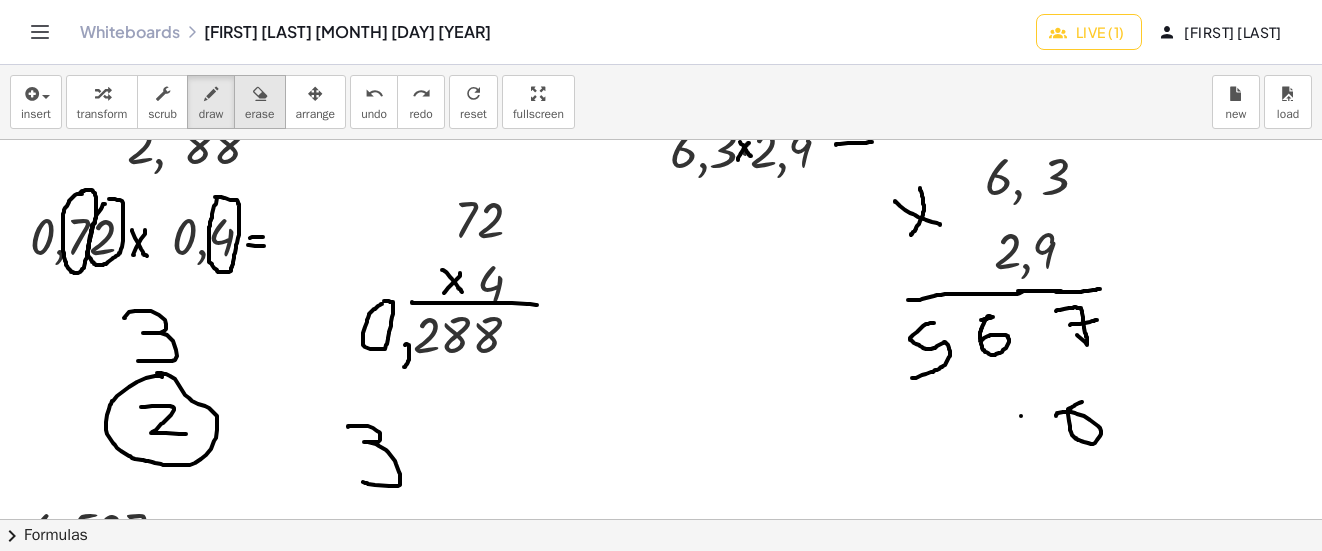 click on "erase" at bounding box center [259, 114] 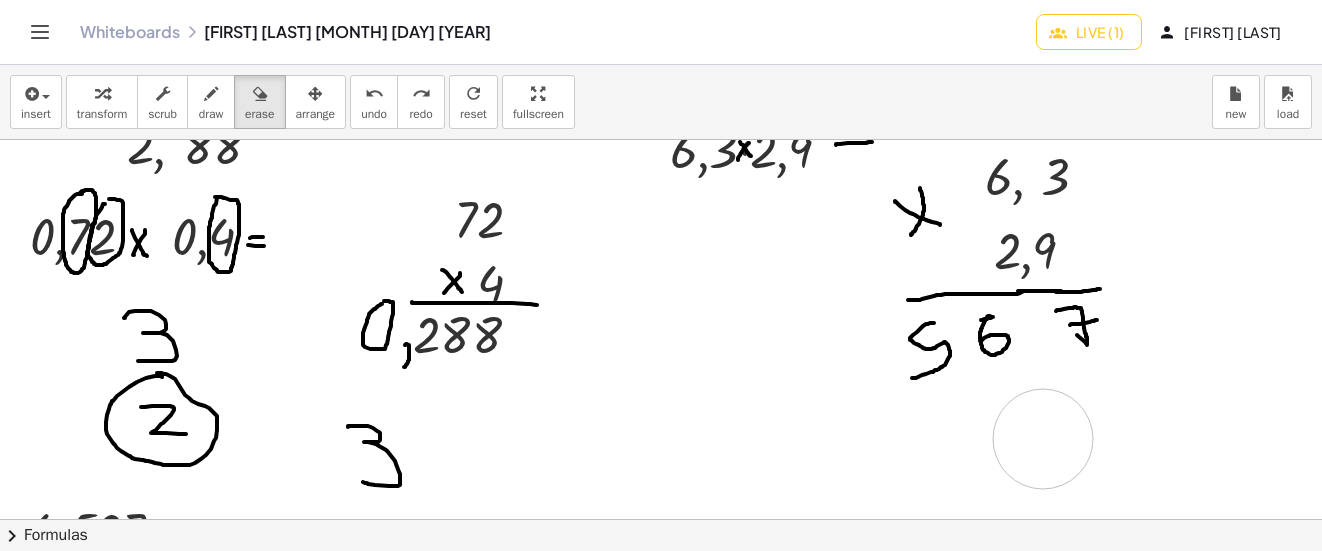 drag, startPoint x: 1076, startPoint y: 411, endPoint x: 305, endPoint y: 213, distance: 796.0182 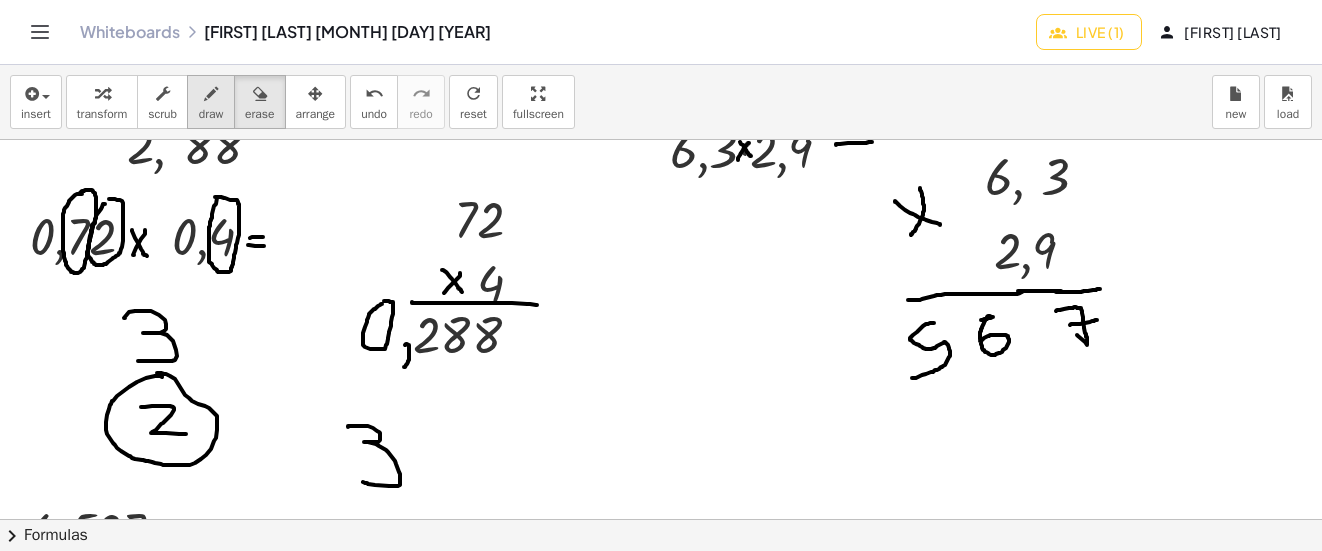 click on "draw" at bounding box center [211, 114] 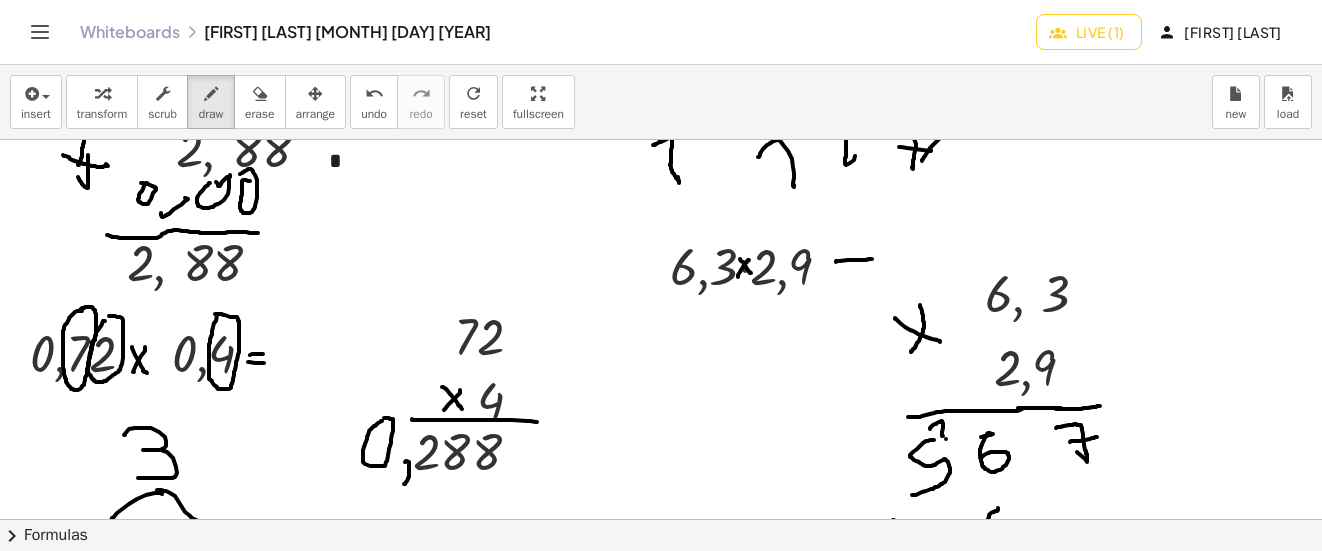 scroll, scrollTop: 3400, scrollLeft: 0, axis: vertical 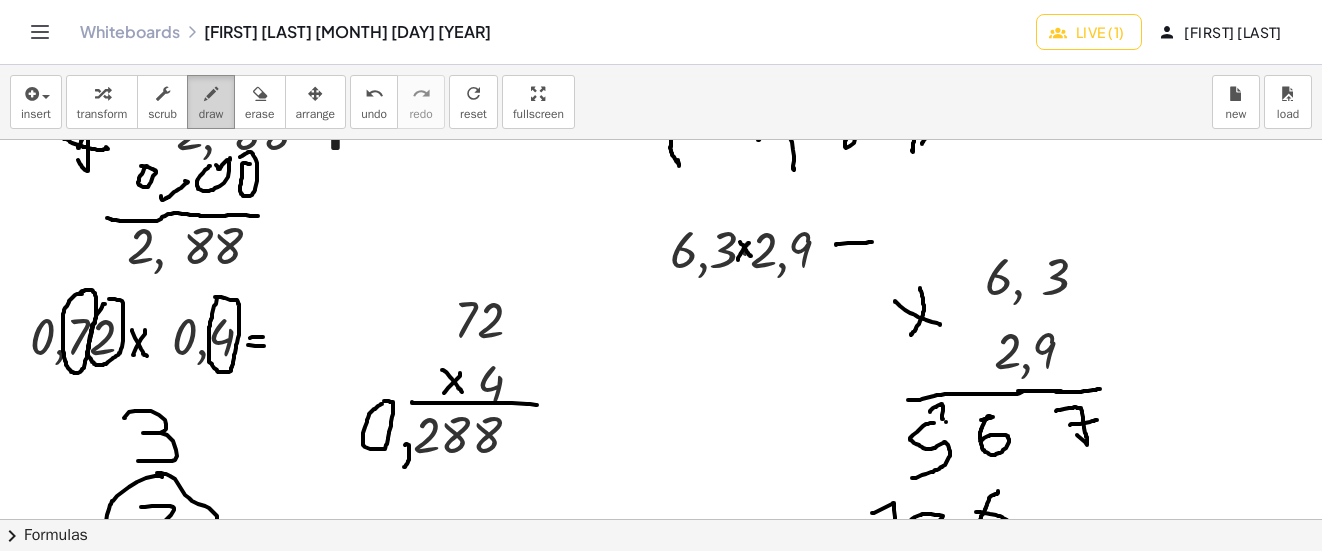 click on "draw" at bounding box center [211, 102] 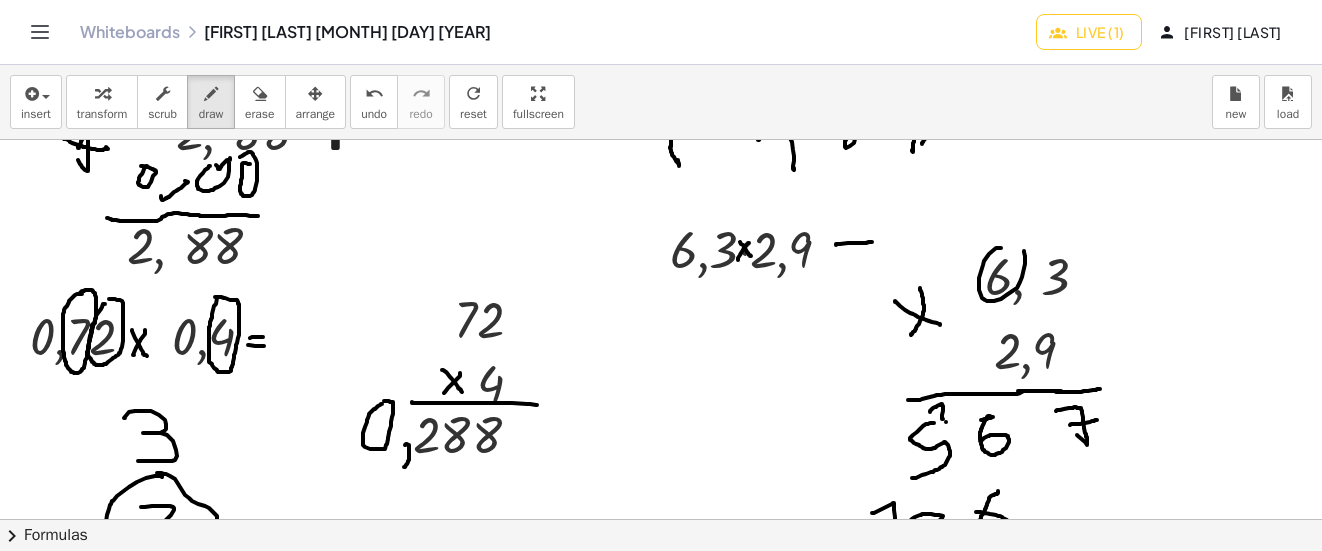 drag, startPoint x: 999, startPoint y: 248, endPoint x: 991, endPoint y: 294, distance: 46.69047 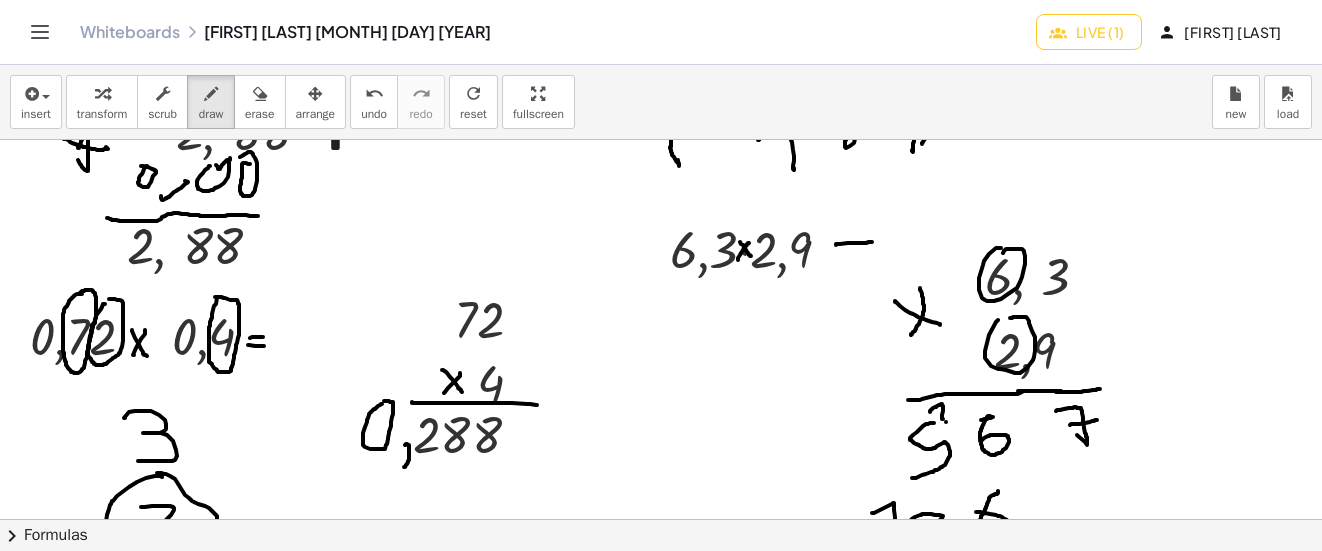 drag, startPoint x: 998, startPoint y: 320, endPoint x: 528, endPoint y: 181, distance: 490.12344 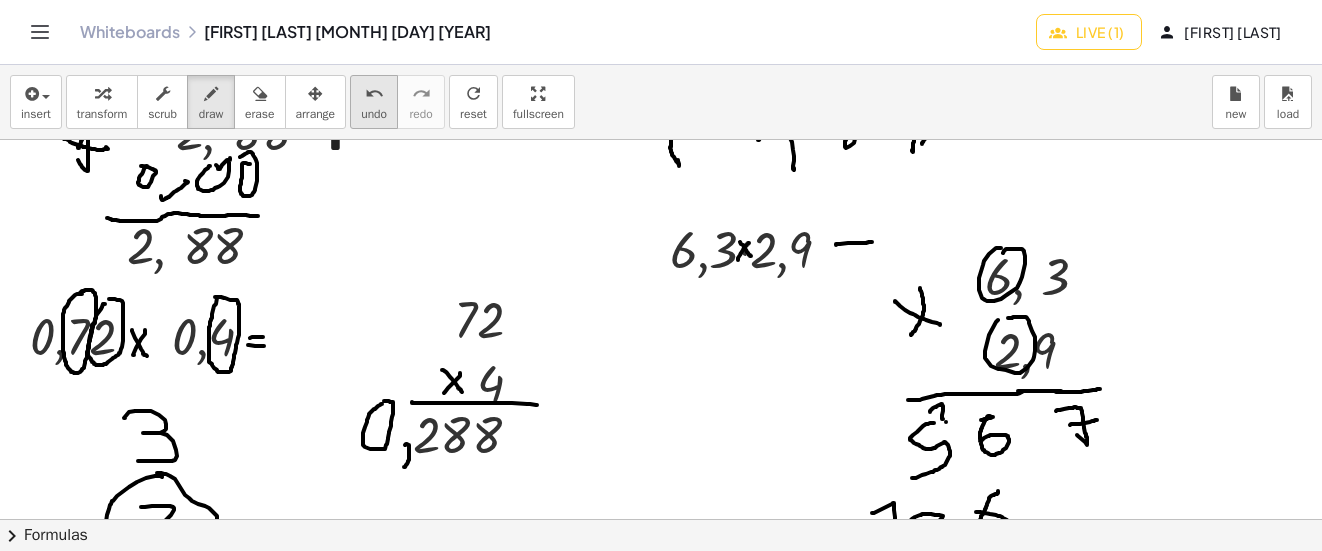 click on "undo" at bounding box center [374, 94] 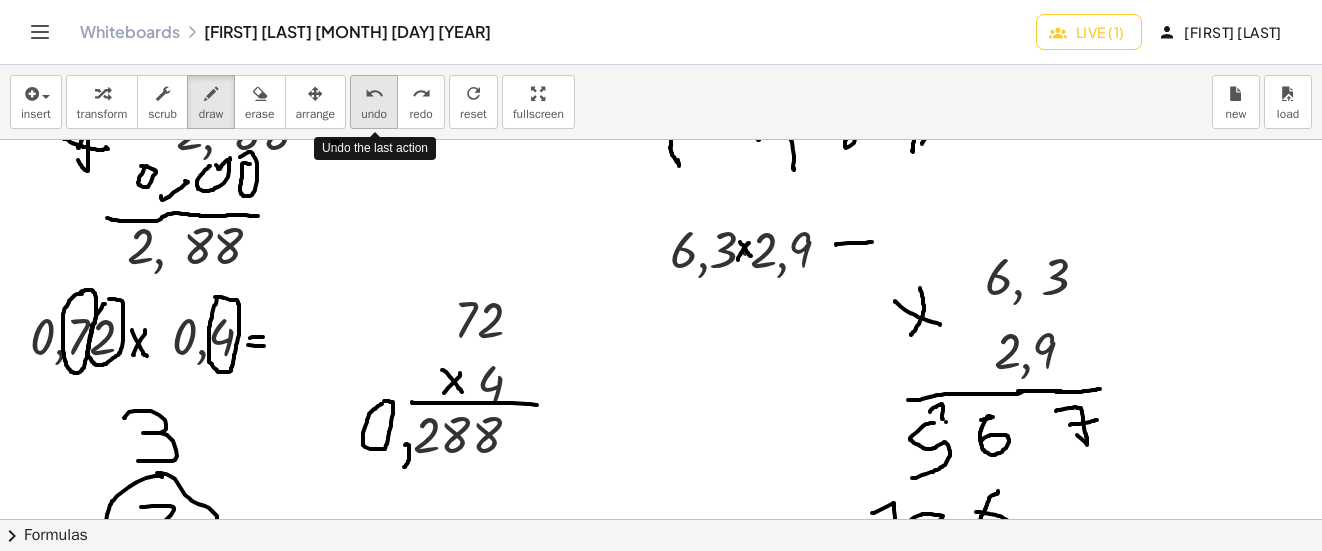 click on "undo" at bounding box center (374, 94) 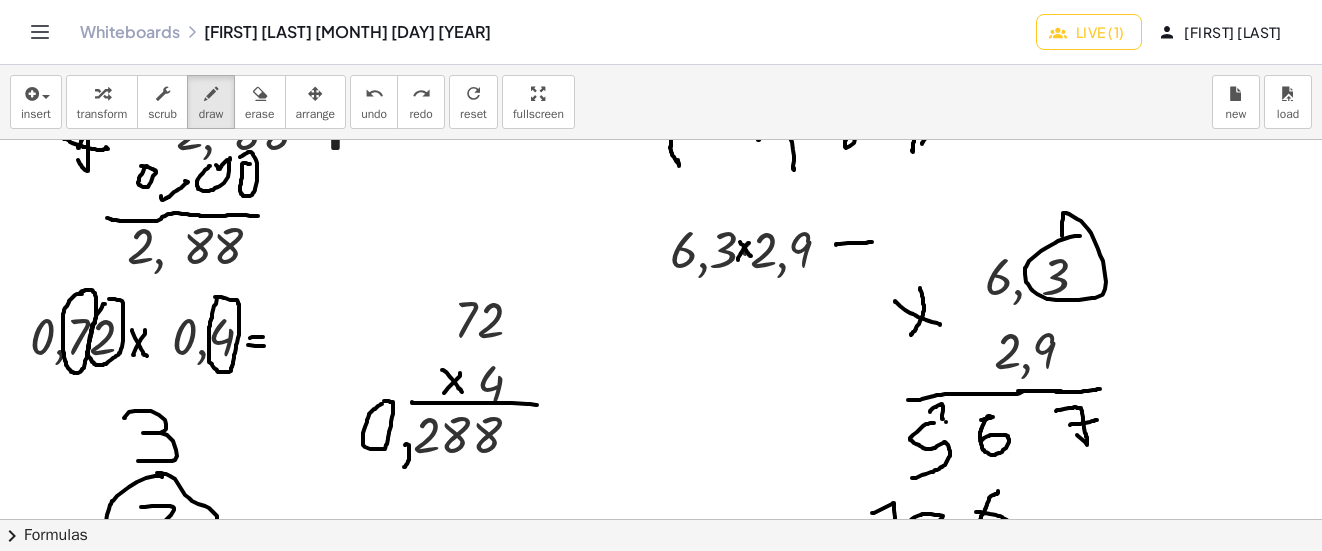 drag, startPoint x: 1080, startPoint y: 236, endPoint x: 1062, endPoint y: 236, distance: 18 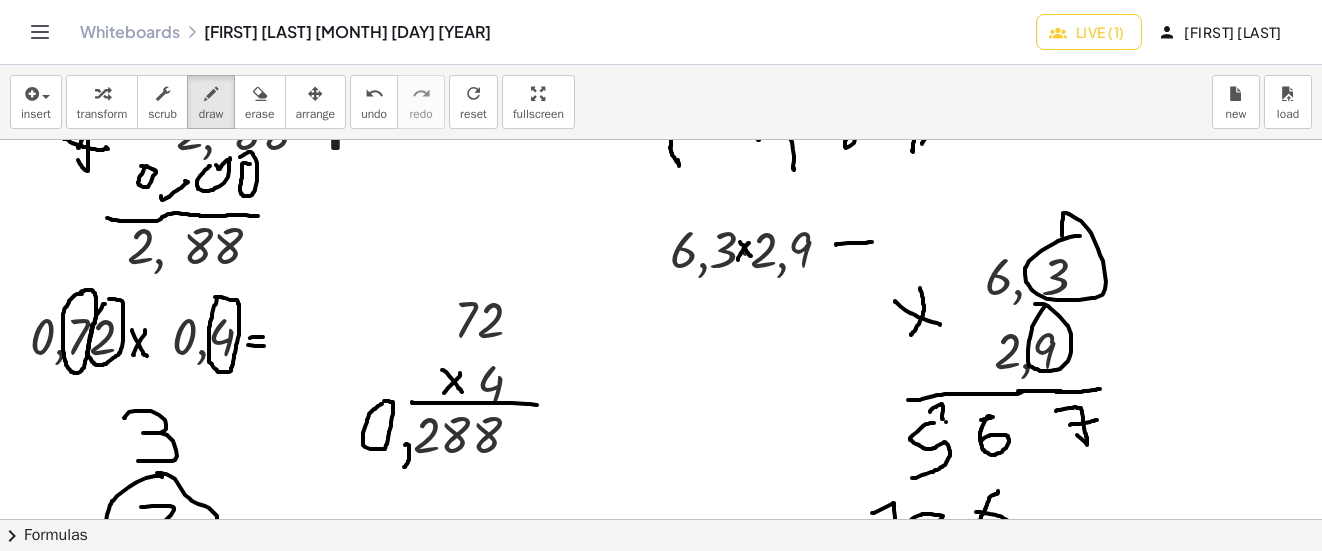 drag, startPoint x: 1046, startPoint y: 306, endPoint x: 976, endPoint y: 405, distance: 121.24768 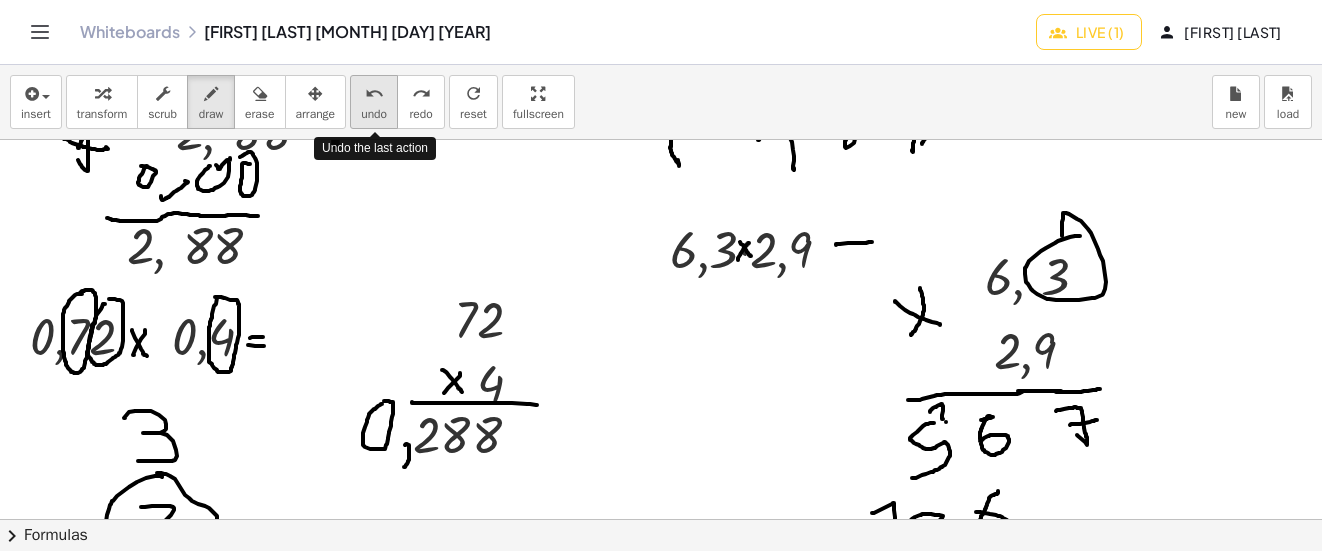 click on "undo" at bounding box center [374, 94] 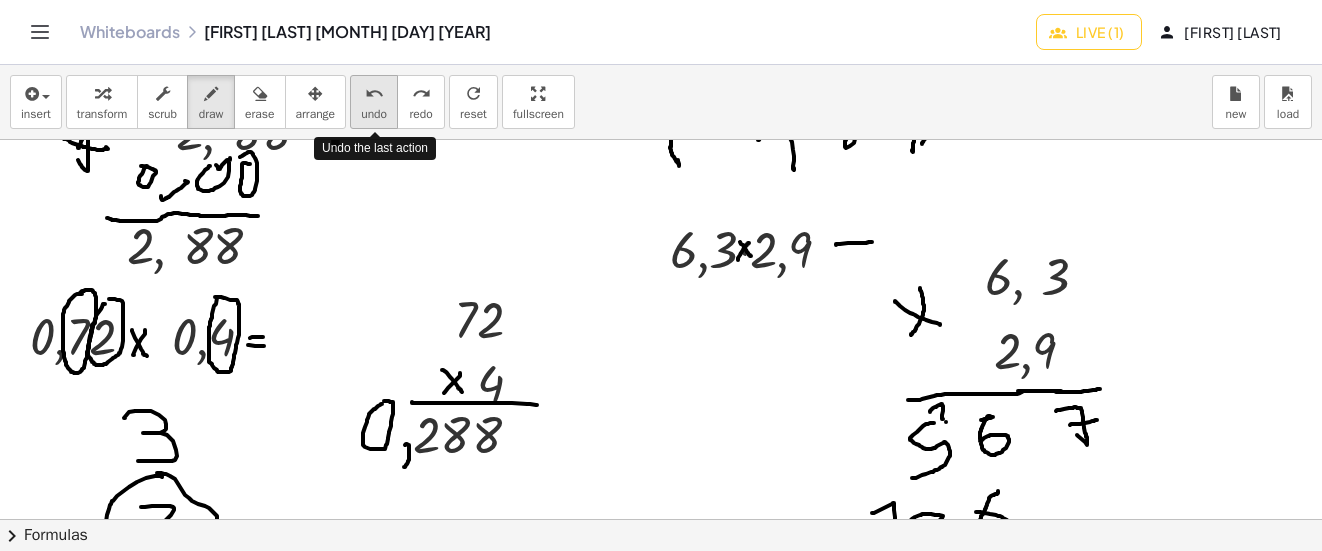 click on "undo" at bounding box center (374, 94) 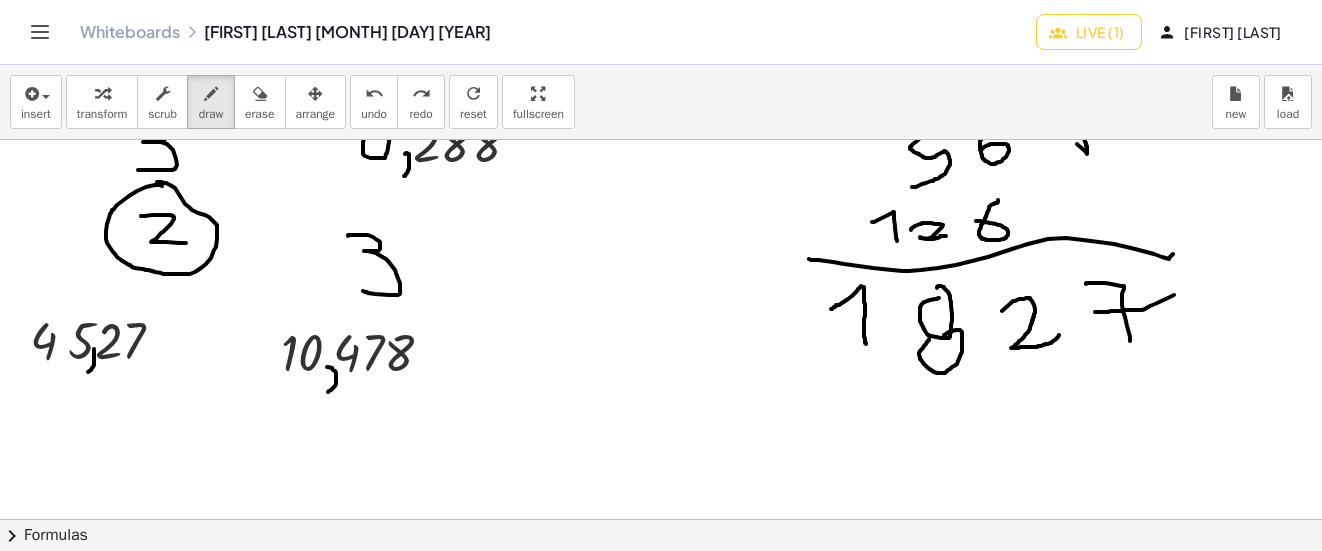 scroll, scrollTop: 3700, scrollLeft: 0, axis: vertical 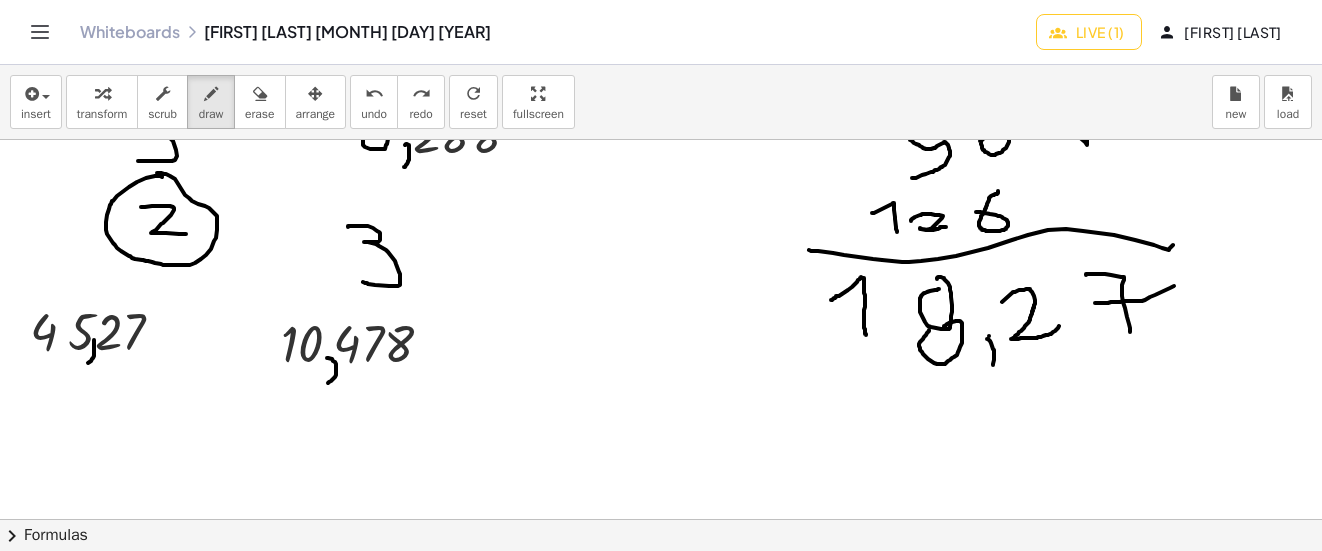 drag, startPoint x: 988, startPoint y: 339, endPoint x: 991, endPoint y: 366, distance: 27.166155 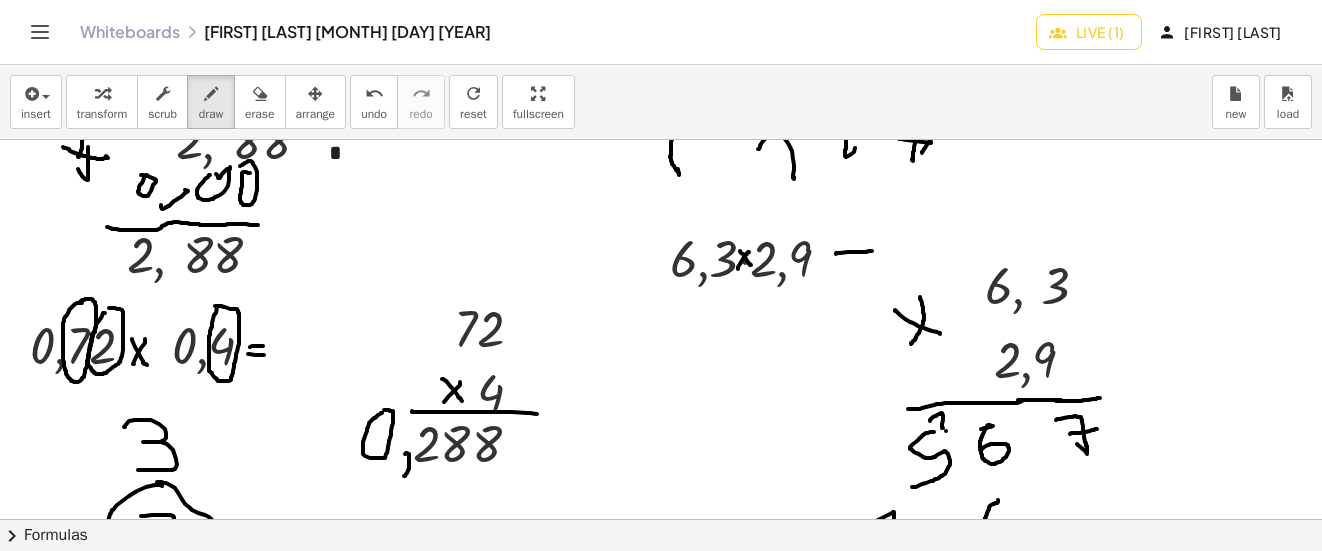 scroll, scrollTop: 3400, scrollLeft: 0, axis: vertical 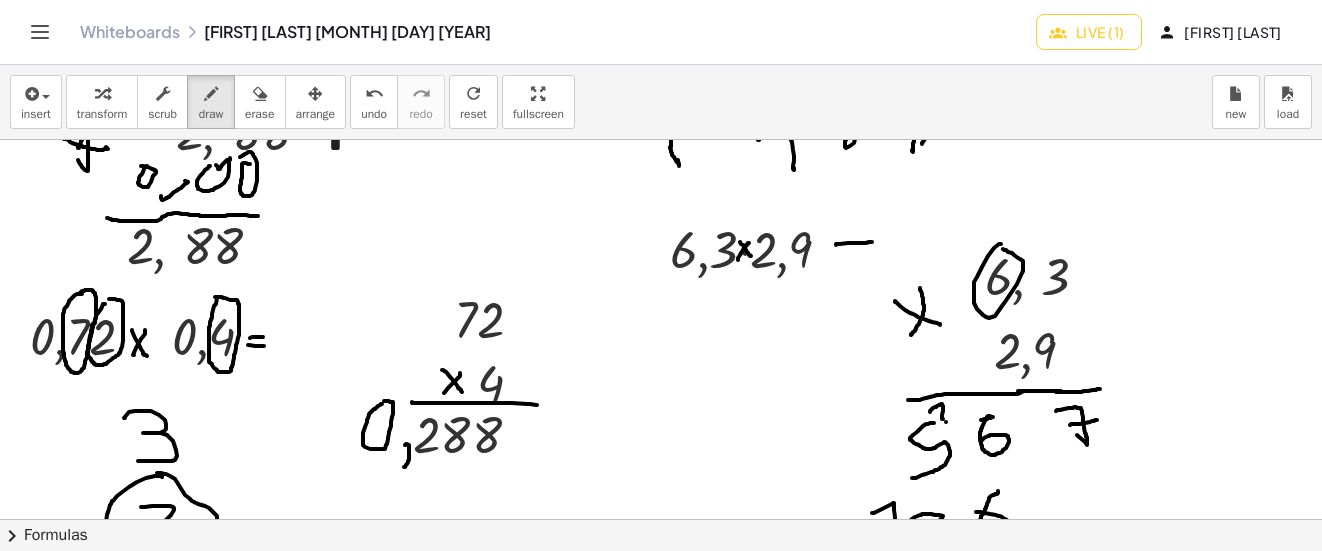 click at bounding box center [674, -986] 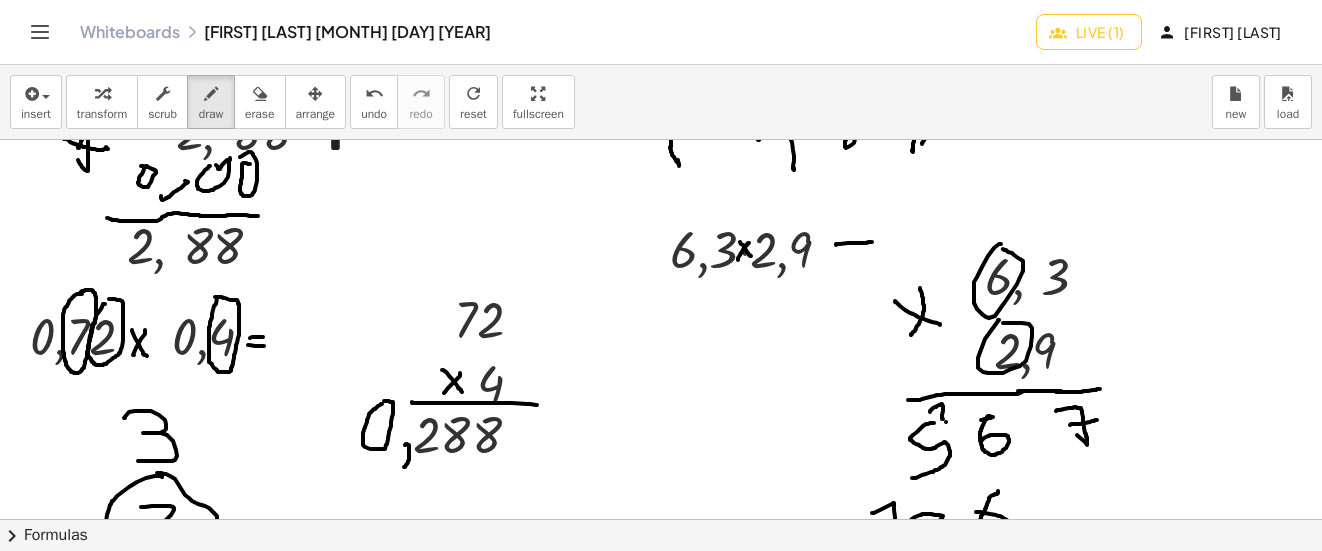 click at bounding box center [674, -986] 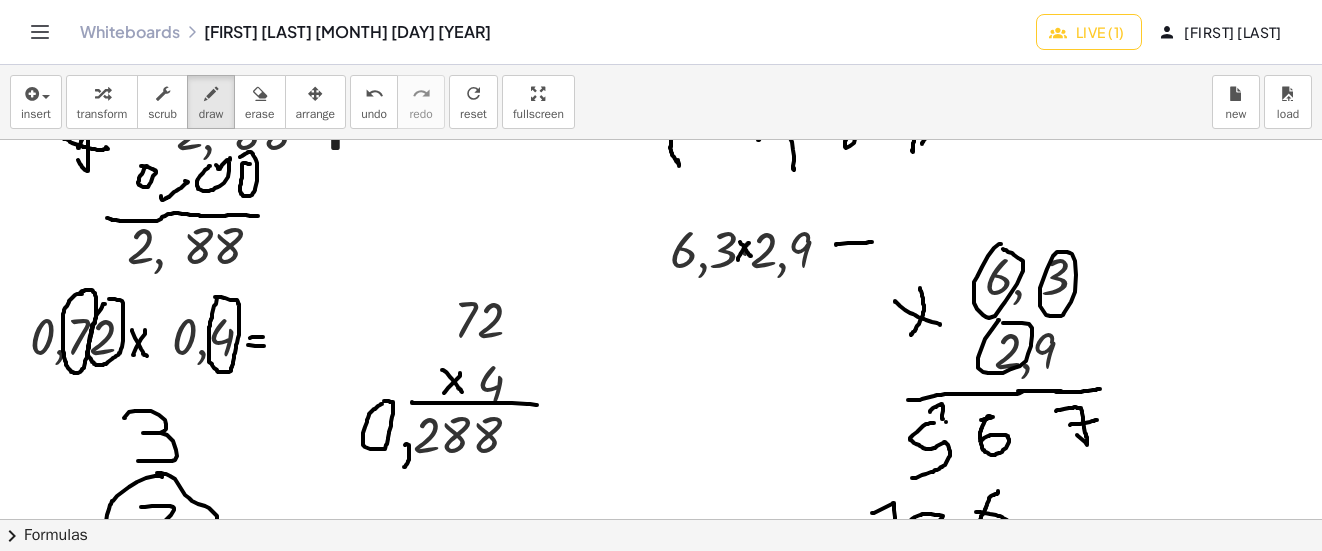 click at bounding box center [674, -986] 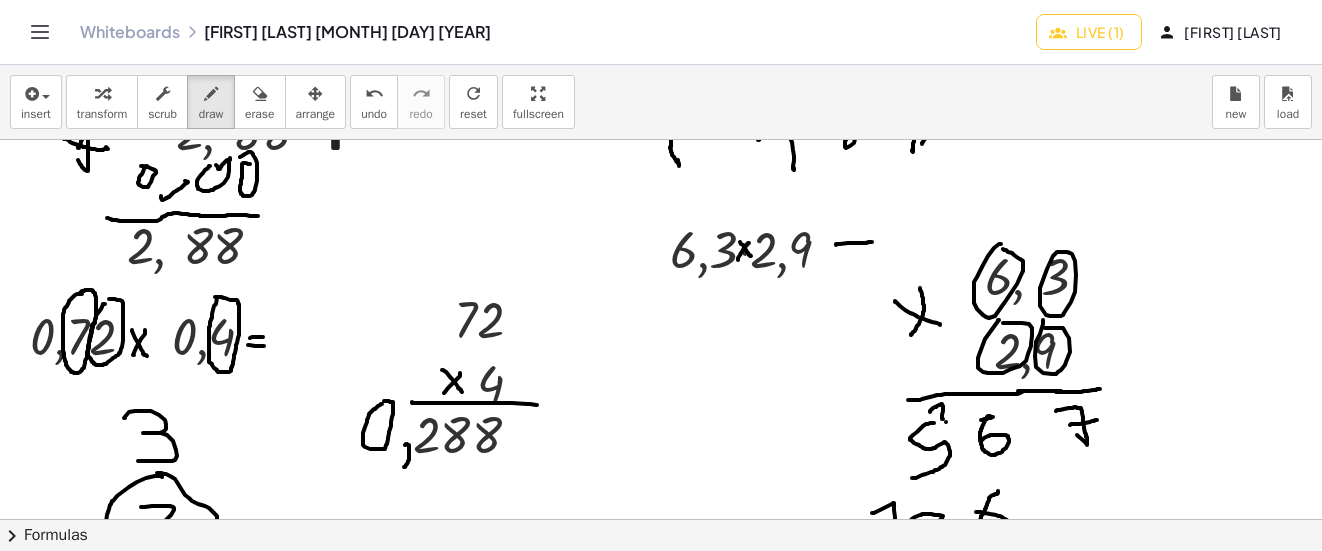 click at bounding box center (674, -986) 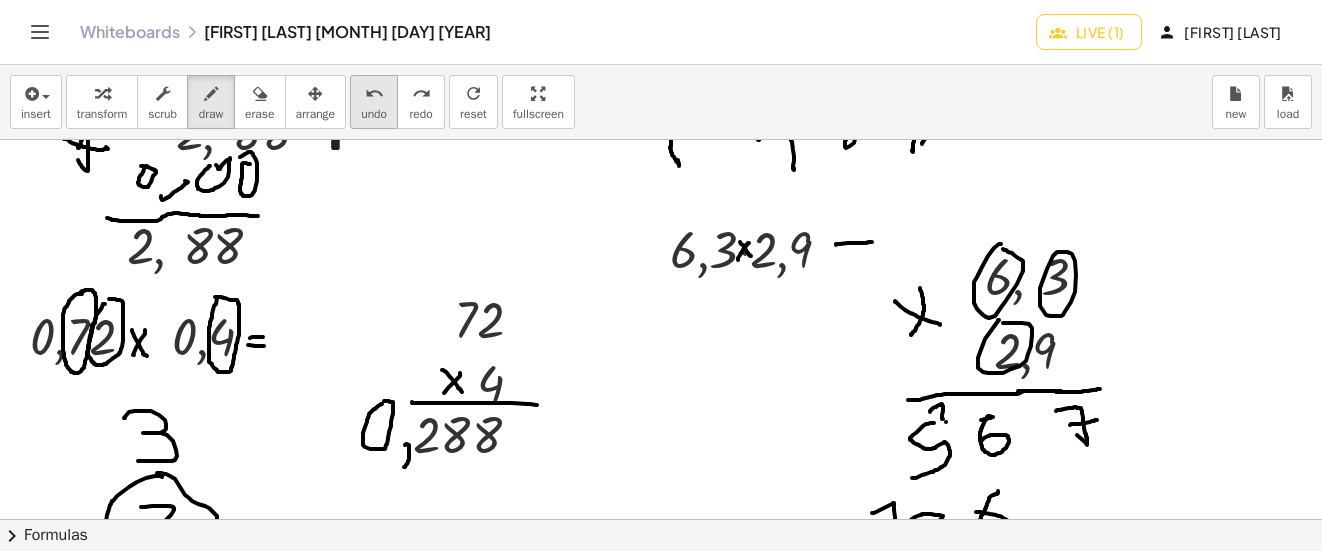 click on "undo" at bounding box center [374, 114] 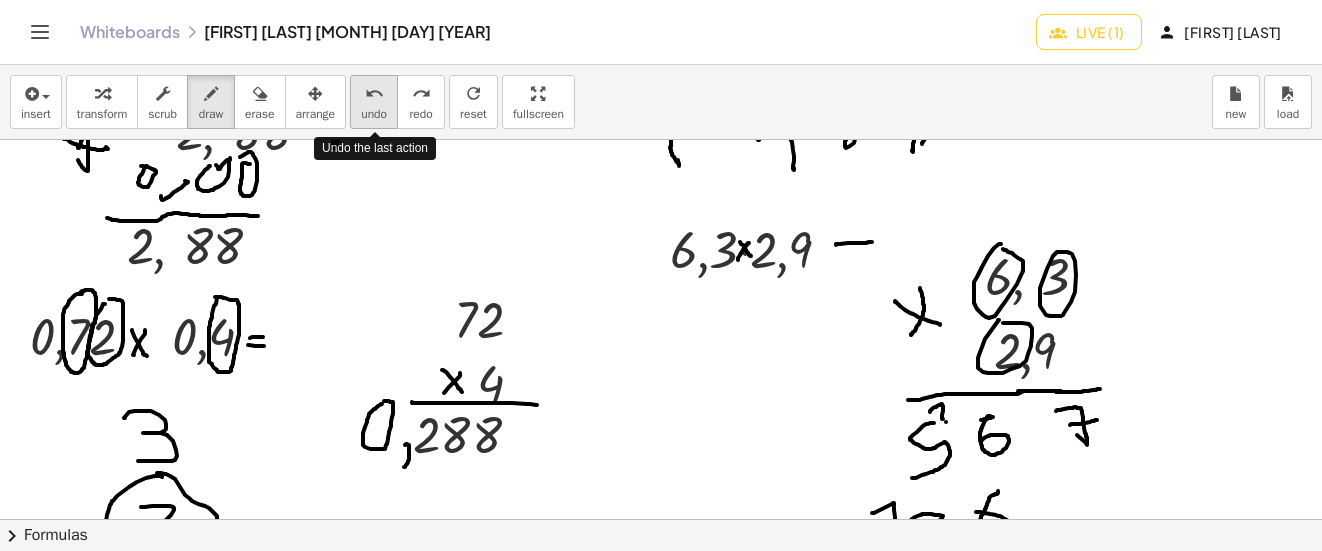 click on "undo" at bounding box center (374, 114) 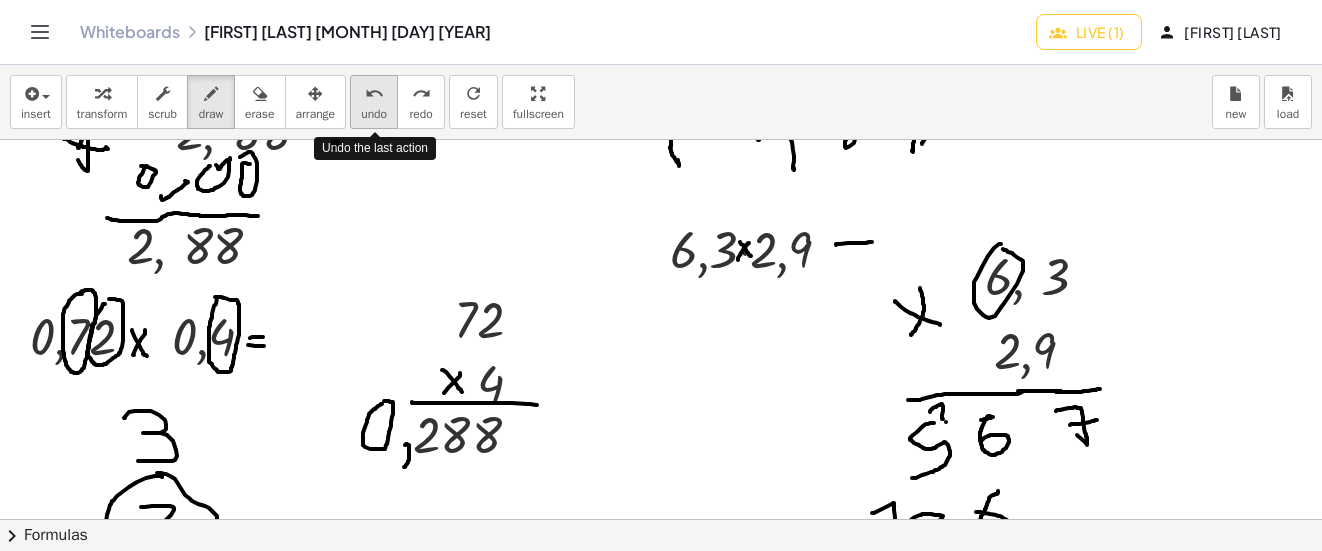 click on "undo" at bounding box center [374, 114] 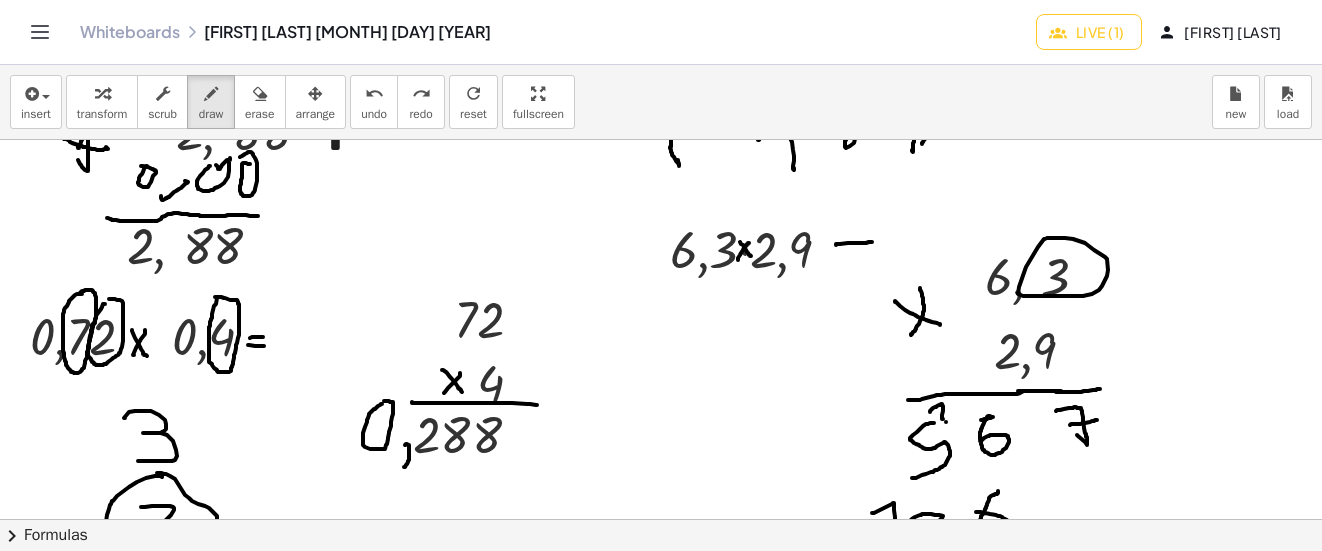 click at bounding box center [674, -986] 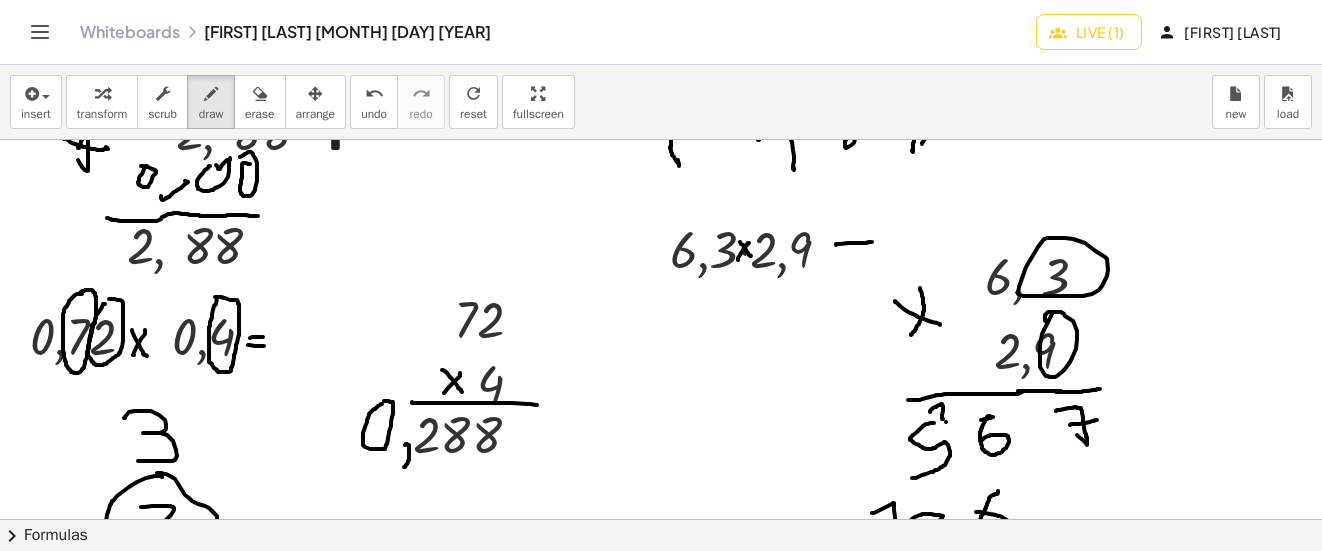drag, startPoint x: 1042, startPoint y: 334, endPoint x: 1042, endPoint y: 323, distance: 11 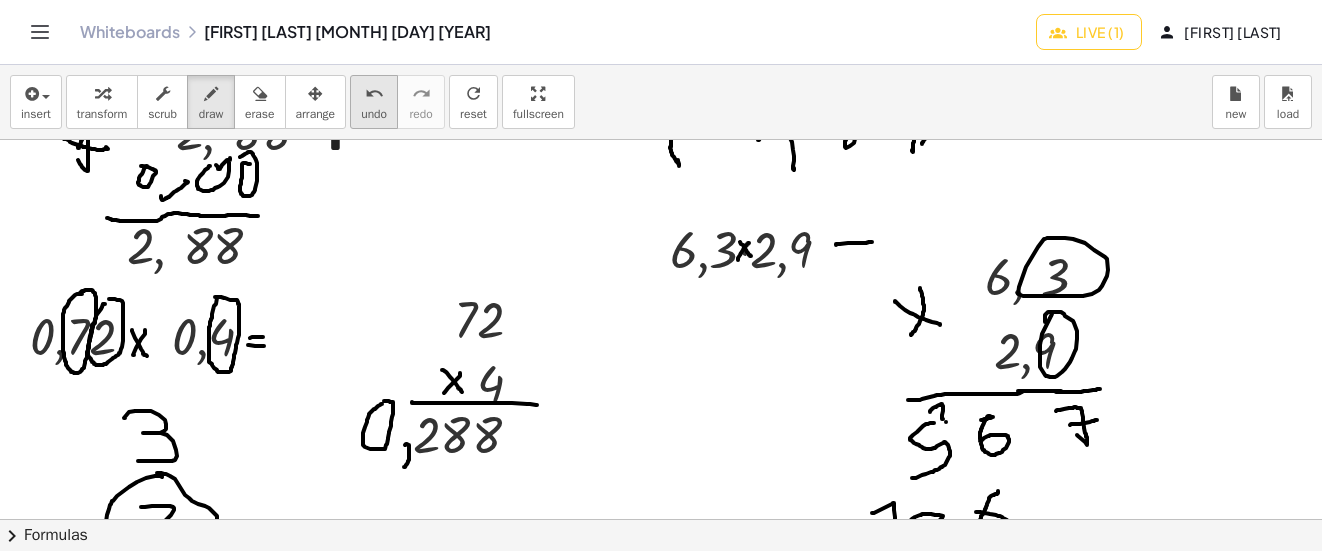 click on "undo" at bounding box center (374, 93) 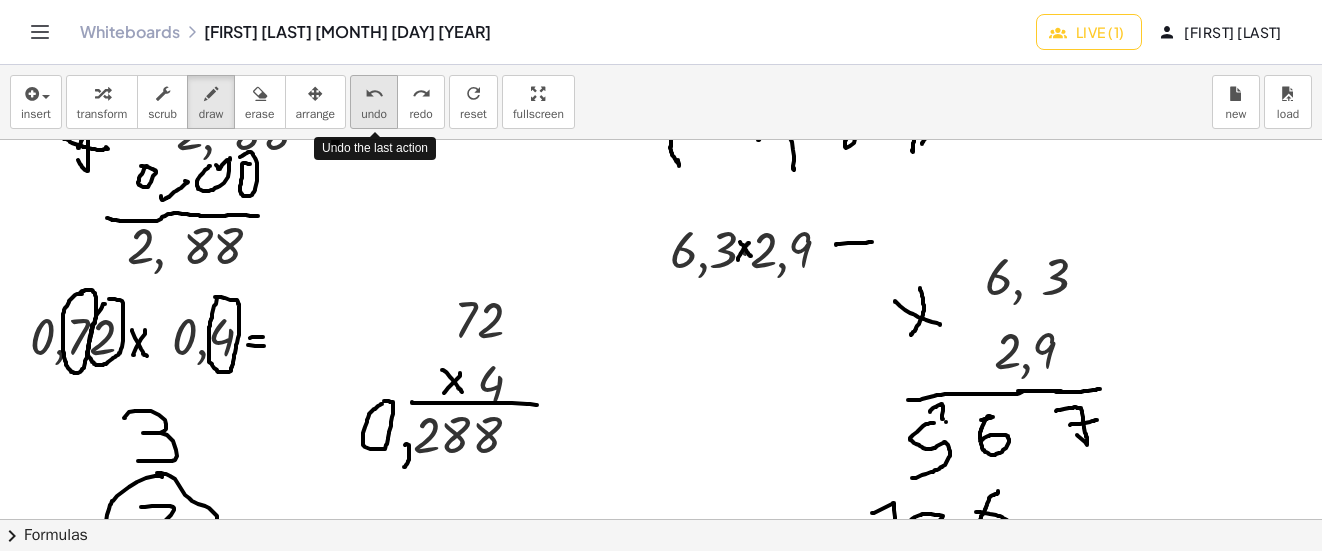 click on "undo" at bounding box center [374, 93] 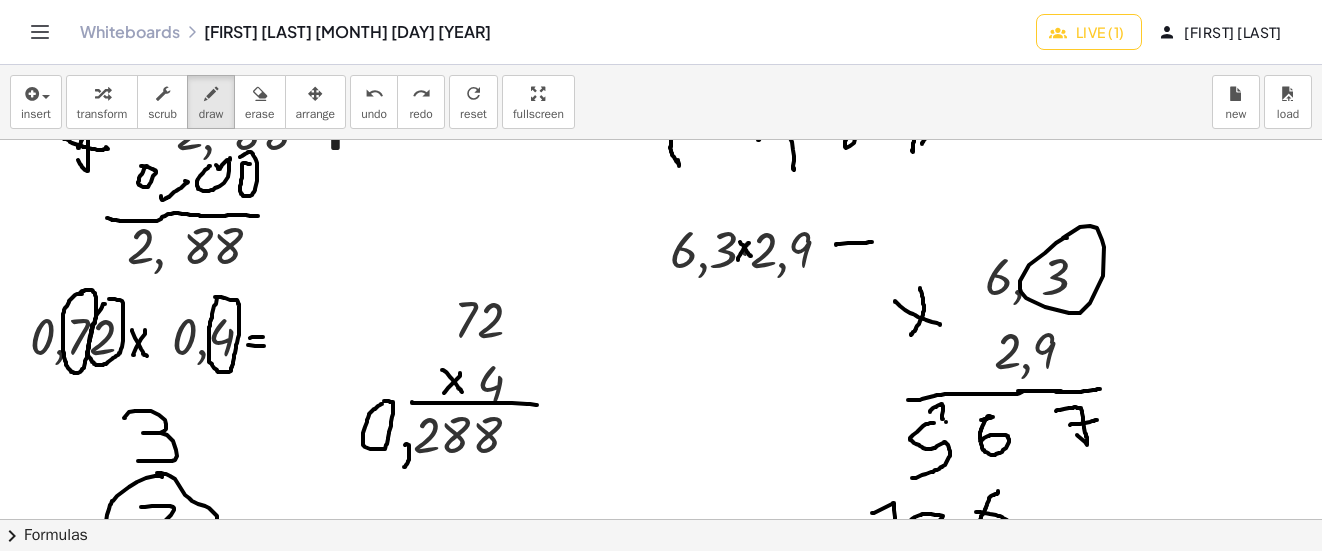drag, startPoint x: 1067, startPoint y: 238, endPoint x: 1054, endPoint y: 252, distance: 19.104973 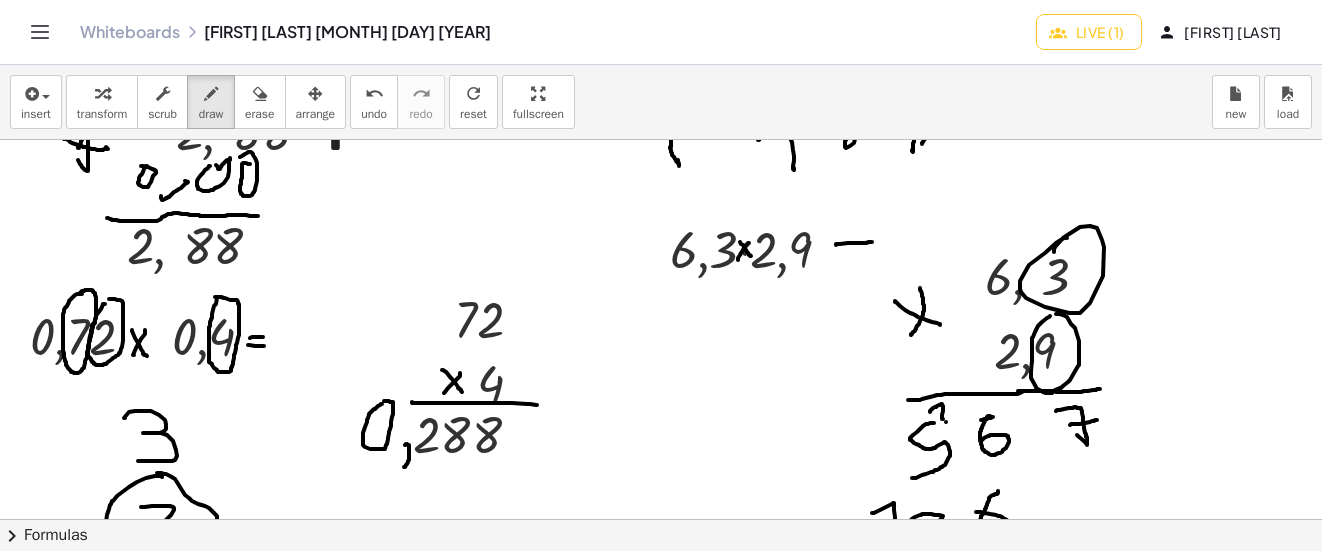 drag, startPoint x: 1049, startPoint y: 317, endPoint x: 1026, endPoint y: 342, distance: 33.970577 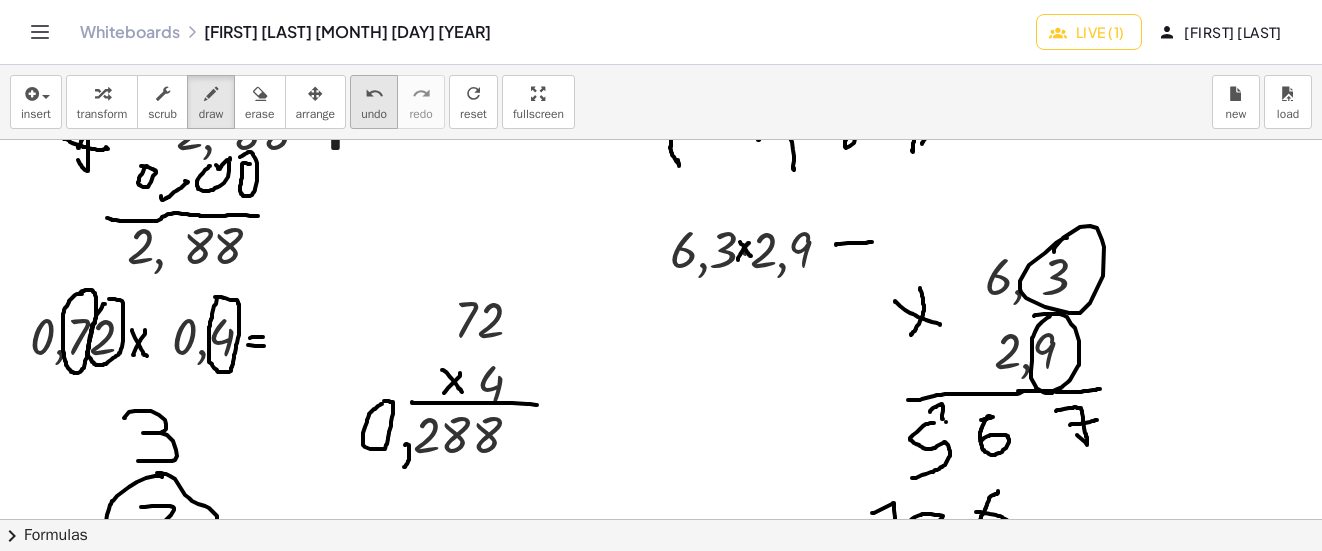 click on "undo" at bounding box center (374, 94) 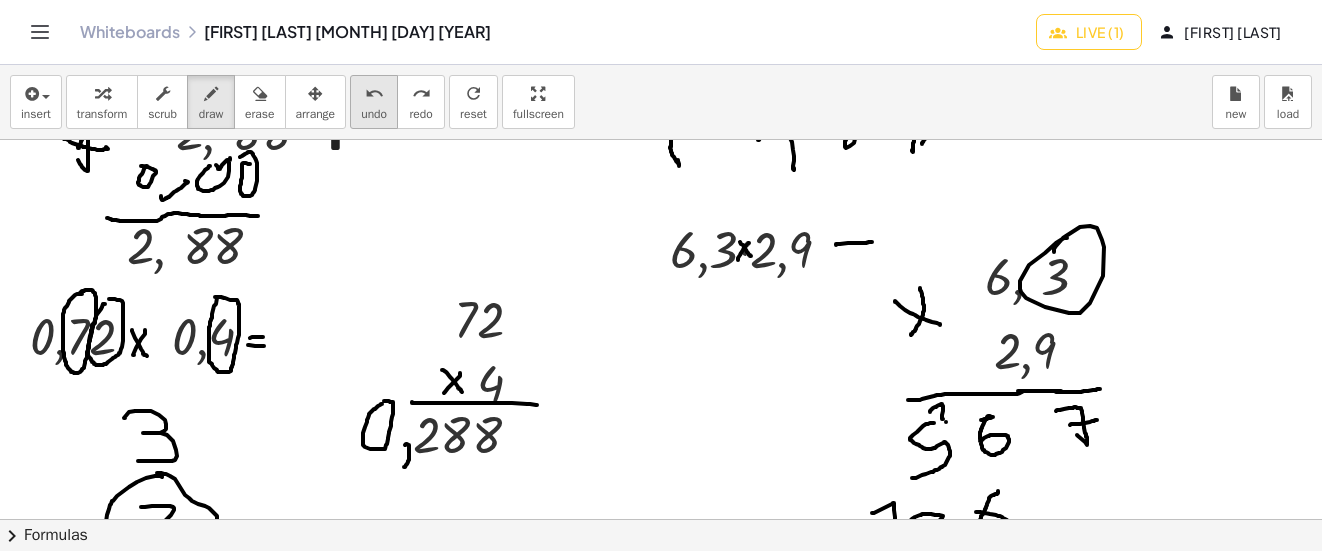 click on "undo" at bounding box center (374, 93) 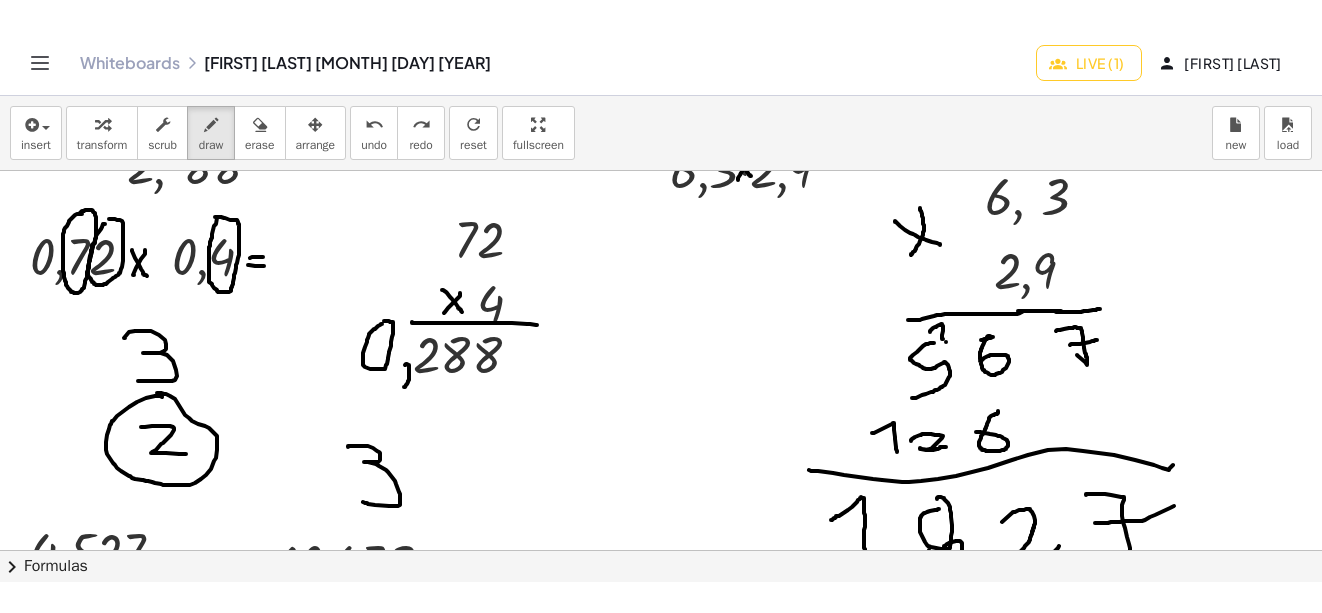 scroll, scrollTop: 3500, scrollLeft: 0, axis: vertical 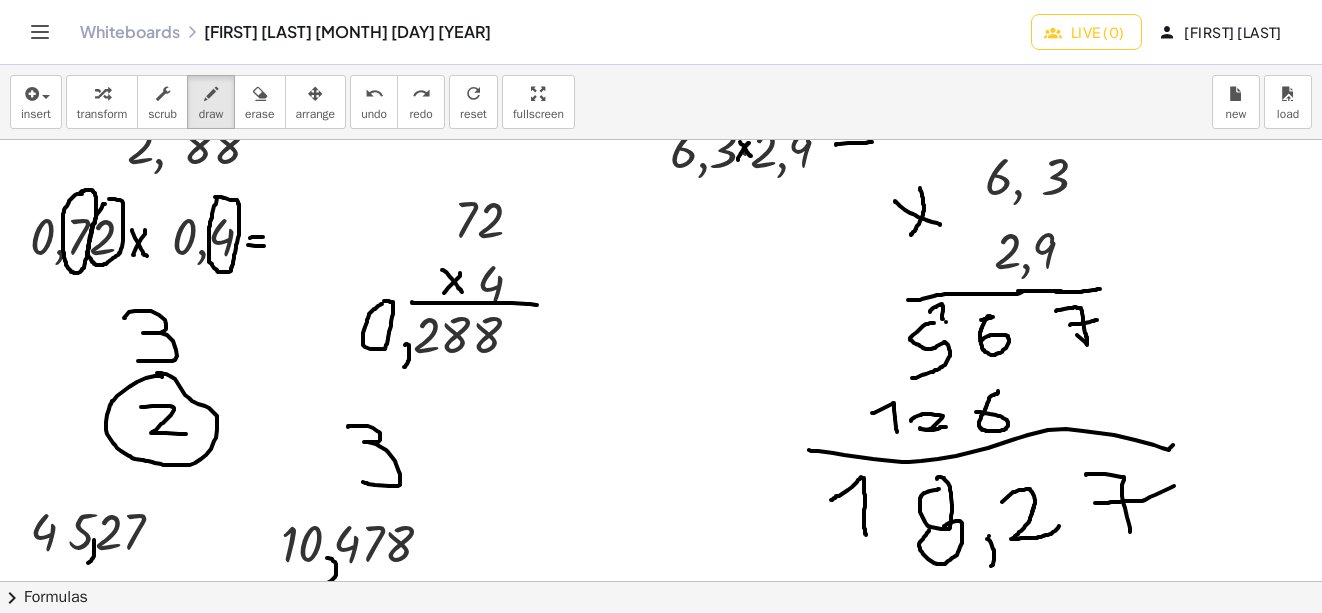 click at bounding box center [674, -1086] 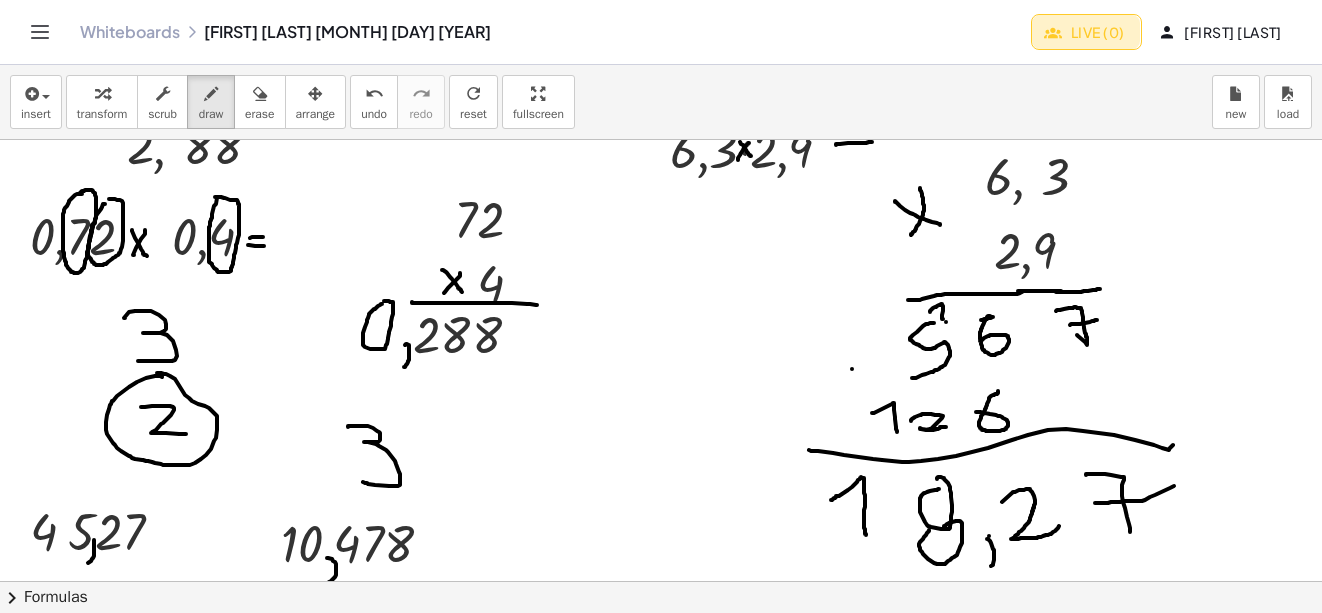 click on "Live (0)" 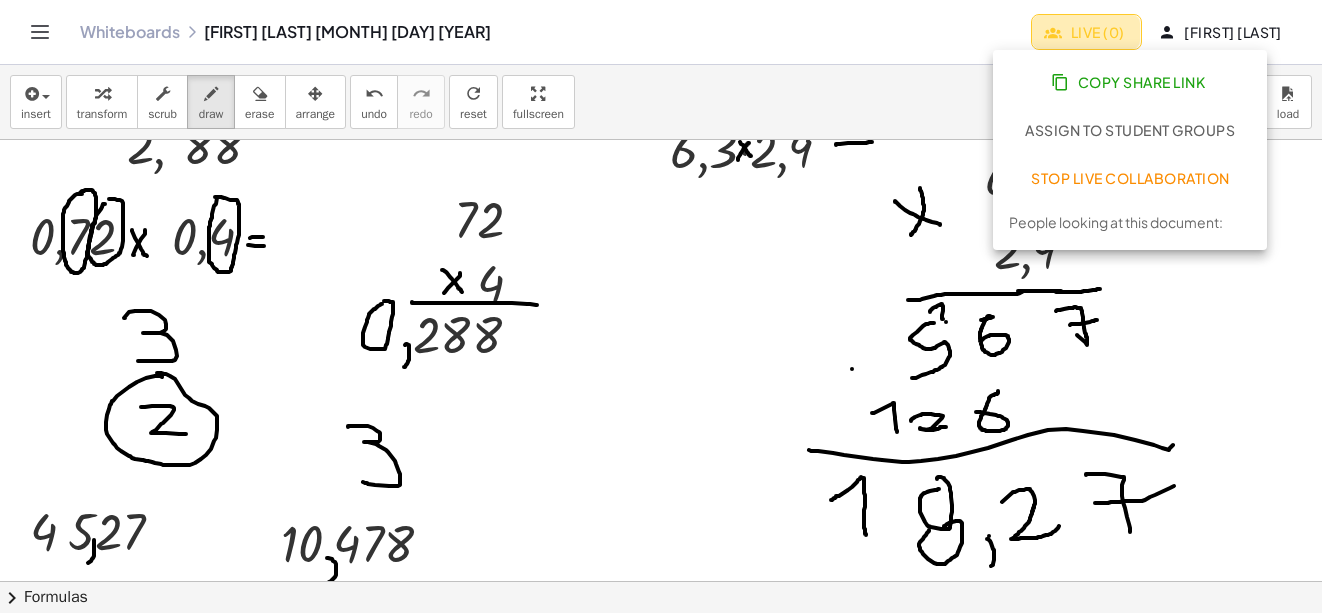 click on "Live (0)" 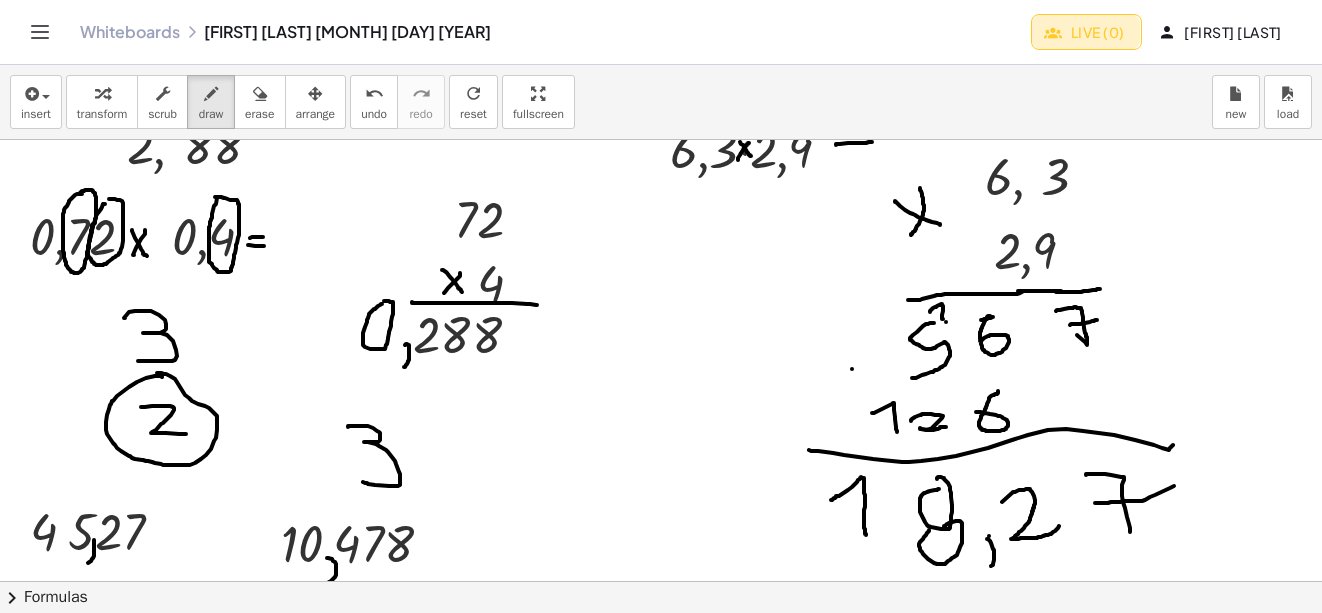 click on "Live (0)" 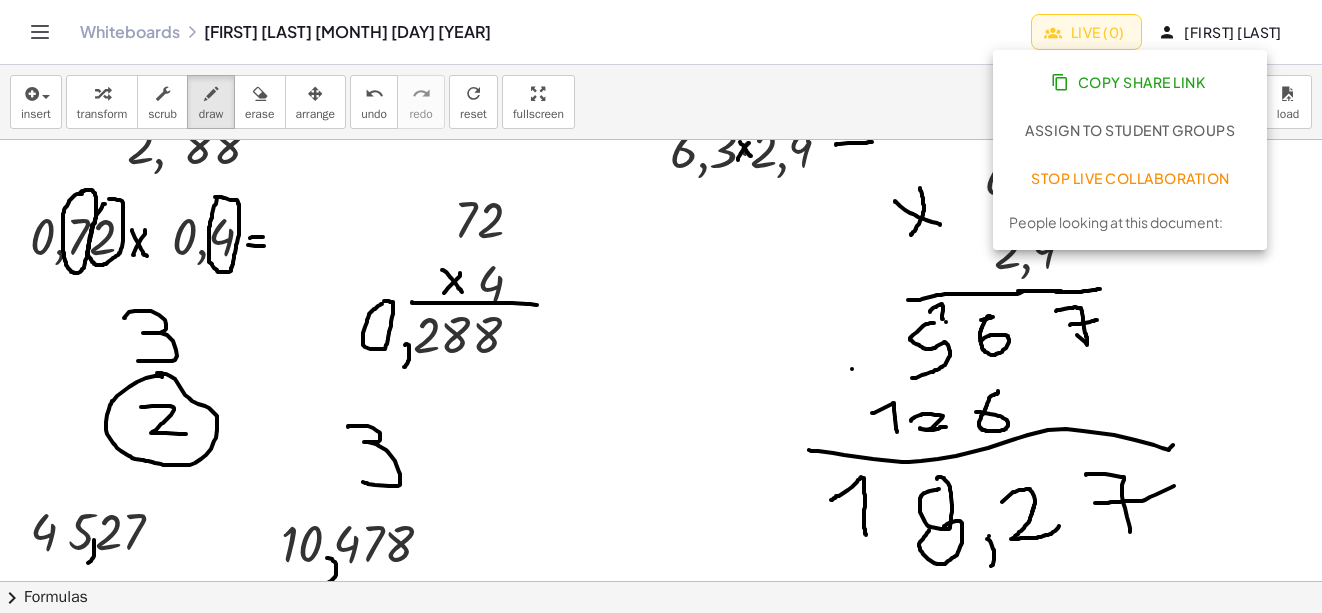 click on "Stop Live Collaboration" 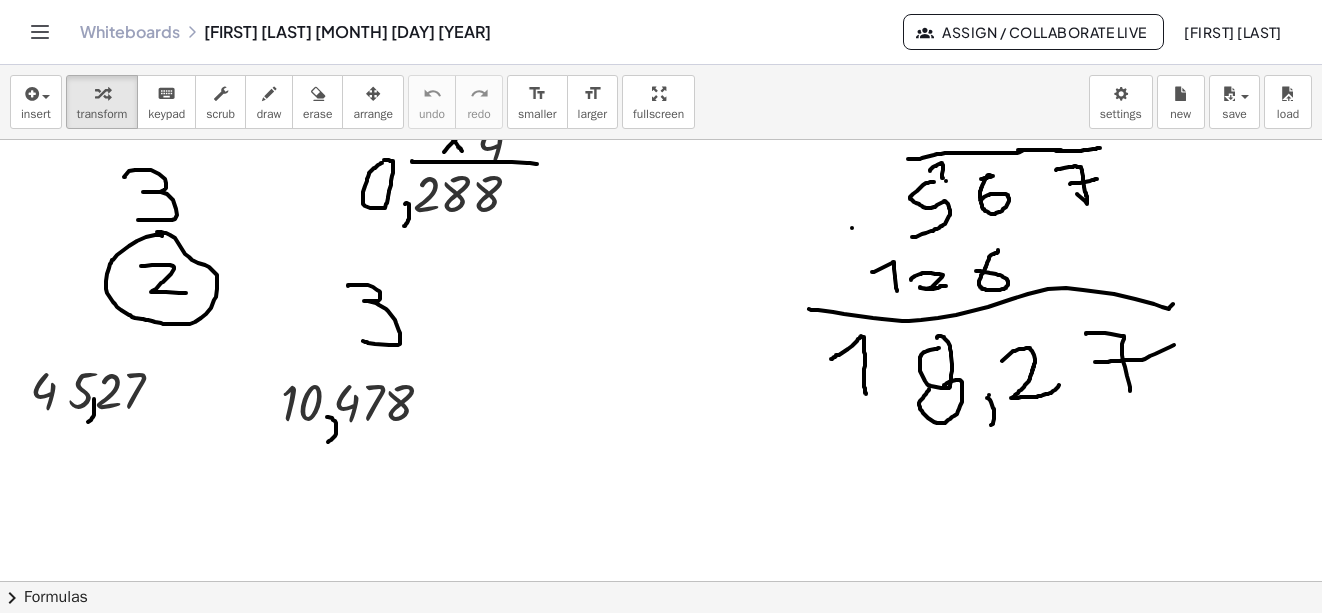 scroll, scrollTop: 3584, scrollLeft: 0, axis: vertical 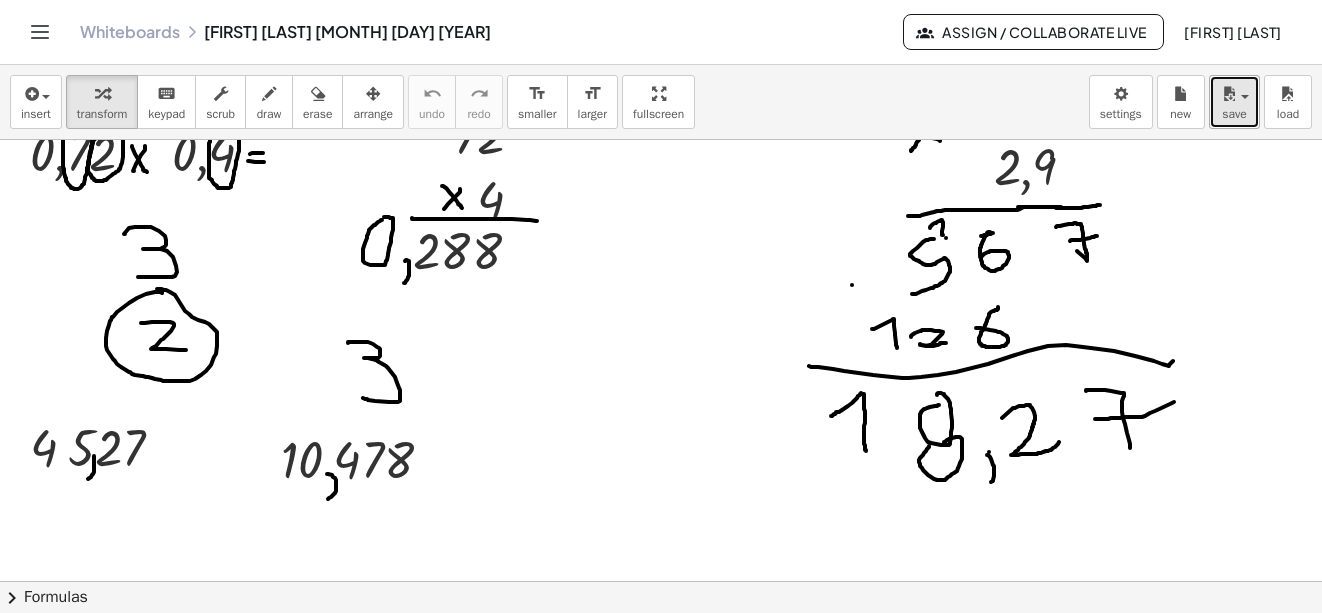 click on "save" at bounding box center [1234, 102] 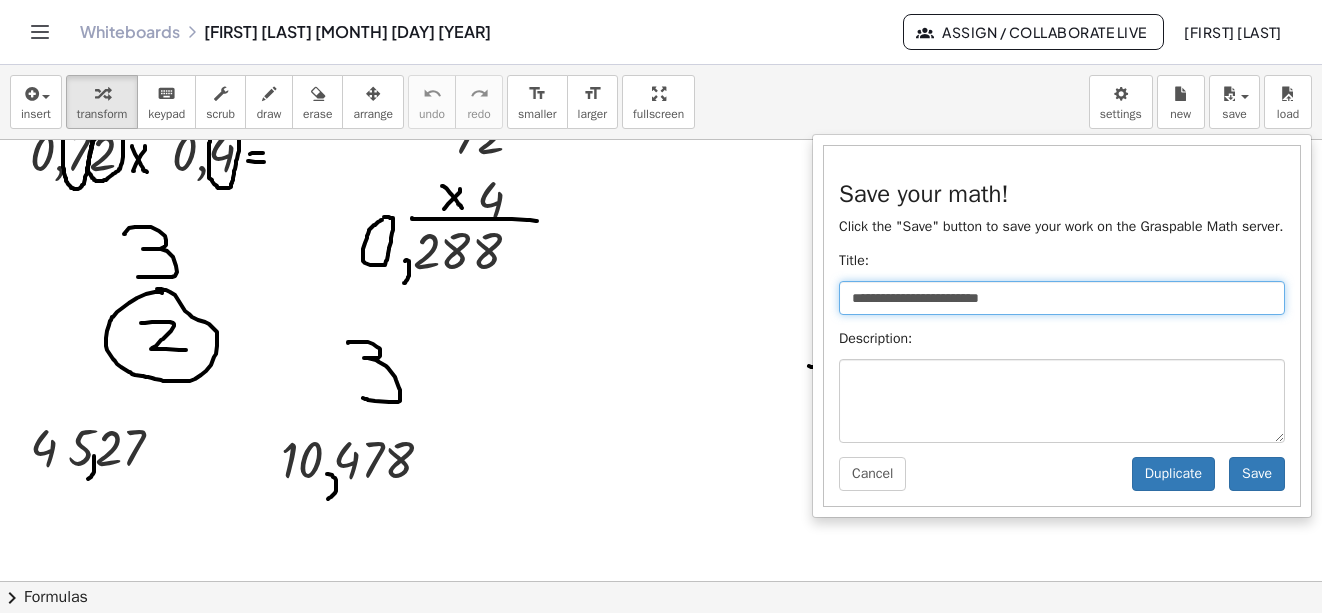 click on "**********" at bounding box center [1062, 298] 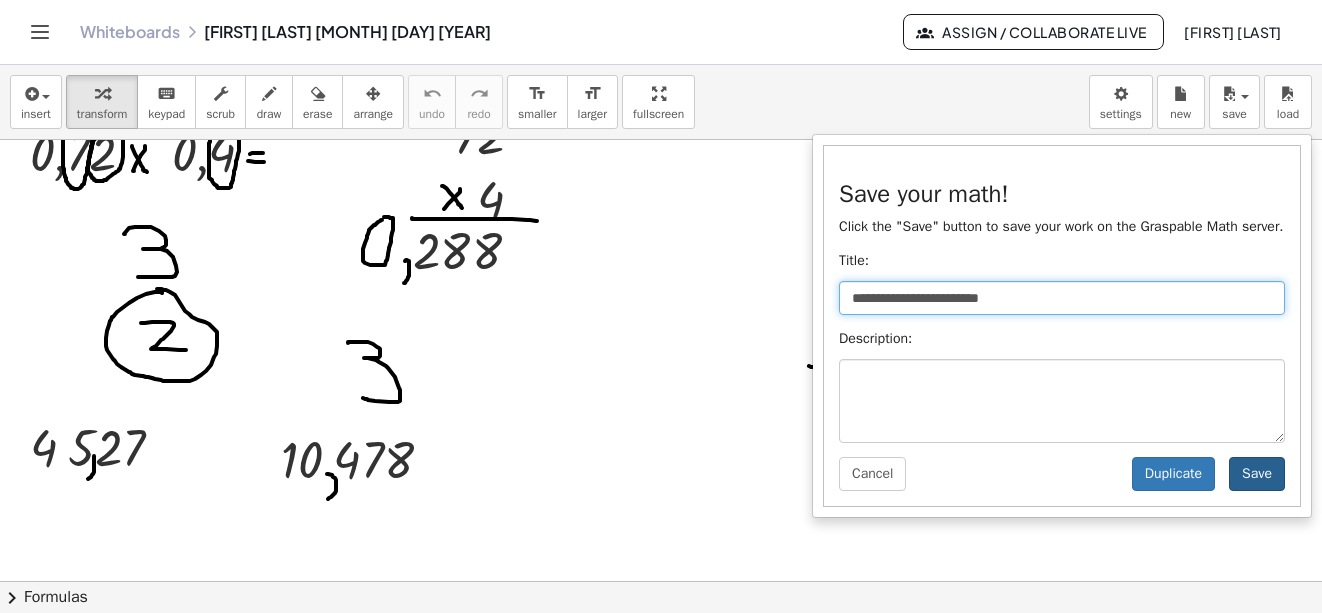 type on "**********" 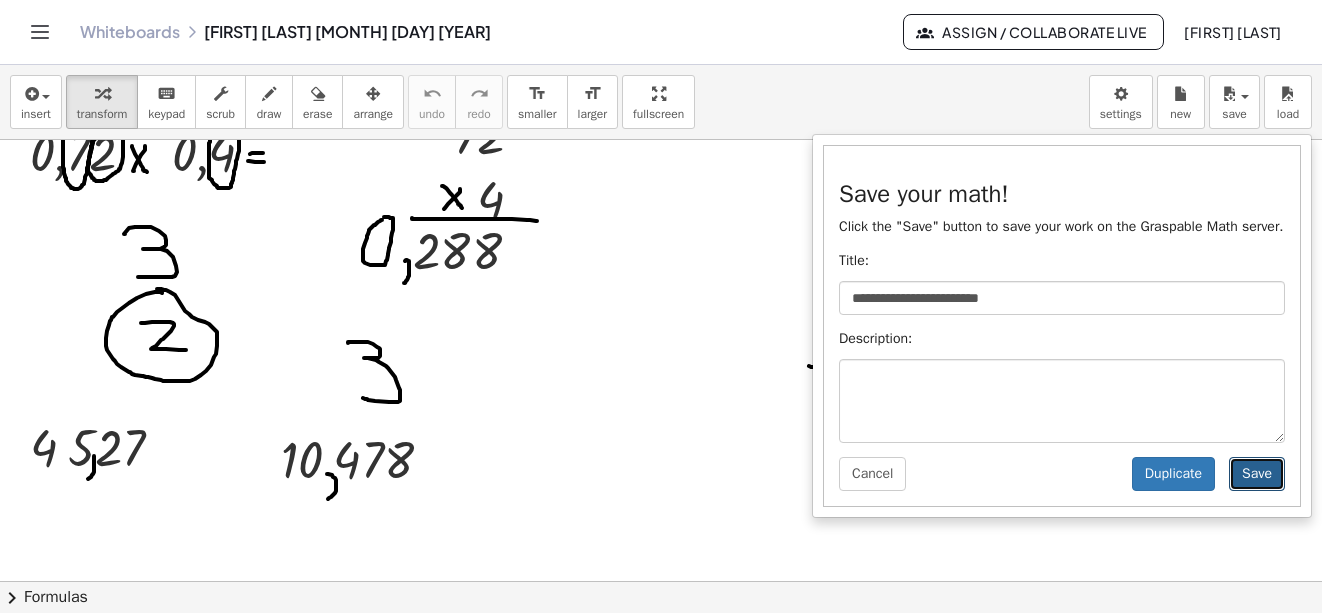 click on "Save" at bounding box center [1257, 474] 